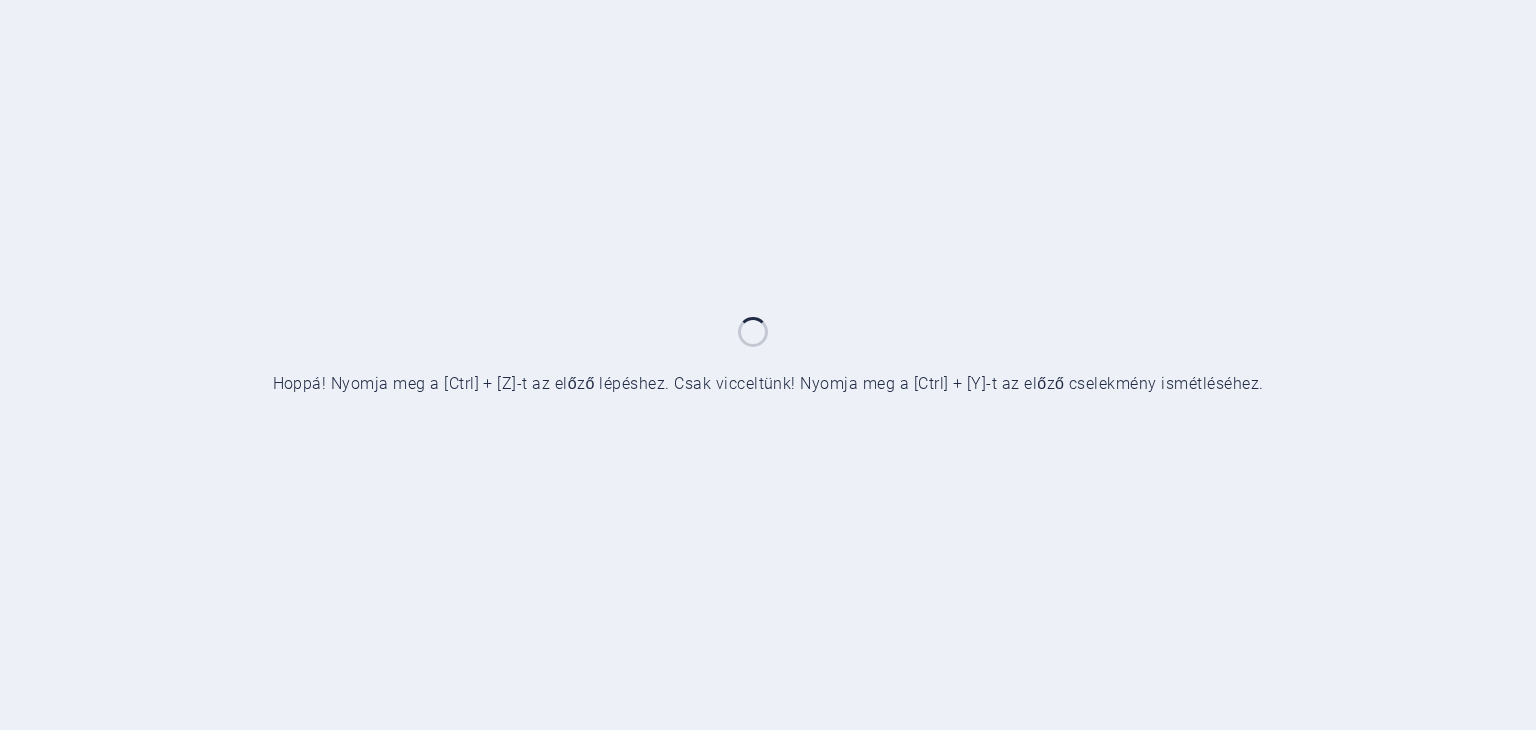 scroll, scrollTop: 0, scrollLeft: 0, axis: both 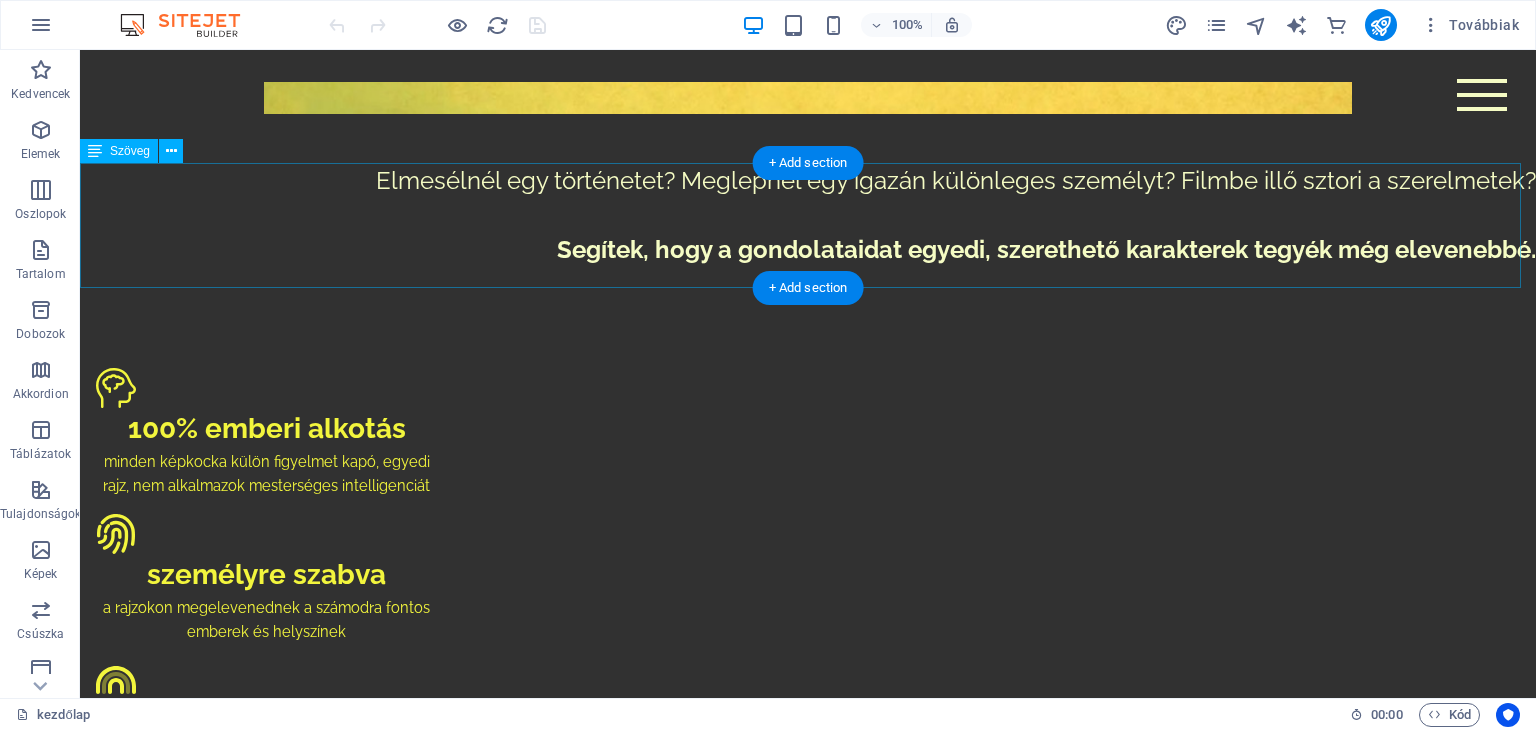click on "Elmesélnél egy történetet? Meglepnél egy igazán különleges személyt? Filmbe illő sztori a szerelmetek?  Segítek, hogy a gondolataidat egyedi, szerethető karakterek tegyék még elevenebbé." at bounding box center (808, 226) 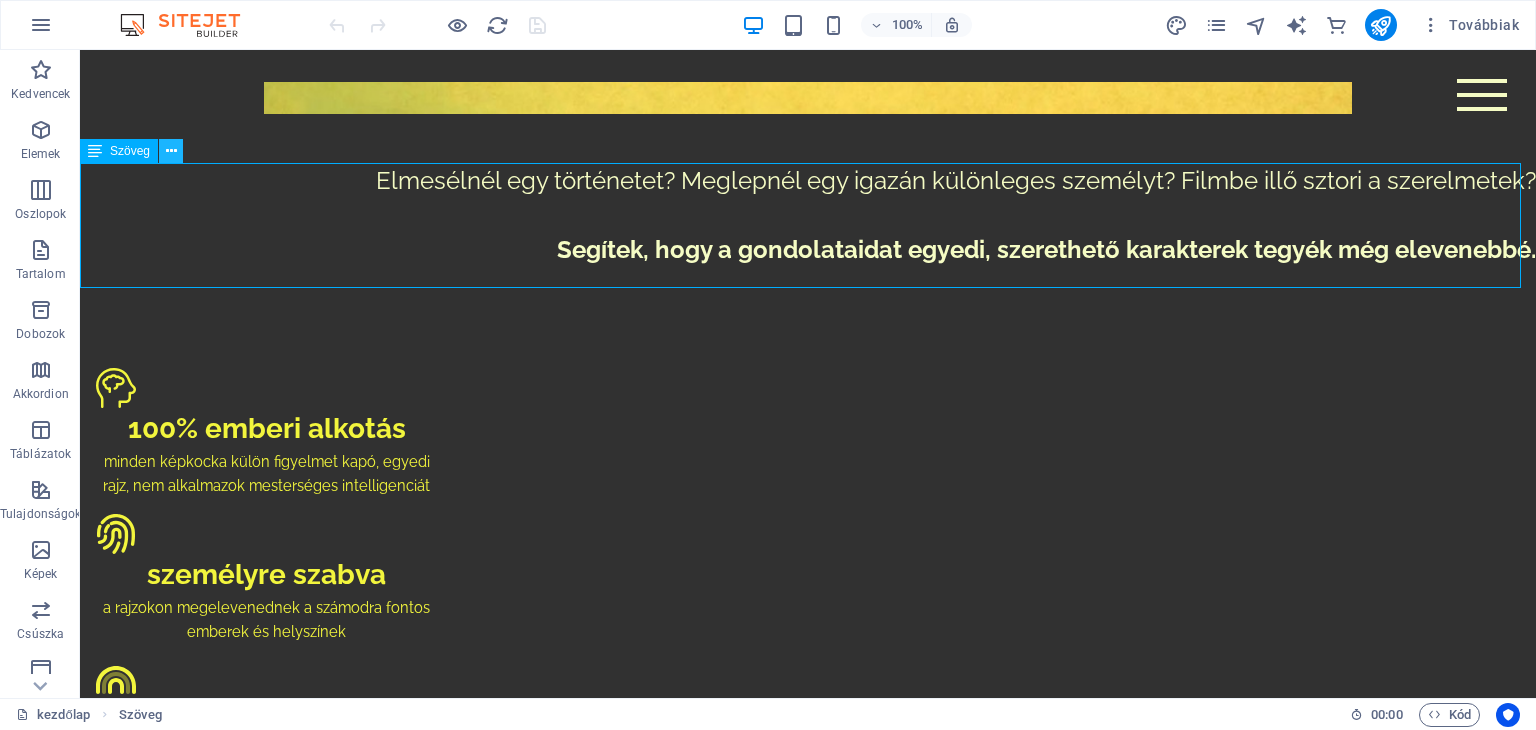 click at bounding box center (171, 151) 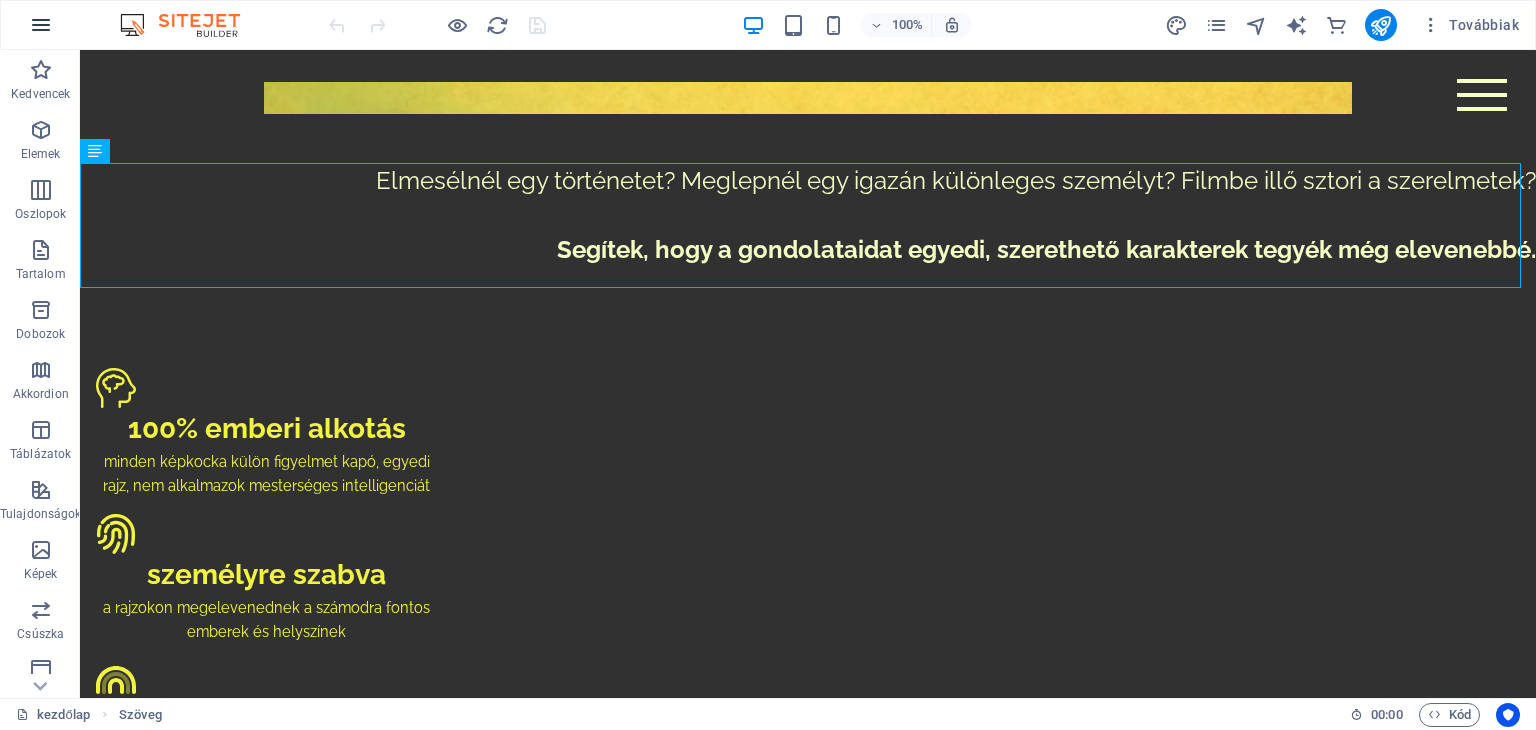 click at bounding box center [41, 25] 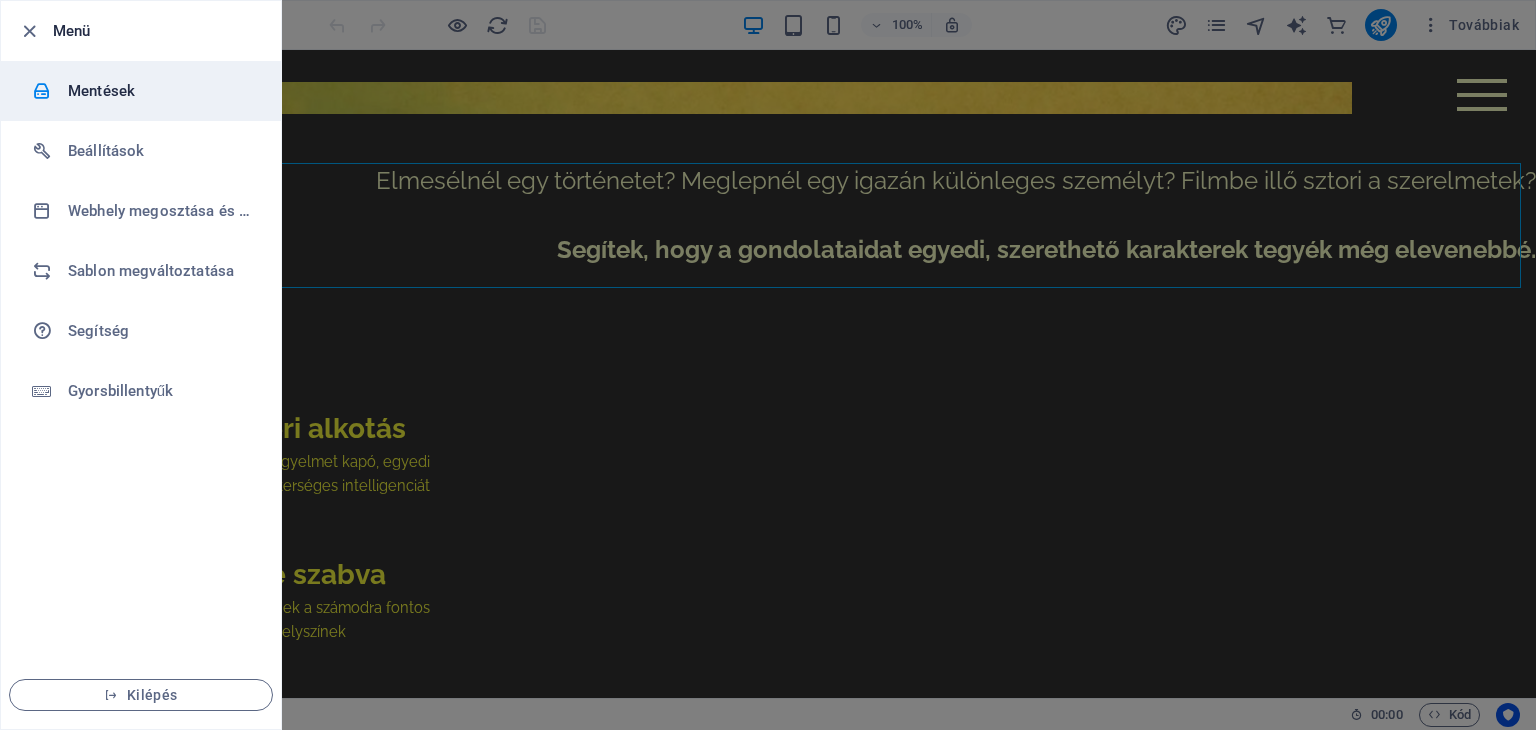 click on "Mentések" at bounding box center [160, 91] 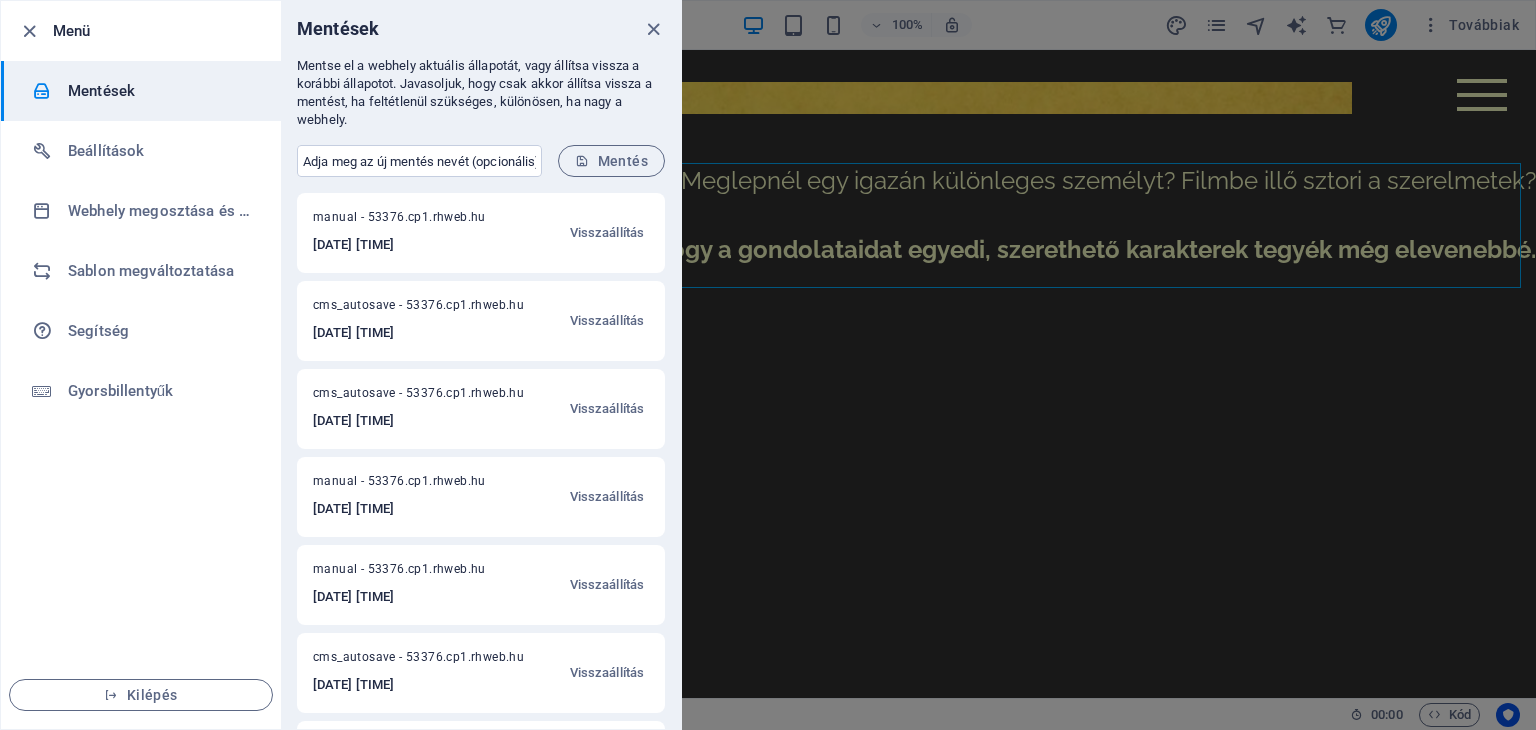 click on "manual - 53376.cp1.rhweb.hu" at bounding box center [409, 221] 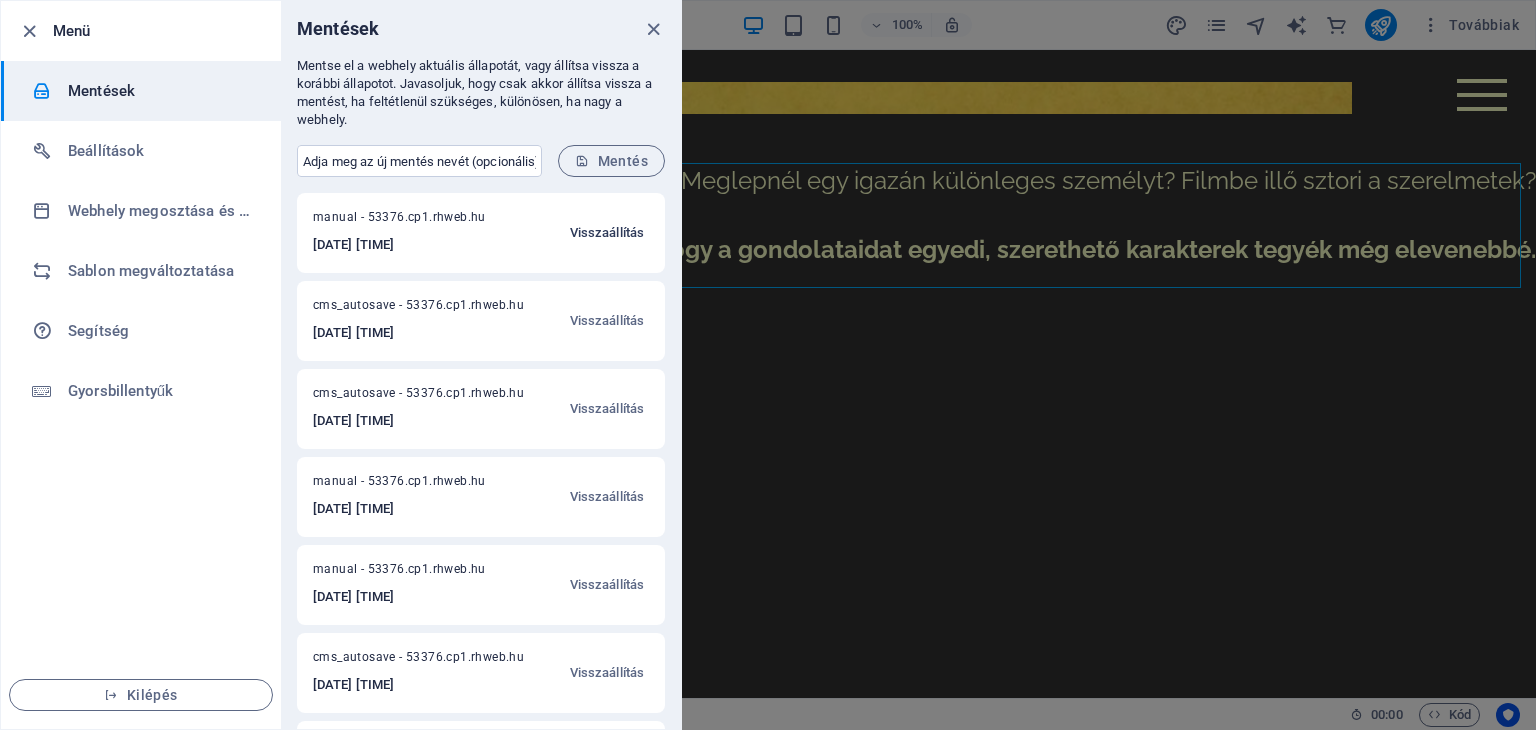 click on "Visszaállítás" at bounding box center (607, 233) 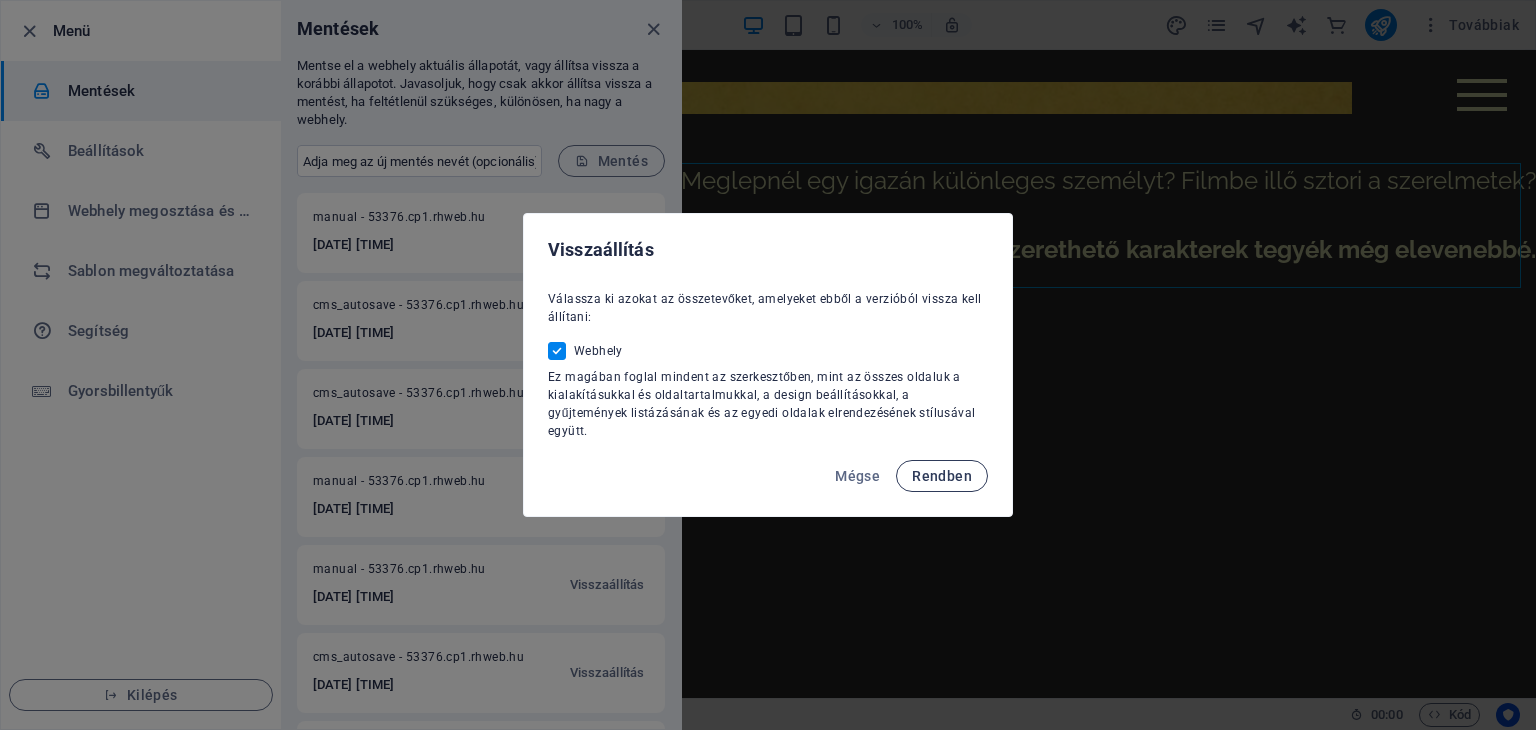 click on "Rendben" at bounding box center [942, 476] 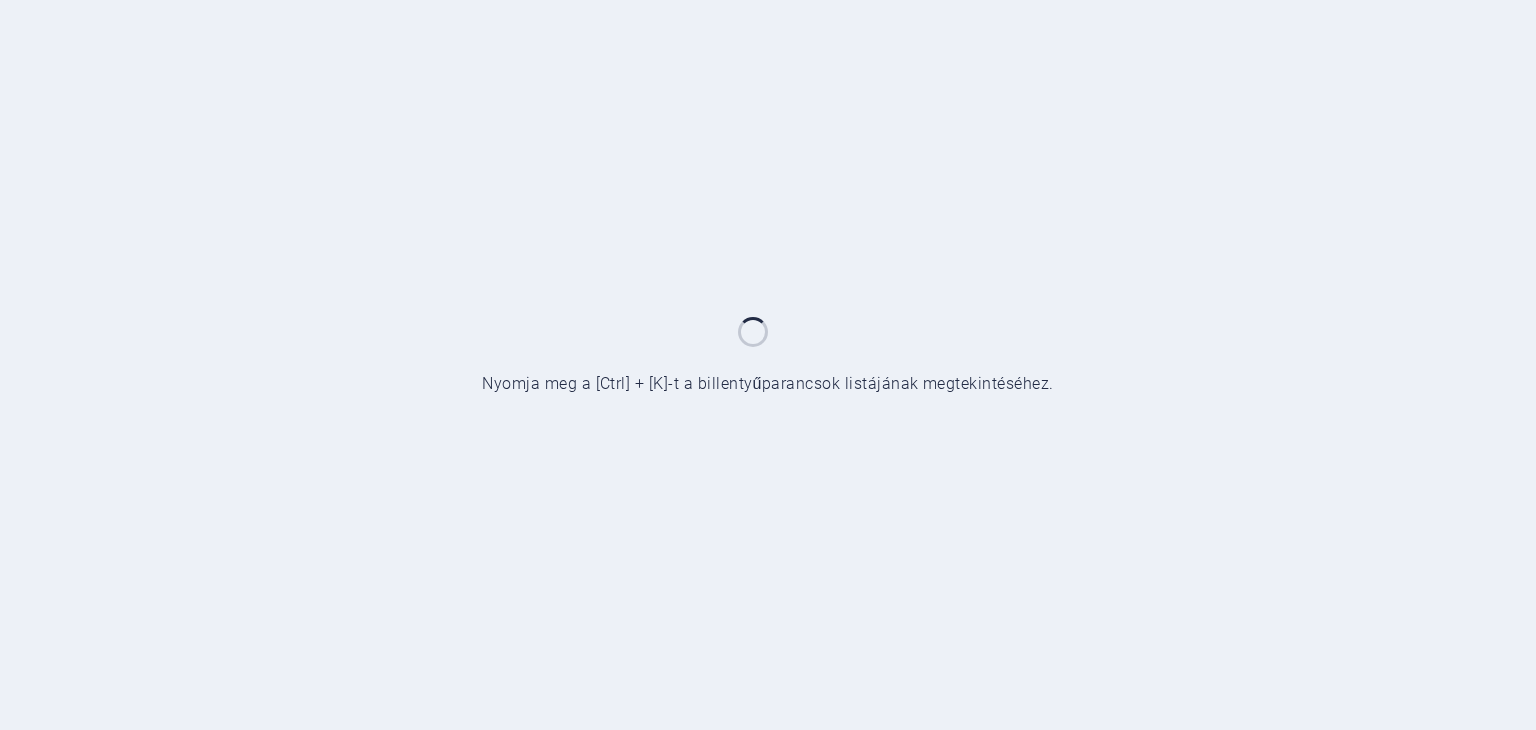 scroll, scrollTop: 0, scrollLeft: 0, axis: both 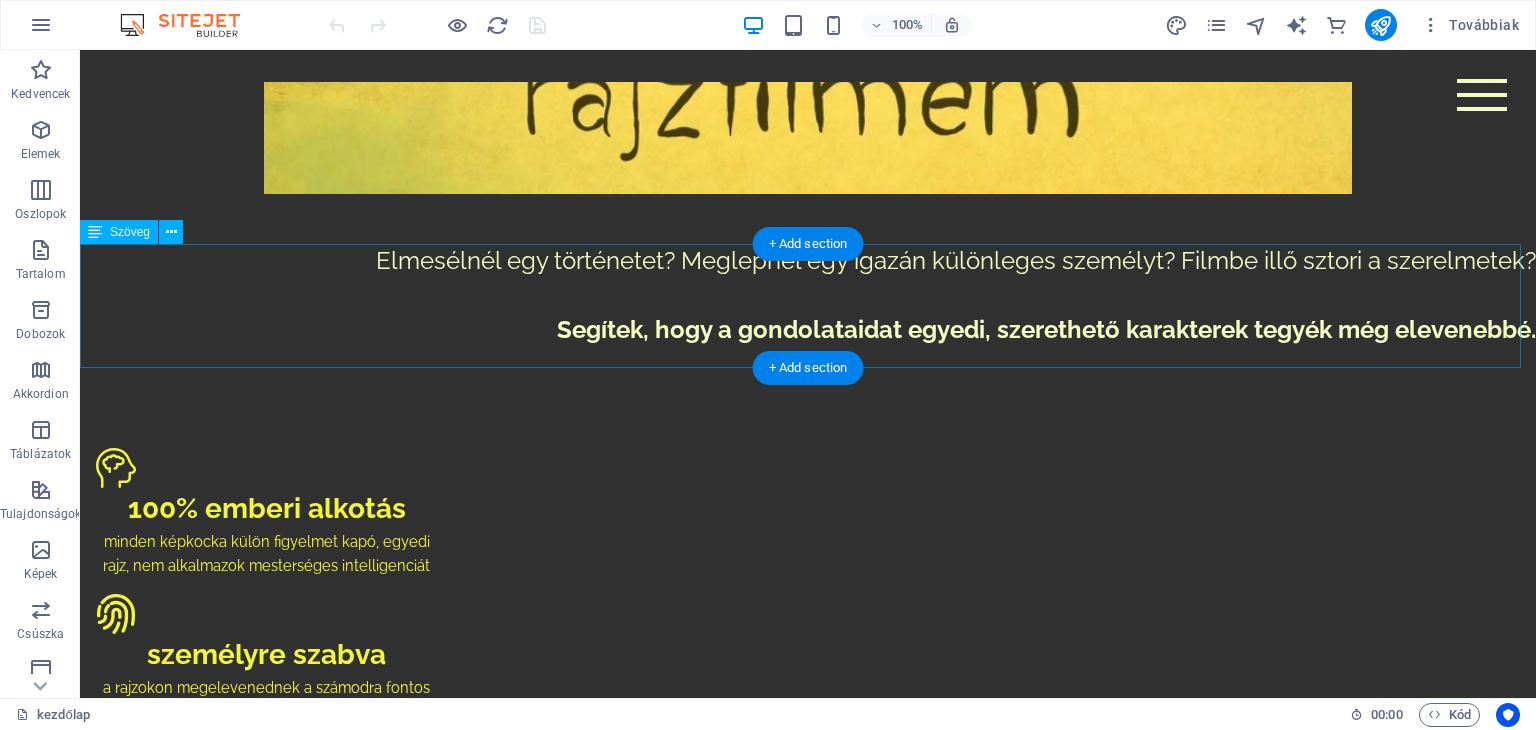 click on "Elmesélnél egy történetet? Meglepnél egy igazán különleges személyt? Filmbe illő sztori a szerelmetek?  Segítek, hogy a gondolataidat egyedi, szerethető karakterek tegyék még elevenebbé." at bounding box center [808, 306] 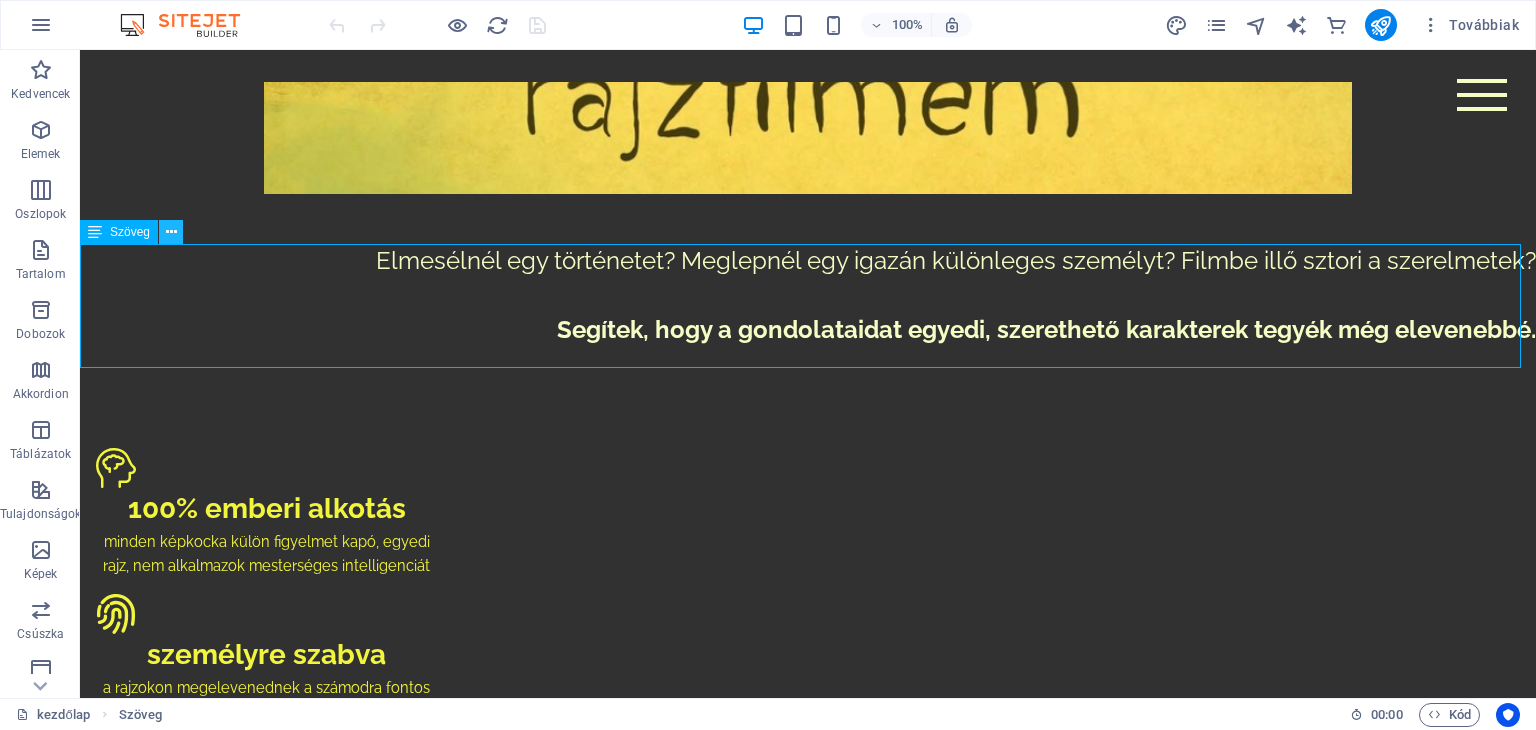 click at bounding box center (171, 232) 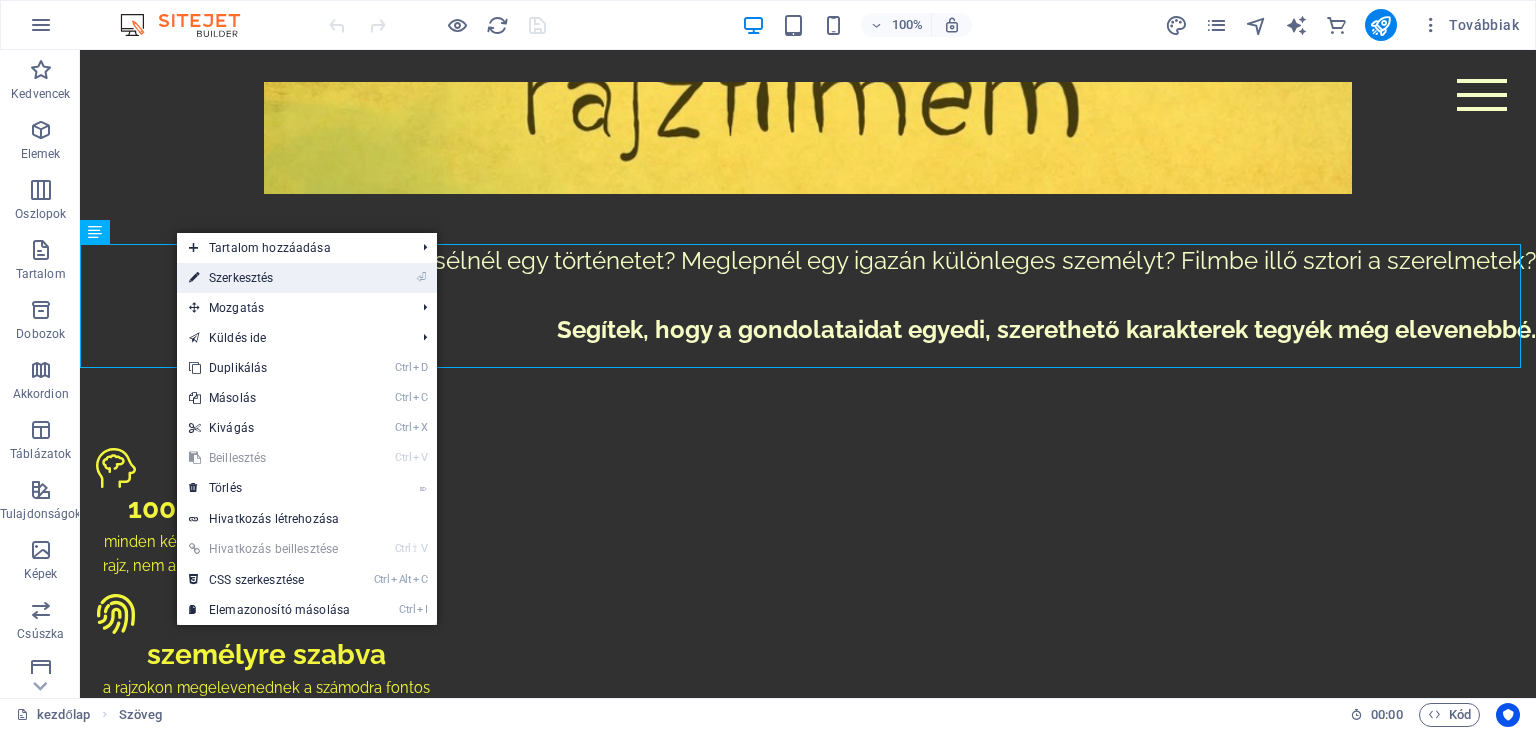 click on "⏎  Szerkesztés" at bounding box center [269, 278] 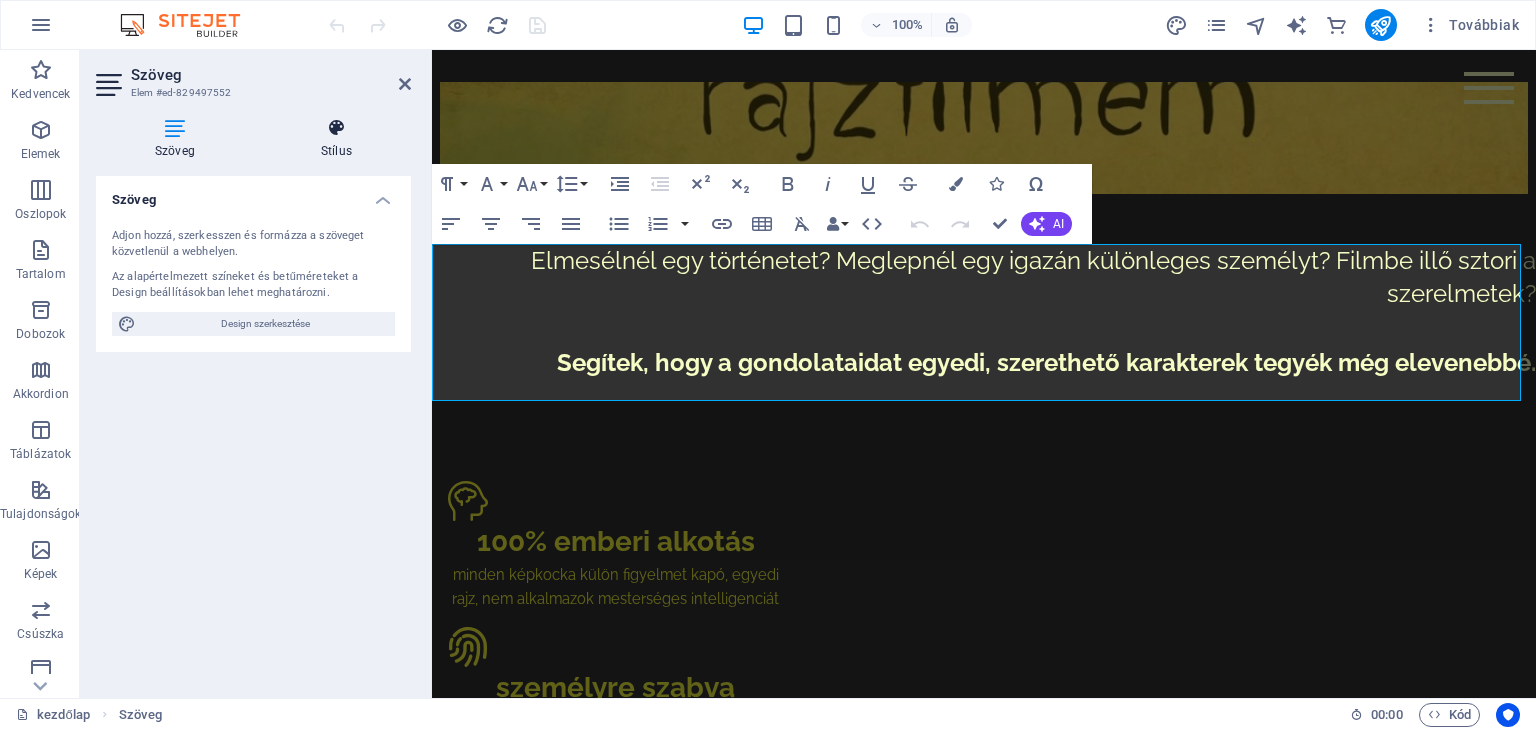 click on "Stílus" at bounding box center (336, 139) 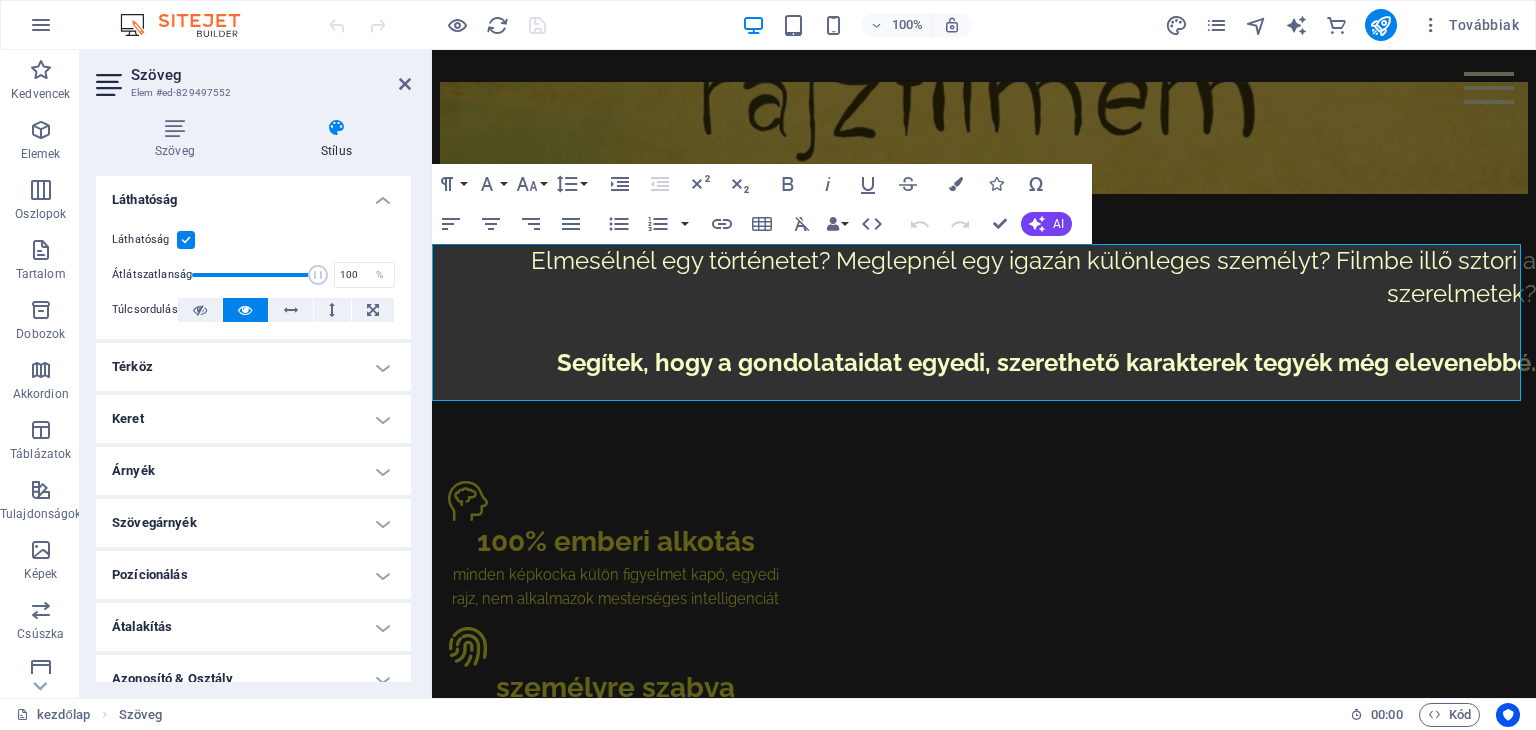 click on "Térköz" at bounding box center [253, 367] 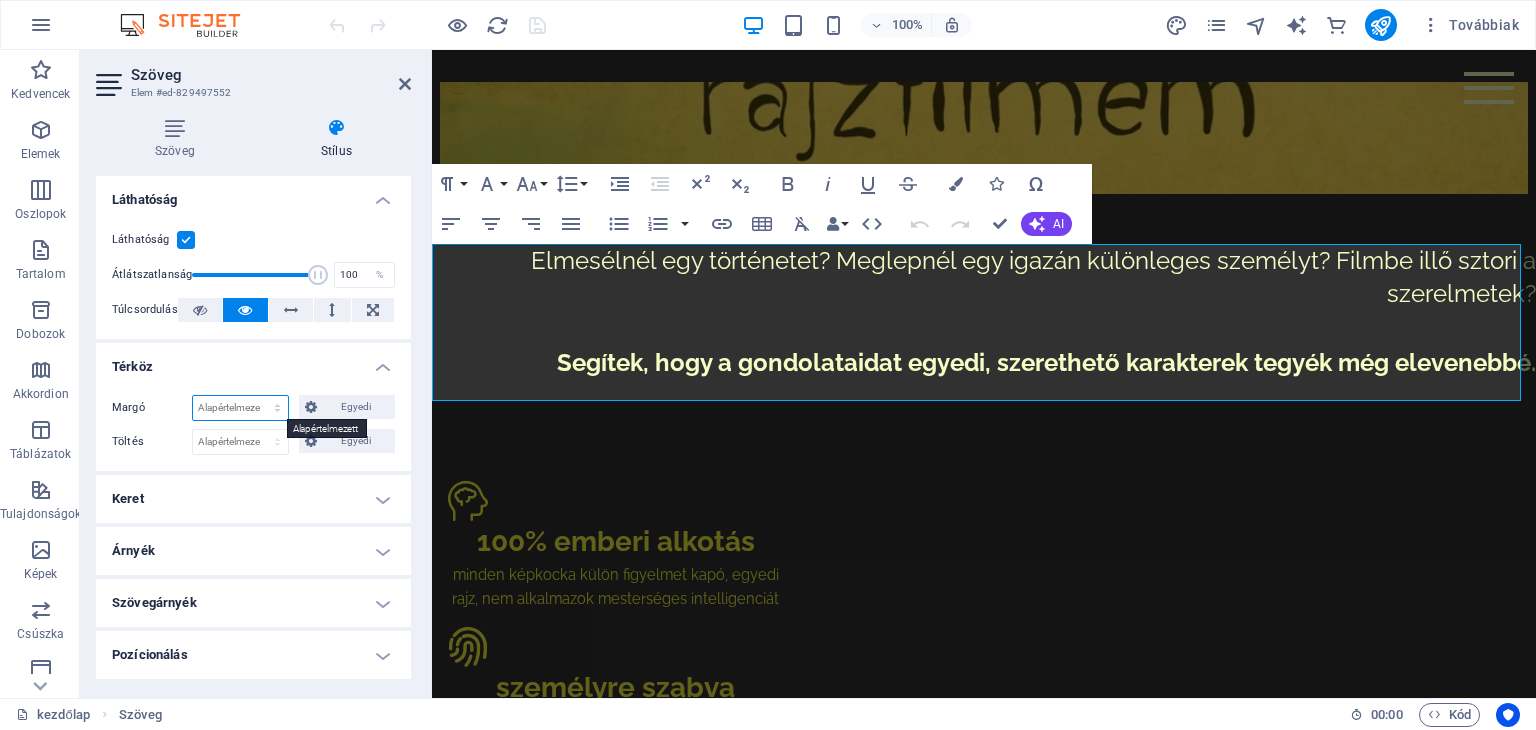 click on "Alapértelmezett automatikus px % rem vw vh Egyedi" at bounding box center (240, 408) 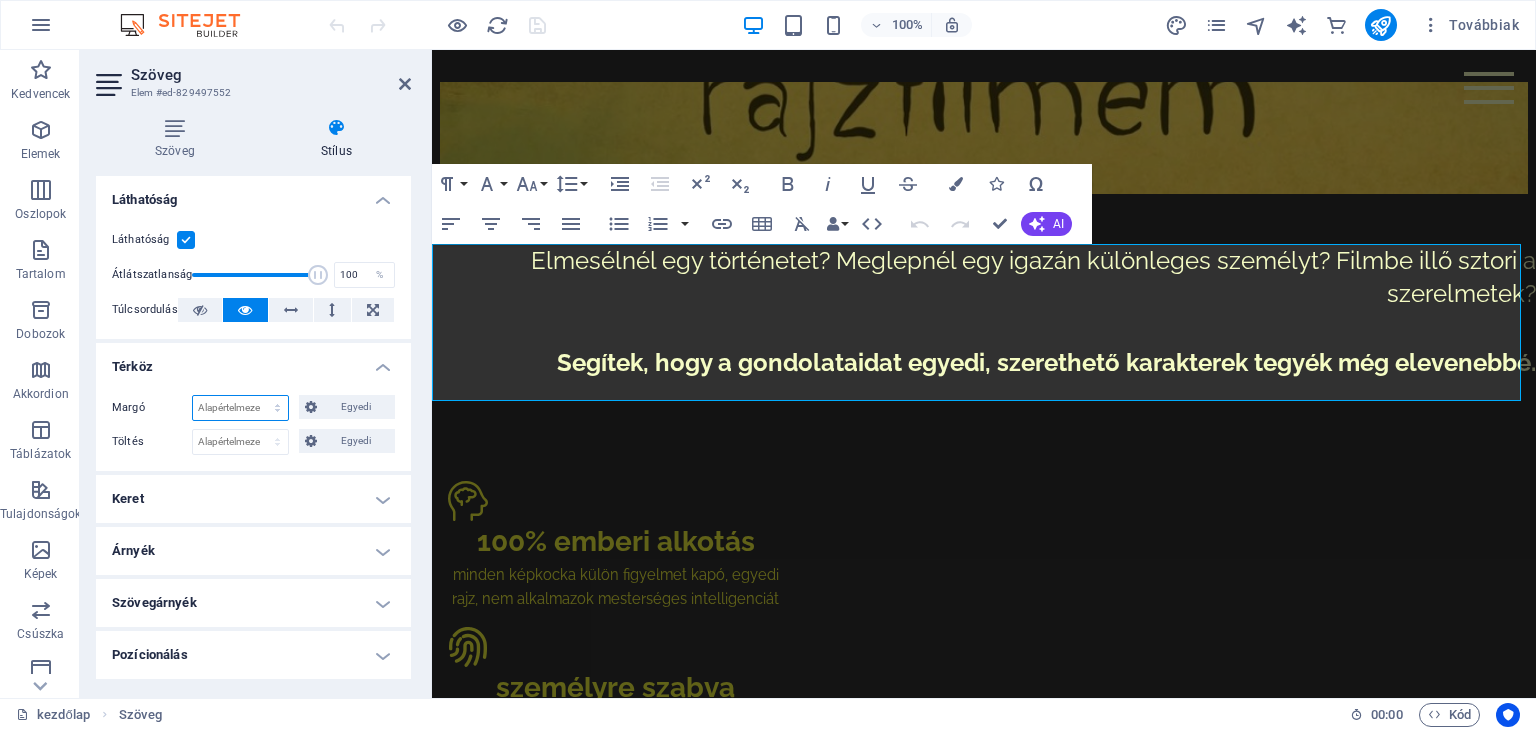select on "%" 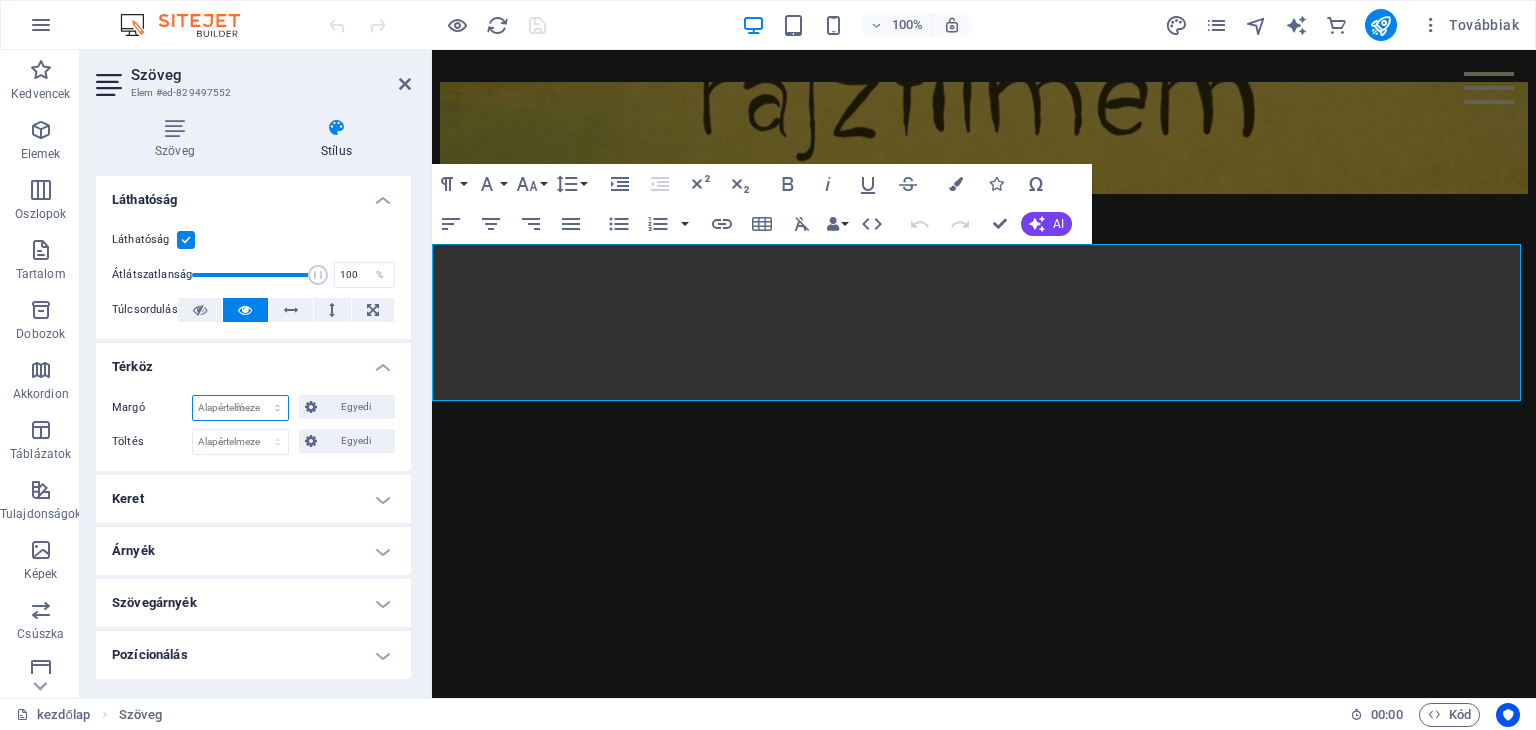 click on "Alapértelmezett automatikus px % rem vw vh Egyedi" at bounding box center (240, 408) 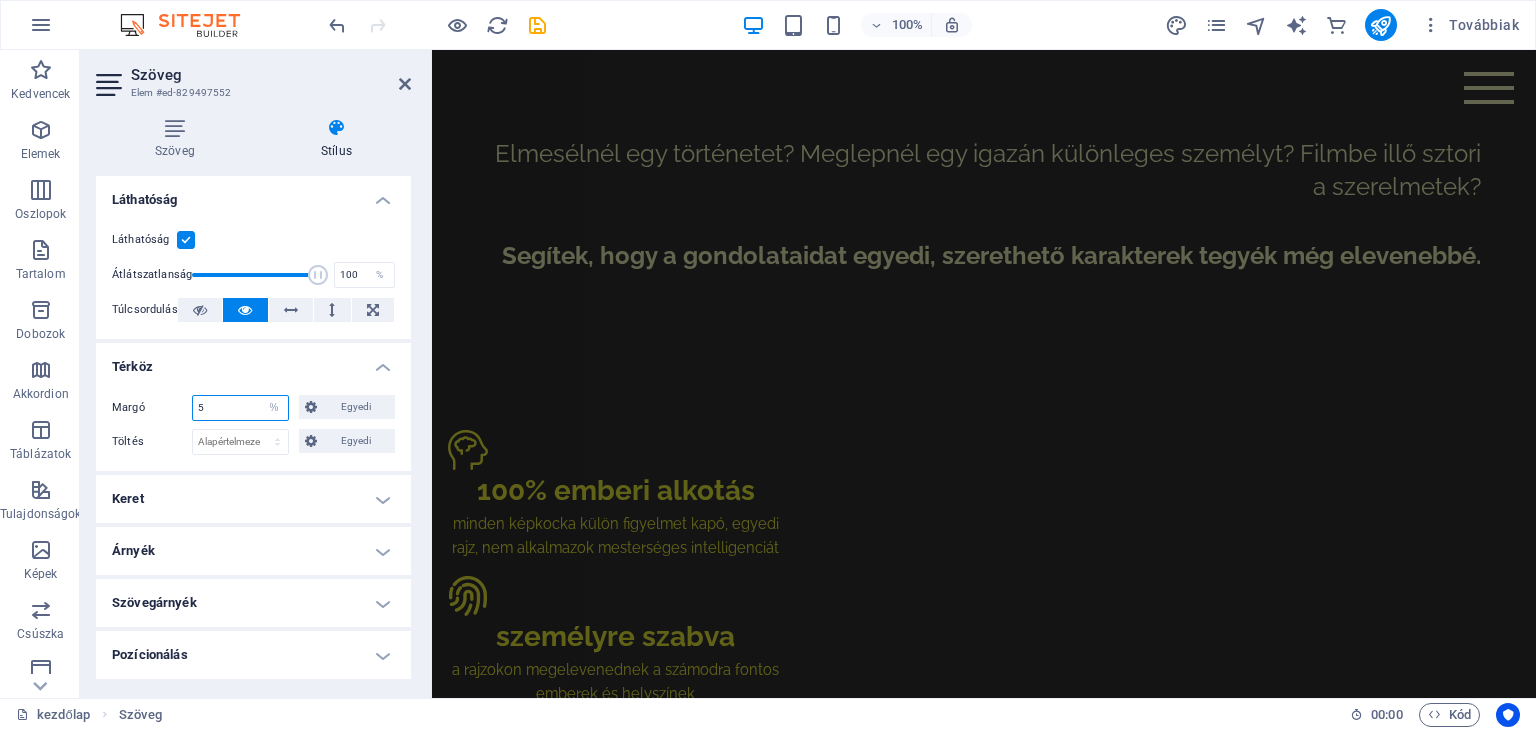scroll, scrollTop: 520, scrollLeft: 0, axis: vertical 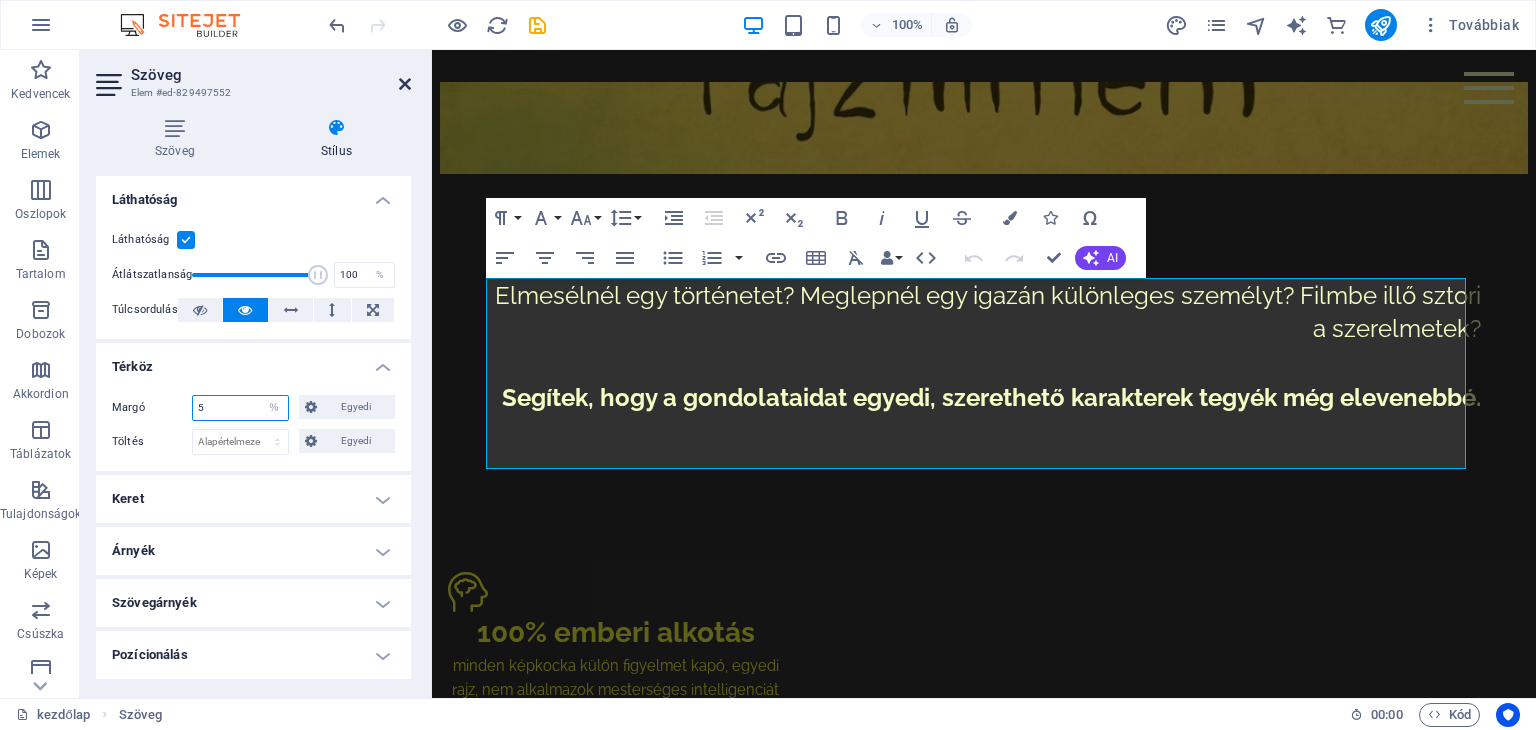 type on "5" 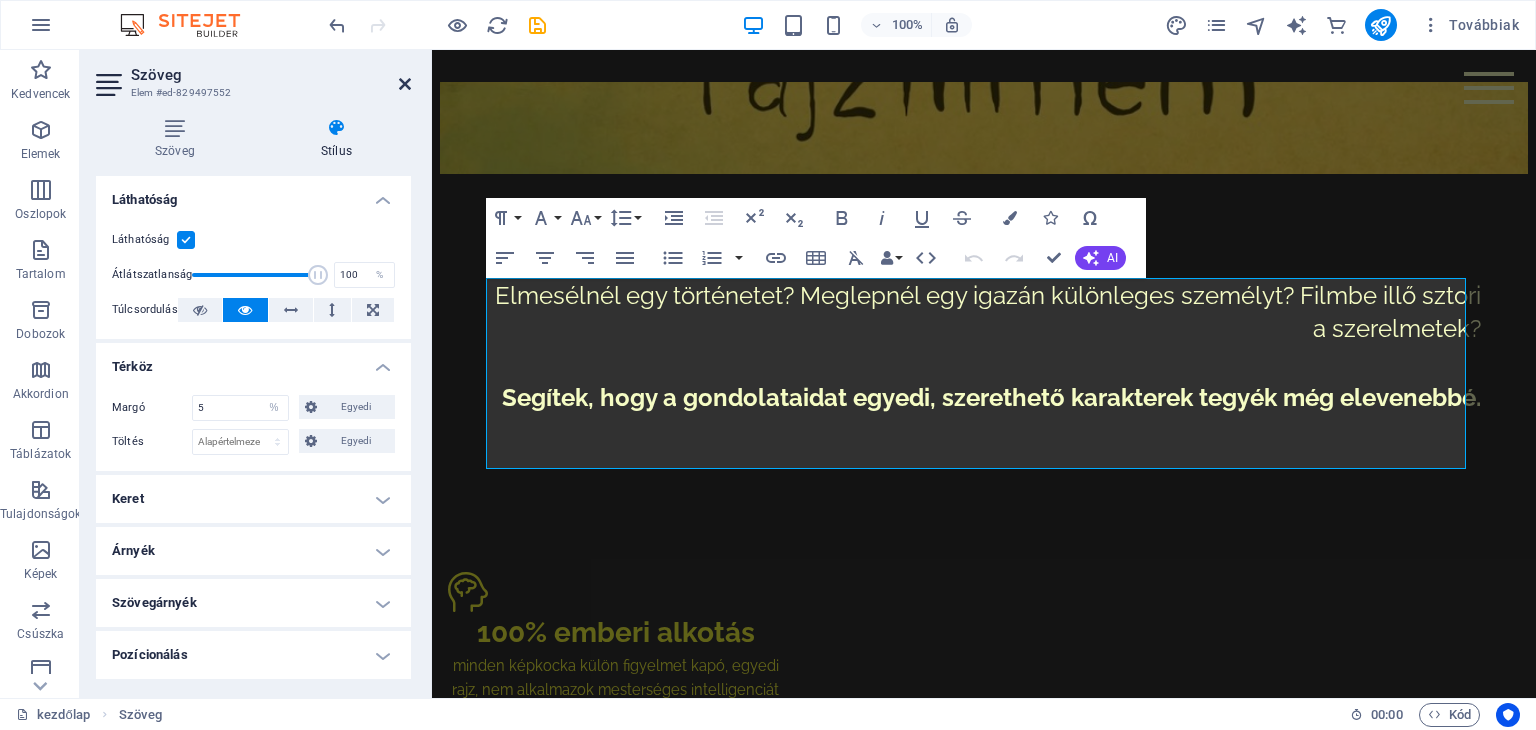 click at bounding box center (405, 84) 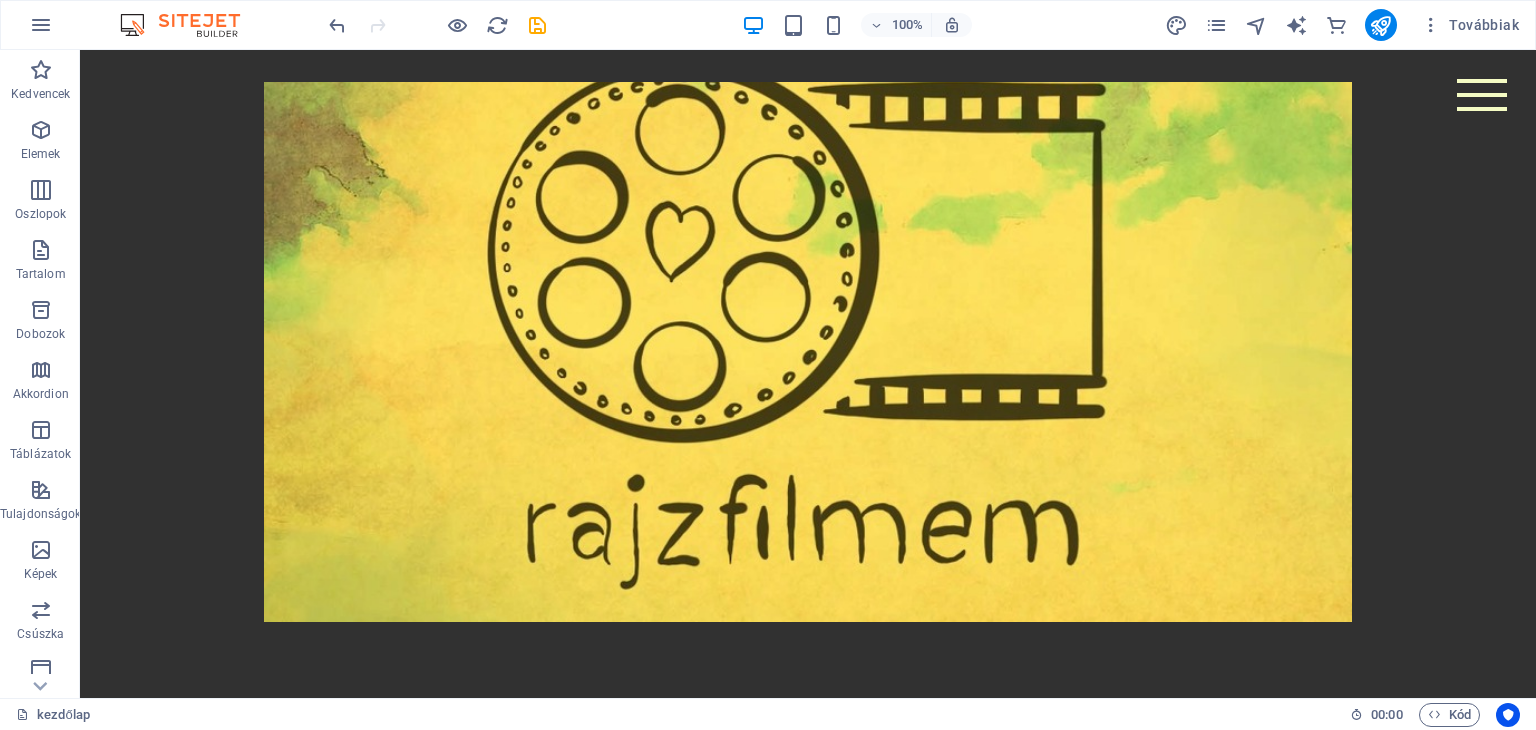 scroll, scrollTop: 0, scrollLeft: 0, axis: both 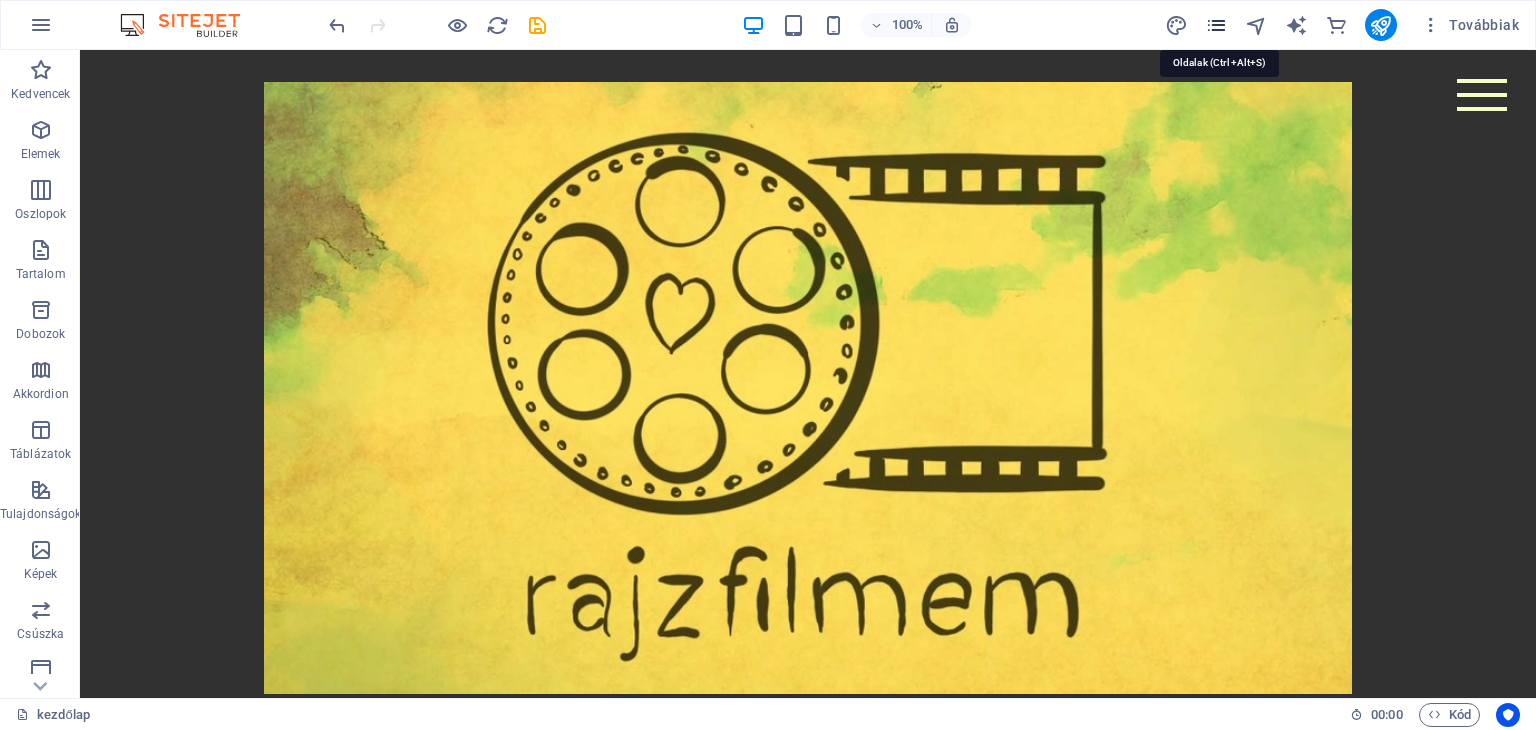 click at bounding box center [1216, 25] 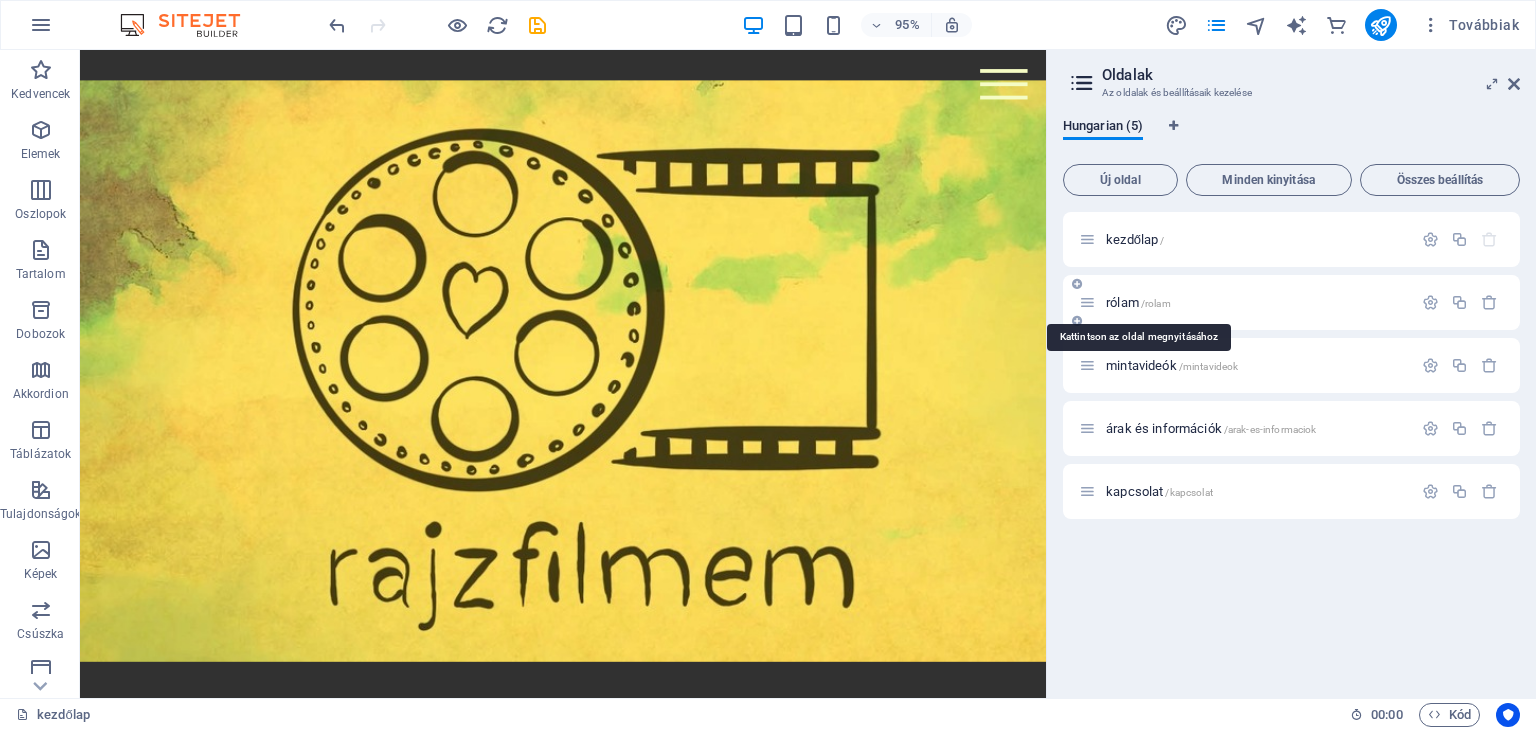 click on "rólam /rolam" at bounding box center [1138, 302] 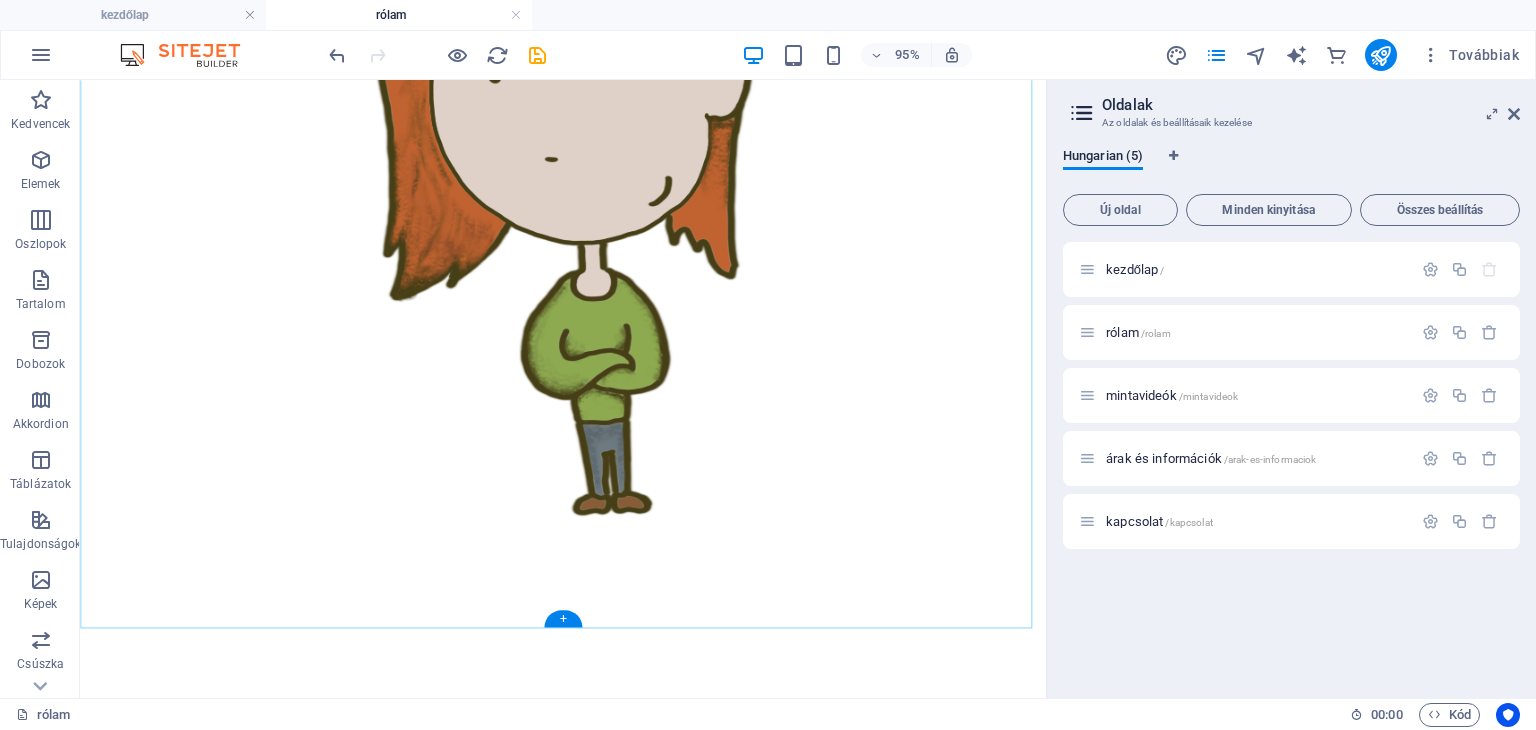 scroll, scrollTop: 728, scrollLeft: 0, axis: vertical 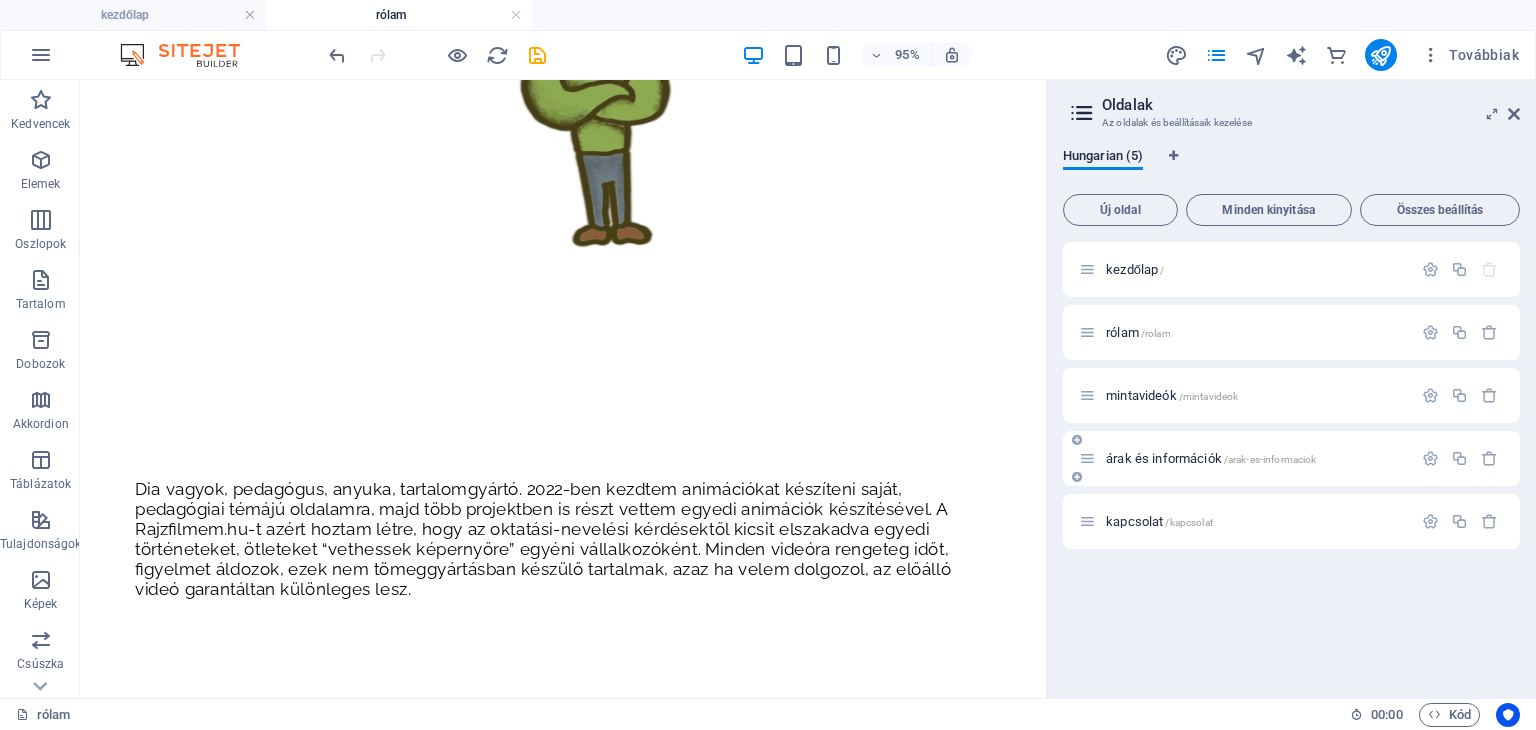 click on "árak és információk /arak-es-informaciok" at bounding box center [1211, 458] 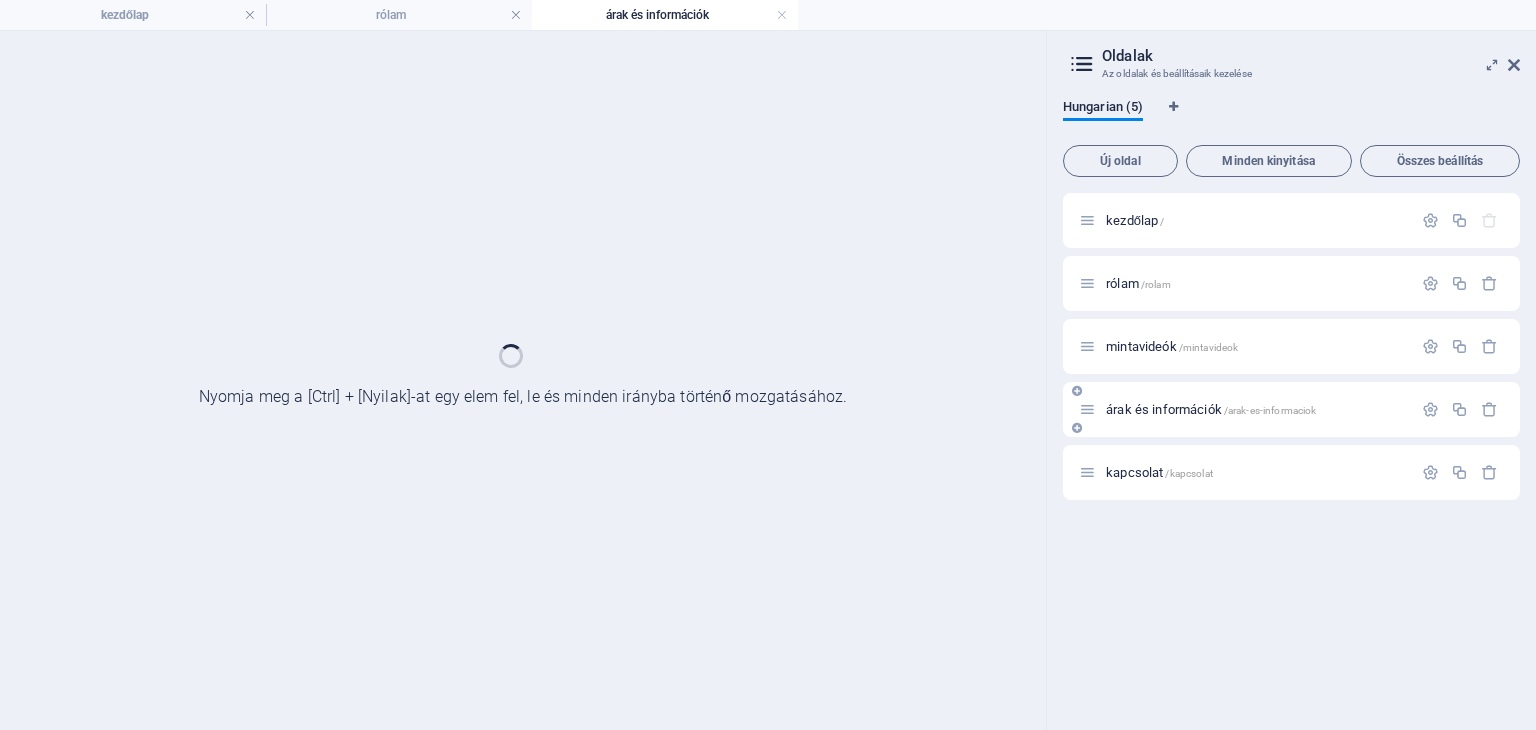 scroll, scrollTop: 0, scrollLeft: 0, axis: both 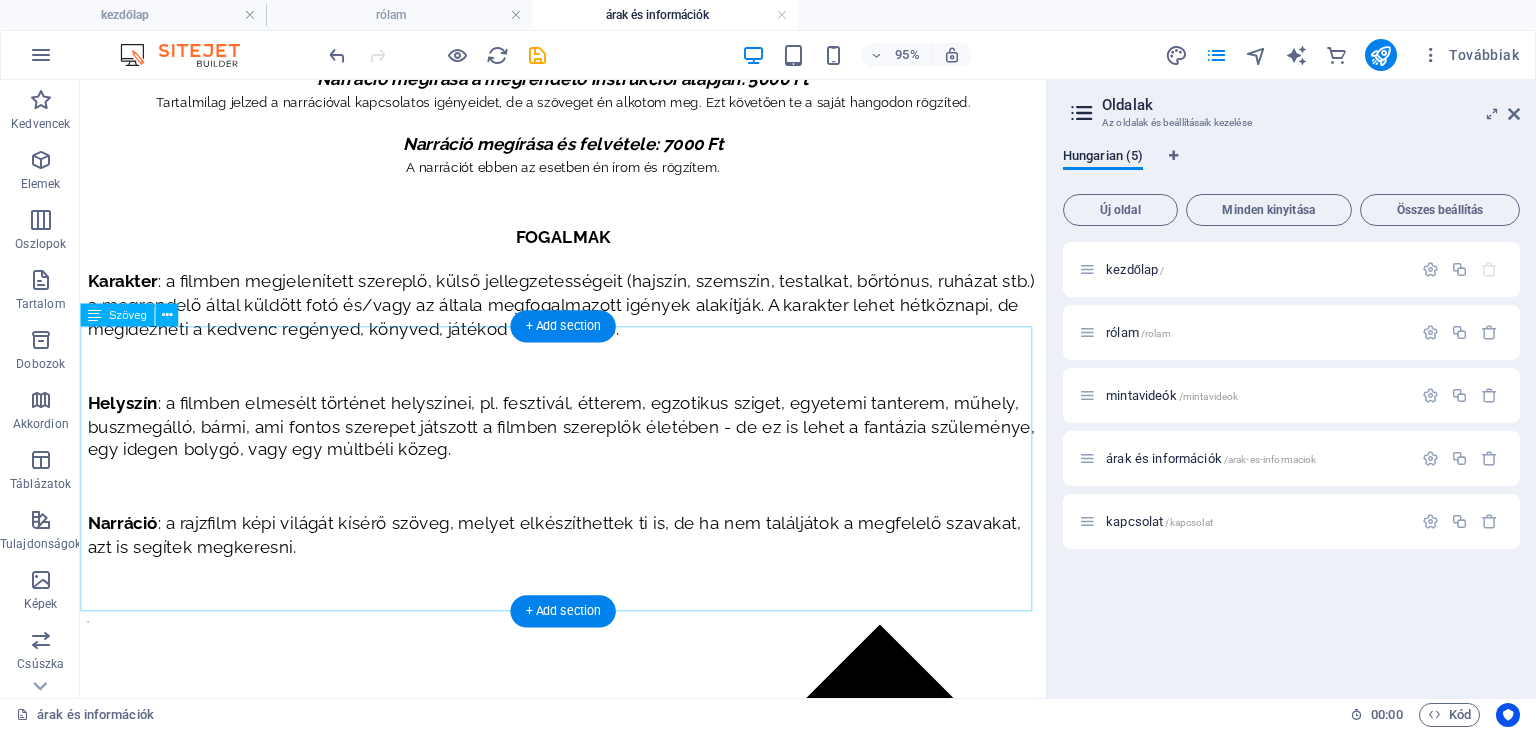 click on "FOGALMAK Karakter : a filmben megjelenített szereplő, külső jellegzetességeit (hajszín, szemszín, testalkat, bőrtónus, ruházat stb.) a megrendelő által küldött fotó és/vagy az általa megfogalmazott igények alakítják. A karakter lehet hétköznapi, de megidézheti a kedvenc regényed, könyved, játékod hangulatát is. Helyszín : a filmben elmesélt történet helyszínei, pl. fesztivál, étterem, egzotikus sziget, egyetemi tanterem, műhely, buszmegálló, bármi, ami fontos szerepet játszott a filmben szereplők életében - de ez is lehet a fantázia szüleménye, egy idegen bolygó, vagy egy múltbéli közeg. Narráció : a rajzfilm képi világát kísérő szöveg, melyet elkészíthettek ti is, de ha nem találjátok a megfelelő szavakat, azt is segítek megkeresni." at bounding box center [588, 409] 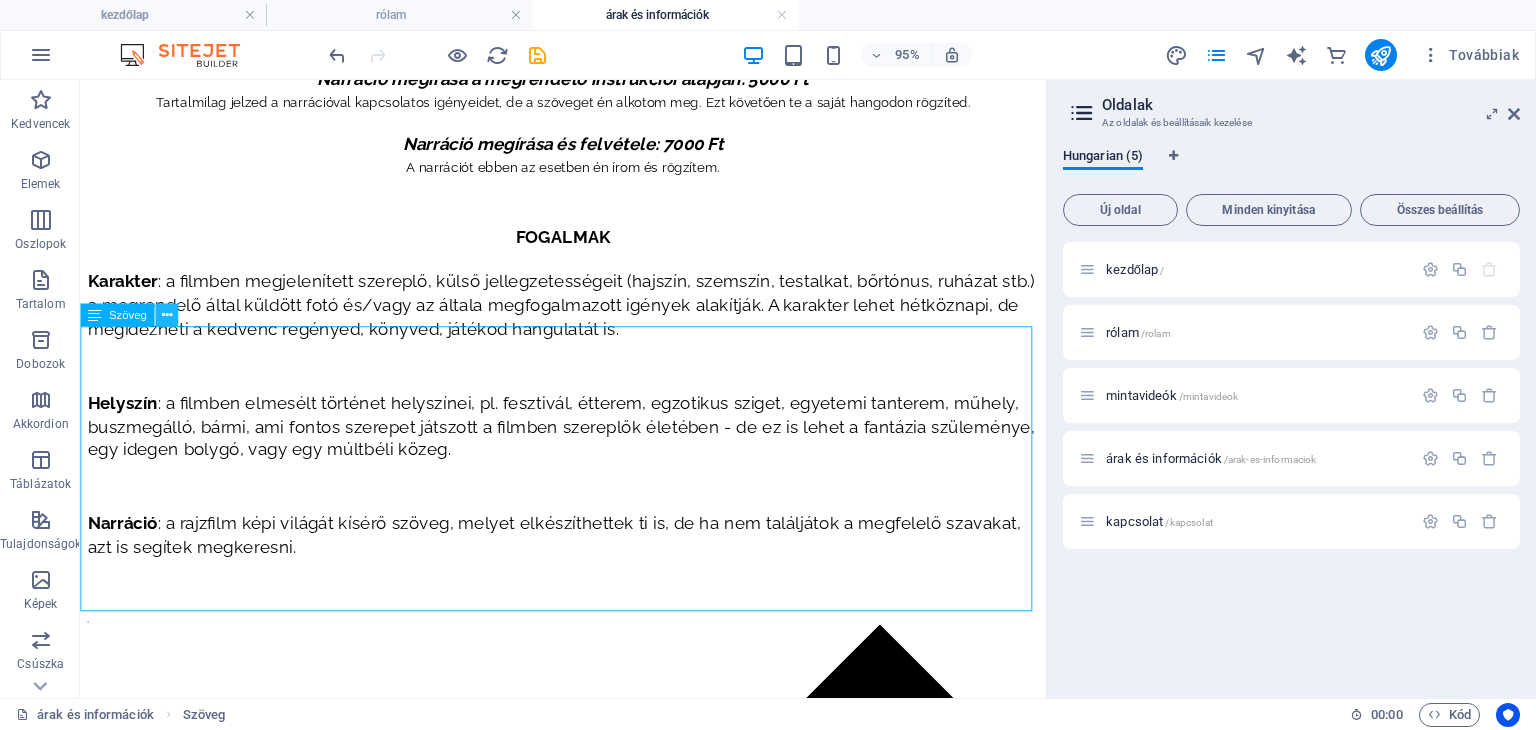 click at bounding box center (166, 314) 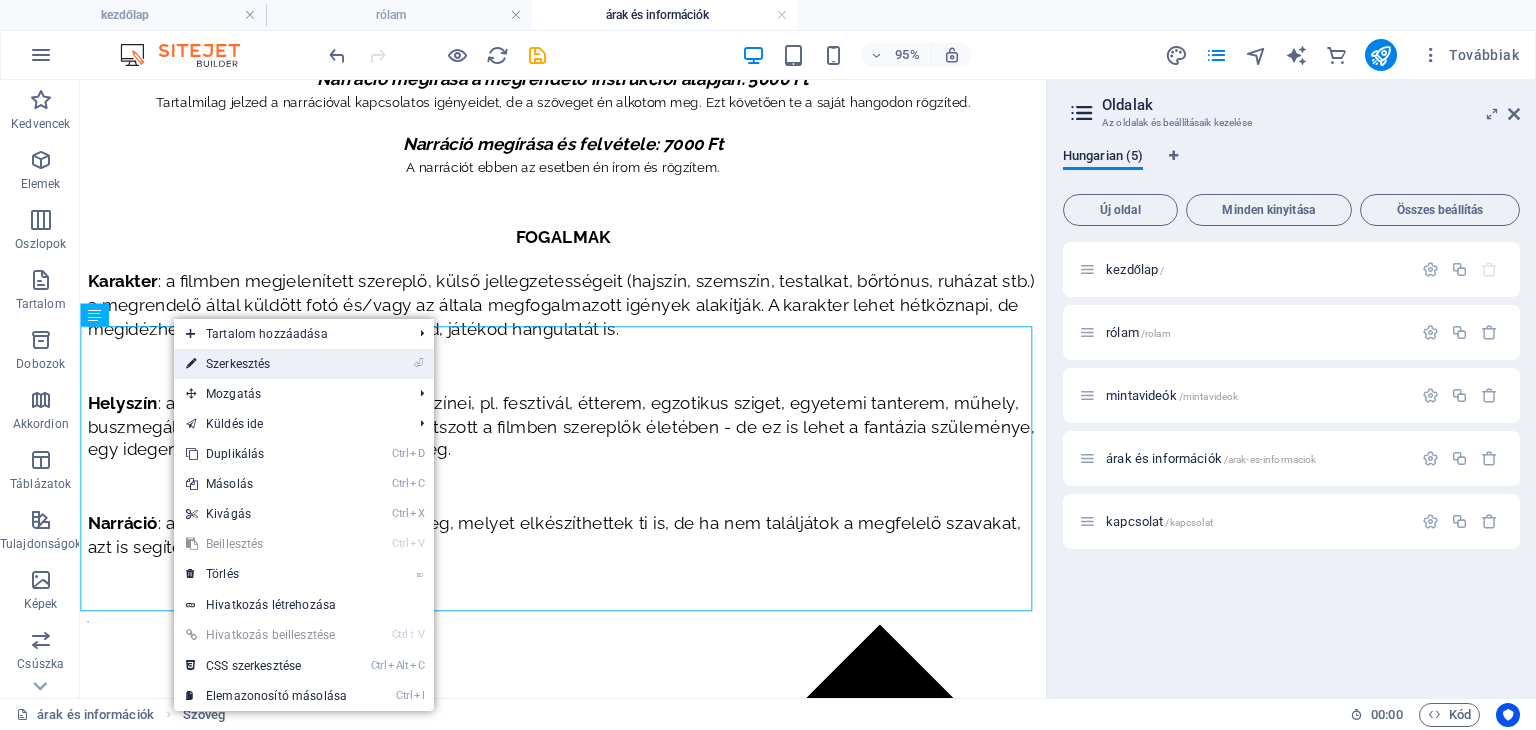 click on "⏎  Szerkesztés" at bounding box center [266, 364] 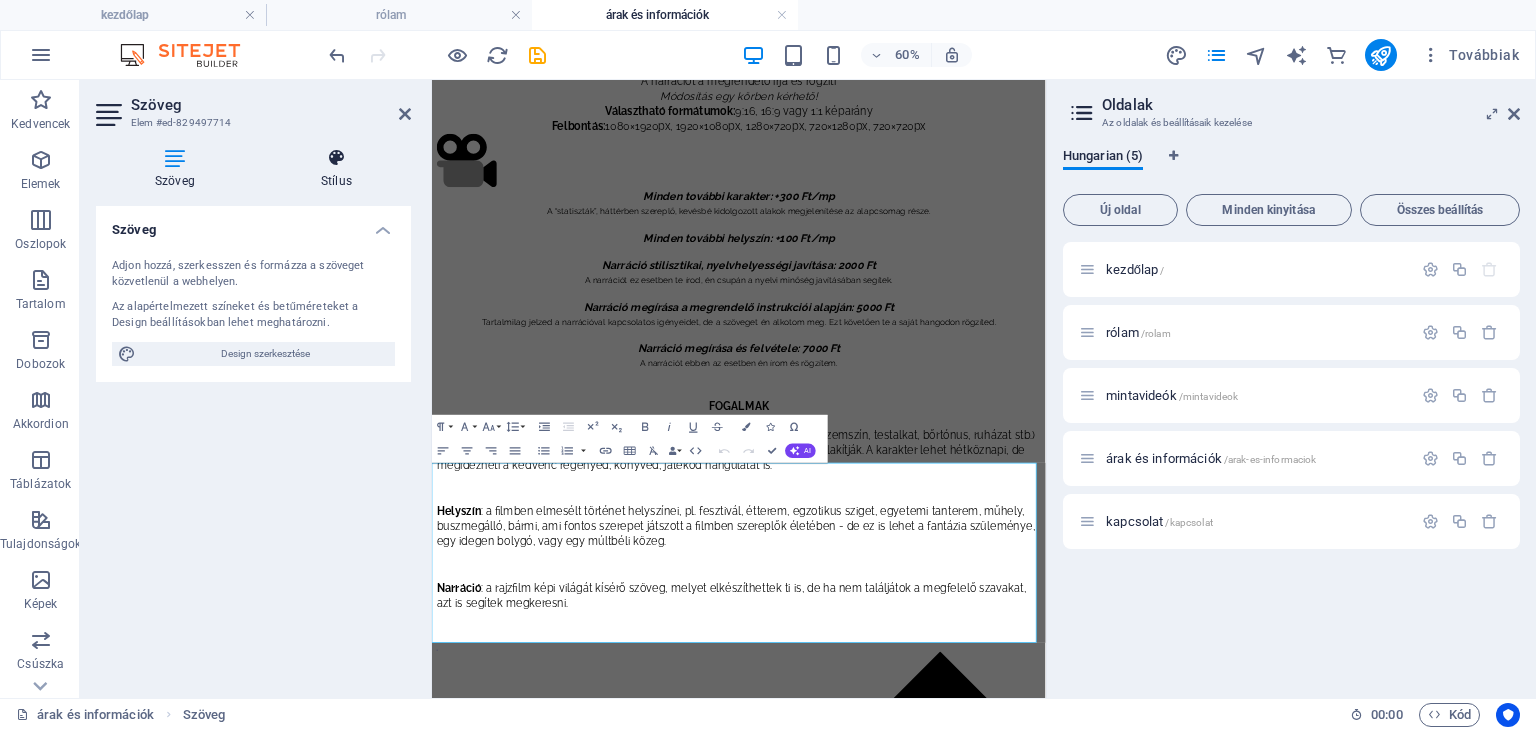 click at bounding box center [336, 158] 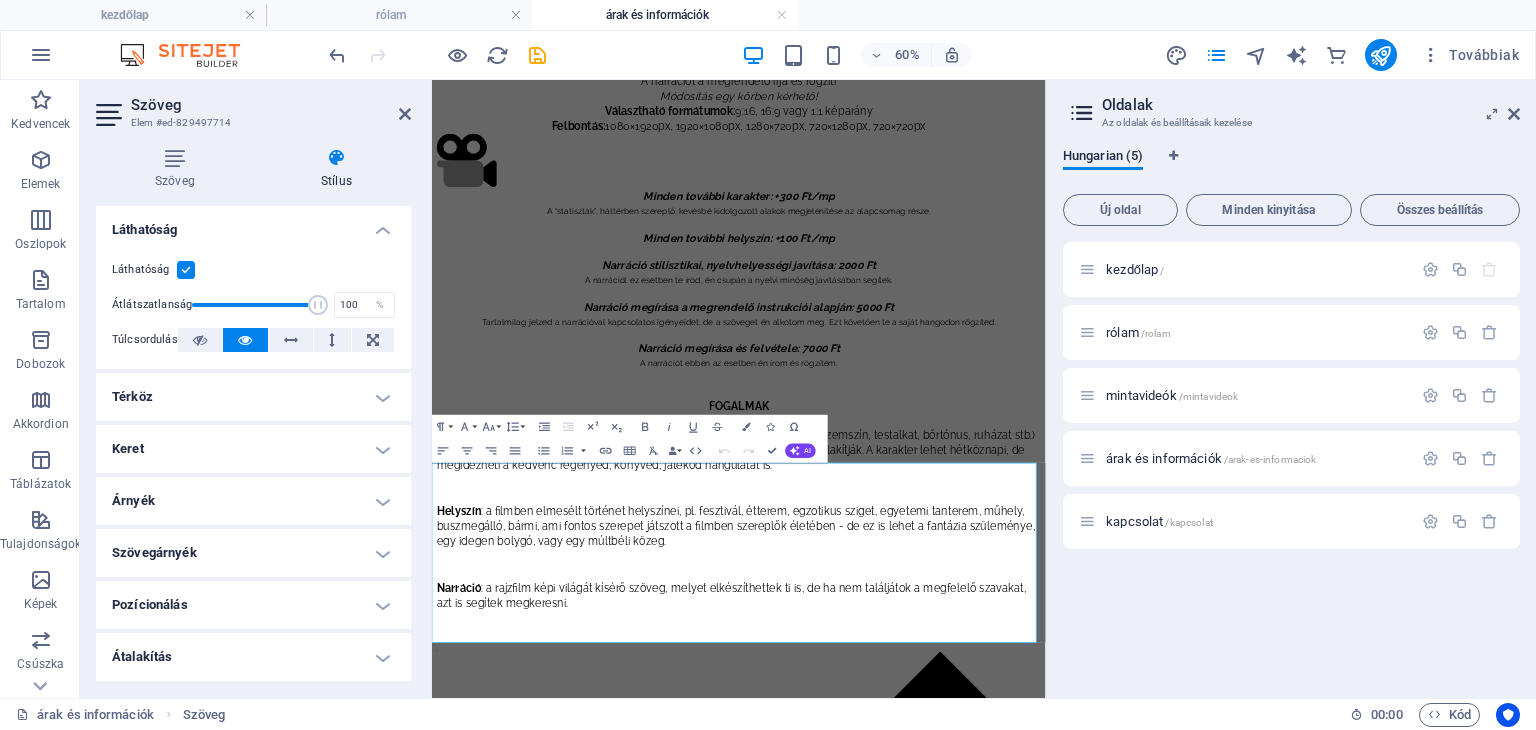 click on "Térköz" at bounding box center [253, 397] 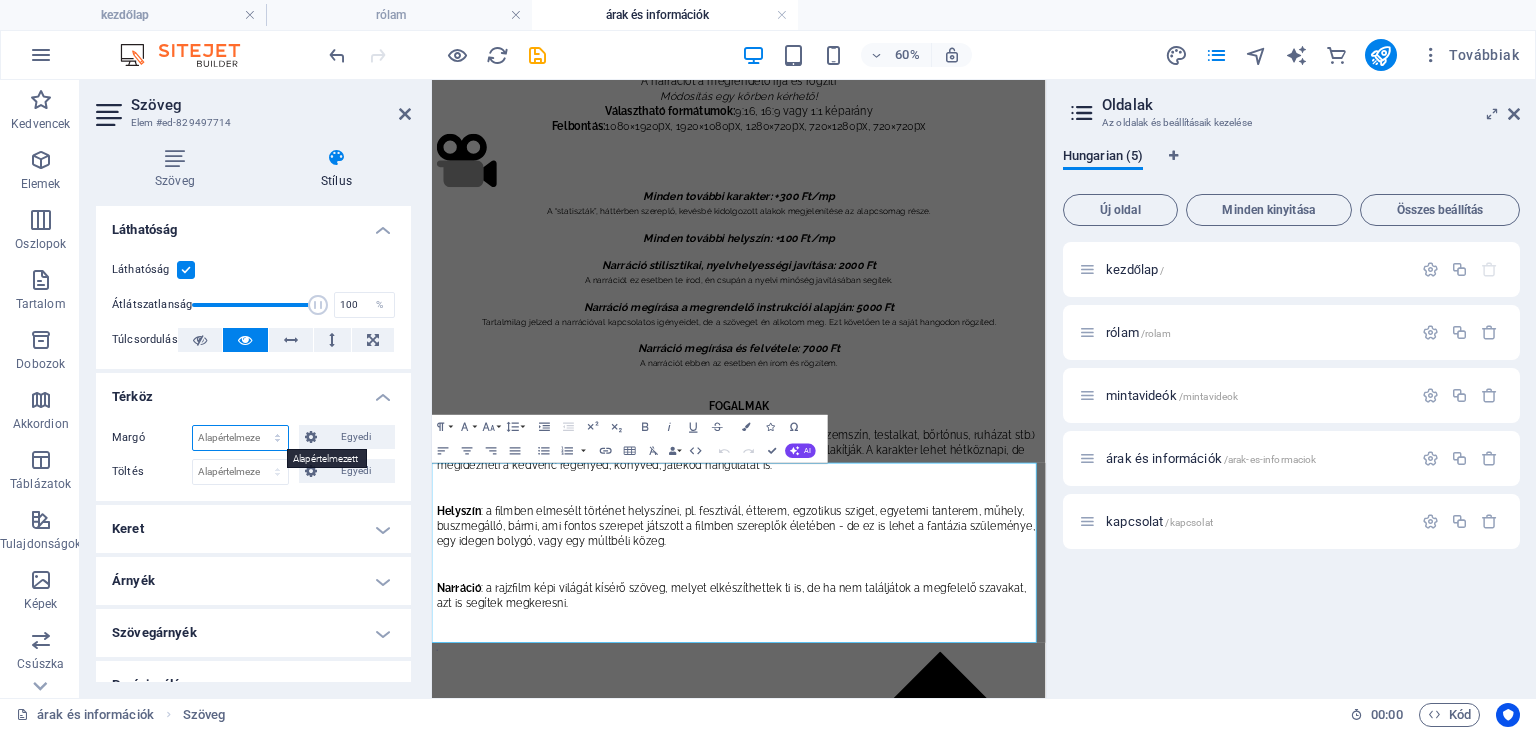 click on "Alapértelmezett automatikus px % rem vw vh Egyedi" at bounding box center (240, 438) 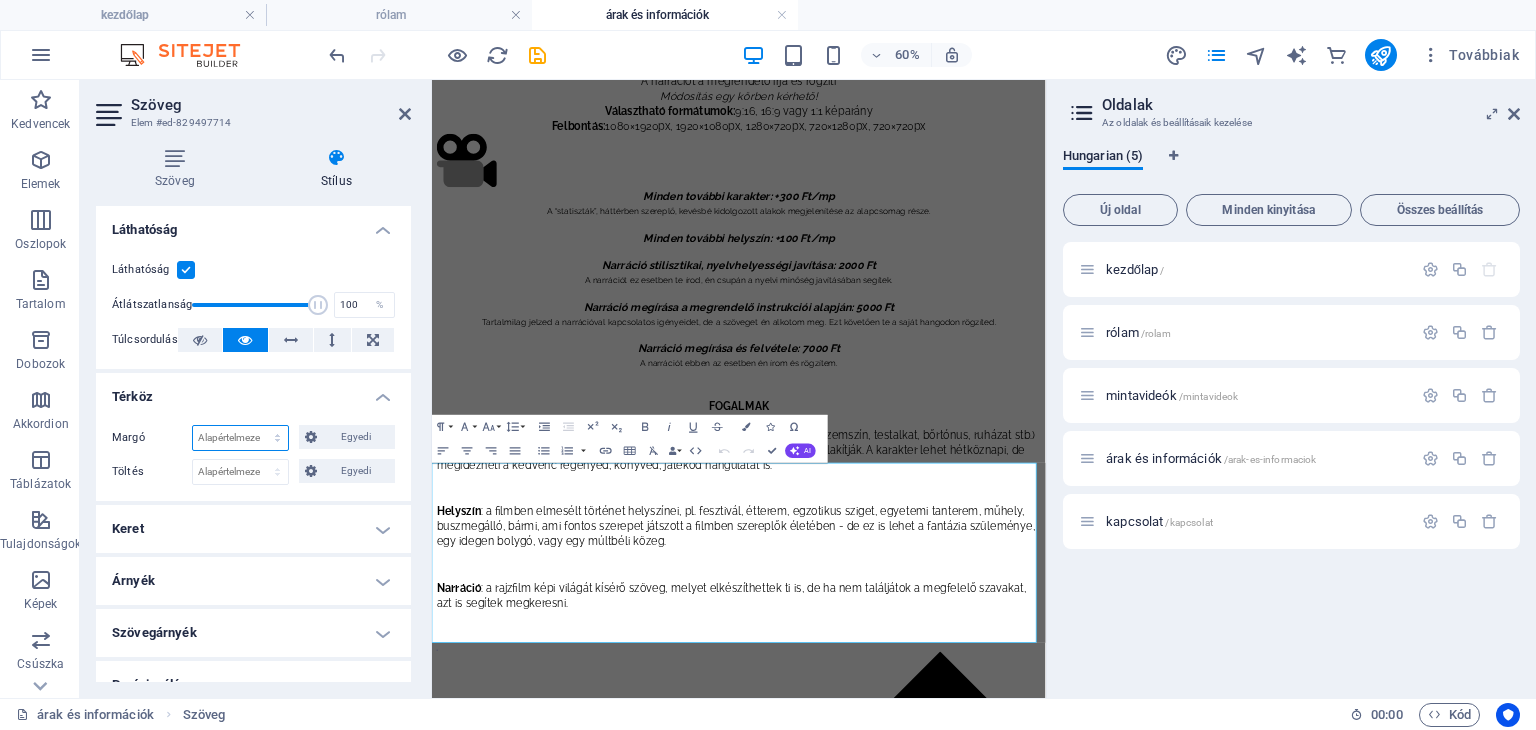 select on "%" 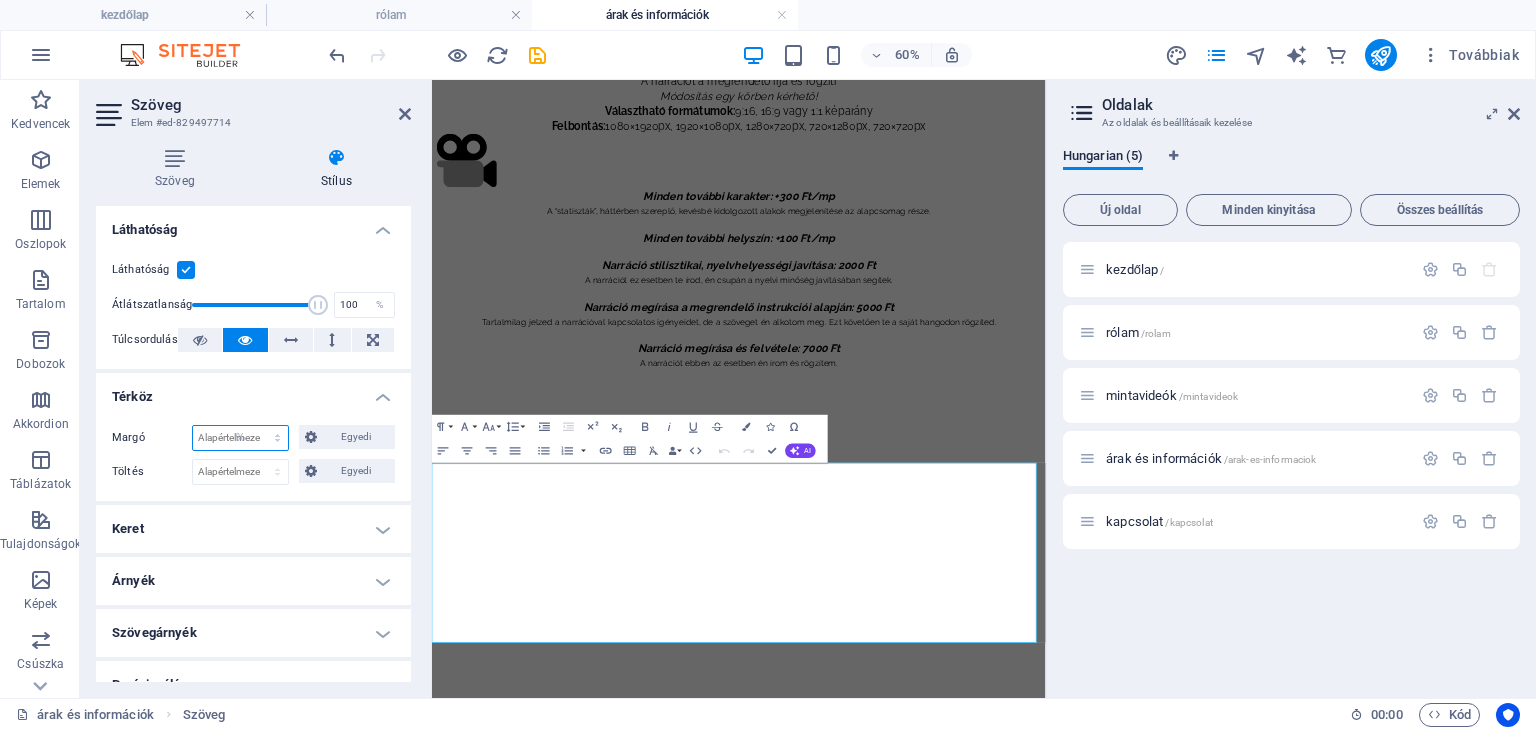 click on "Alapértelmezett automatikus px % rem vw vh Egyedi" at bounding box center (240, 438) 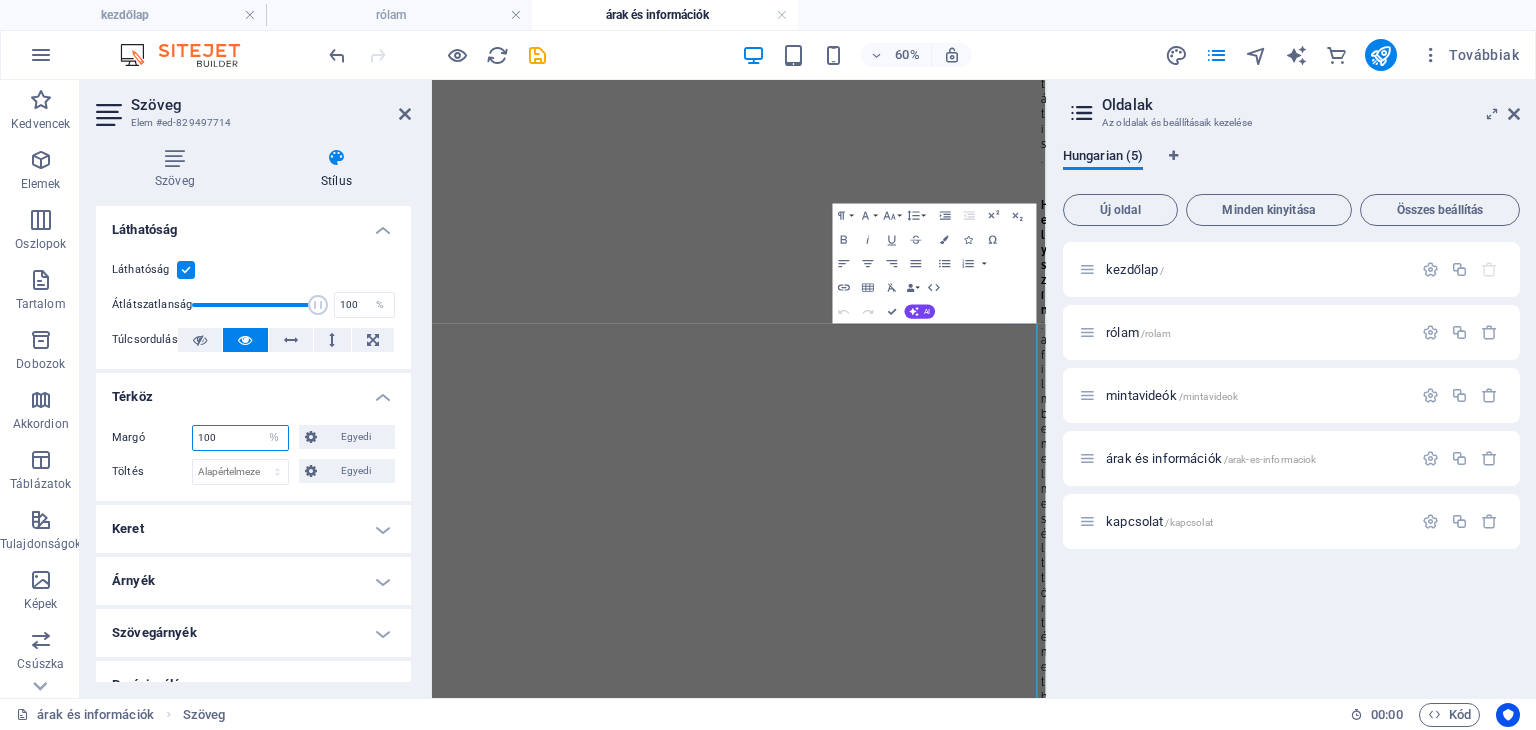 scroll, scrollTop: 9669, scrollLeft: 0, axis: vertical 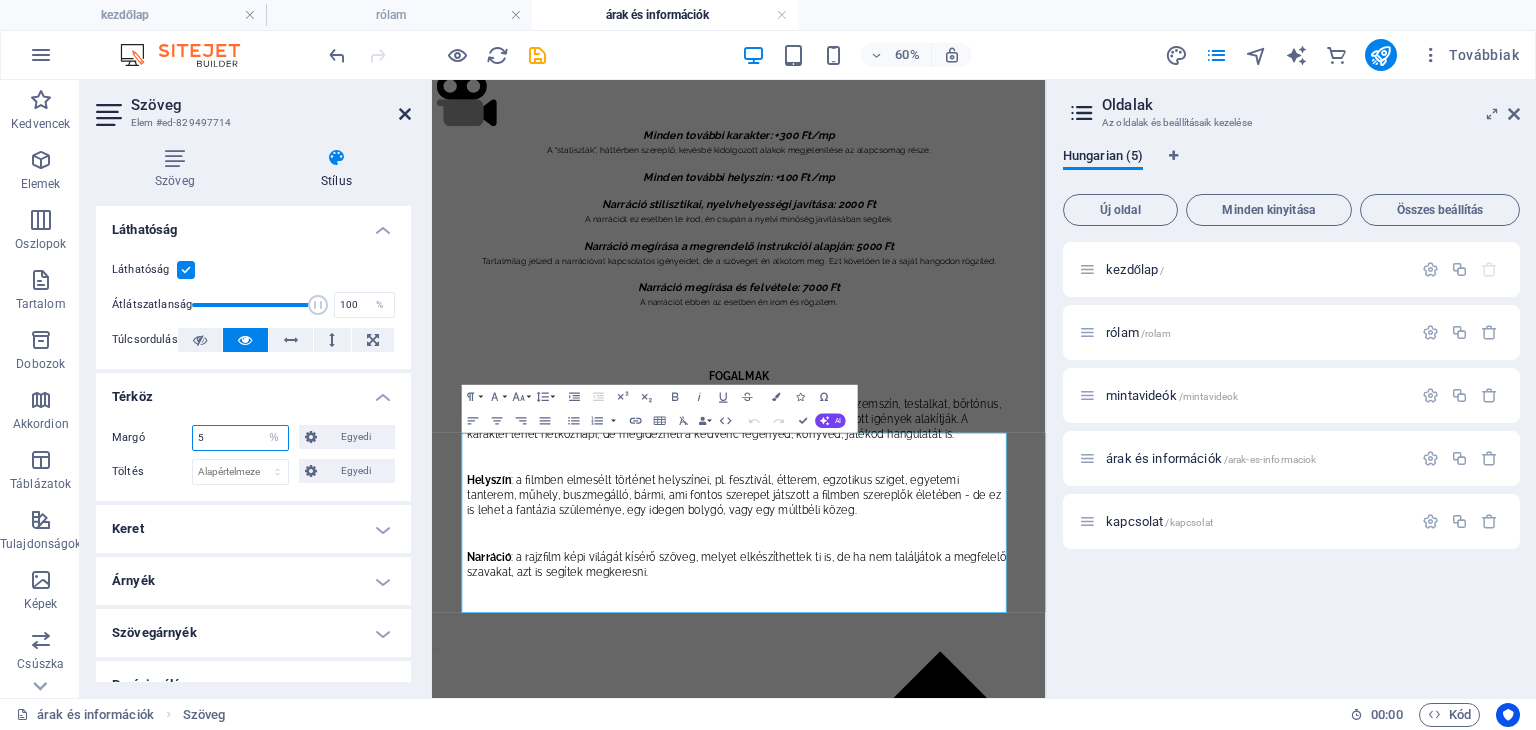 type on "5" 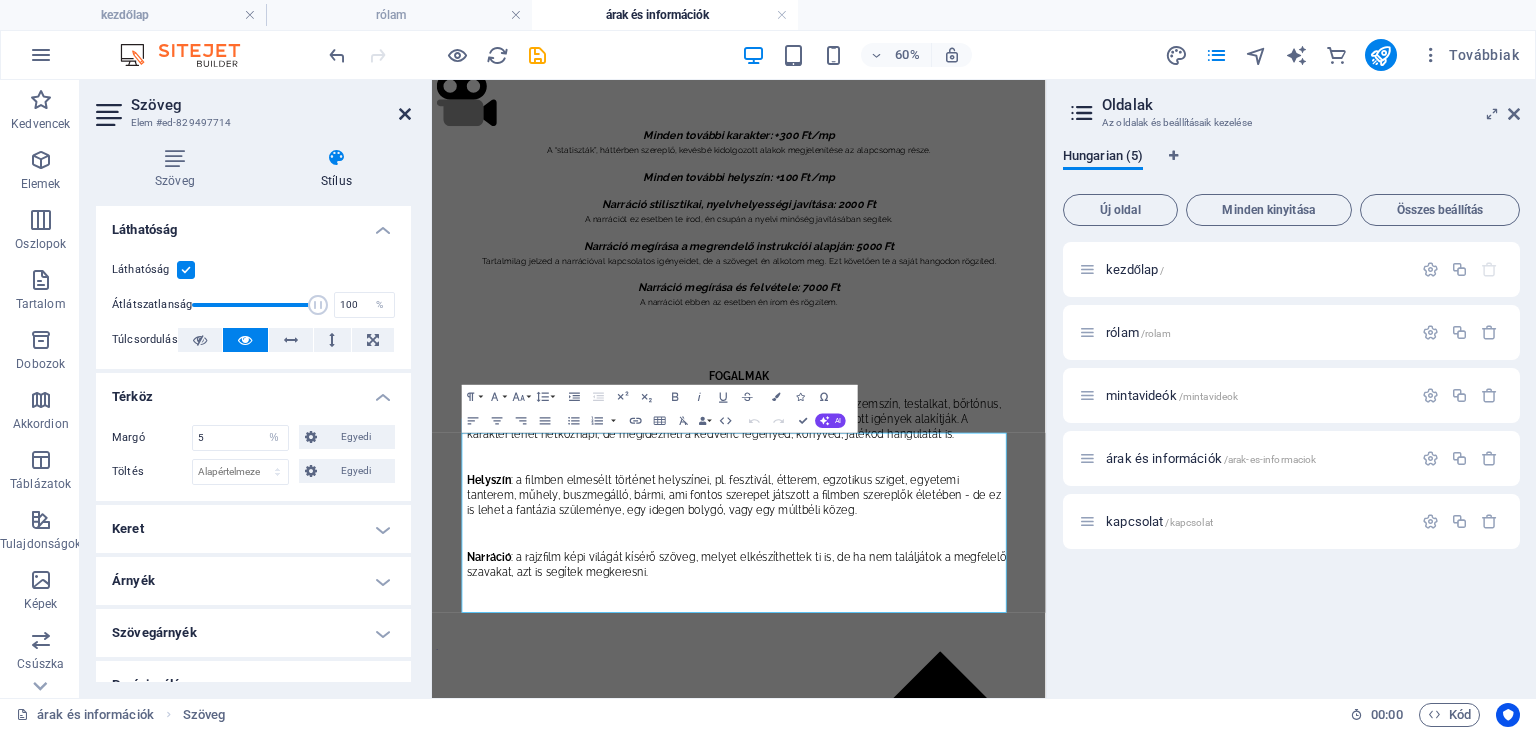 click at bounding box center (405, 114) 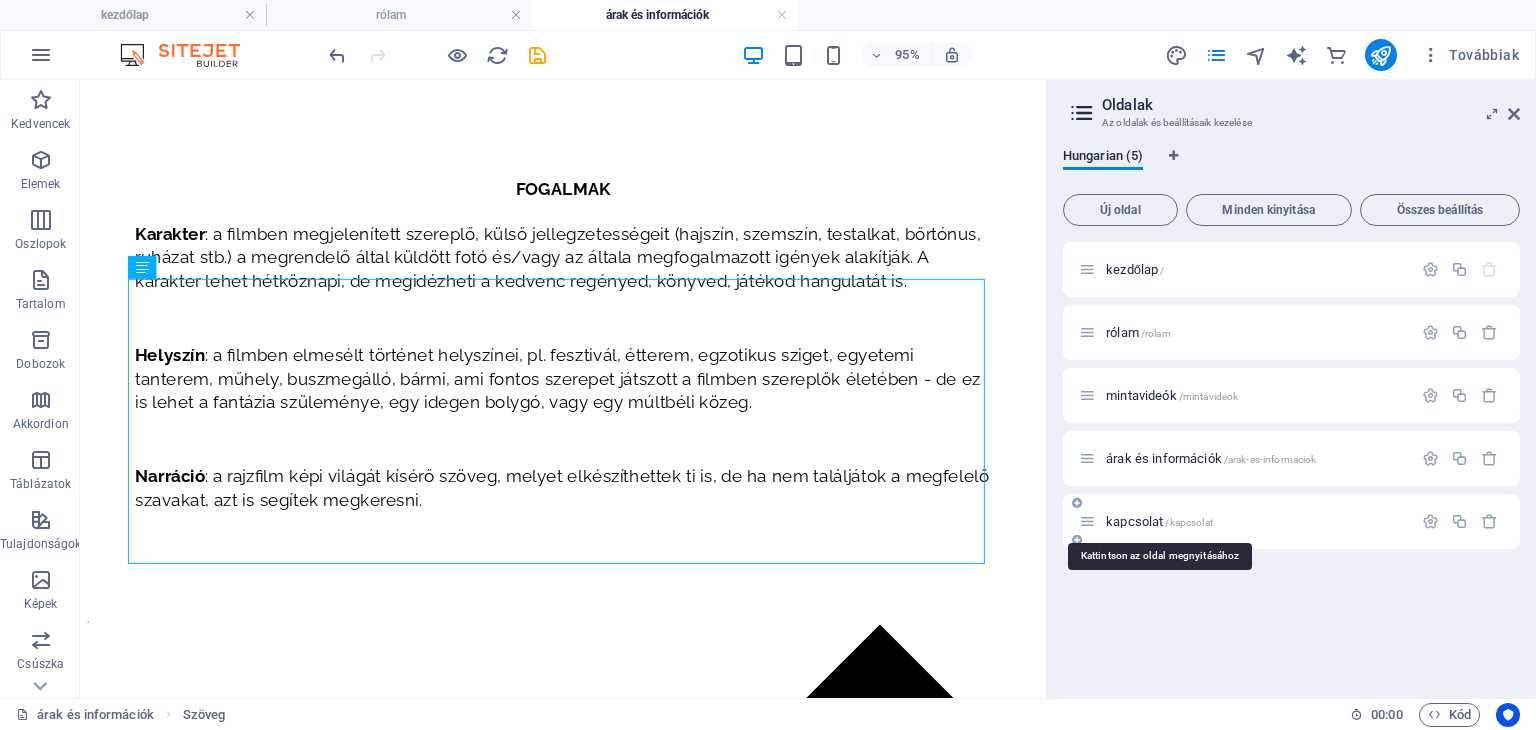 click on "kapcsolat /kapcsolat" at bounding box center (1159, 521) 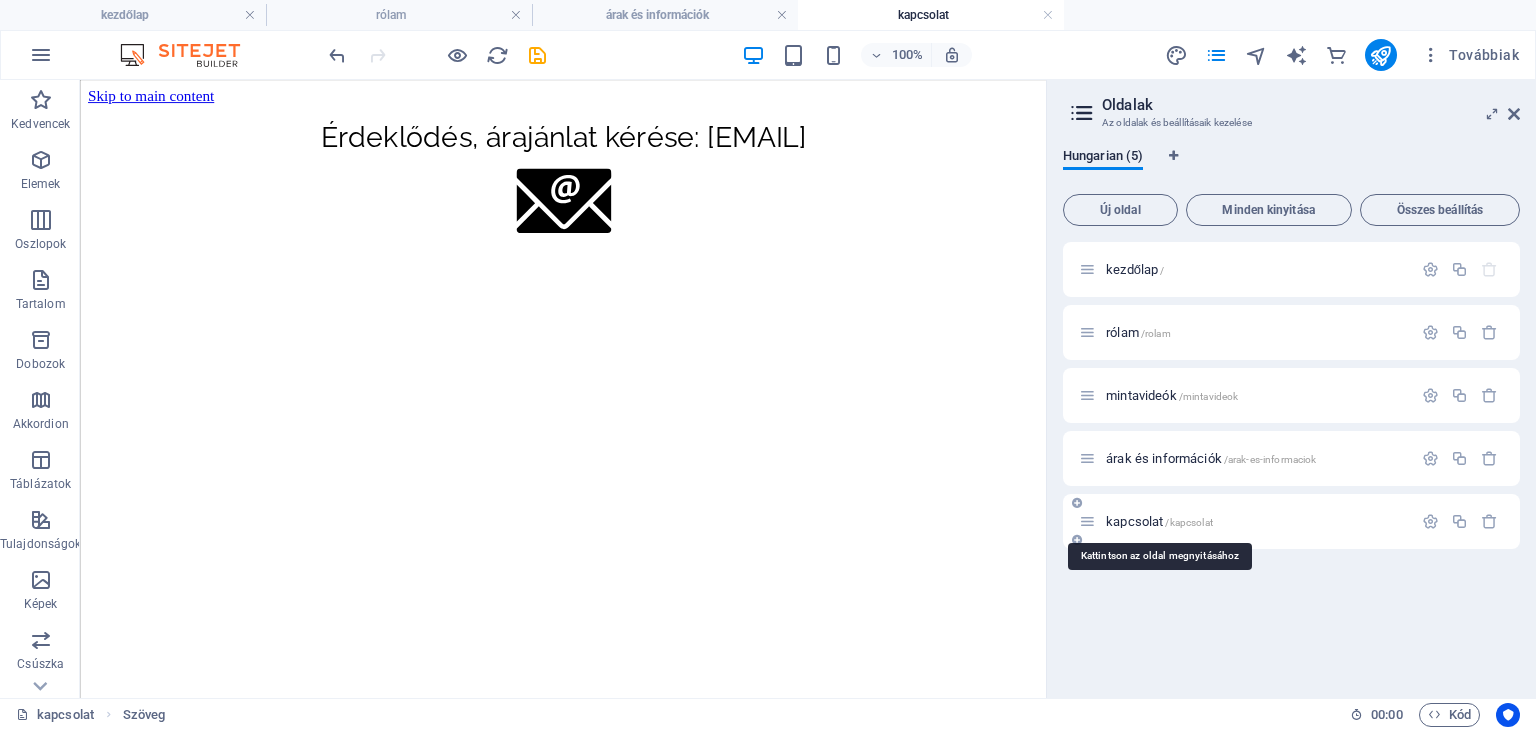 scroll, scrollTop: 0, scrollLeft: 0, axis: both 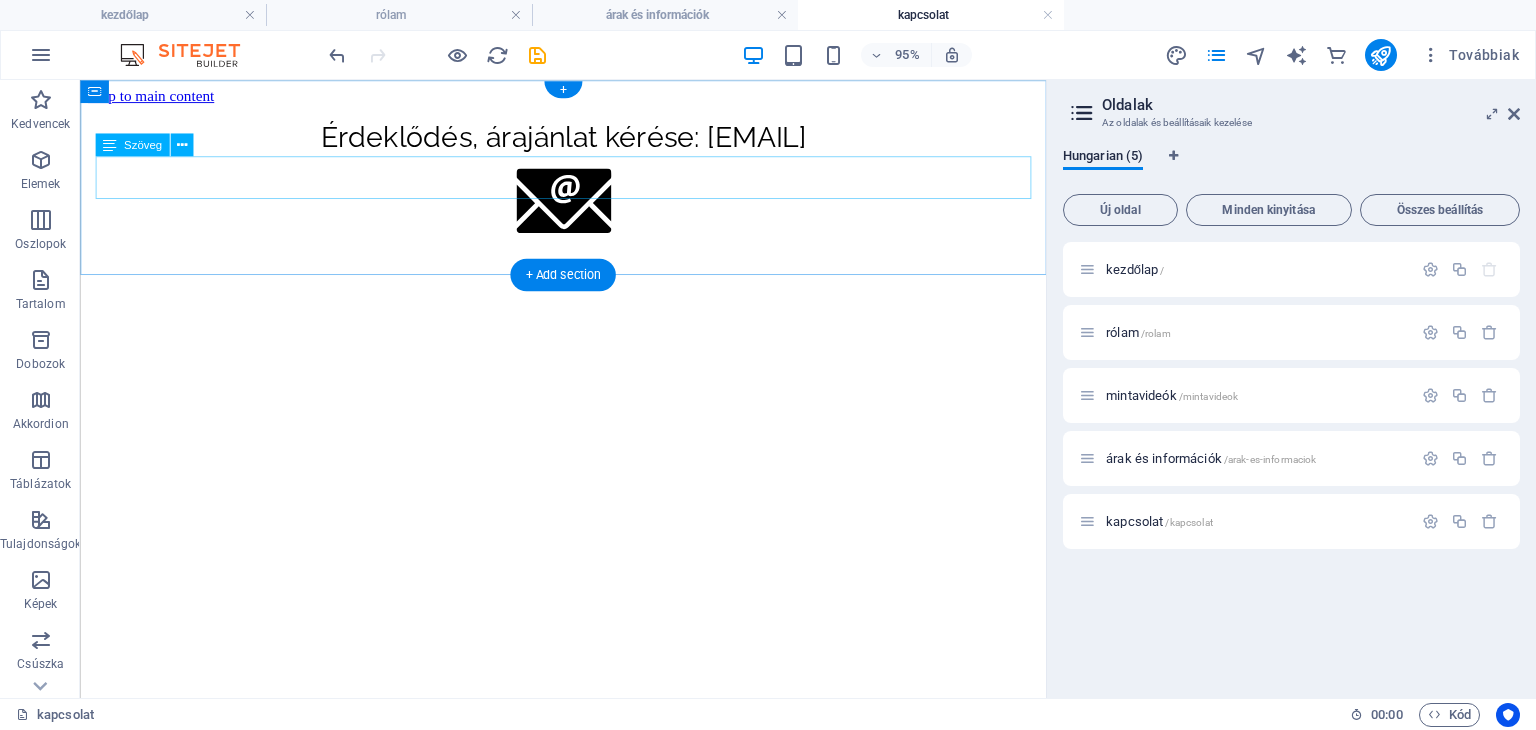 click on "Érdeklődés, árajánlat kérése: info@rajzfilmem.hu" at bounding box center [588, 139] 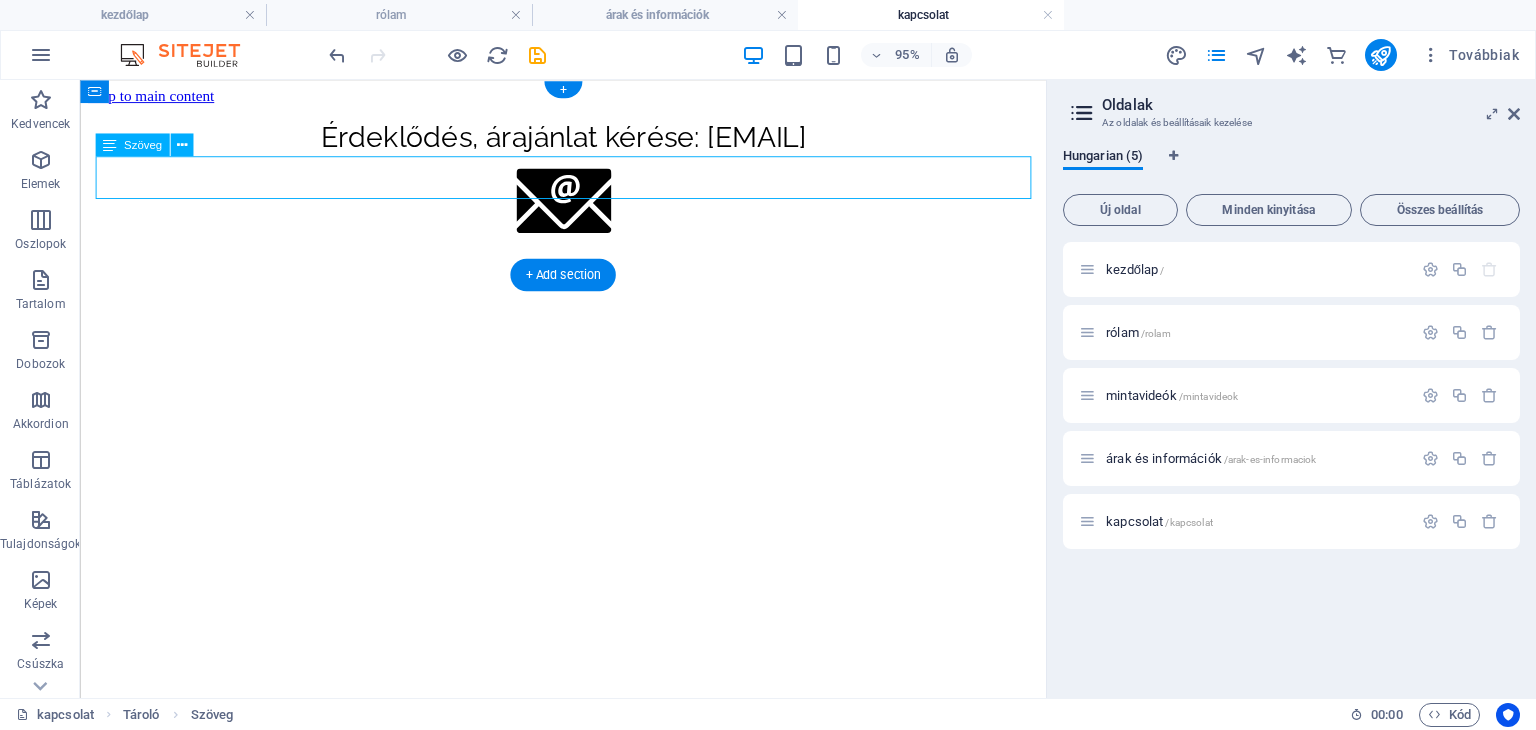 click on "Érdeklődés, árajánlat kérése: info@rajzfilmem.hu" at bounding box center (588, 139) 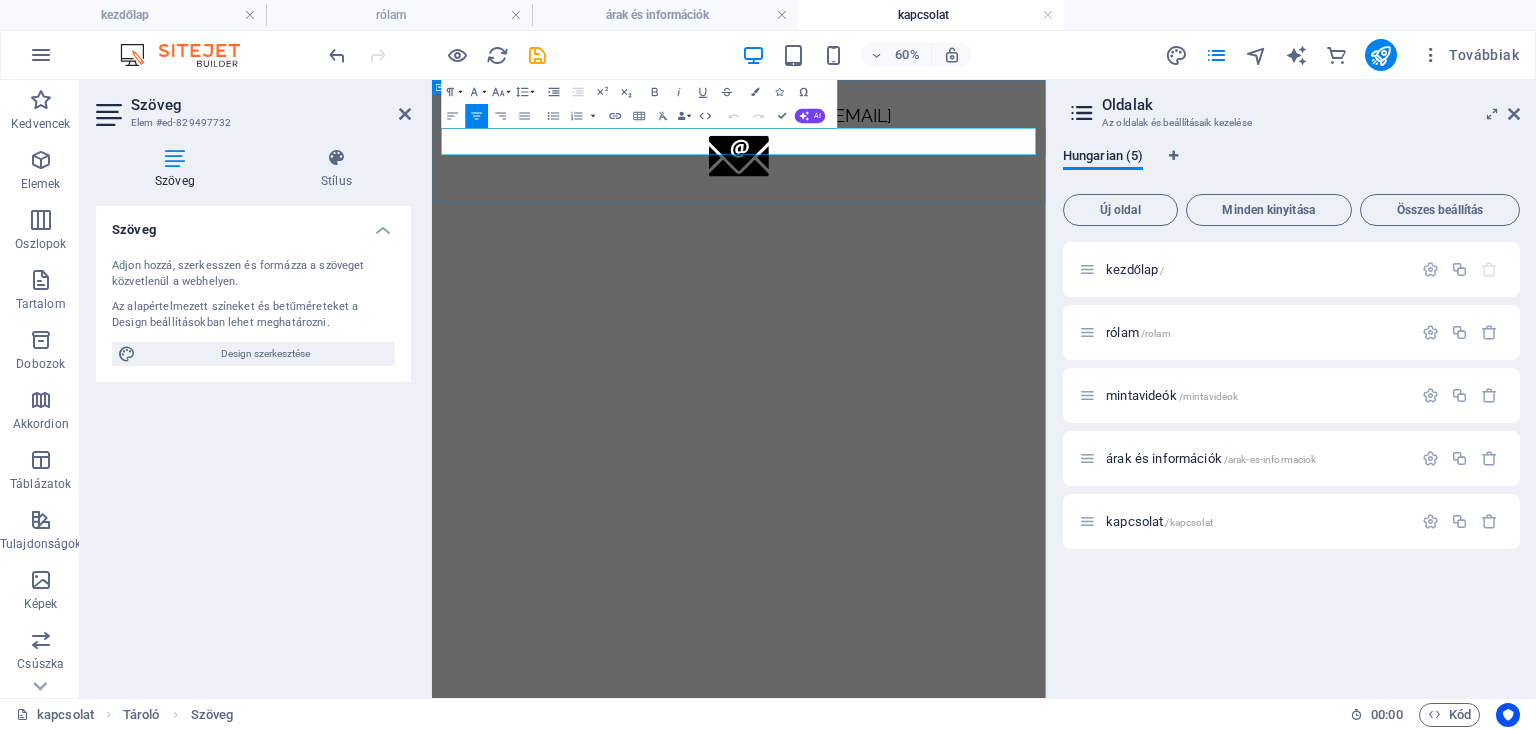 click on "Érdeklődés, árajánlat kérése: info@rajzfilmem.hu" at bounding box center (943, 139) 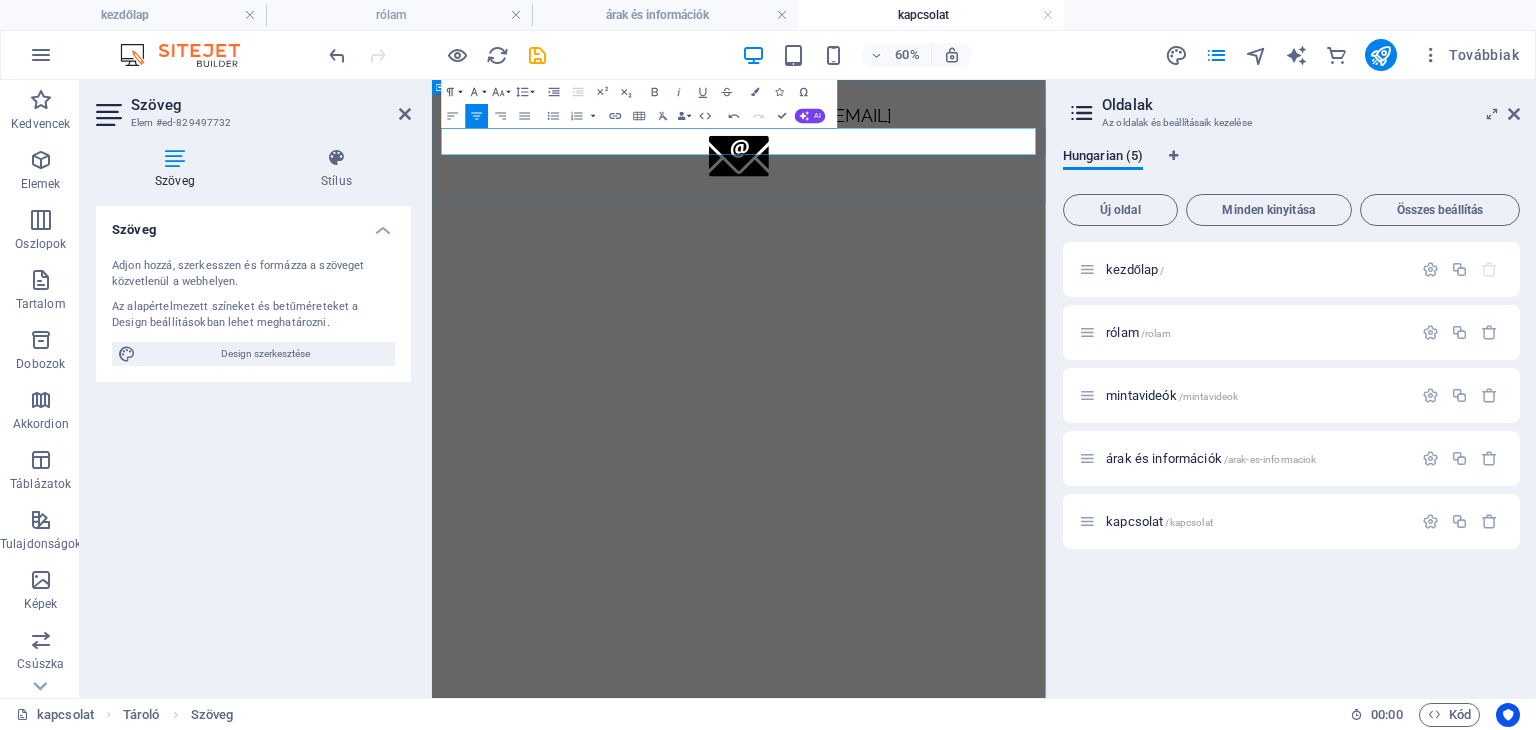 type 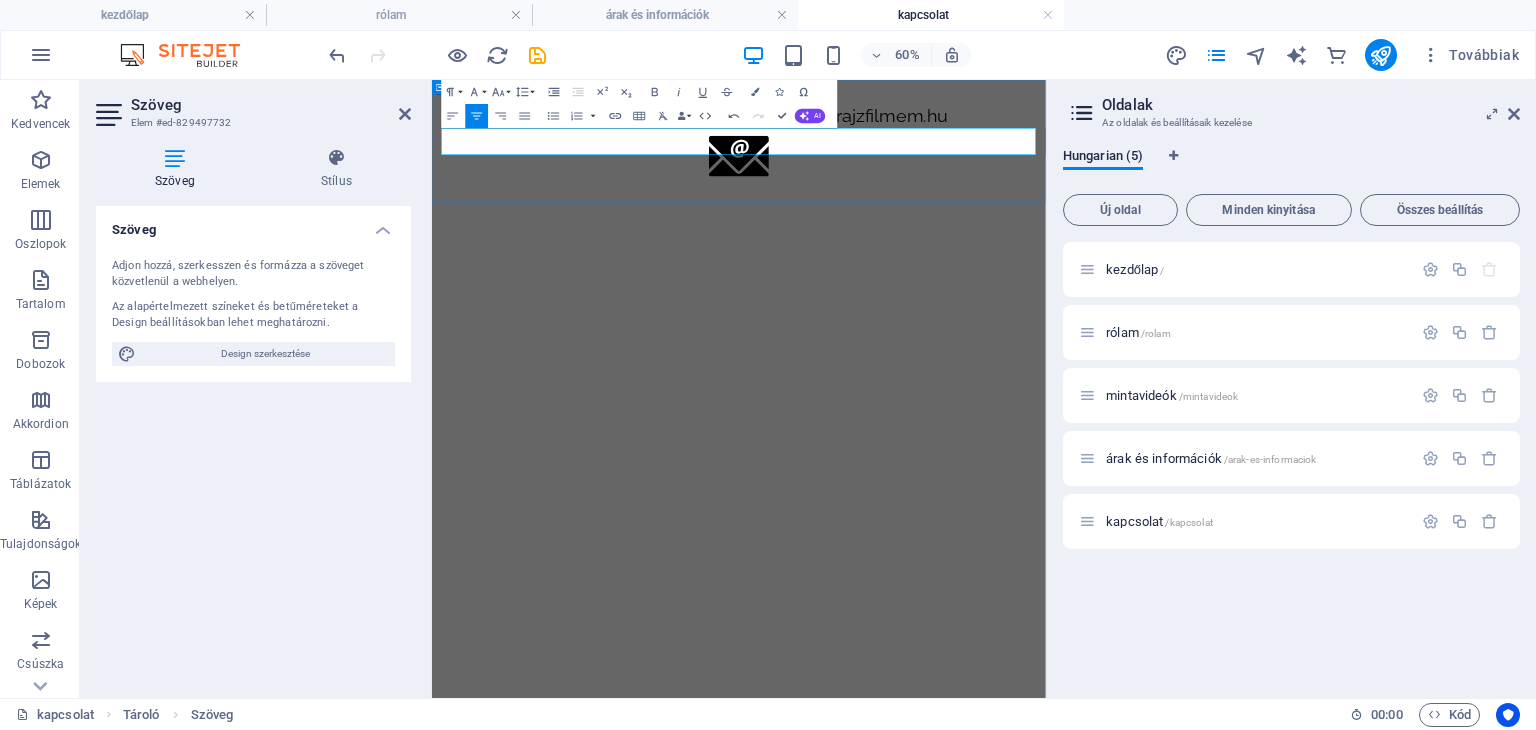 click on "Érdeklődés, árajánlat kérése: info kukac  rajzfilmem.hu" at bounding box center [944, 139] 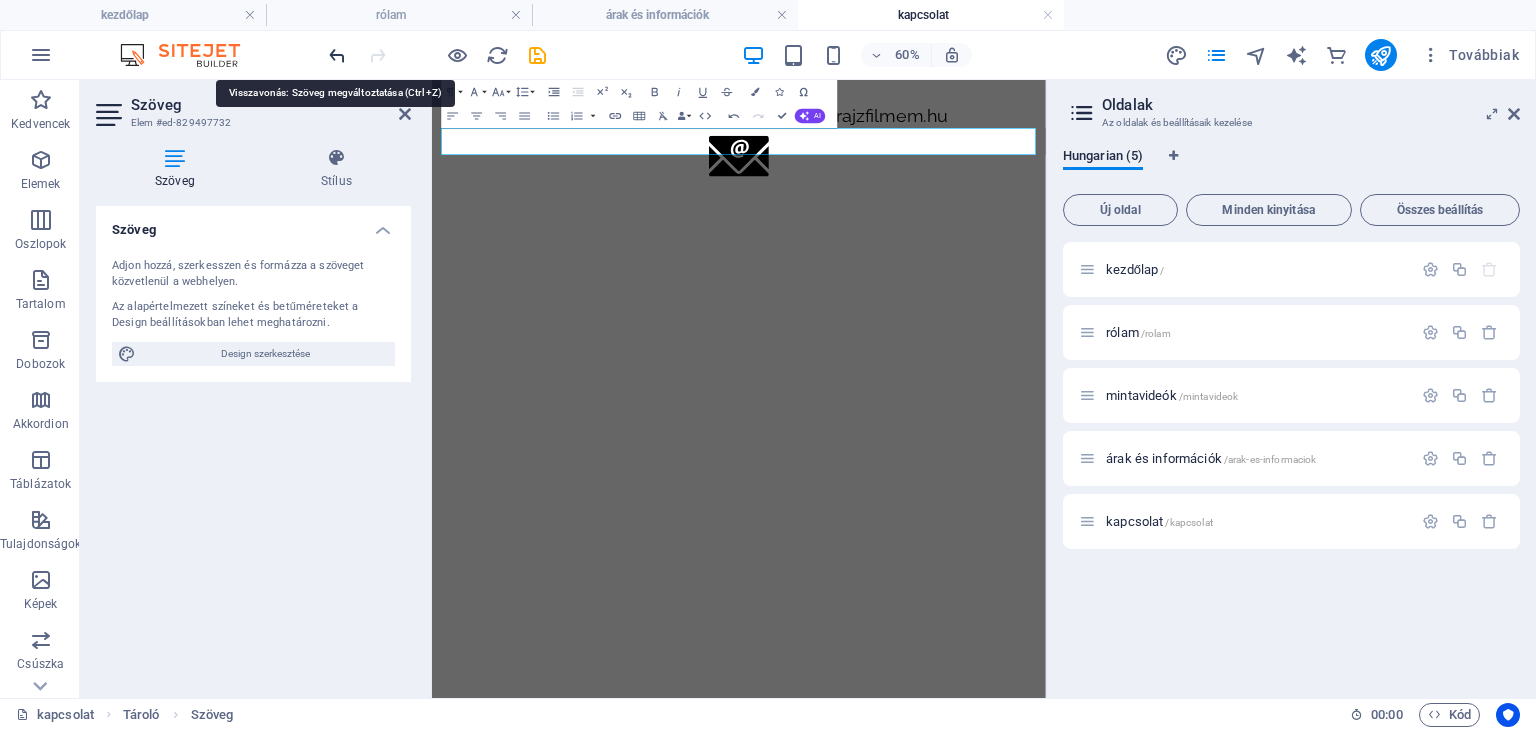 click at bounding box center (337, 55) 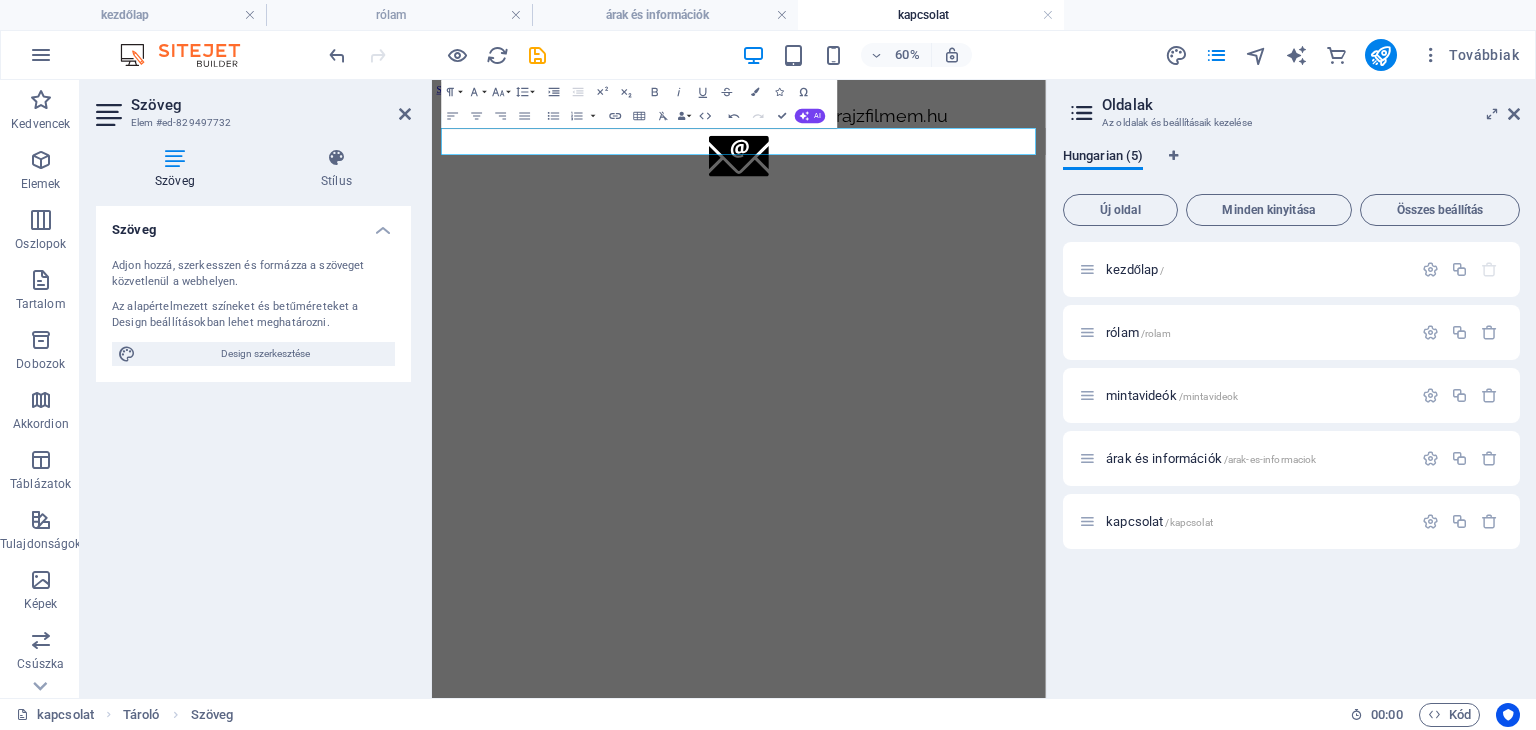 click on "Skip to main content
Érdeklődés, árajánlat kérése: info kukac  rajzfilmem.hu" at bounding box center (943, 166) 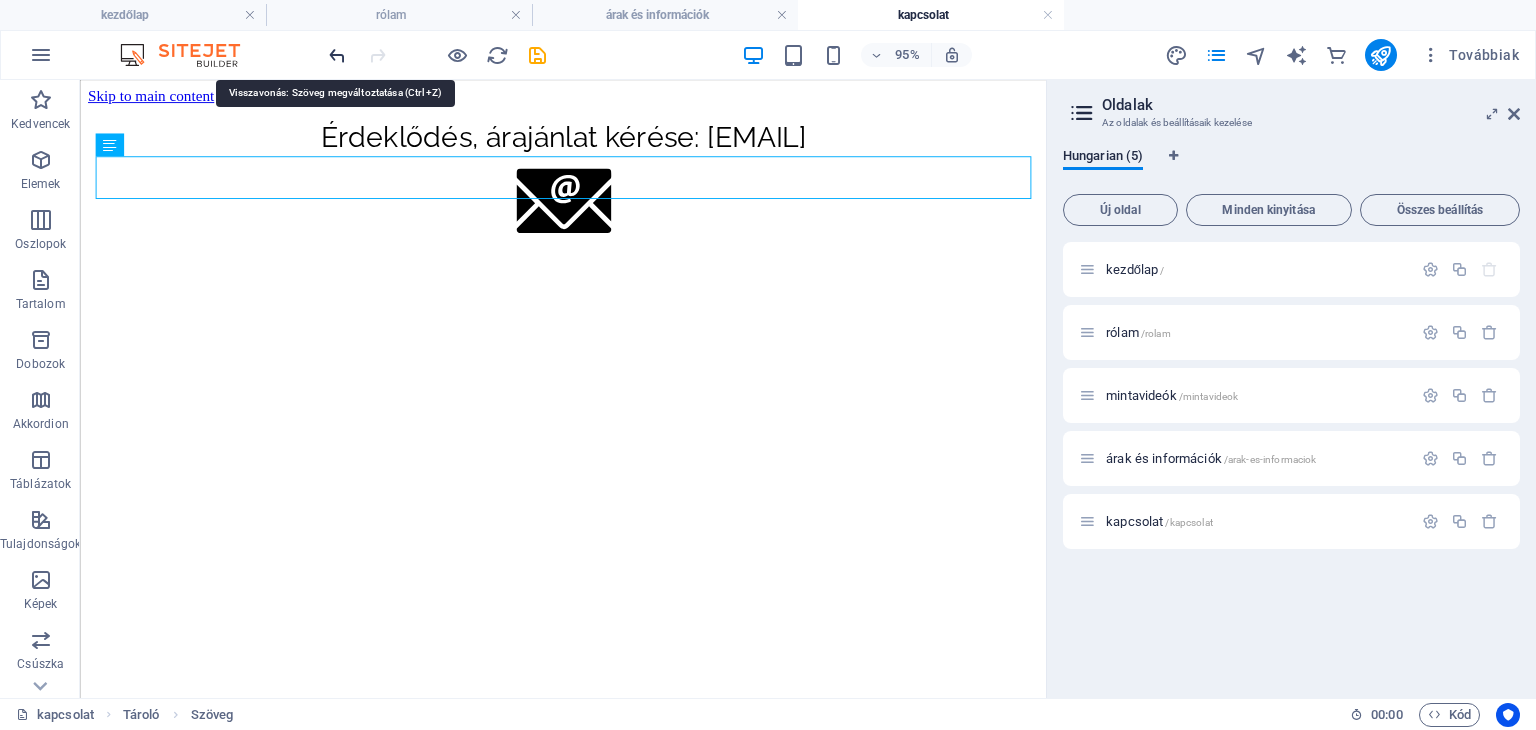 click at bounding box center (337, 55) 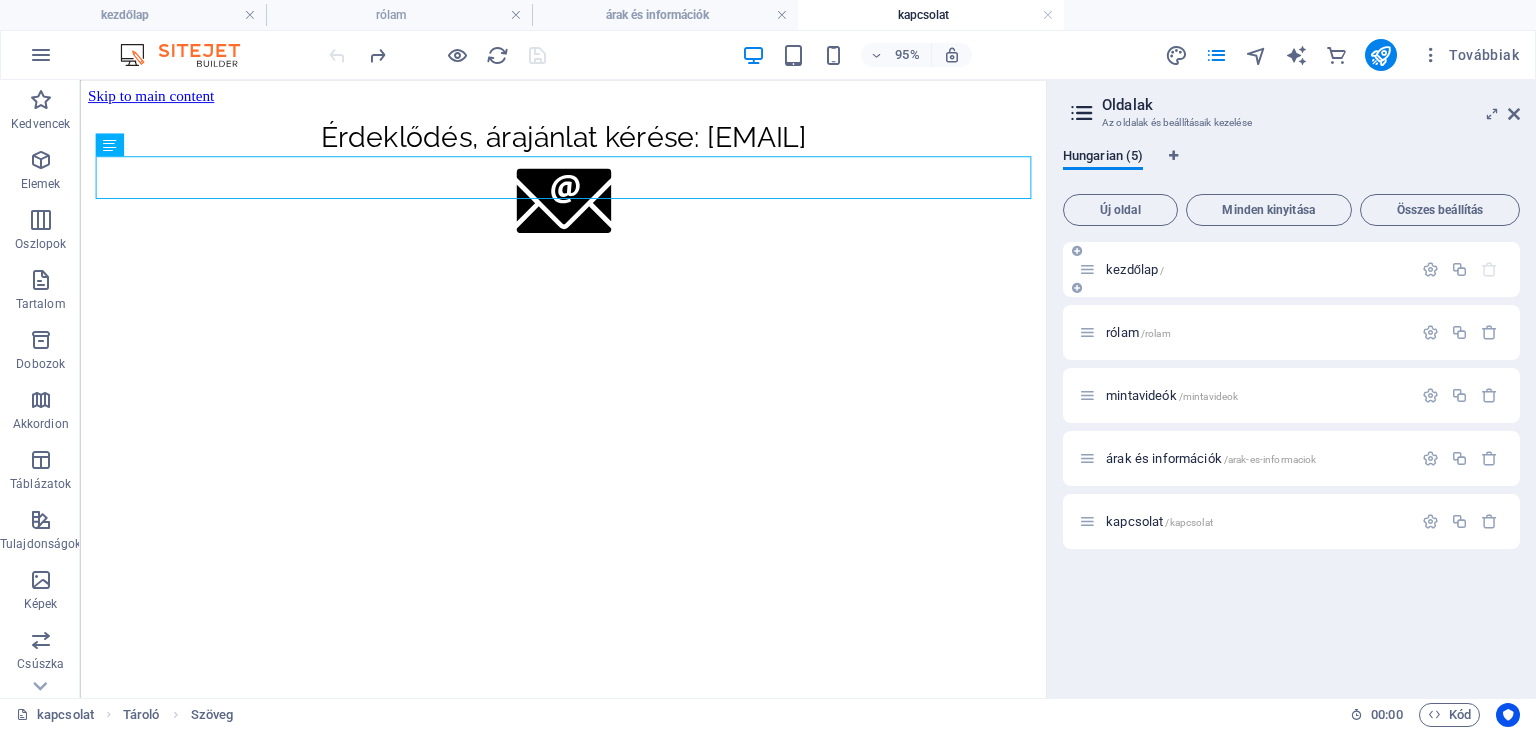 click on "kezdőlap /" at bounding box center (1135, 269) 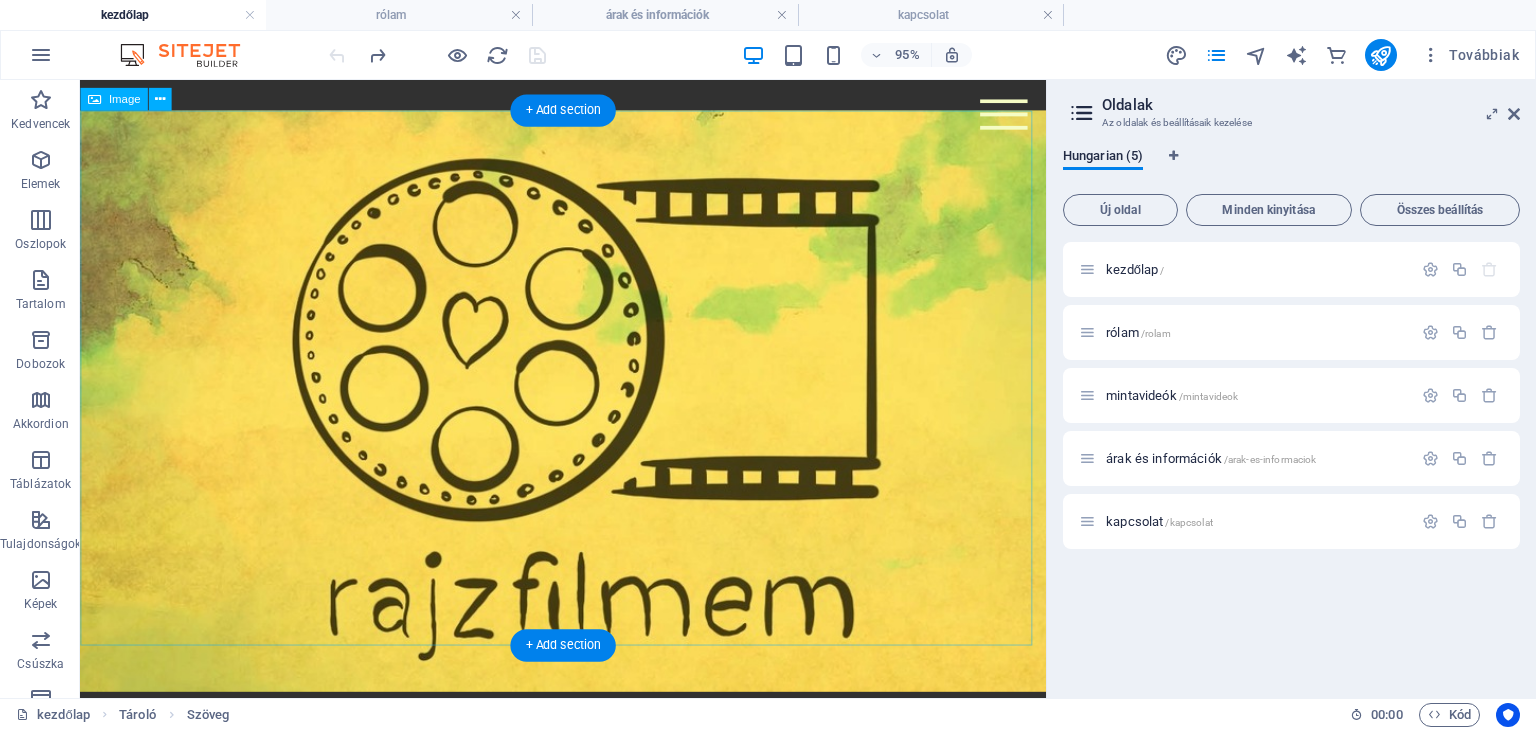 click at bounding box center (588, 418) 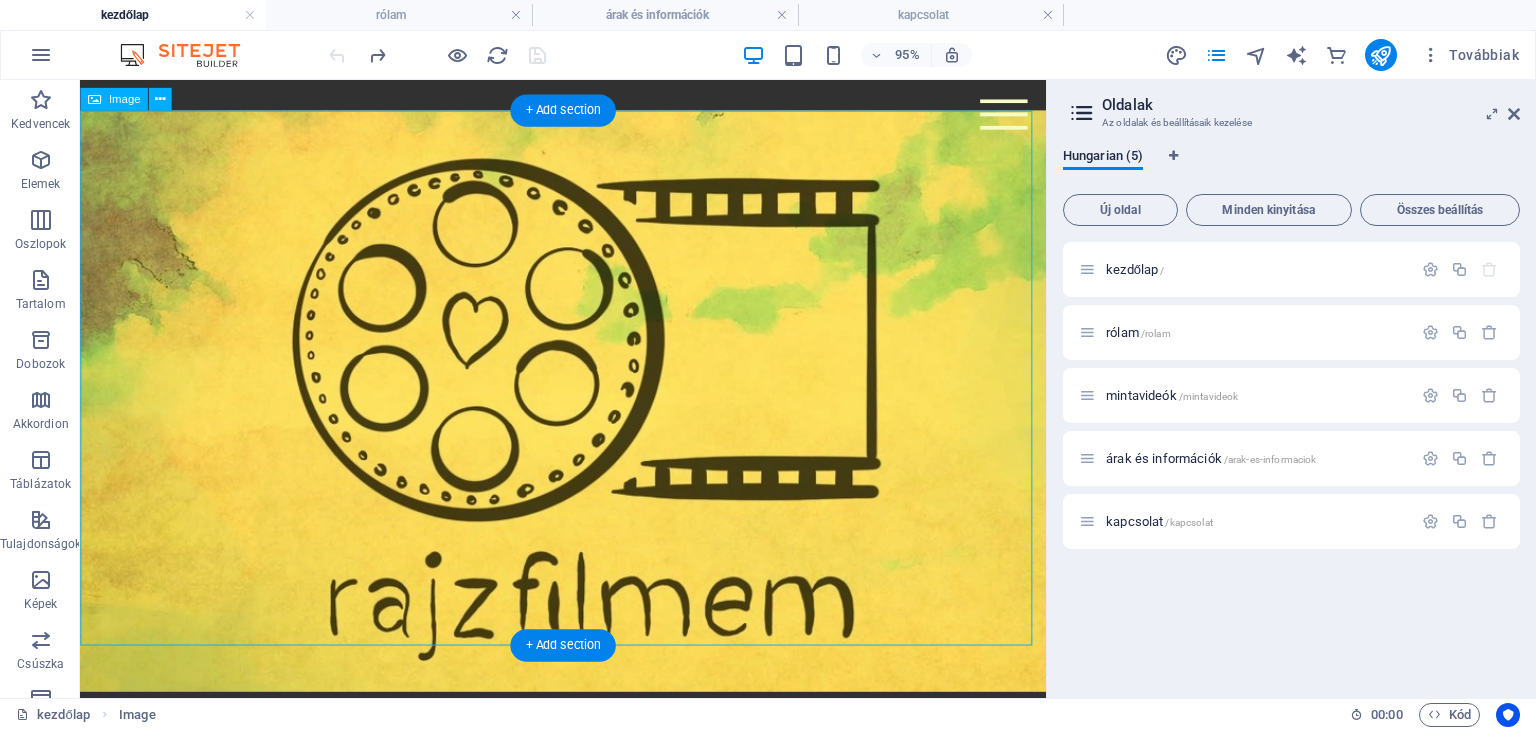 click at bounding box center [588, 418] 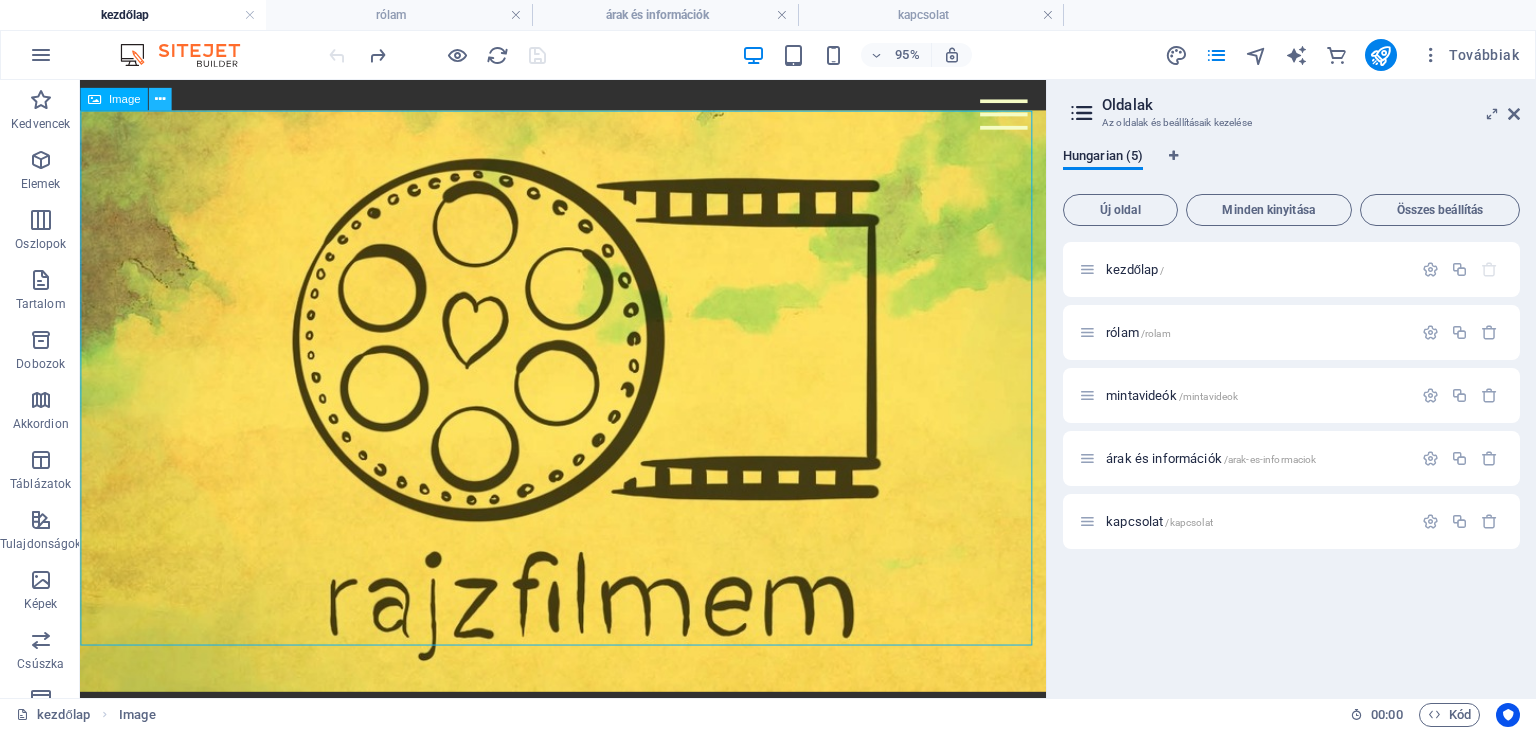 click at bounding box center (160, 99) 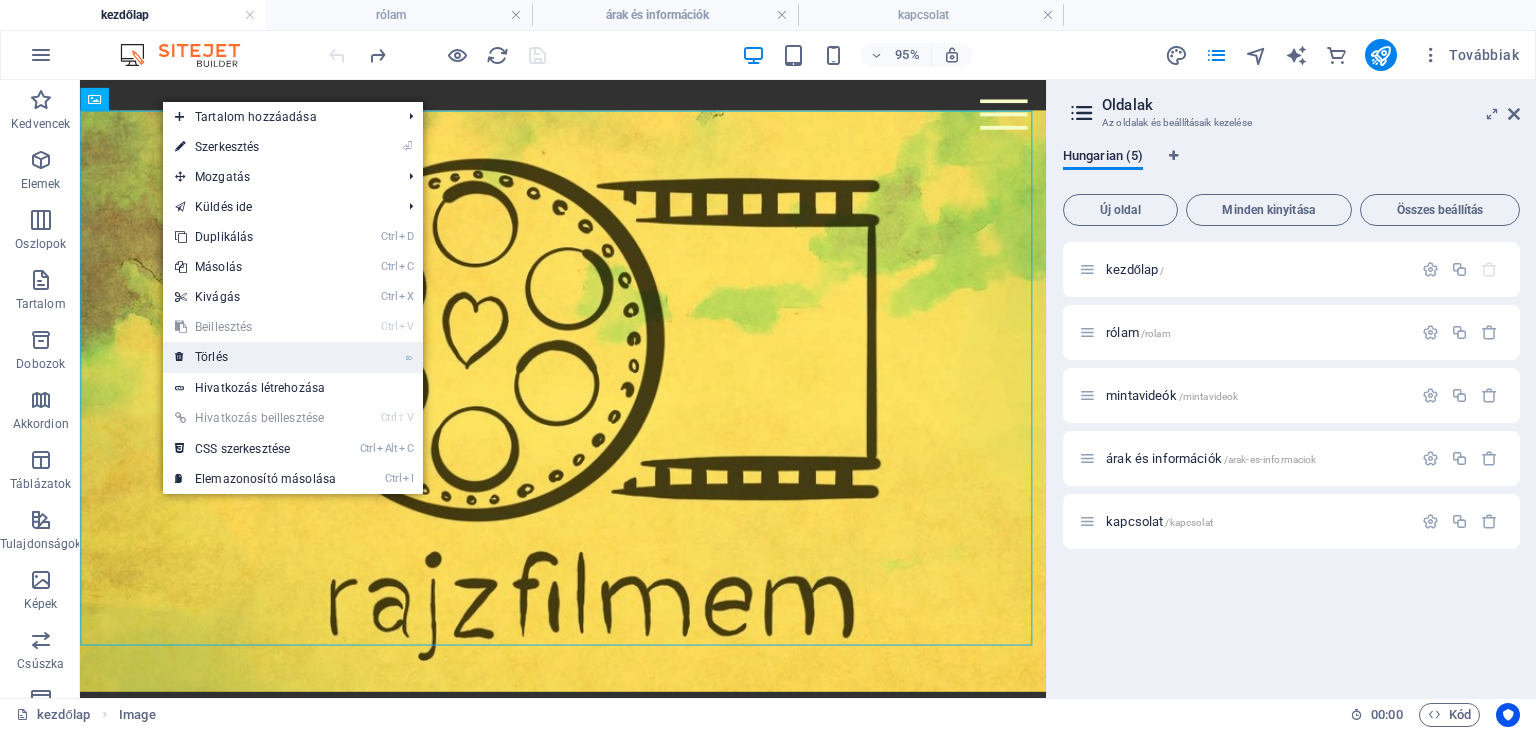 click on "⌦  Törlés" at bounding box center (255, 357) 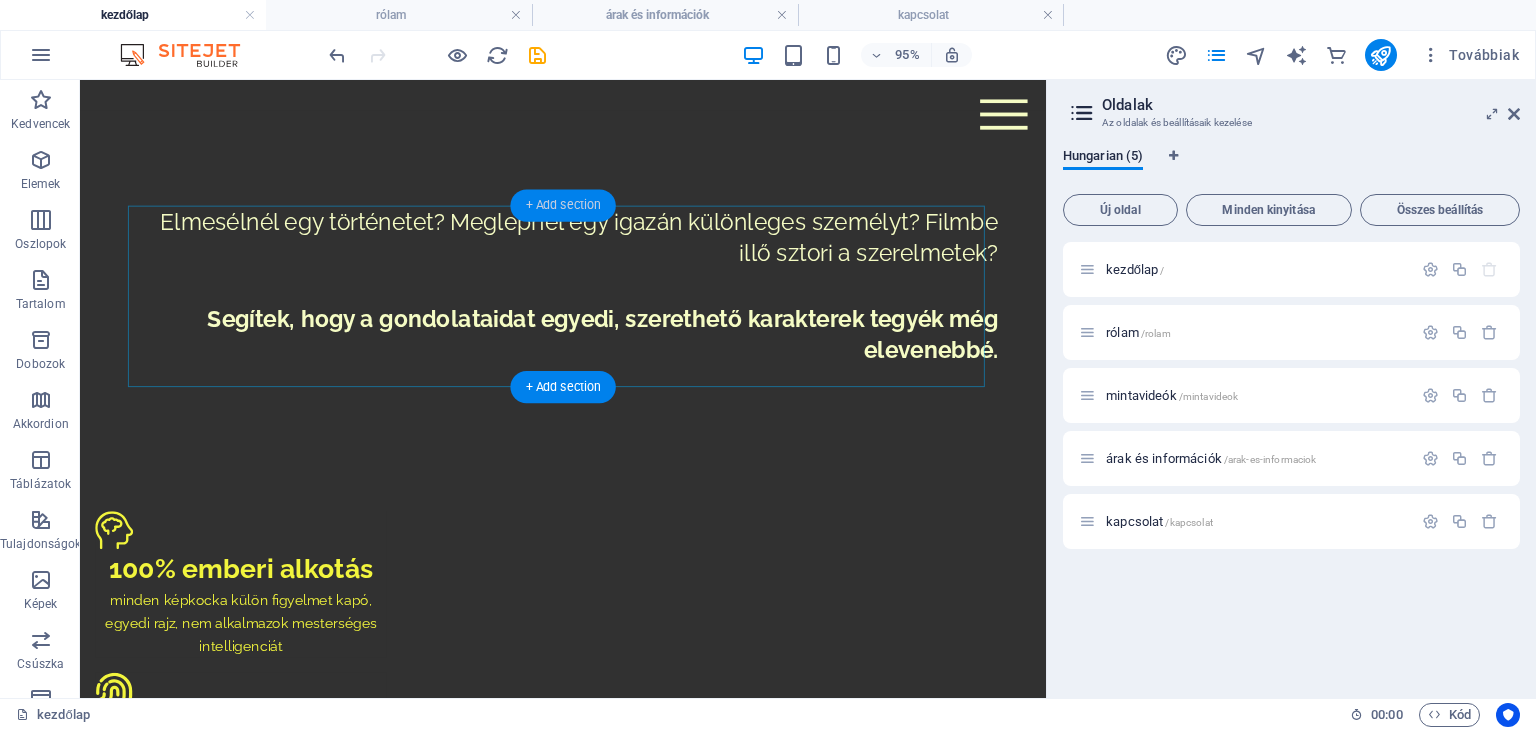 click on "+ Add section" at bounding box center (562, 205) 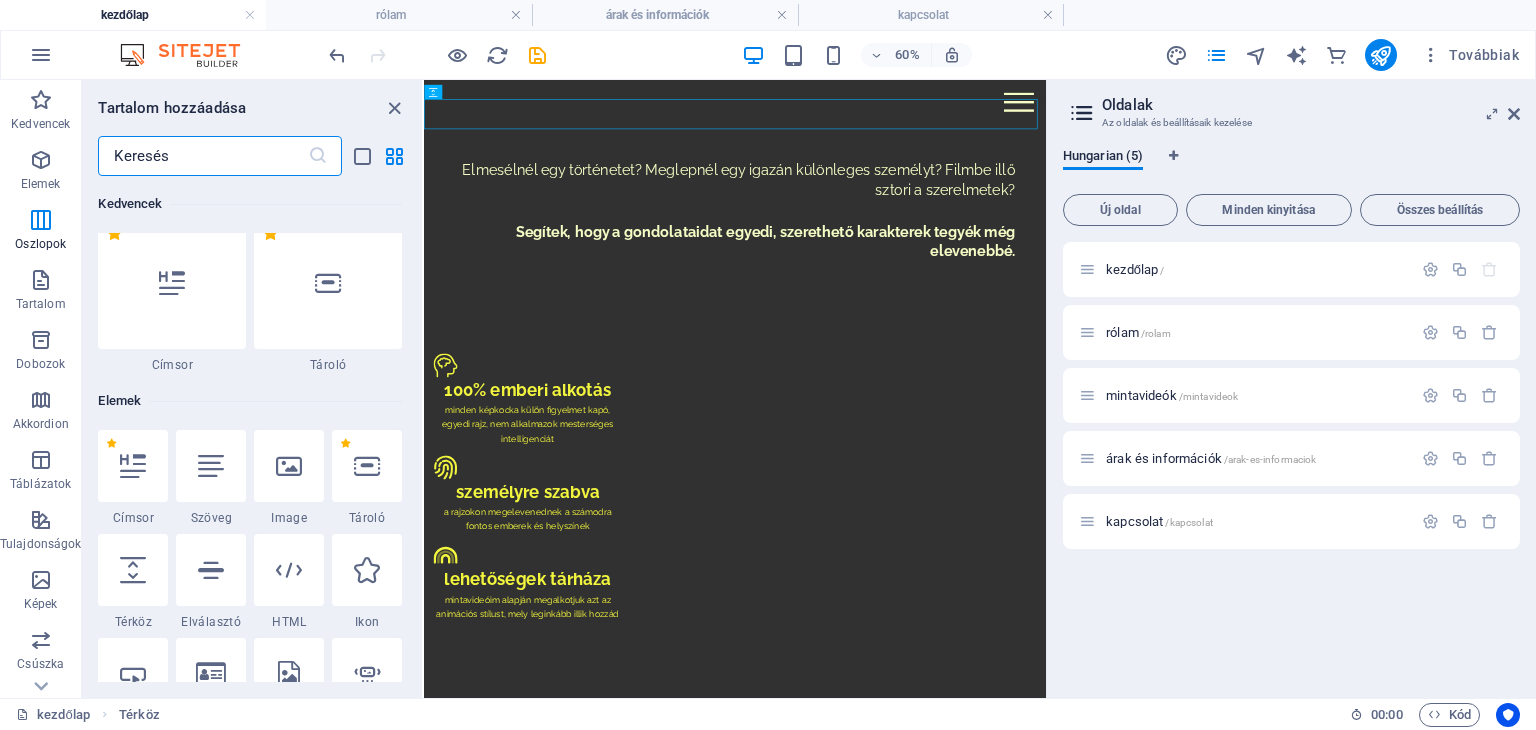 scroll, scrollTop: 0, scrollLeft: 0, axis: both 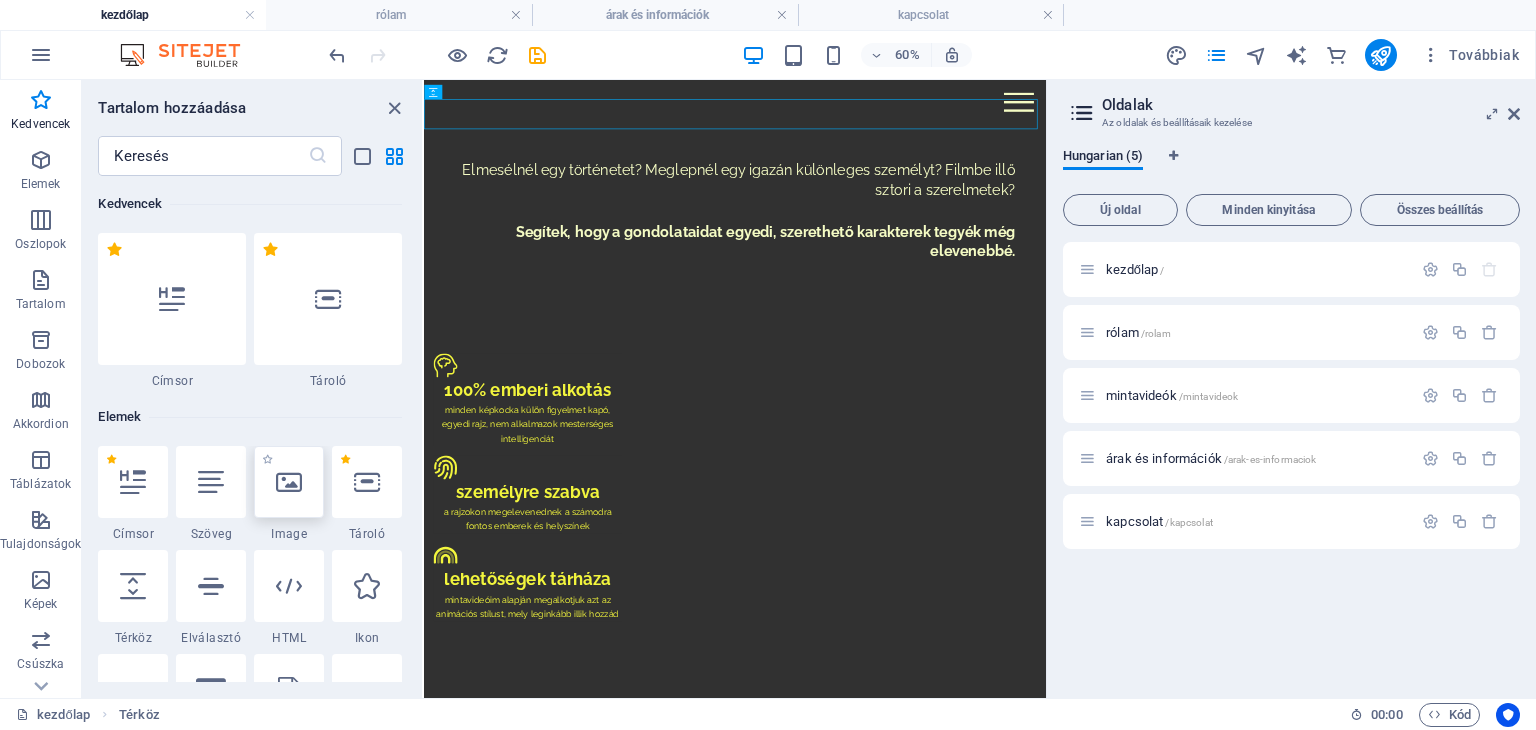 click at bounding box center (289, 482) 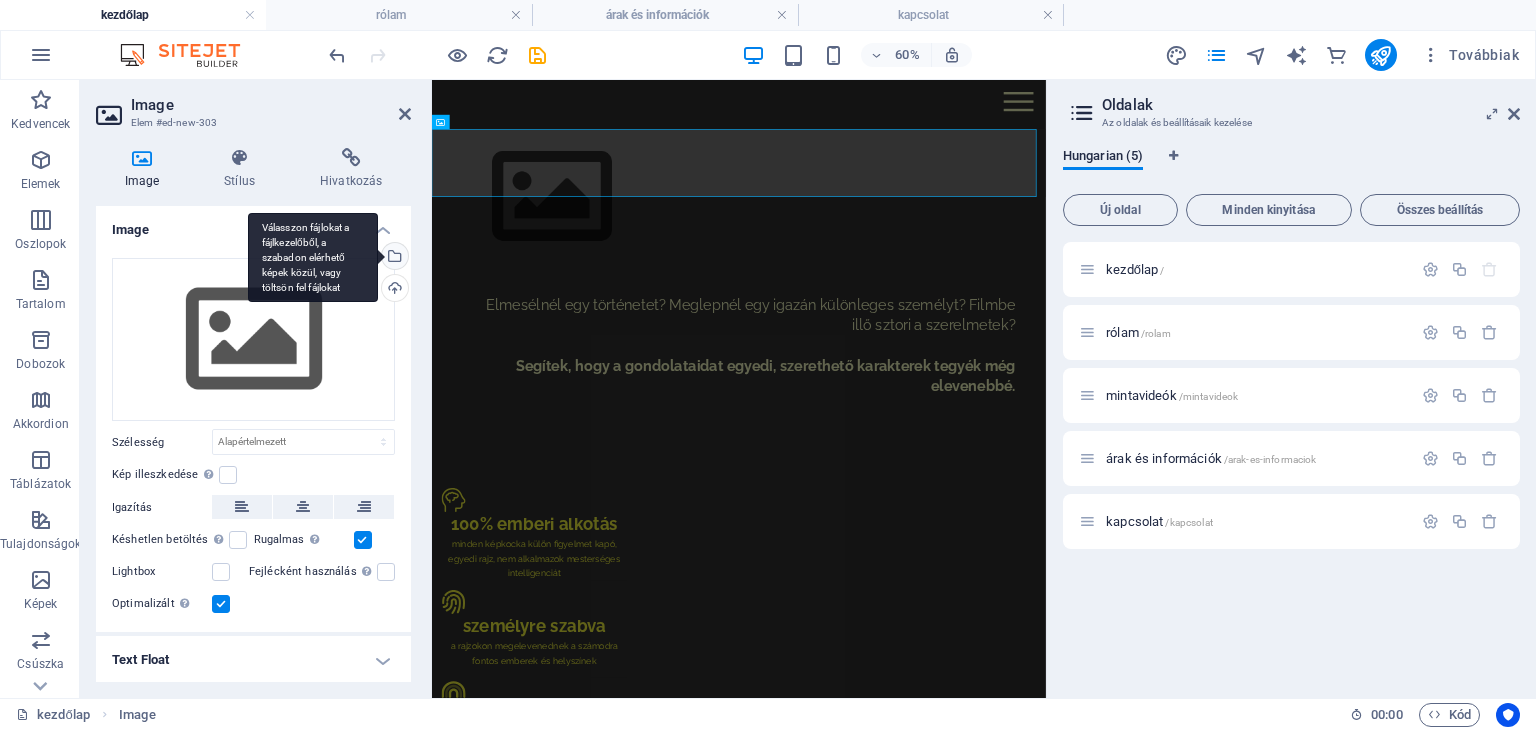 click on "Válasszon fájlokat a fájlkezelőből, a szabadon elérhető képek közül, vagy töltsön fel fájlokat" at bounding box center (393, 258) 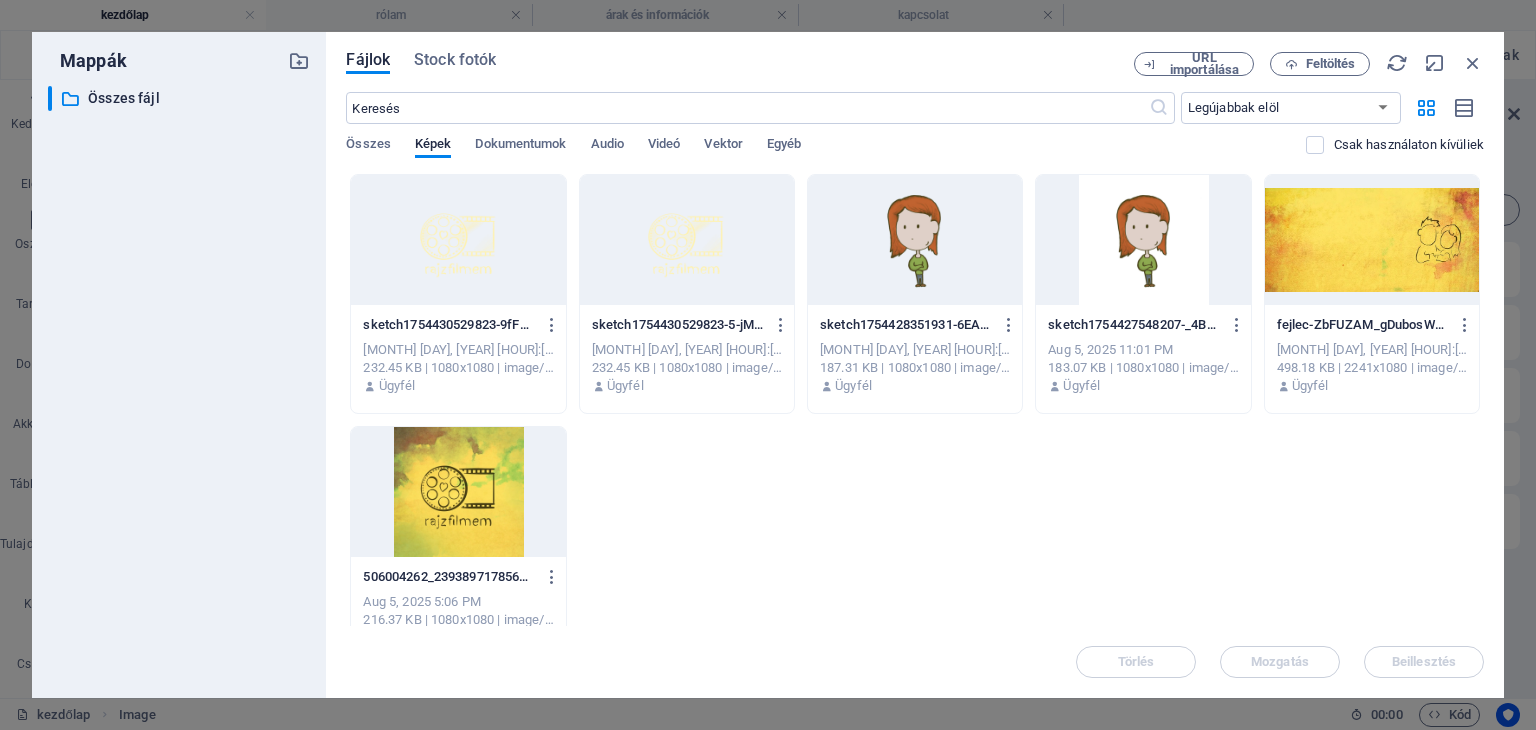 click at bounding box center [458, 240] 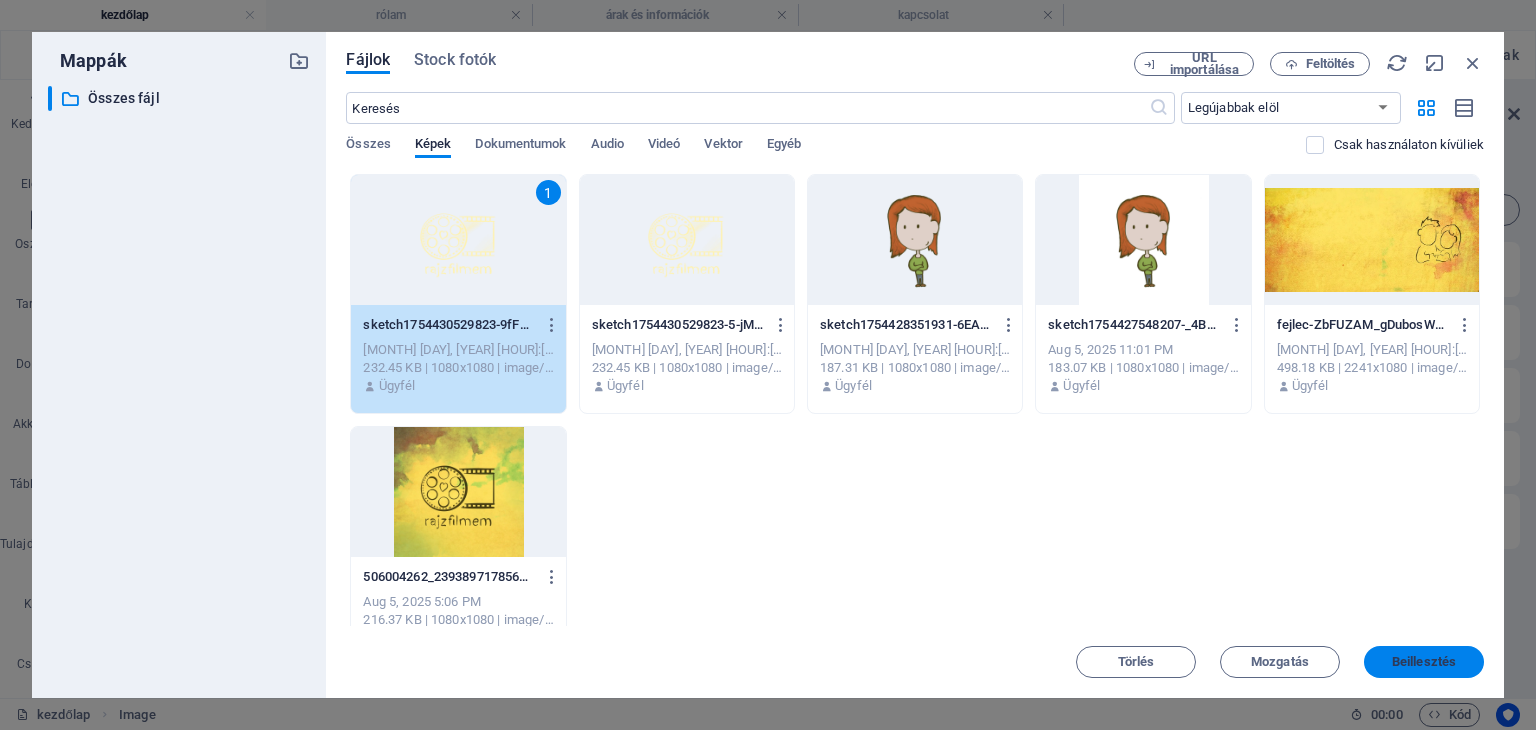 click on "Beillesztés" at bounding box center (1424, 662) 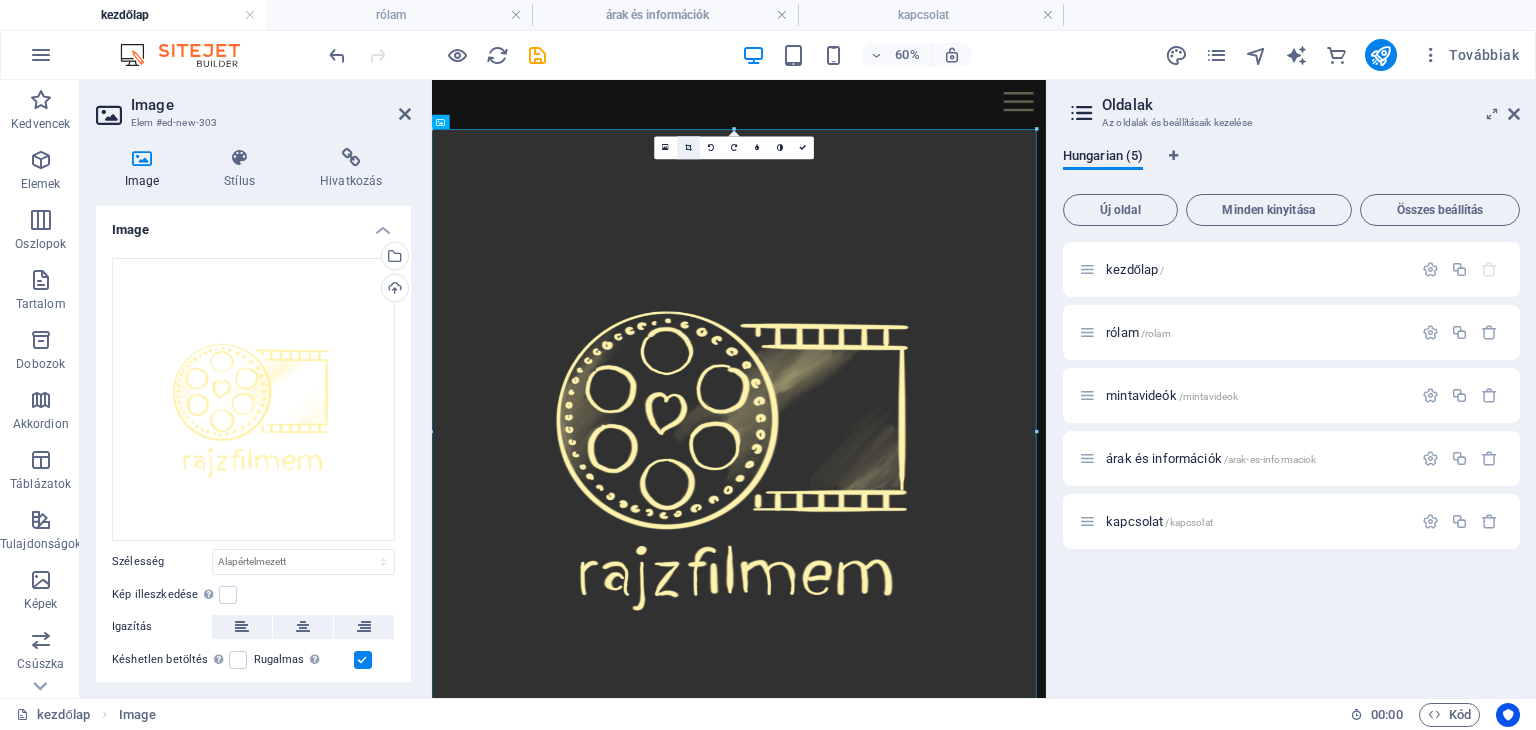 click at bounding box center [688, 147] 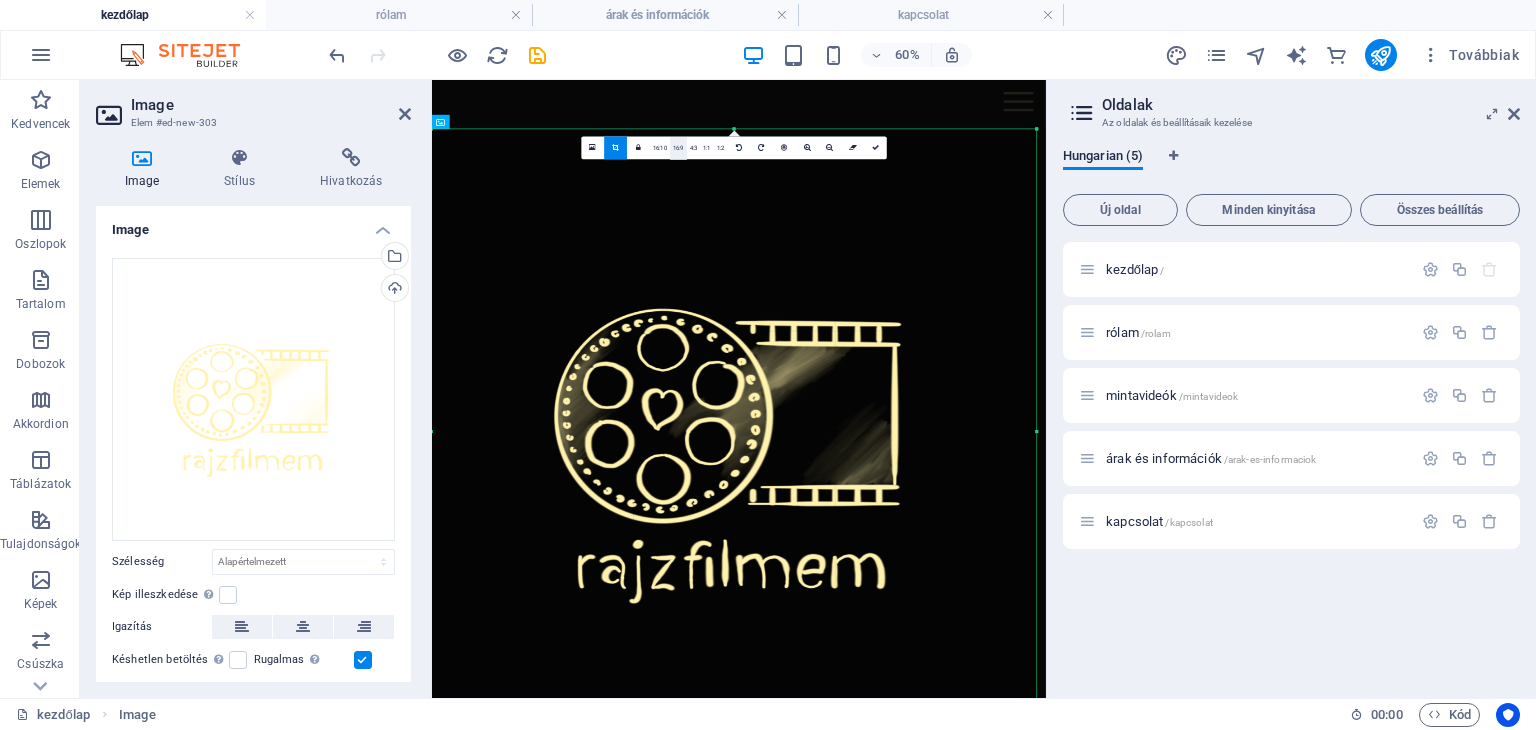 click on "16:9" at bounding box center (678, 148) 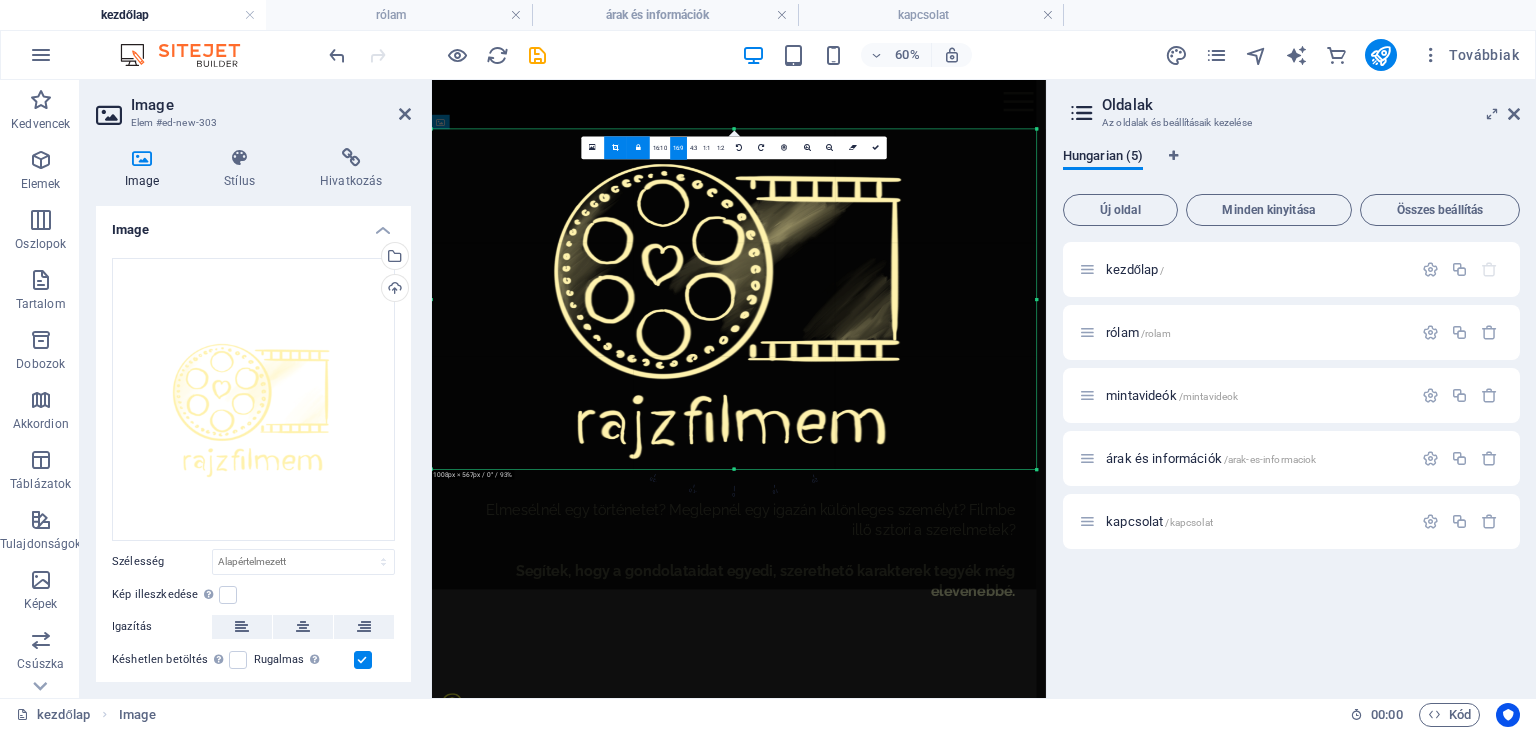 drag, startPoint x: 991, startPoint y: 448, endPoint x: 999, endPoint y: 207, distance: 241.13274 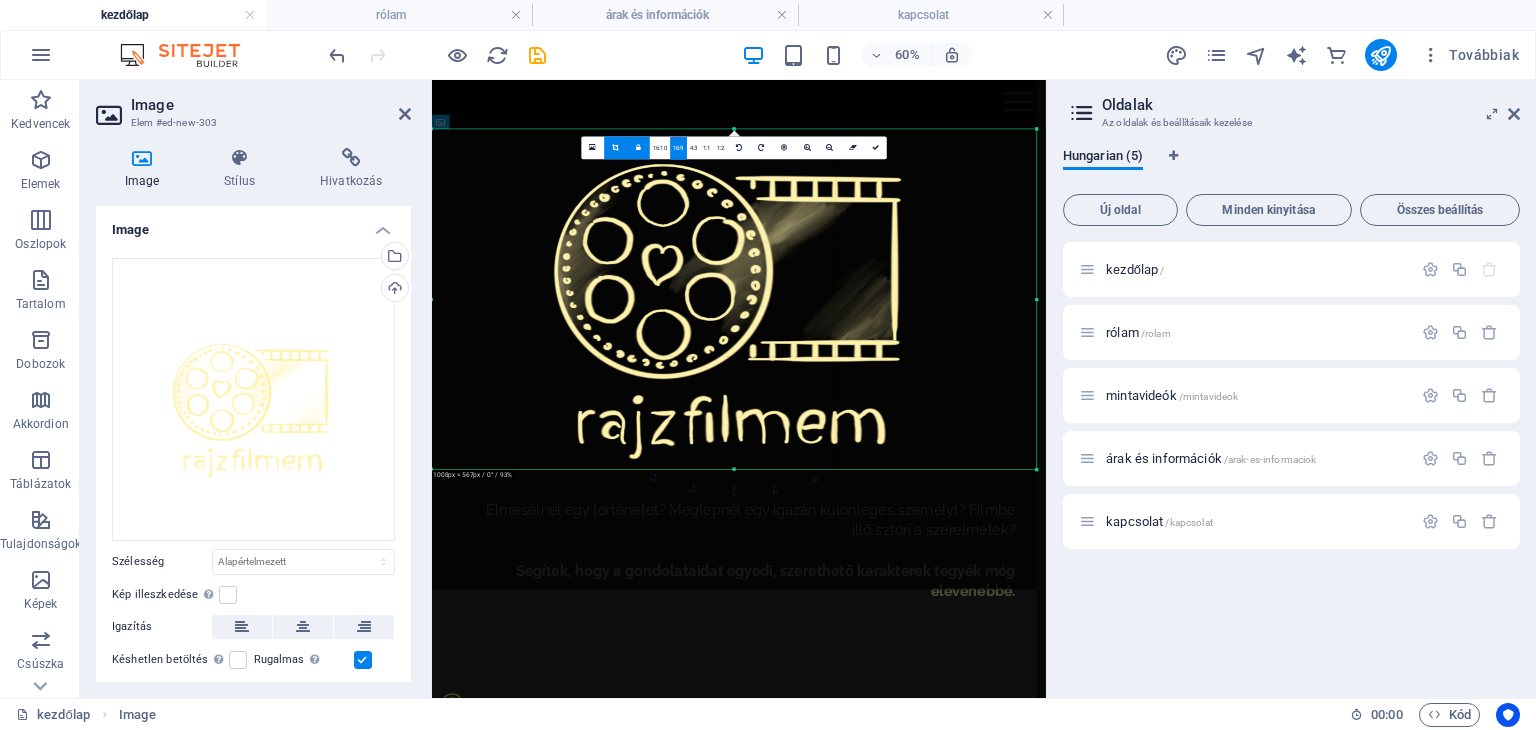 click at bounding box center [734, 287] 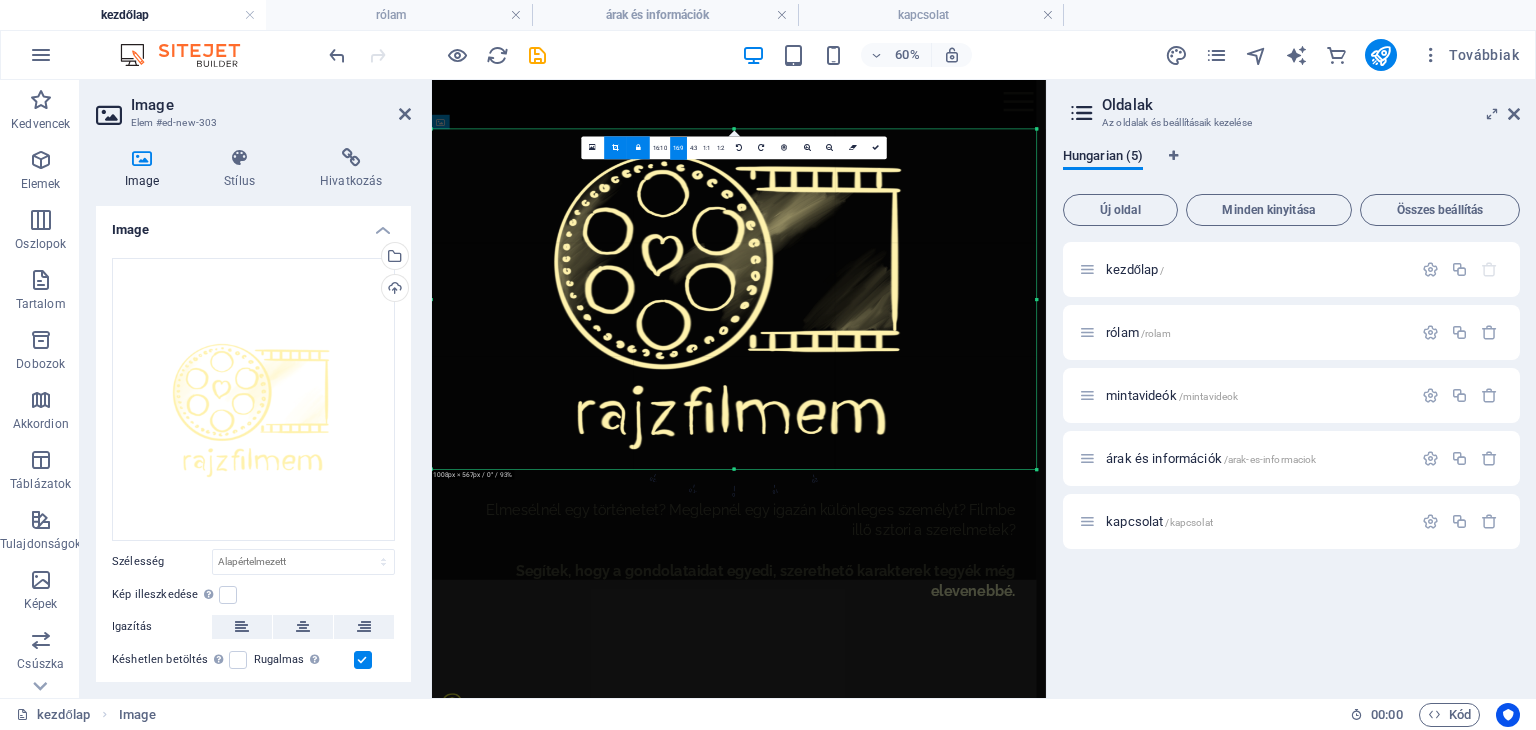 drag, startPoint x: 999, startPoint y: 207, endPoint x: 1003, endPoint y: 95, distance: 112.0714 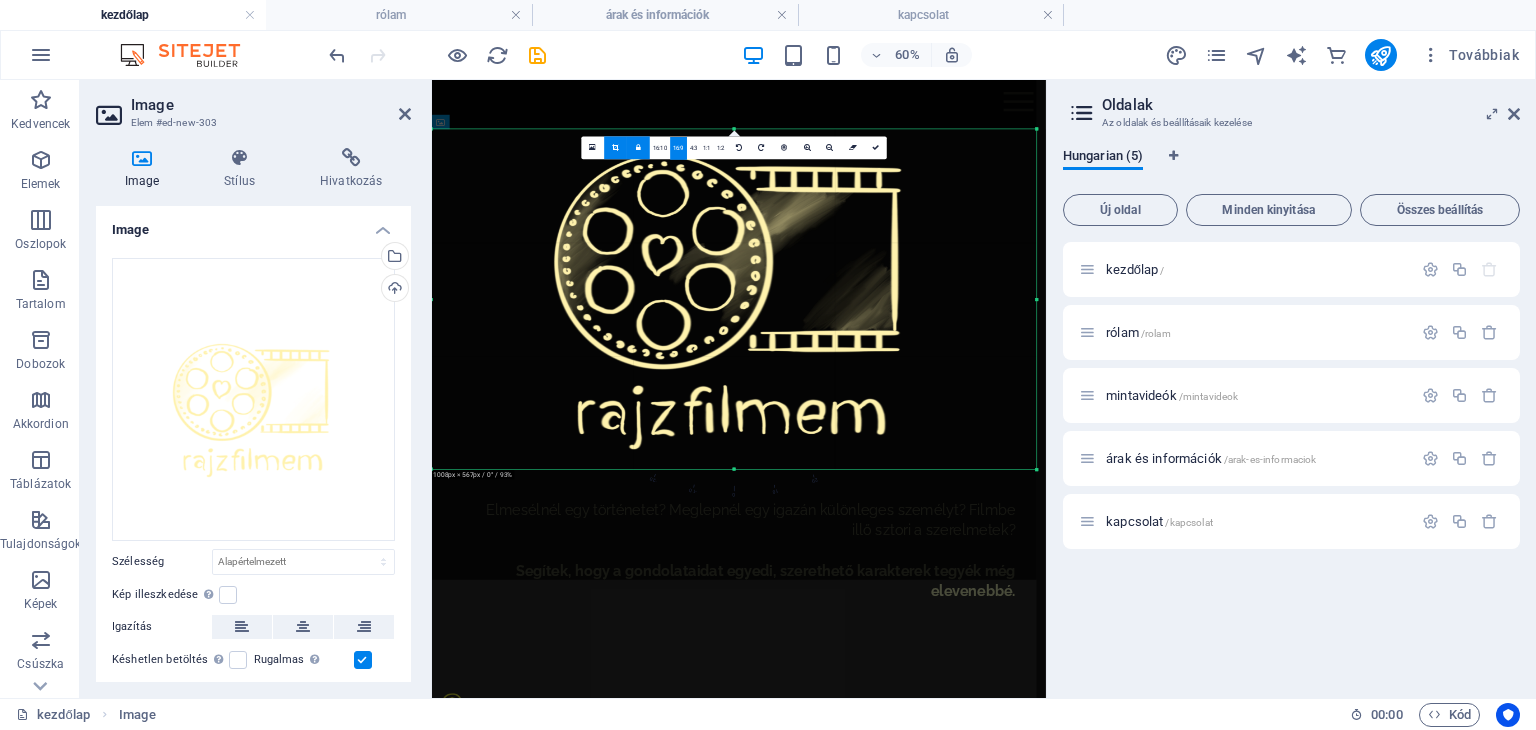 click at bounding box center (734, 277) 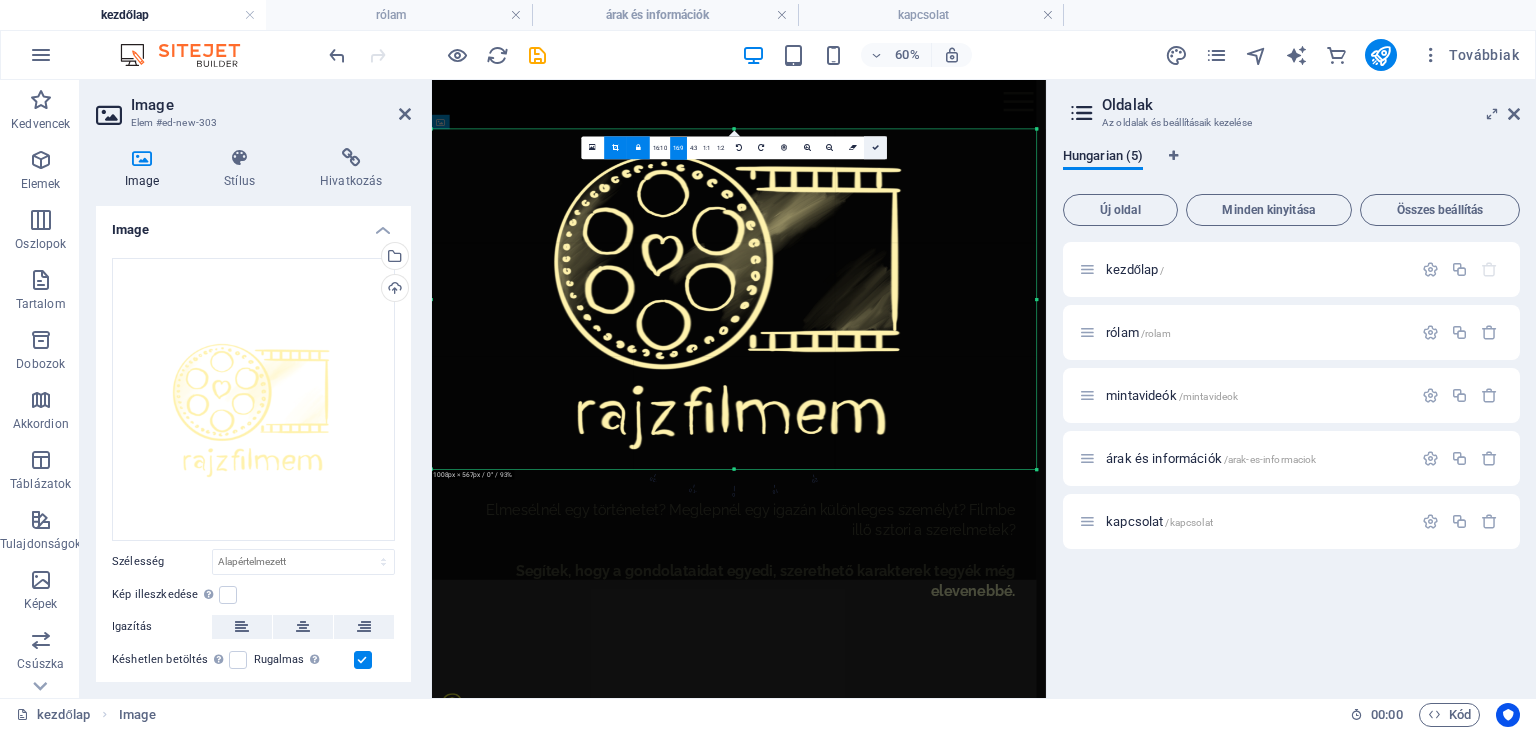 click at bounding box center [875, 147] 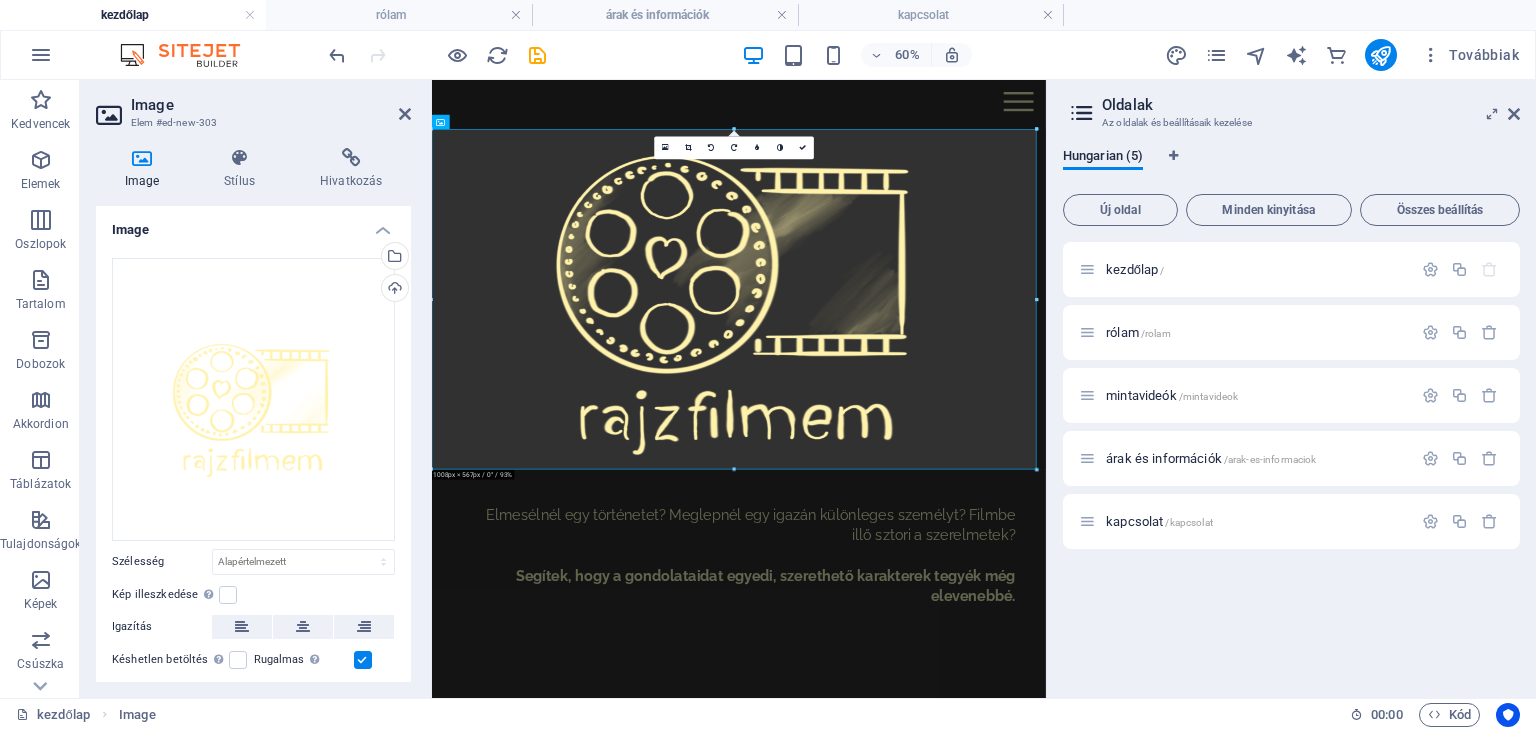 click on "Menu kezdőlap rólam mintavideók árak és információk kapcsolat Elmesélnél egy történetet? Meglepnél egy igazán különleges személyt? Filmbe illő sztori a szerelmetek?  Segítek, hogy a gondolataidat egyedi, szerethető karakterek tegyék még elevenebbé. 100% emberi alkotás minden képkocka külön figyelmet kapó, egyedi rajz, nem alkalmazok mesterséges intelligenciát személyre szabva a rajzokon megelevenednek a számodra fontos emberek és helyszínek .fa-secondary{opacity:.4} lehetőségek tárháza mintavideóim alapján megalkotjuk azt az animációs stílust, mely leginkább illik hozzád különleges alkalmakra az animációs videó tökéletes választás pl. esküvőre, lány- vagy legénykérésre, szülinapi köszöntésre cégeknek, vállalkozóknak ne legyen sablonos a marketinged, hirdesd magad egyéni animációval a videómegosztókon szöveg és hanganyag ha nem találod a szavakat, segítek megkeresni kapcsolat: info@rajzfilmem.hu" at bounding box center (943, 1462) 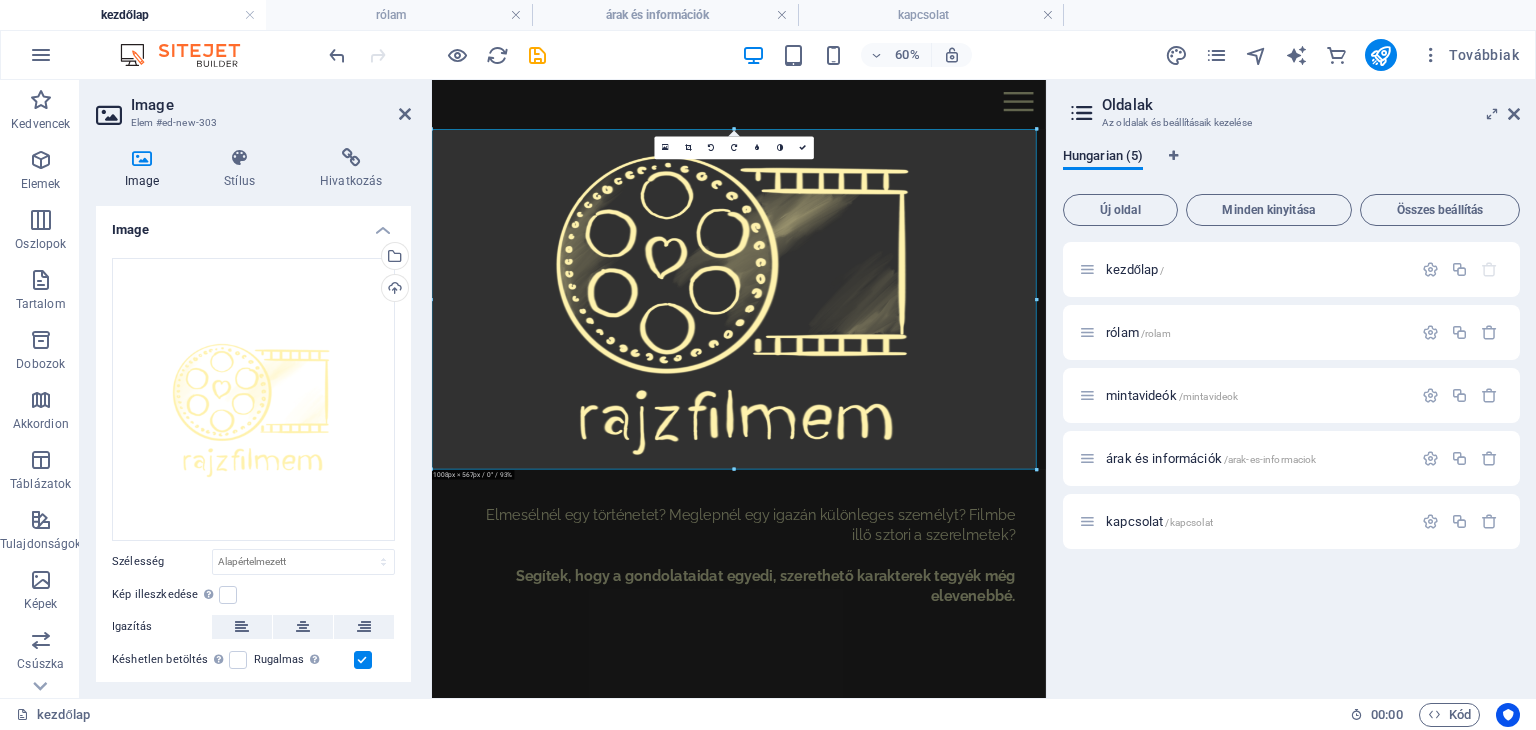 click on "Menu kezdőlap rólam mintavideók árak és információk kapcsolat Elmesélnél egy történetet? Meglepnél egy igazán különleges személyt? Filmbe illő sztori a szerelmetek?  Segítek, hogy a gondolataidat egyedi, szerethető karakterek tegyék még elevenebbé. 100% emberi alkotás minden képkocka külön figyelmet kapó, egyedi rajz, nem alkalmazok mesterséges intelligenciát személyre szabva a rajzokon megelevenednek a számodra fontos emberek és helyszínek .fa-secondary{opacity:.4} lehetőségek tárháza mintavideóim alapján megalkotjuk azt az animációs stílust, mely leginkább illik hozzád különleges alkalmakra az animációs videó tökéletes választás pl. esküvőre, lány- vagy legénykérésre, szülinapi köszöntésre cégeknek, vállalkozóknak ne legyen sablonos a marketinged, hirdesd magad egyéni animációval a videómegosztókon szöveg és hanganyag ha nem találod a szavakat, segítek megkeresni kapcsolat: info@rajzfilmem.hu" at bounding box center [943, 1462] 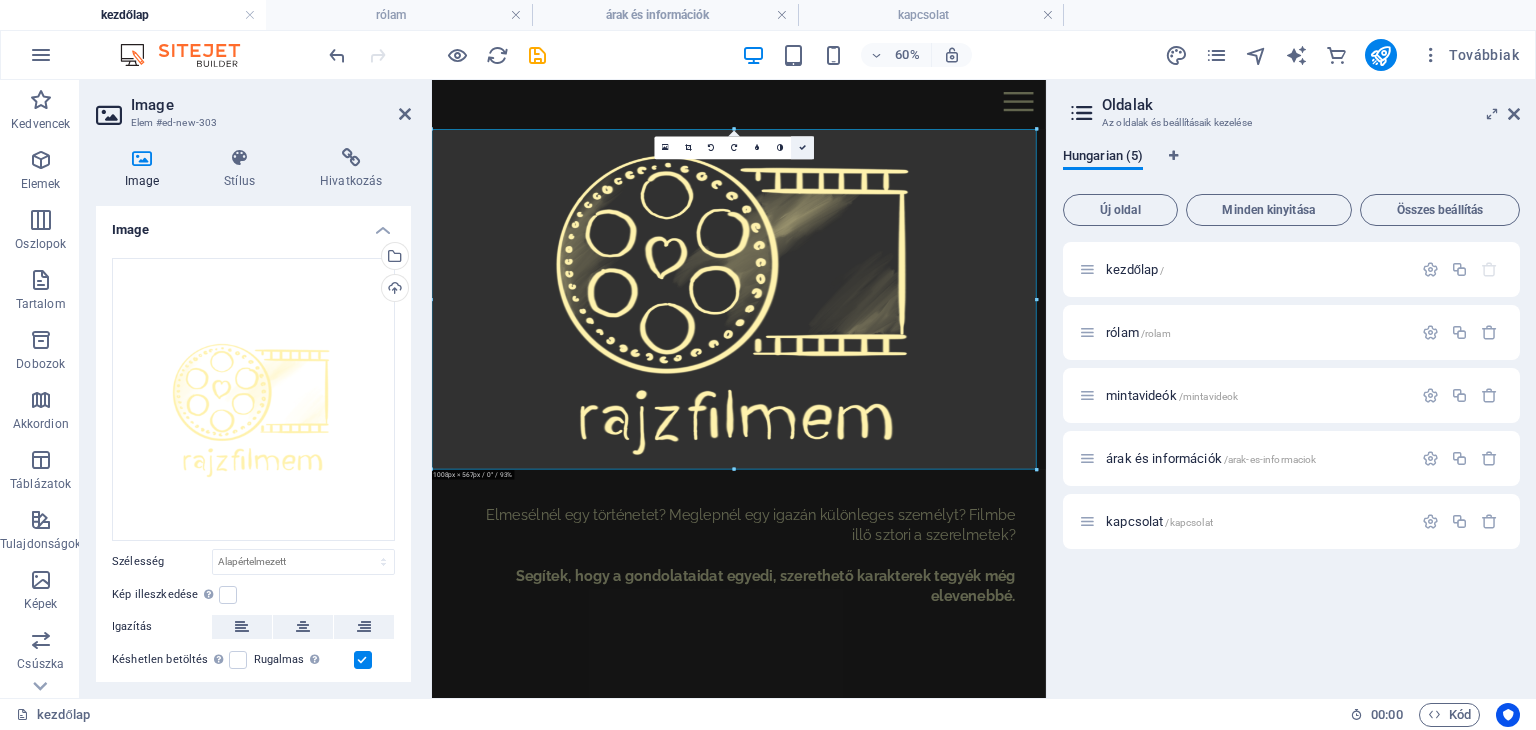 click at bounding box center (802, 147) 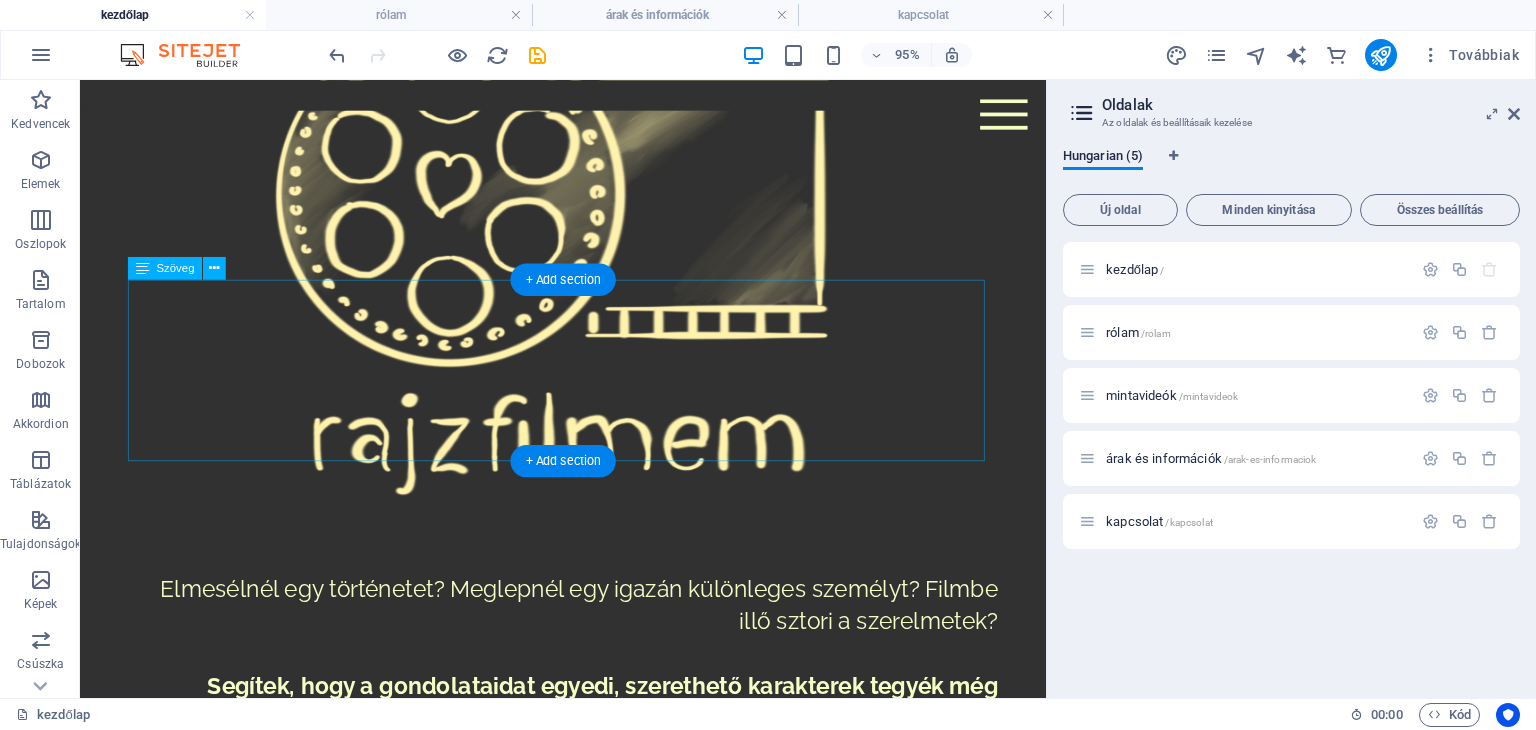scroll, scrollTop: 0, scrollLeft: 0, axis: both 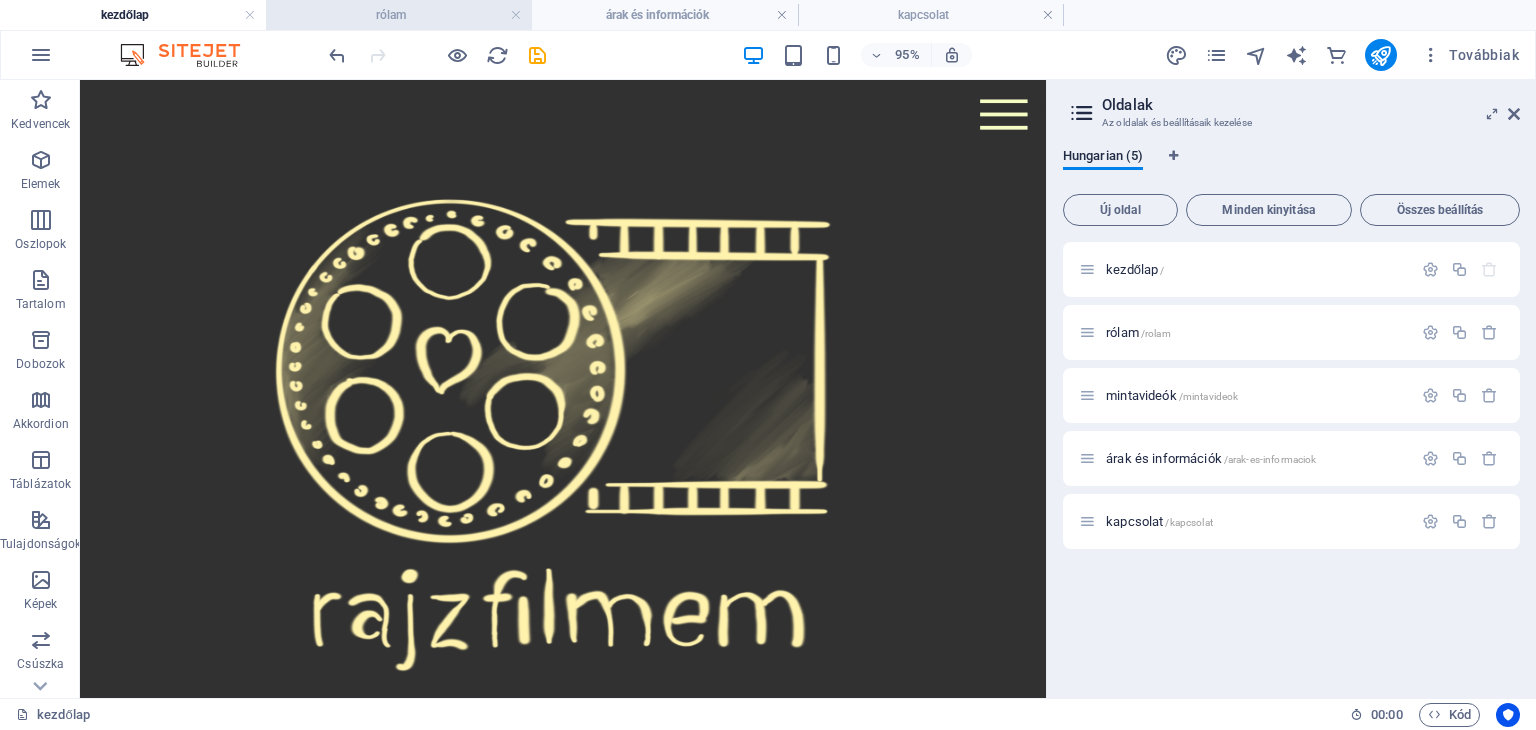 click on "rólam" at bounding box center (399, 15) 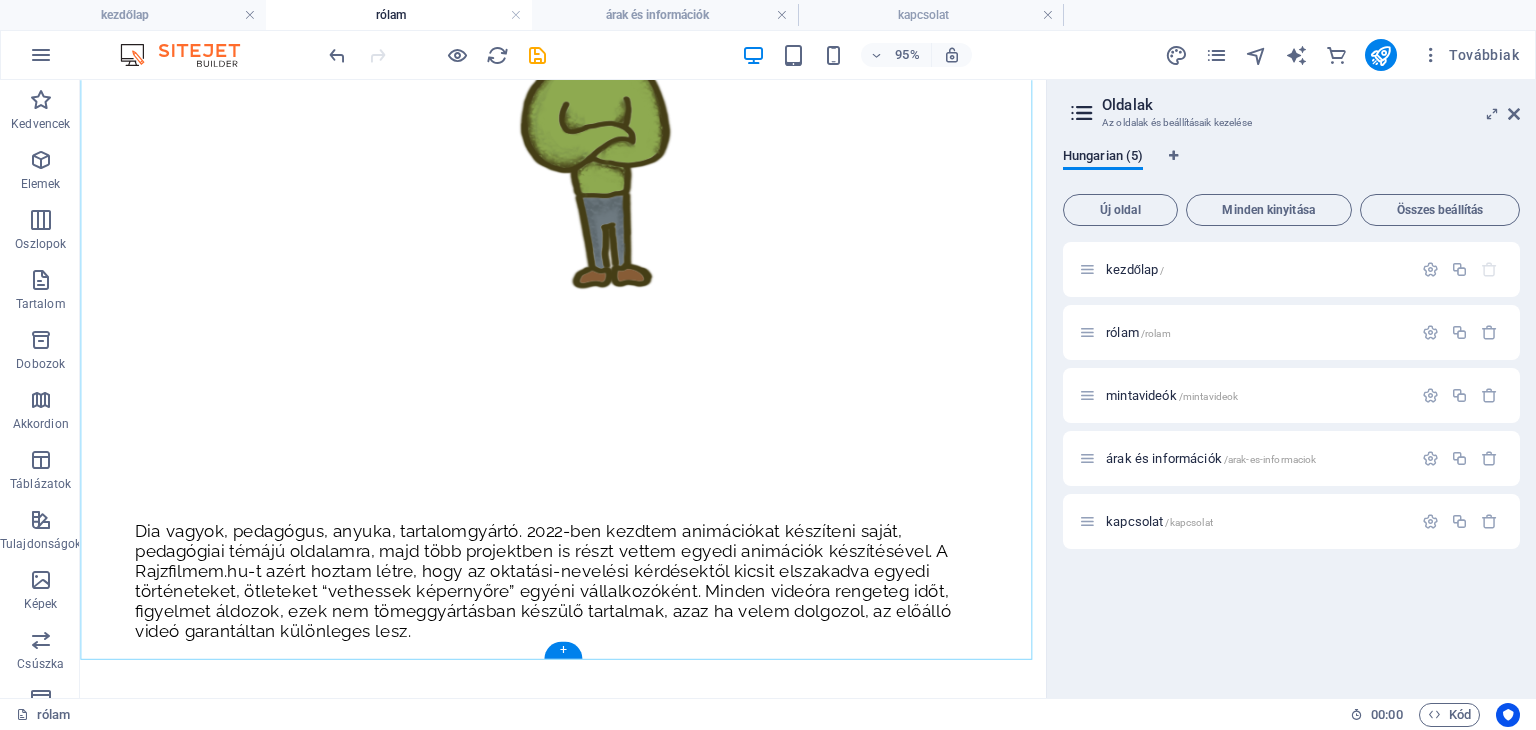 scroll, scrollTop: 728, scrollLeft: 0, axis: vertical 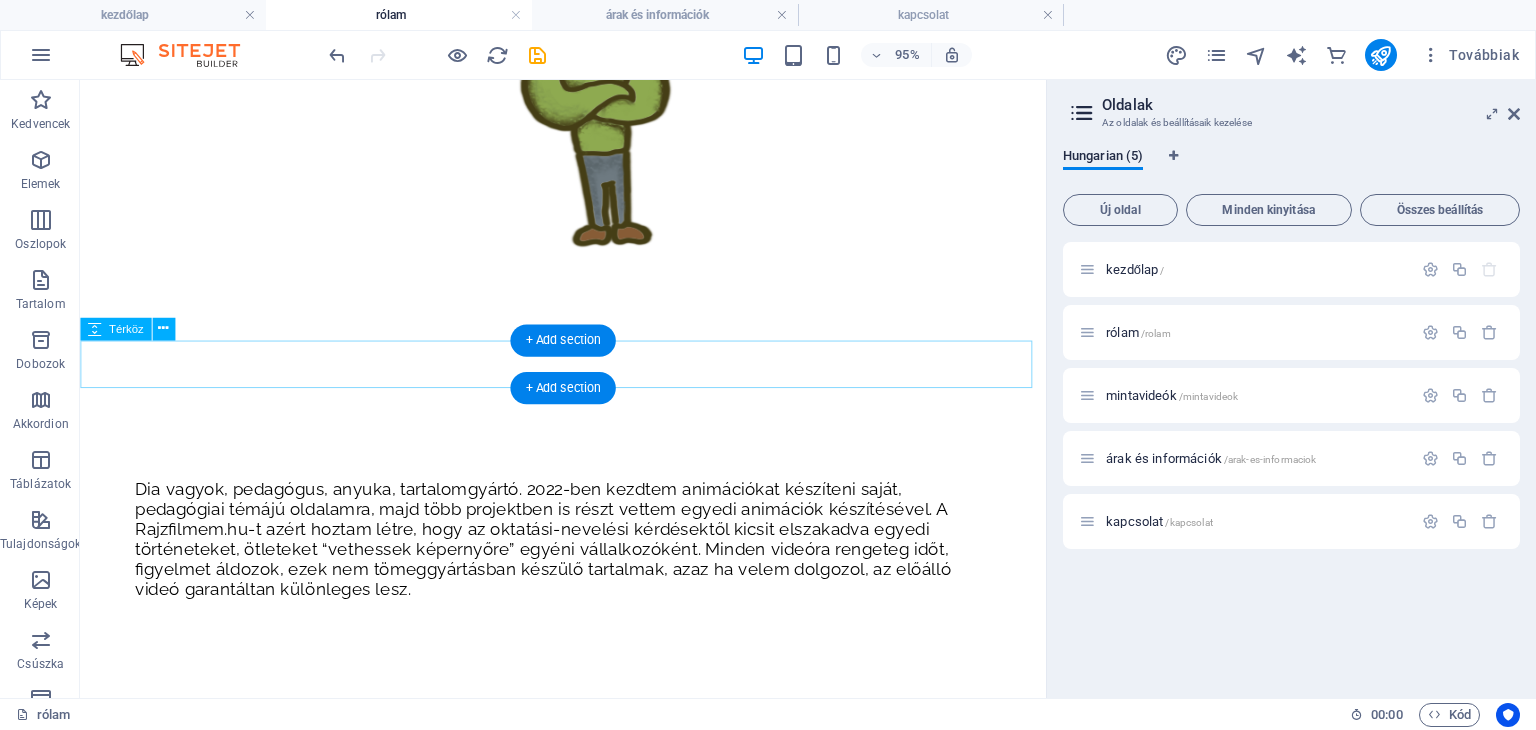 click at bounding box center [588, 424] 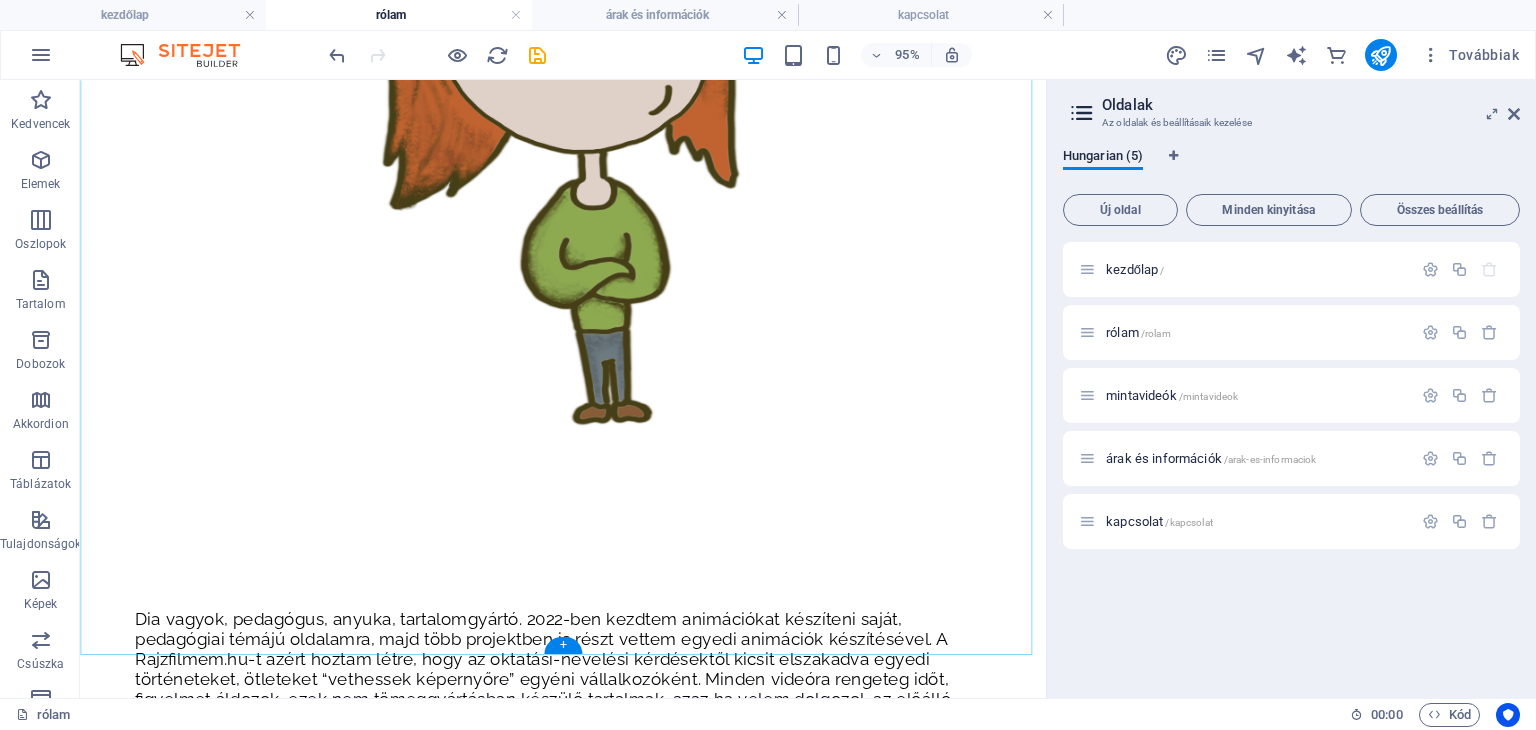 scroll, scrollTop: 677, scrollLeft: 0, axis: vertical 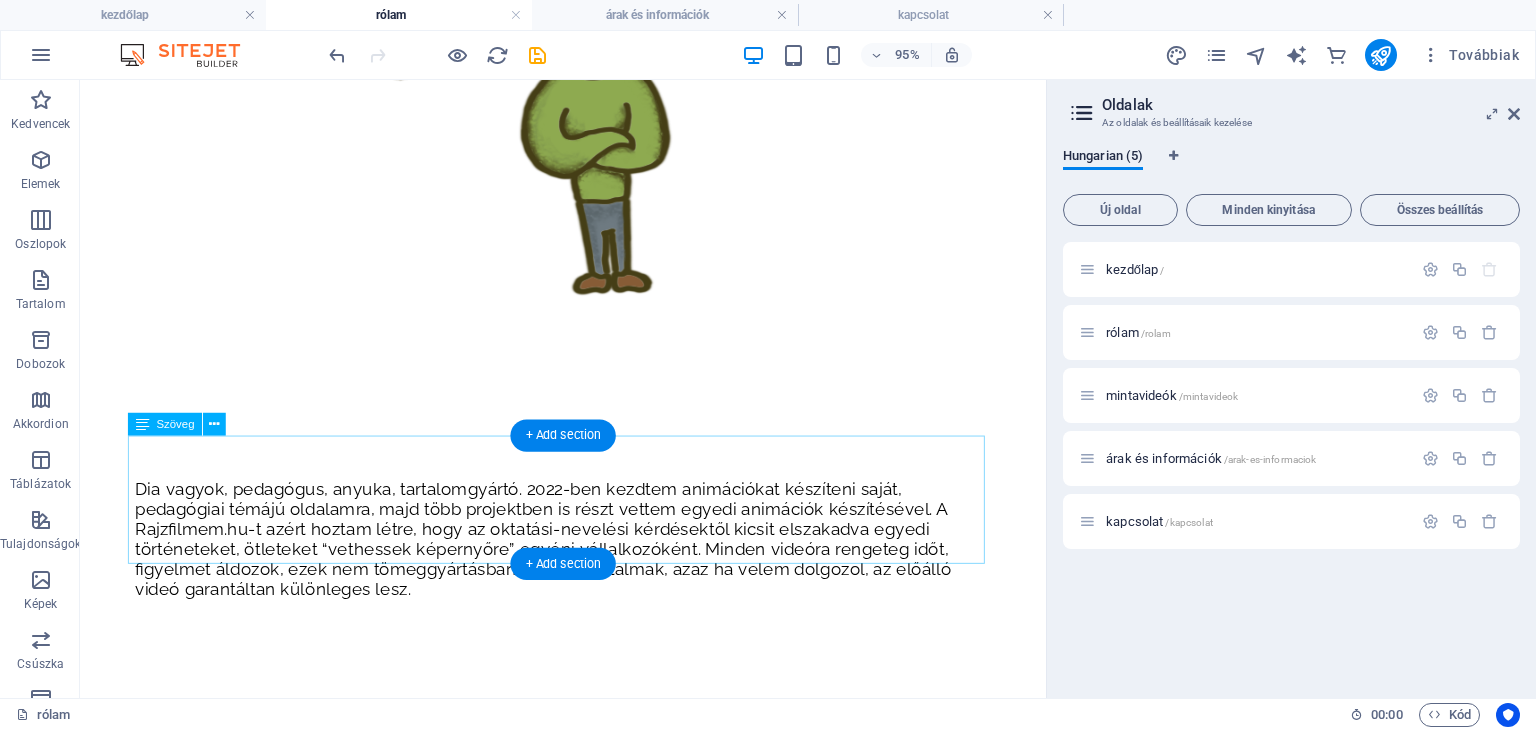 click on "Dia vagyok, pedagógus, anyuka, tartalomgyártó. 2022-ben kezdtem animációkat készíteni saját, pedagógiai témájú oldalamra, majd több projektben is részt vettem egyedi animációk készítésével. A Rajzfilmem.hu-t azért hoztam létre, hogy az oktatási-nevelési kérdésektől kicsit elszakadva egyedi történeteket, ötleteket “vethessek képernyőre” egyéni vállalkozóként. Minden videóra rengeteg időt, figyelmet áldozok, ezek nem tömeggyártásban készülő tartalmak, azaz ha velem dolgozol, az előálló videó garantáltan különleges lesz." at bounding box center [588, 563] 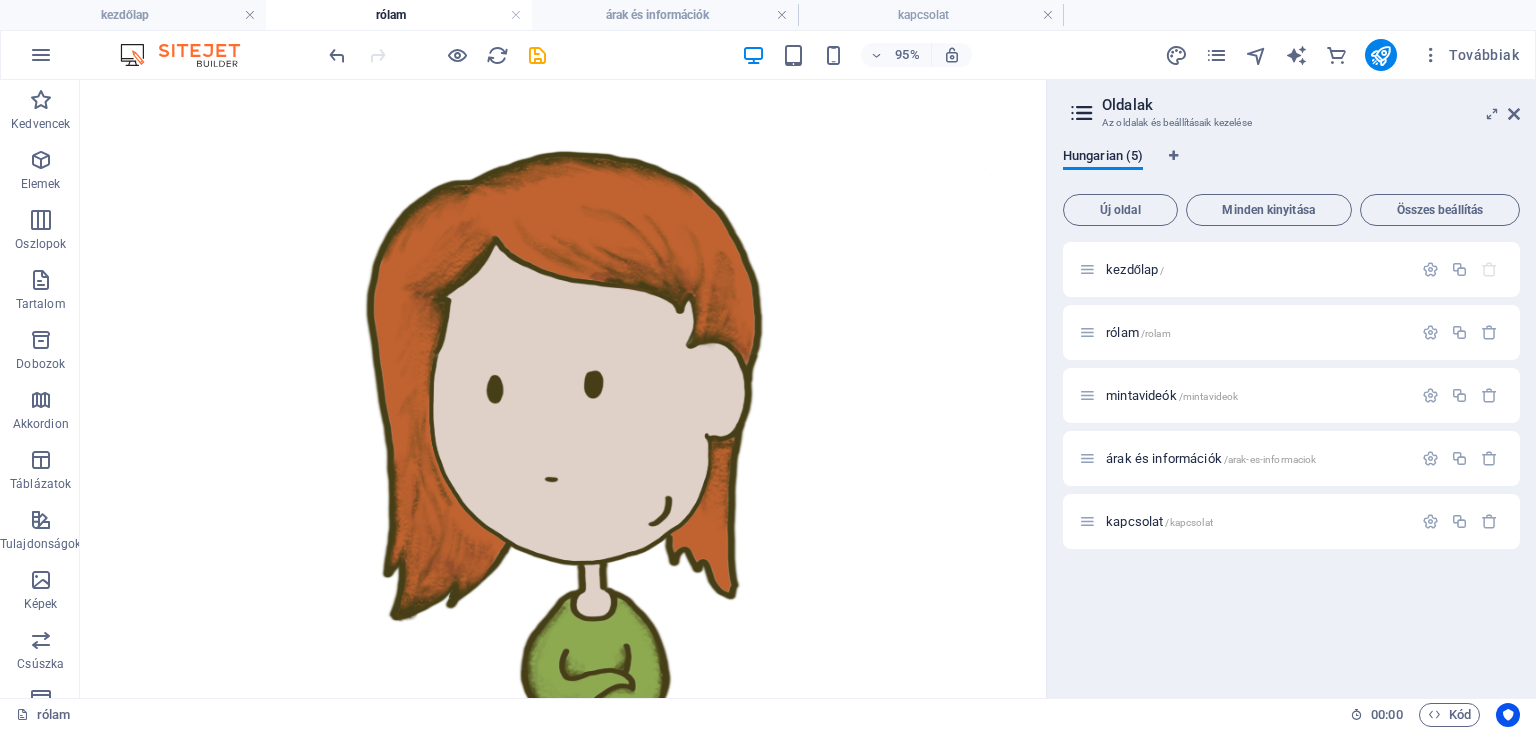 scroll, scrollTop: 0, scrollLeft: 0, axis: both 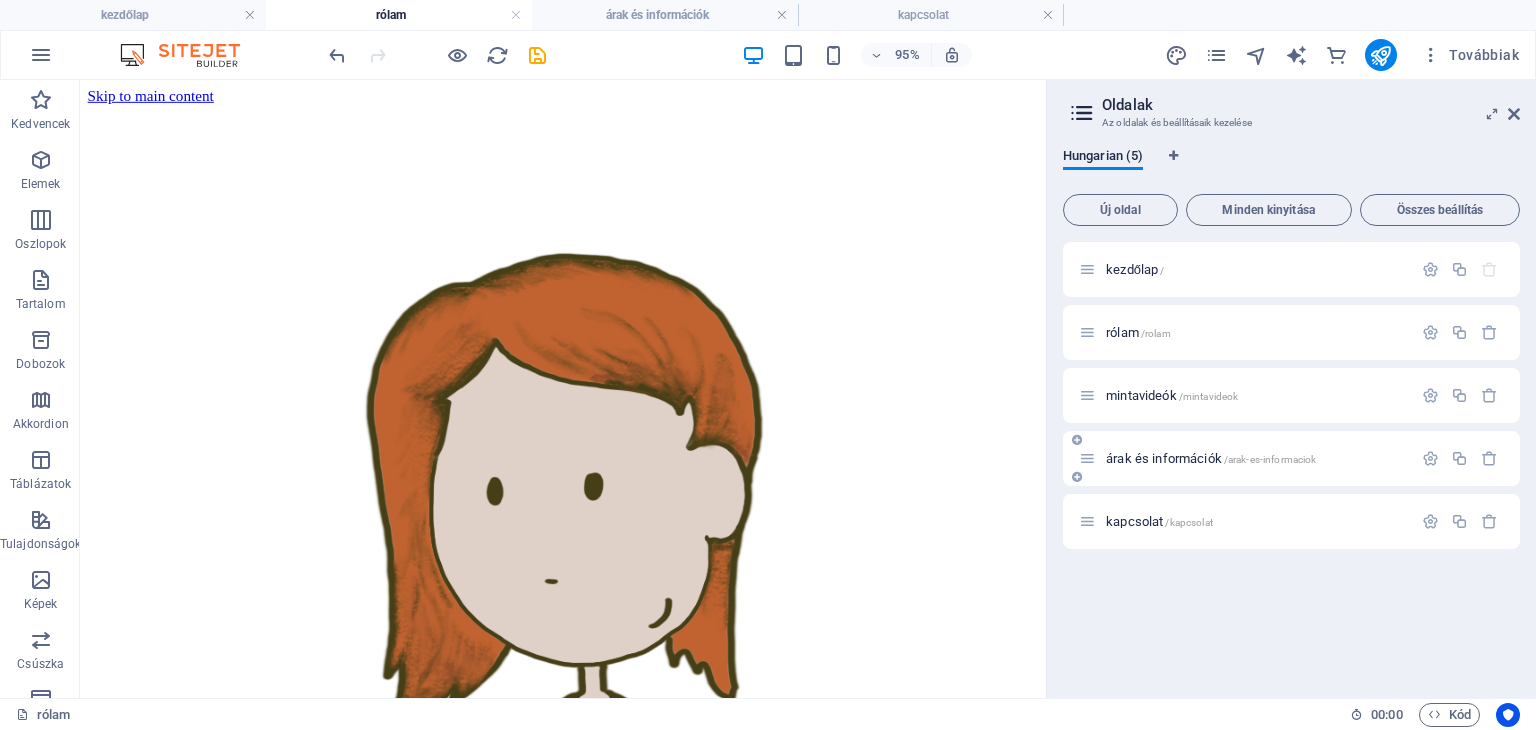 click on "árak és információk /arak-es-informaciok" at bounding box center (1211, 458) 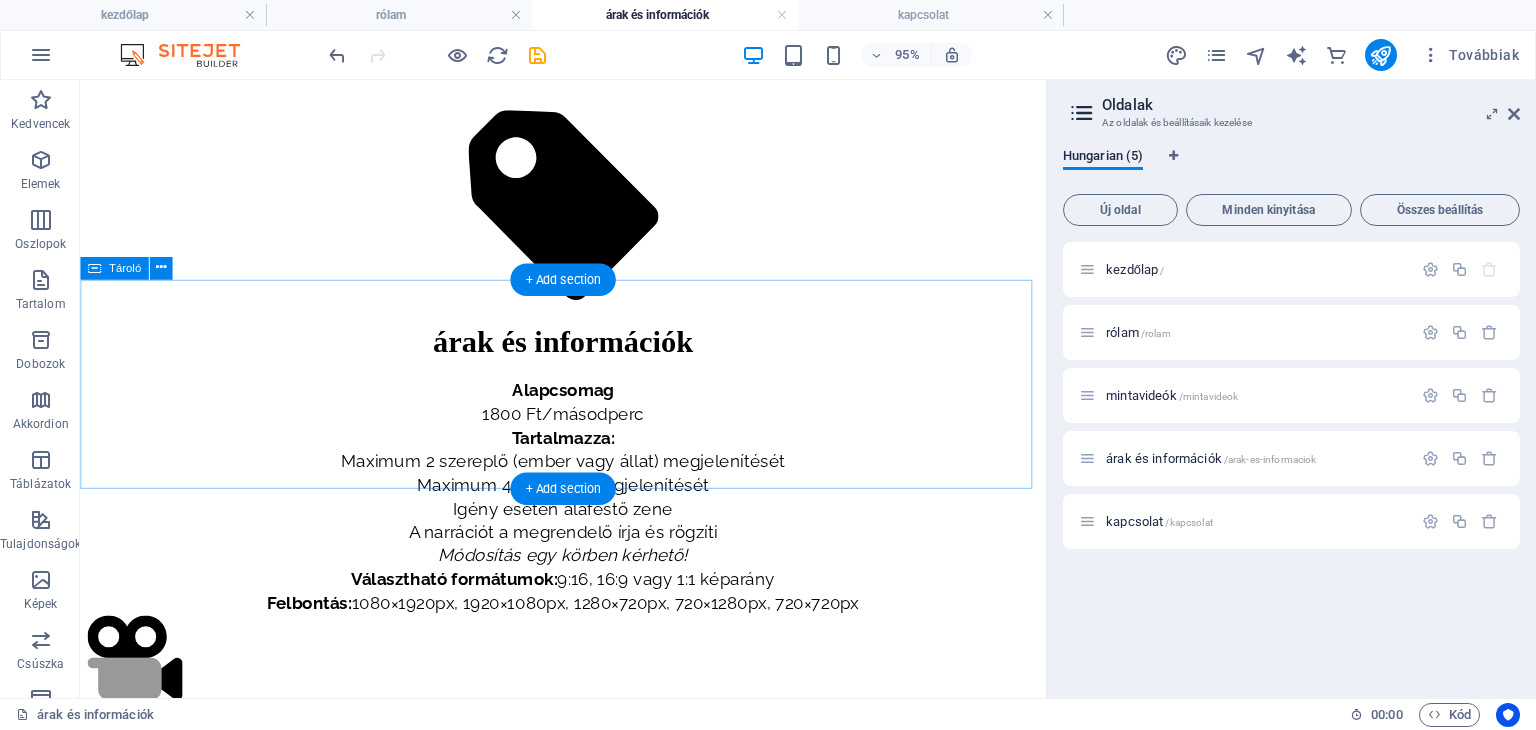 scroll, scrollTop: 11, scrollLeft: 0, axis: vertical 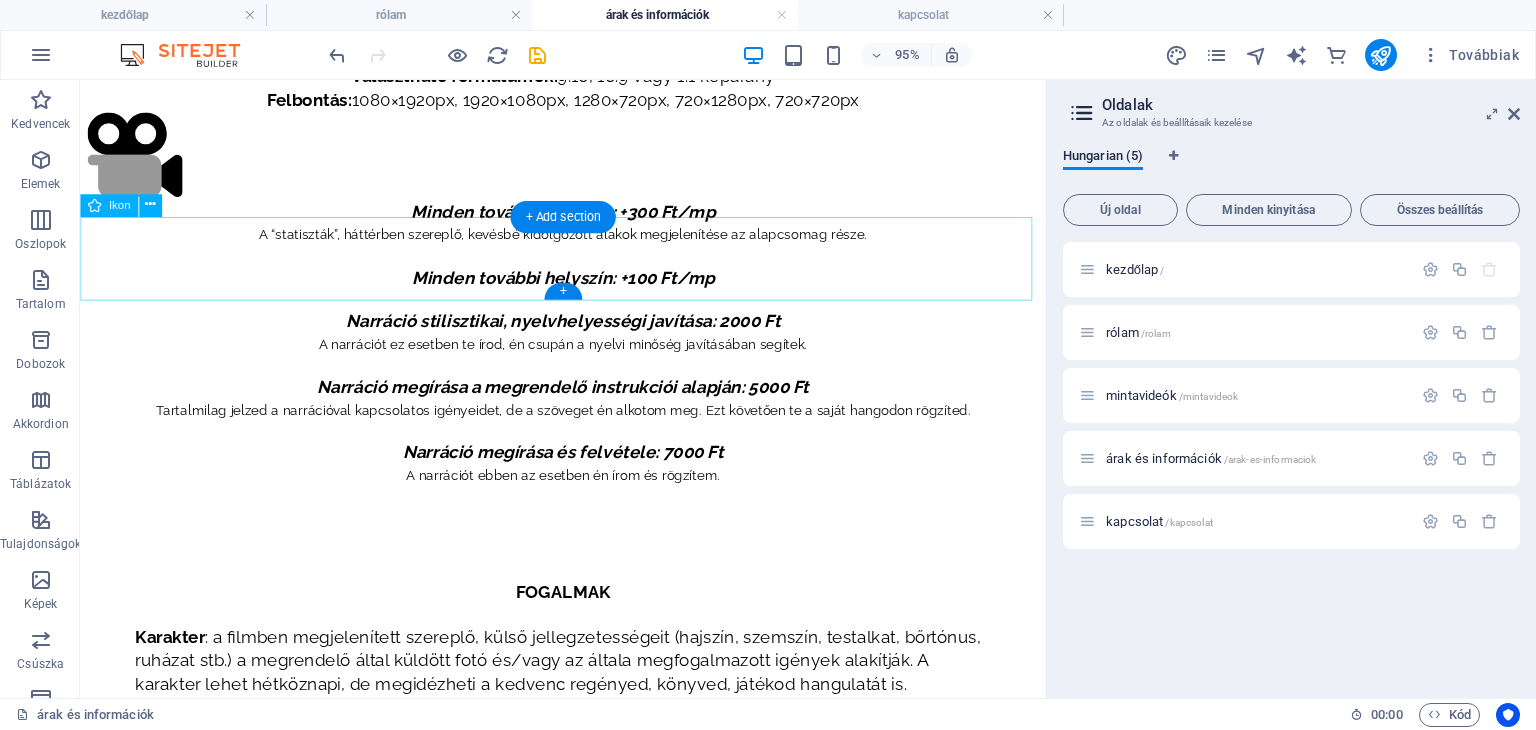 click on ".fa-secondary{opacity:.4}" at bounding box center [588, 160] 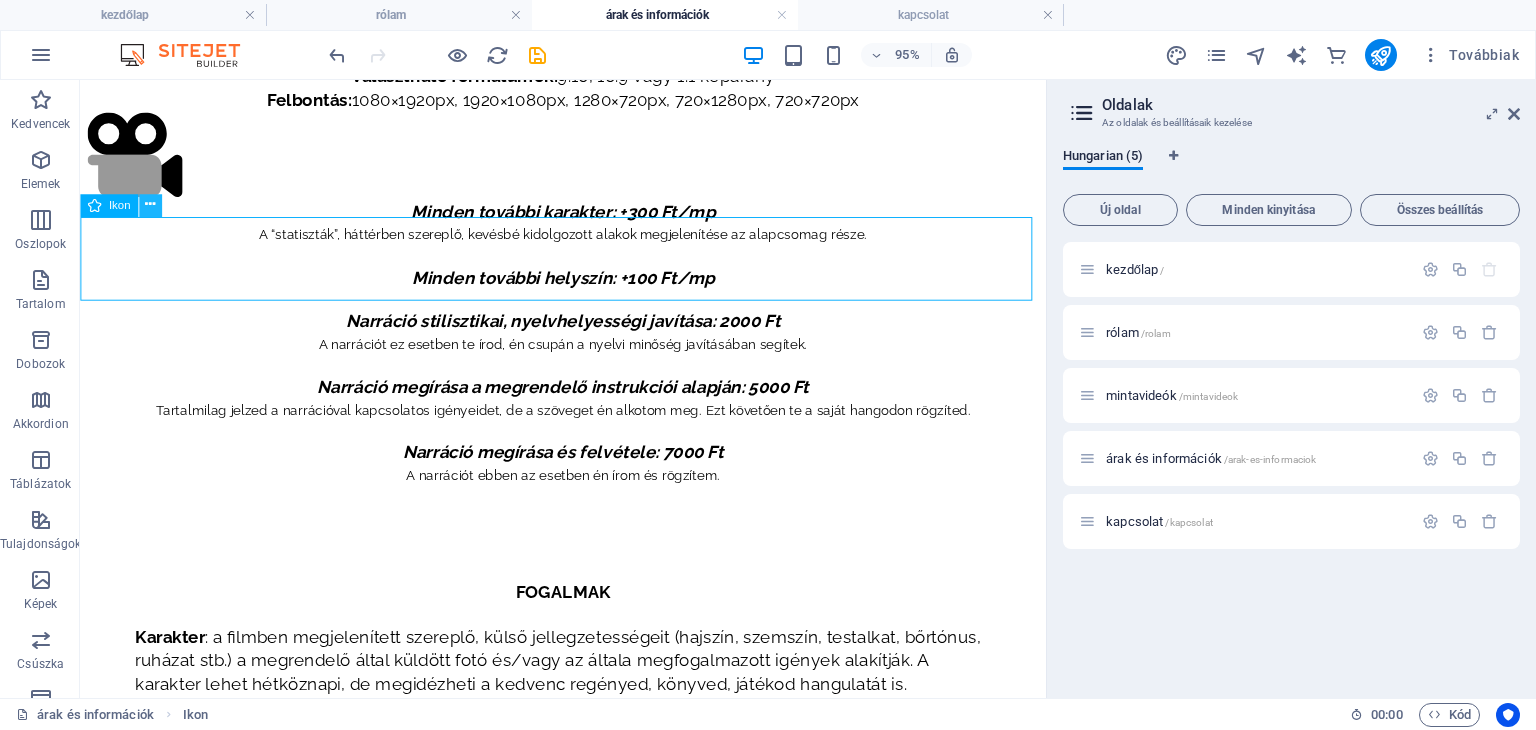 click at bounding box center [150, 205] 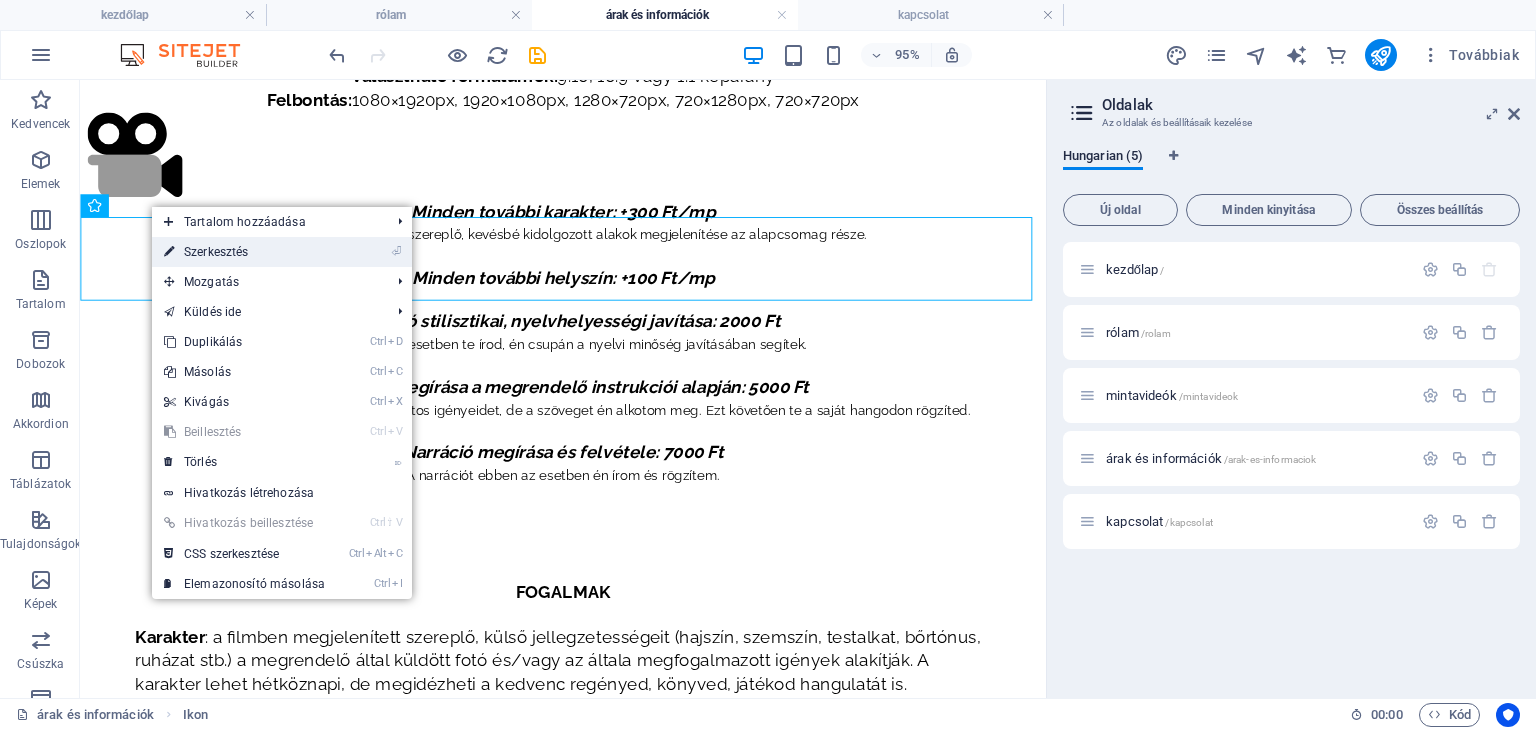 click on "⏎  Szerkesztés" at bounding box center [244, 252] 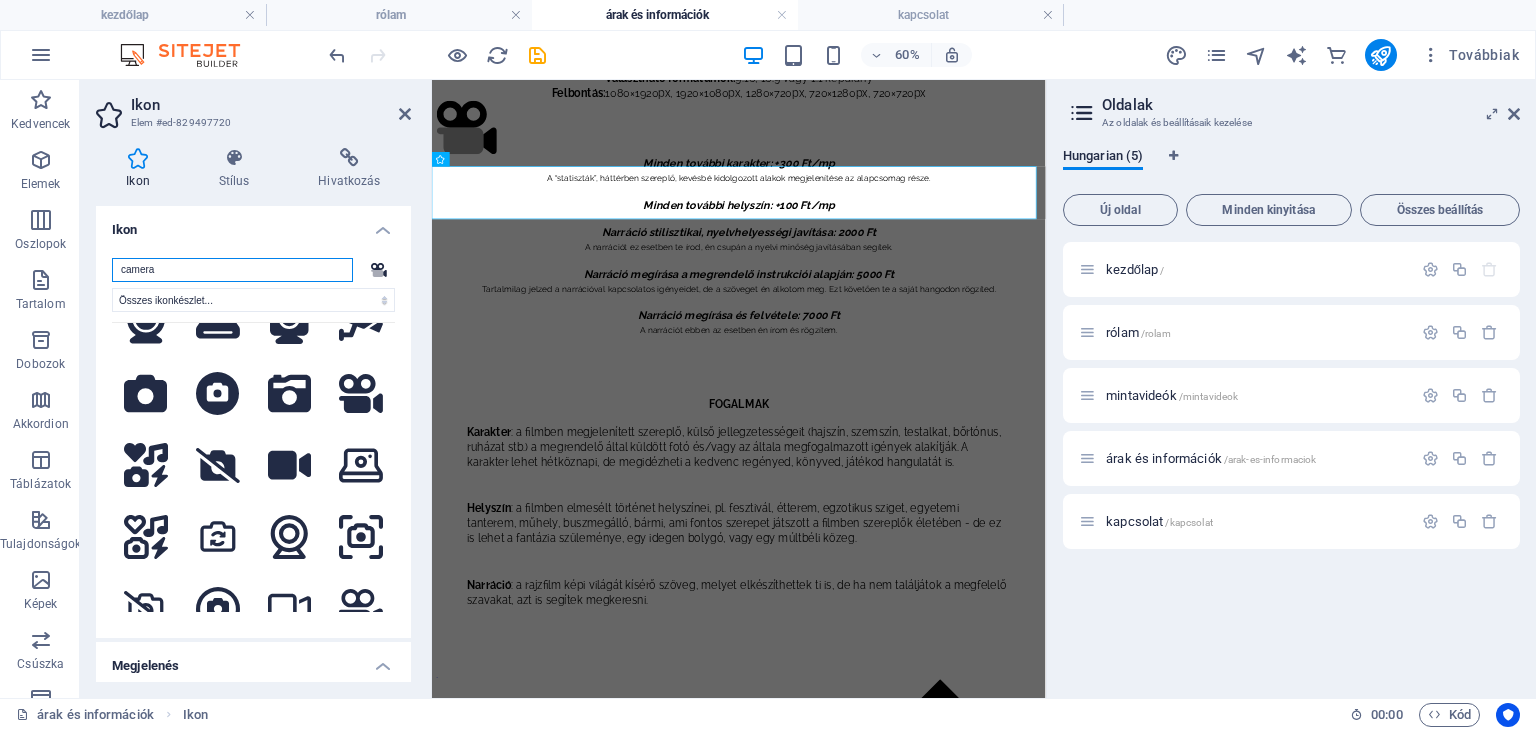 scroll, scrollTop: 548, scrollLeft: 0, axis: vertical 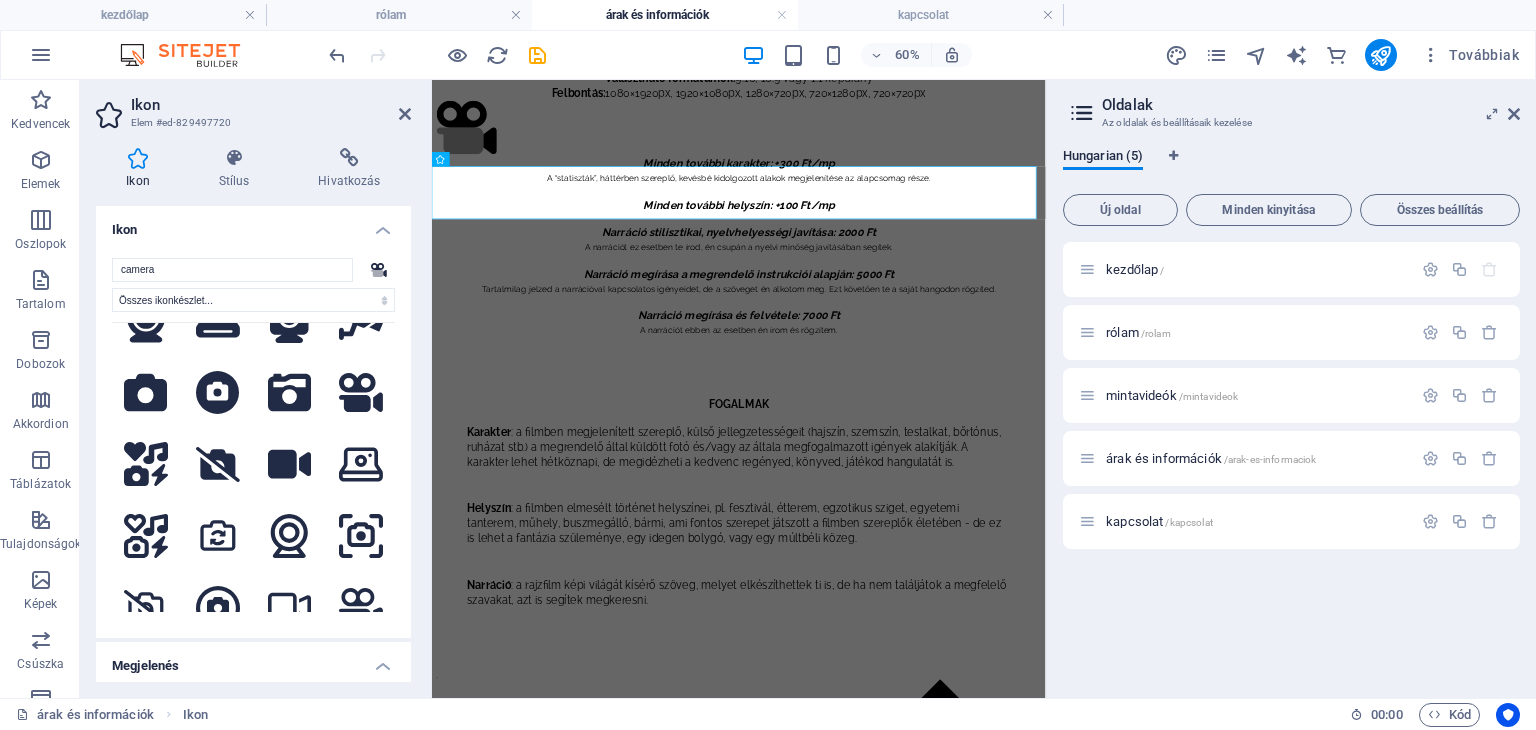 click on "Ikon" at bounding box center (253, 224) 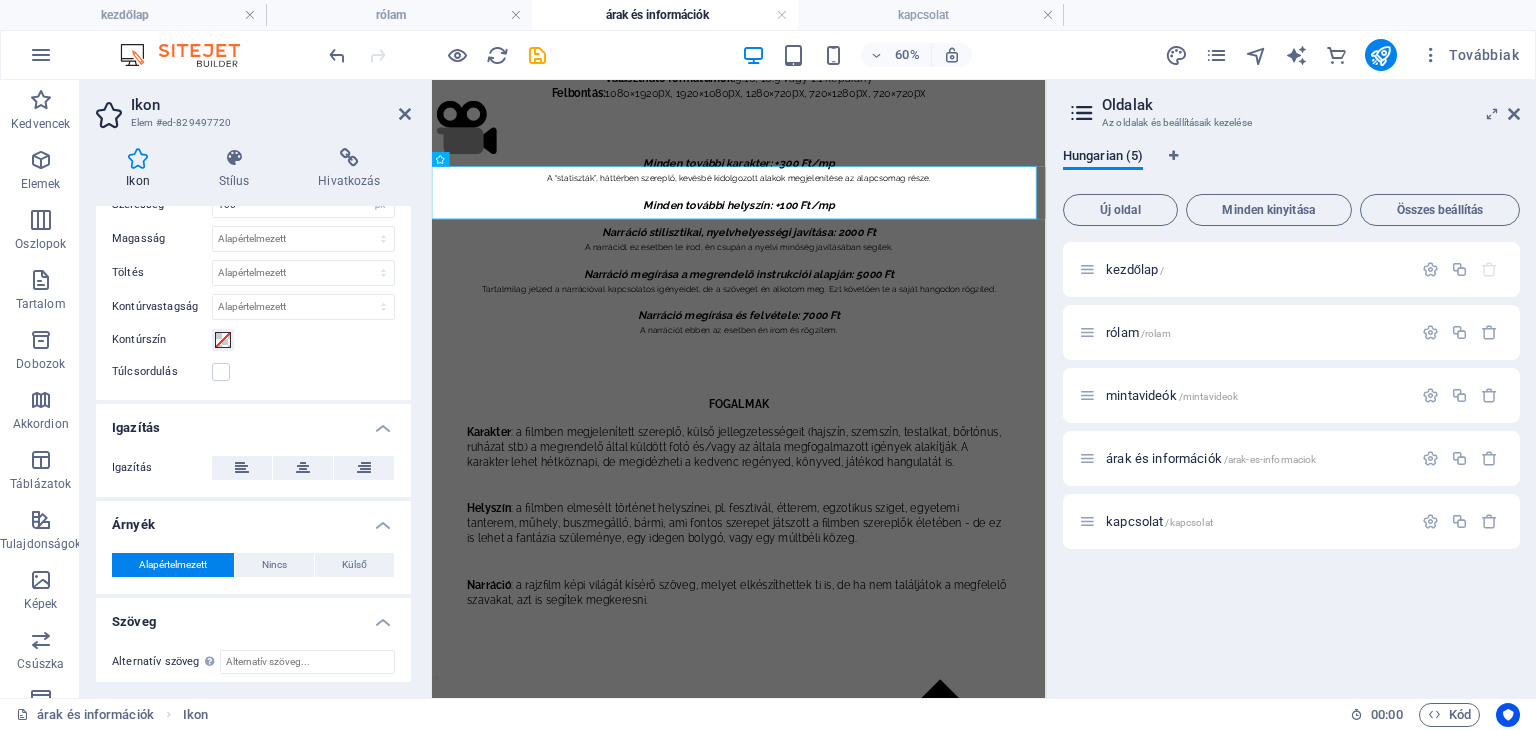 scroll, scrollTop: 188, scrollLeft: 0, axis: vertical 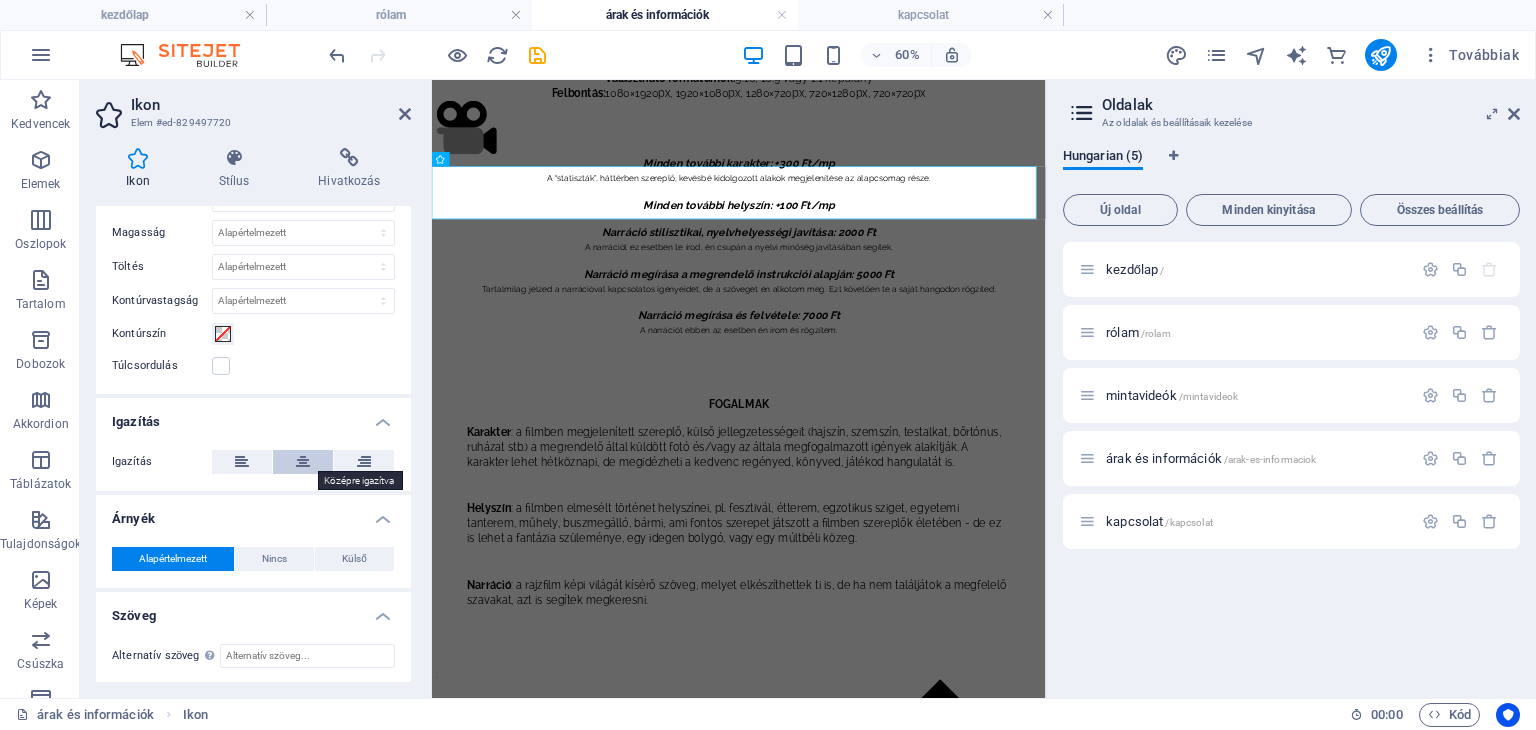 click at bounding box center (303, 462) 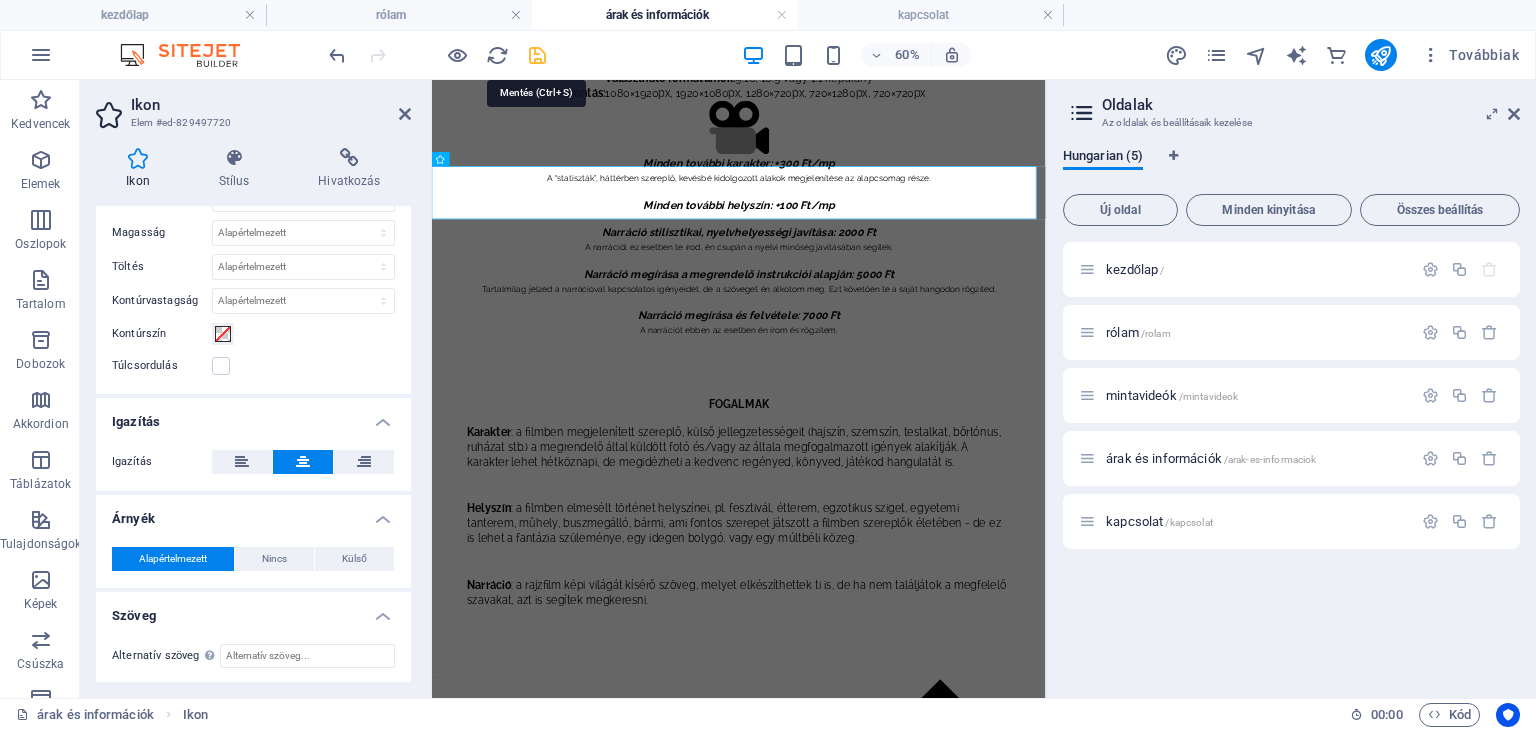 click at bounding box center [537, 55] 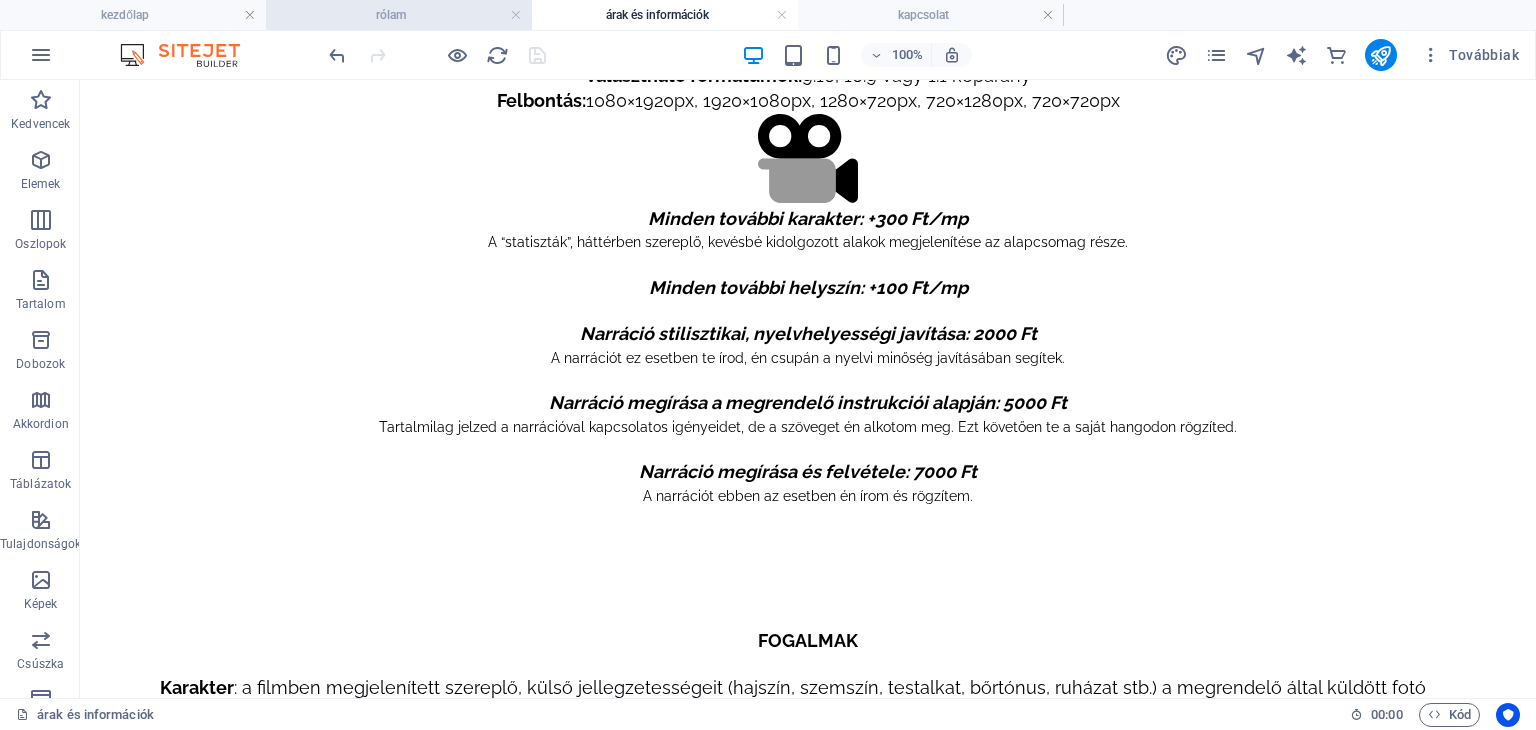 click on "rólam" at bounding box center (399, 15) 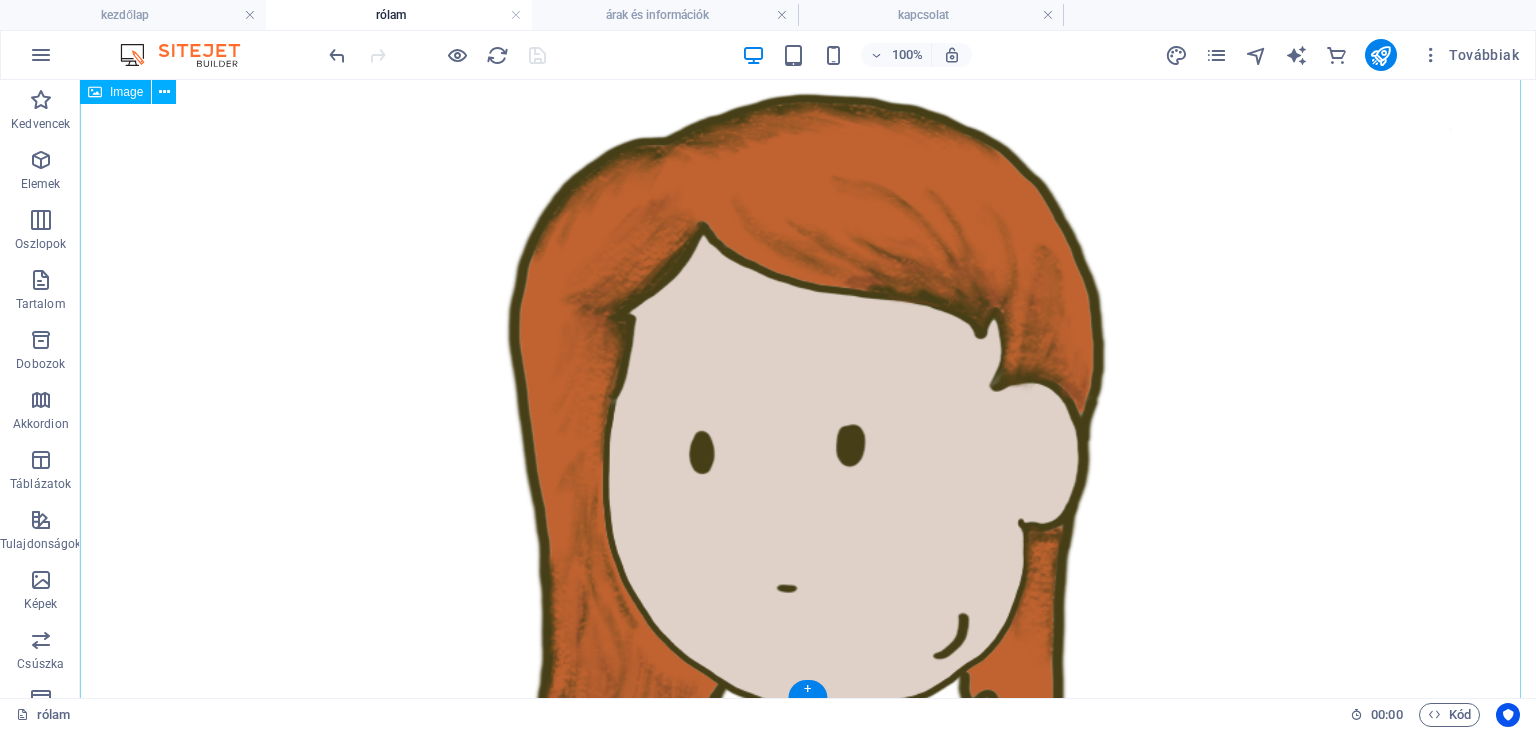 scroll, scrollTop: 0, scrollLeft: 0, axis: both 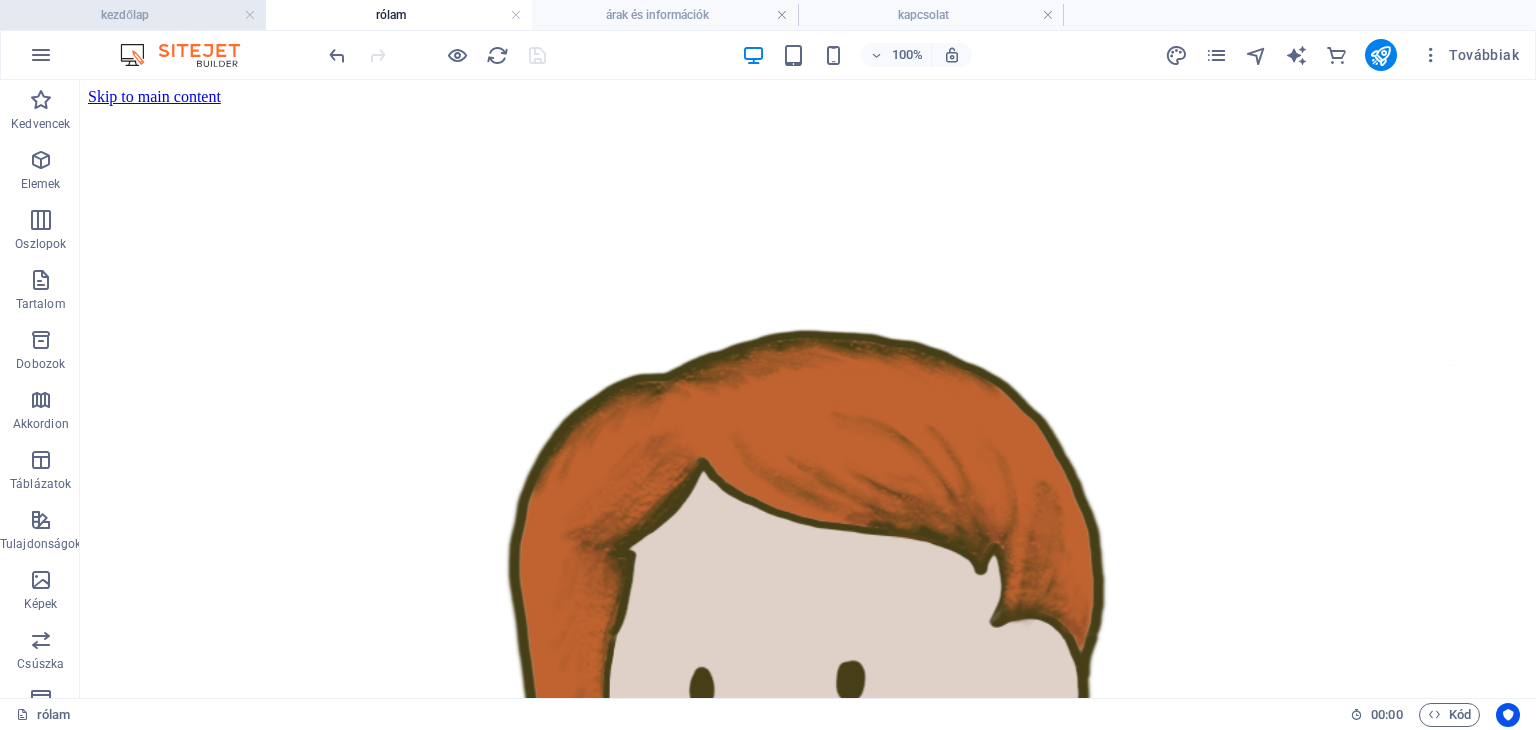 click on "kezdőlap" at bounding box center (133, 15) 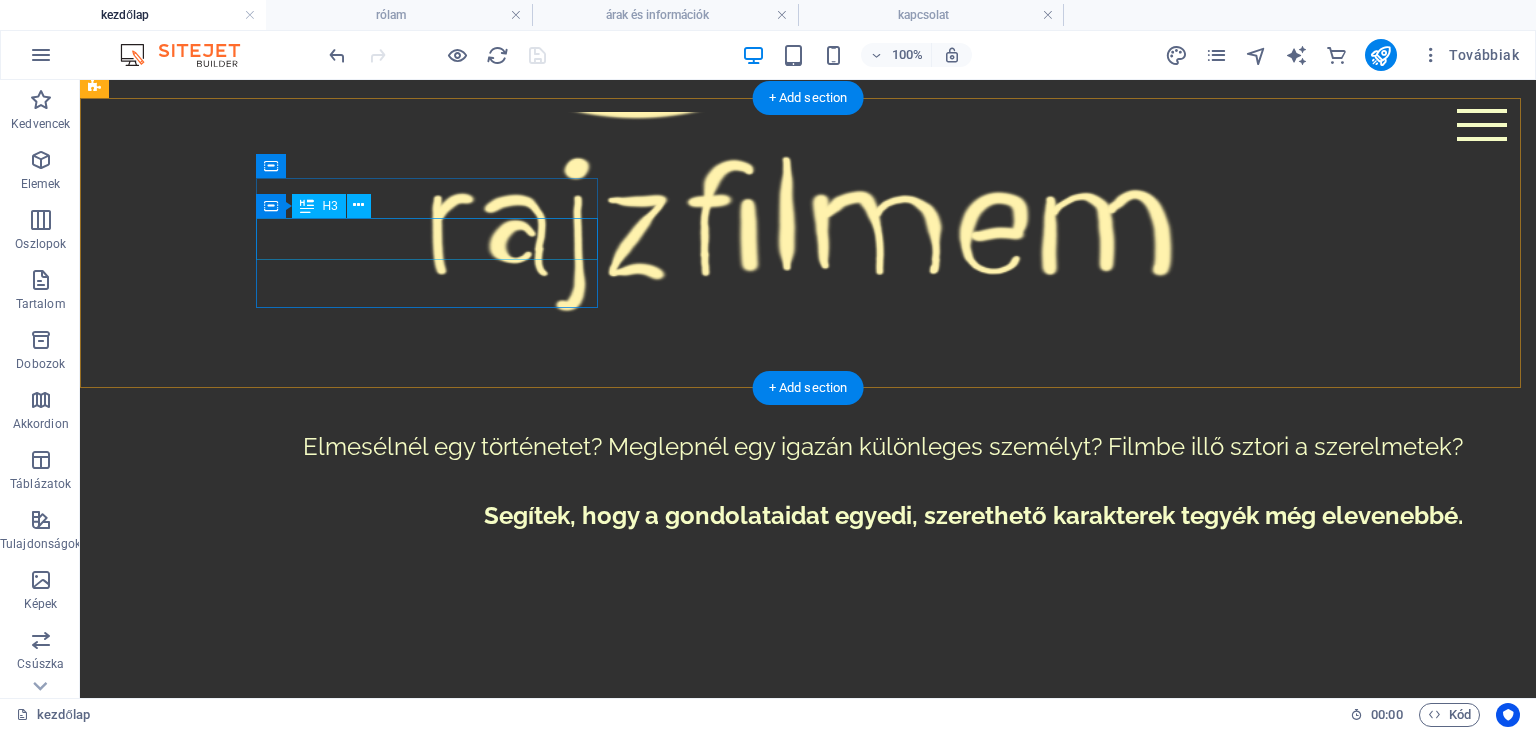 scroll, scrollTop: 0, scrollLeft: 0, axis: both 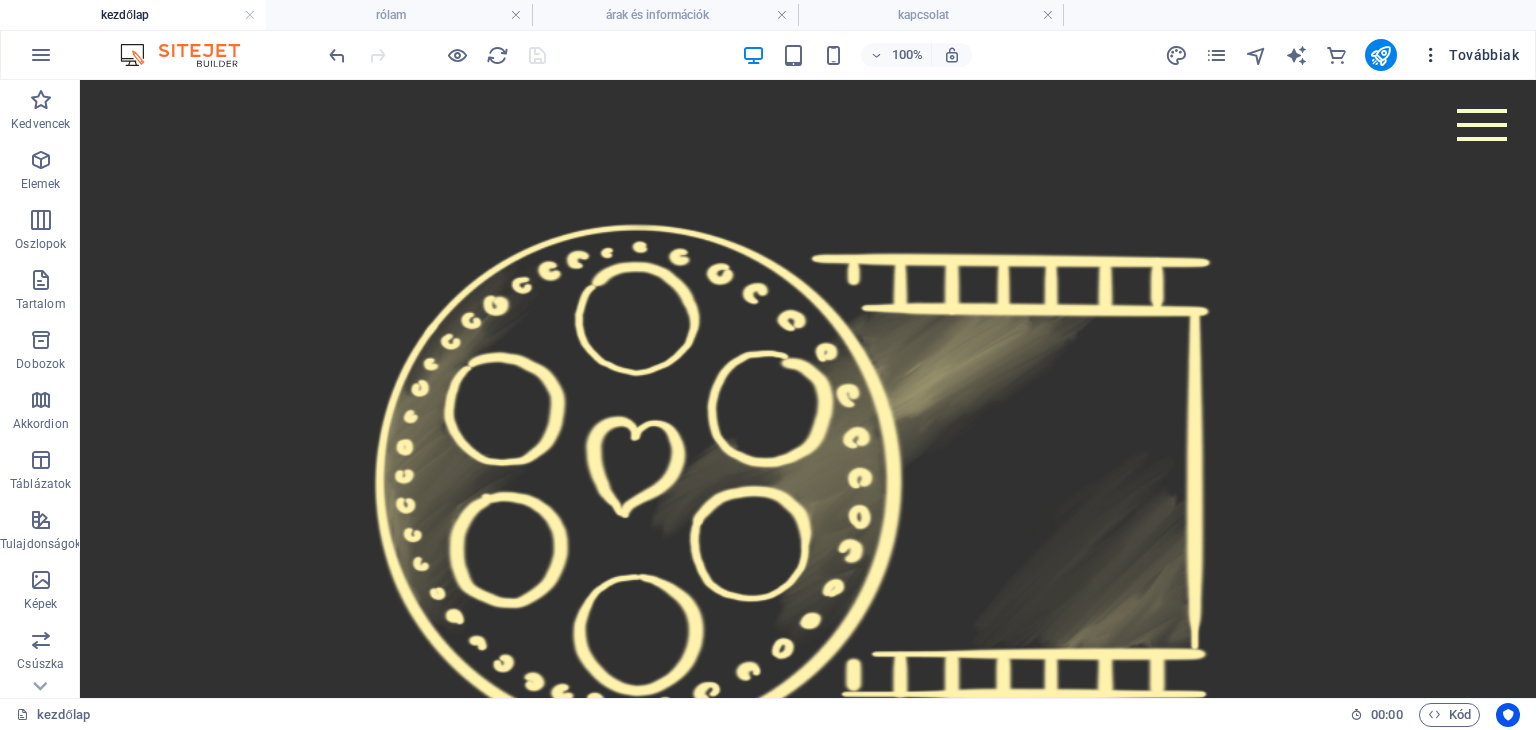 click at bounding box center [1431, 55] 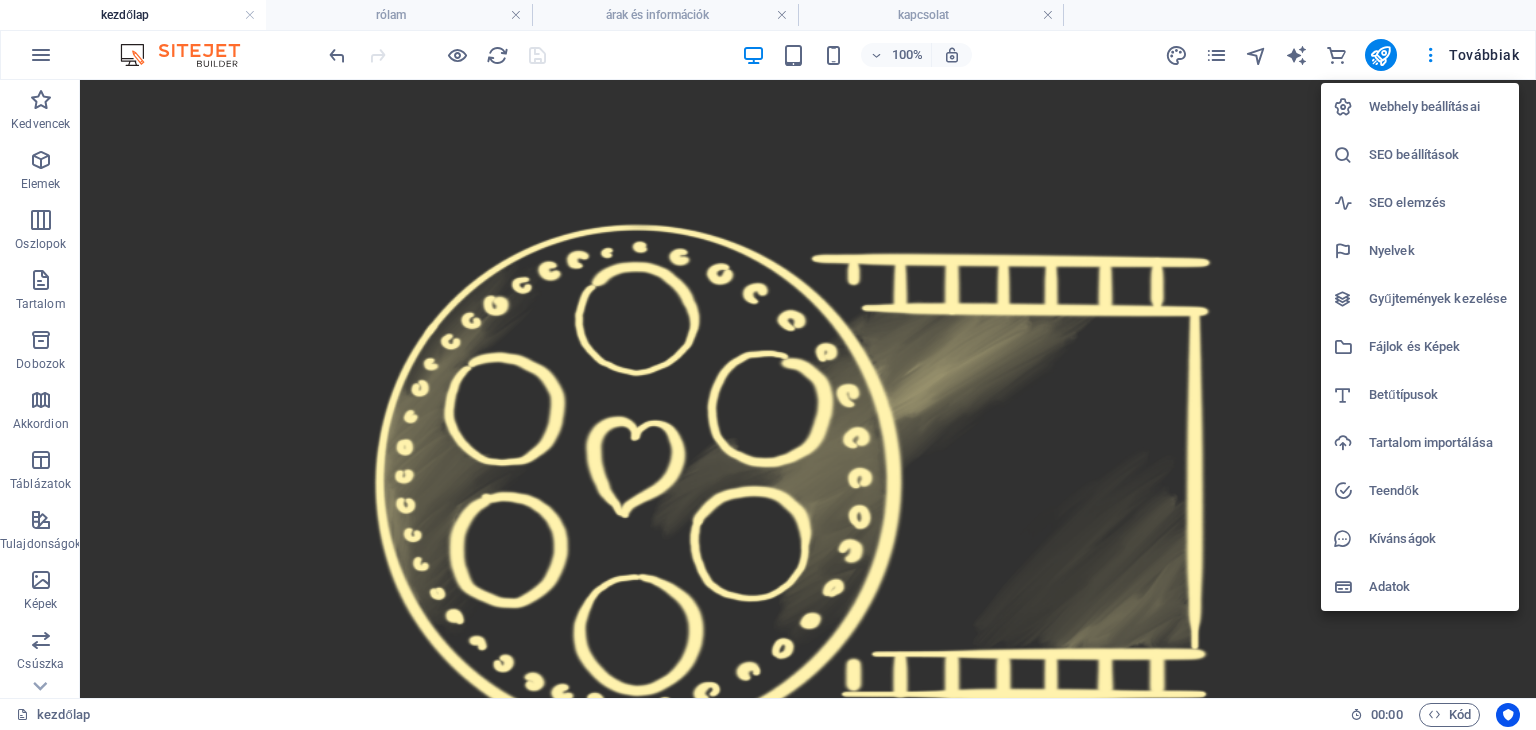 click on "Webhely beállításai" at bounding box center [1438, 107] 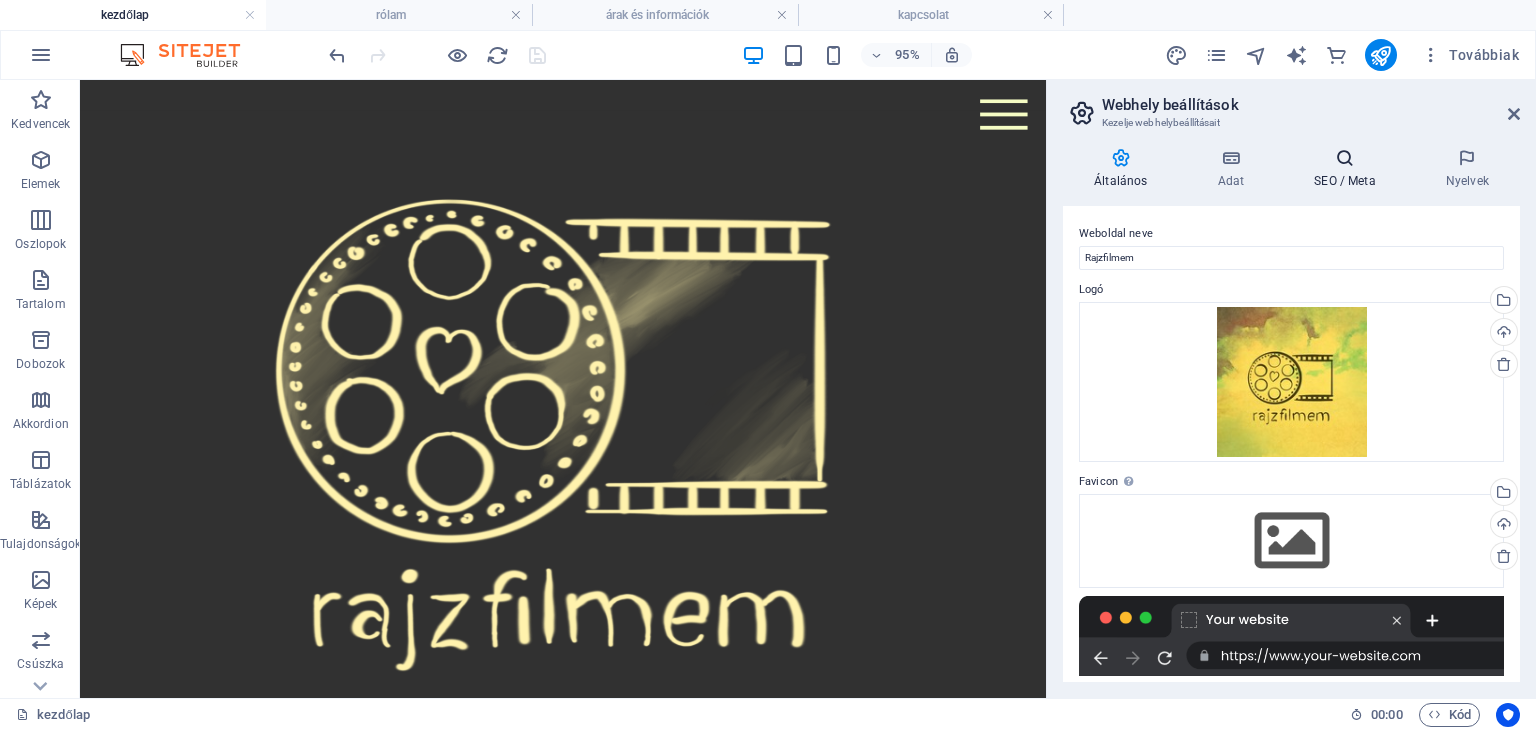 click on "SEO / Meta" at bounding box center (1349, 169) 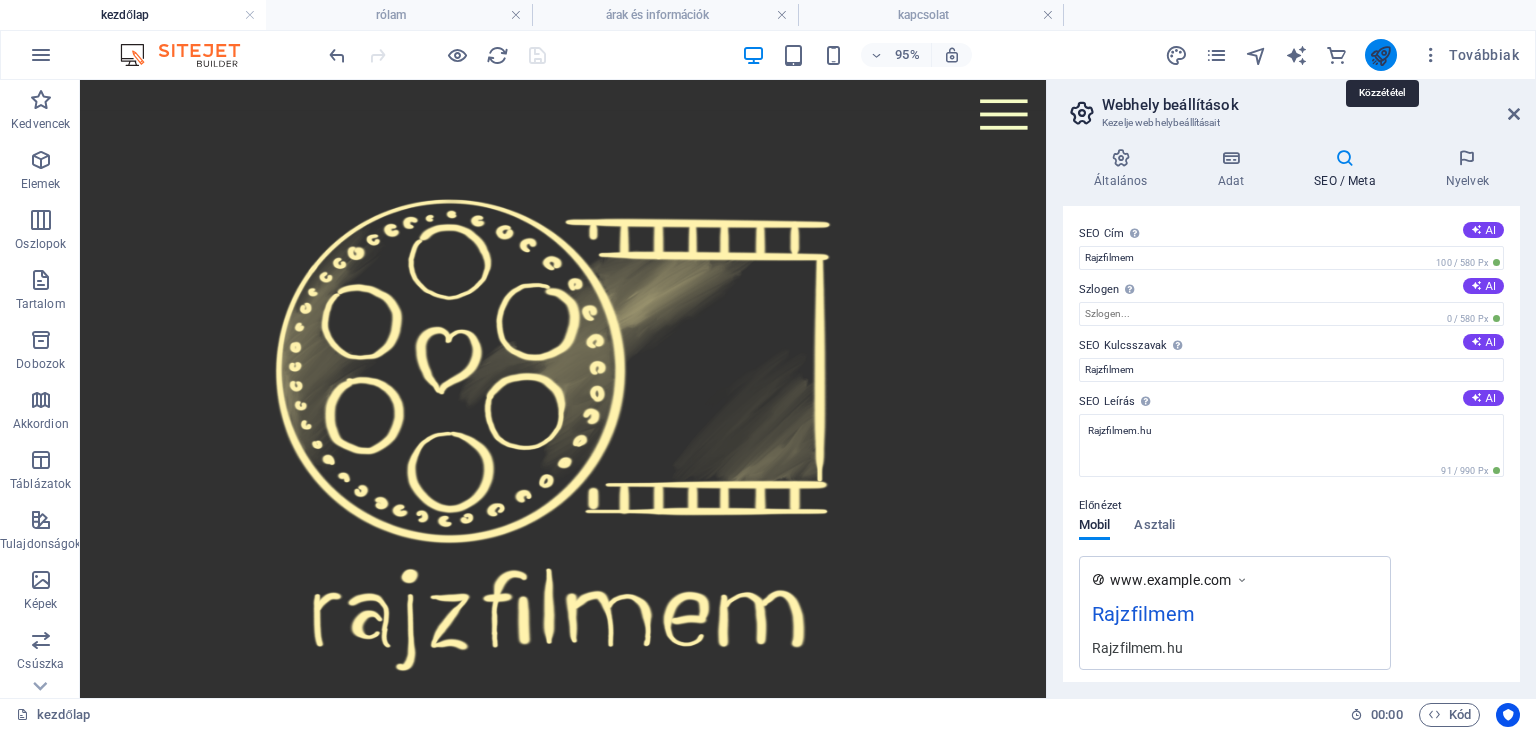 click at bounding box center (1380, 55) 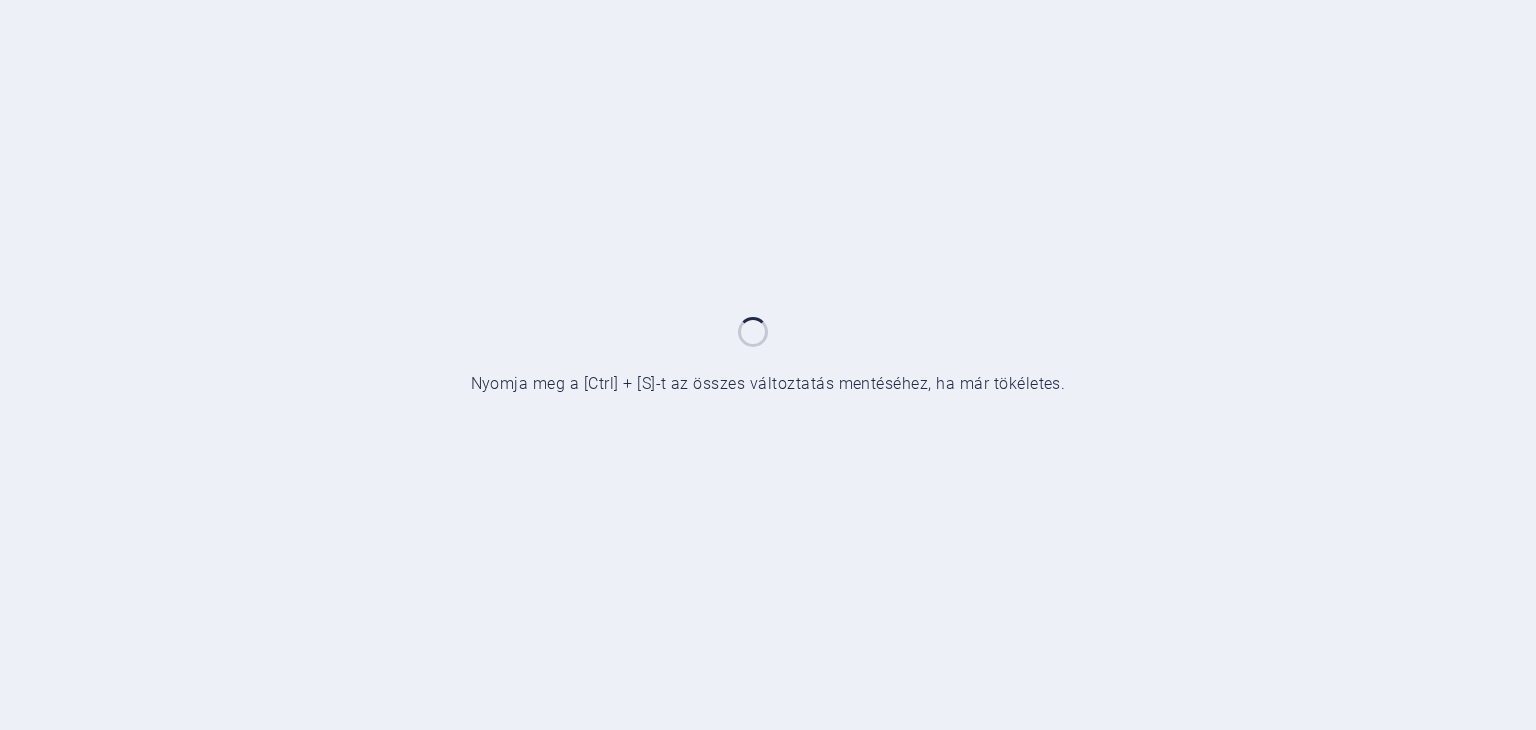 scroll, scrollTop: 0, scrollLeft: 0, axis: both 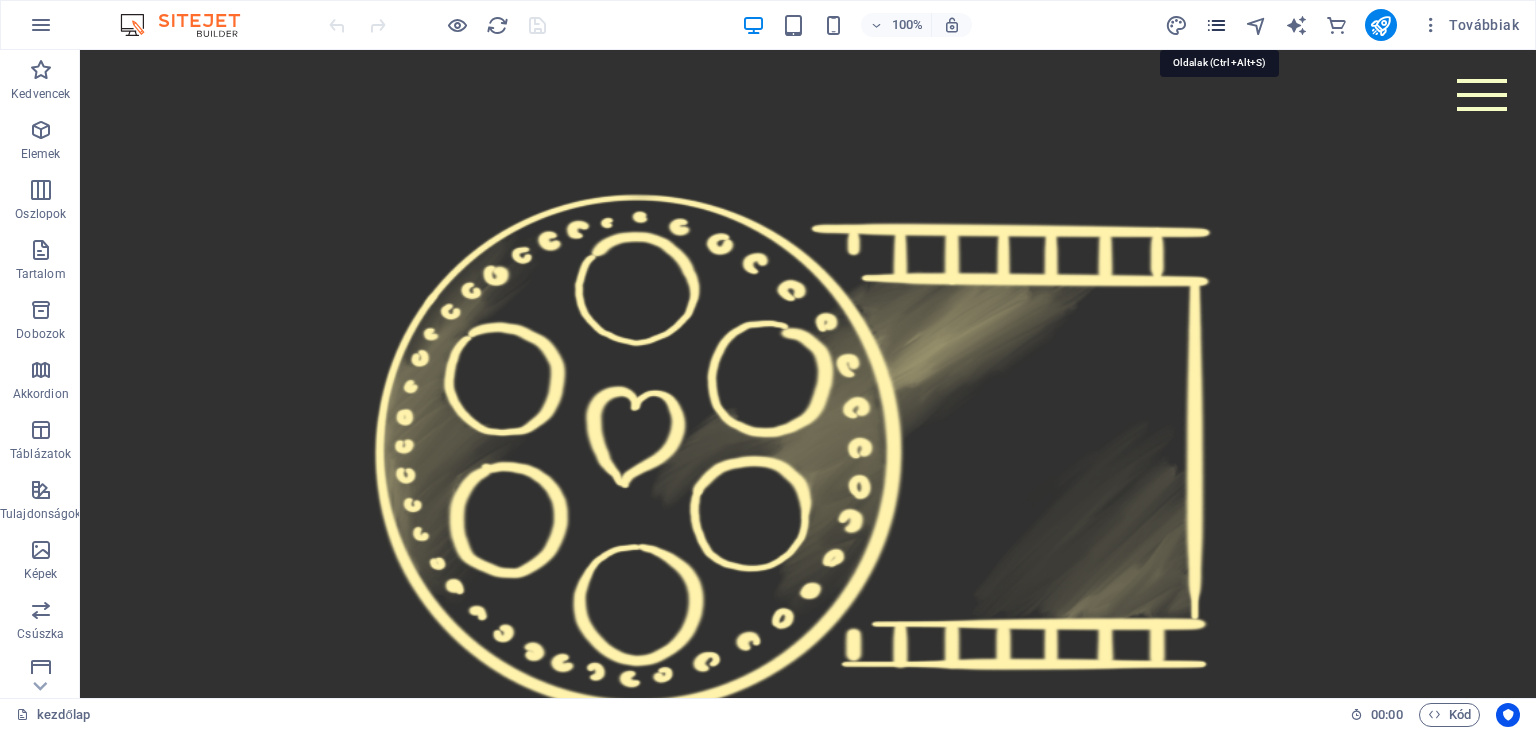 click at bounding box center [1216, 25] 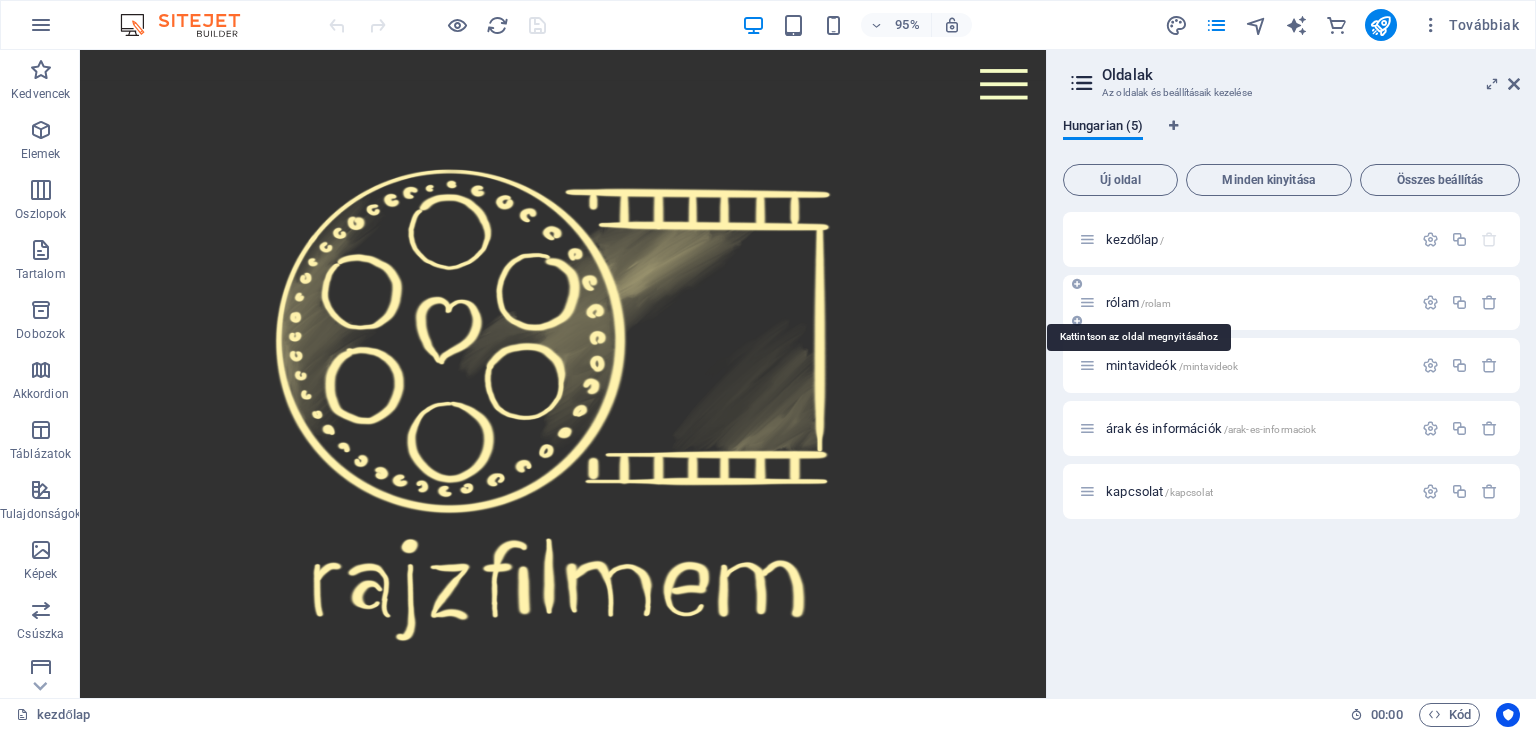 click on "rólam /rolam" at bounding box center [1138, 302] 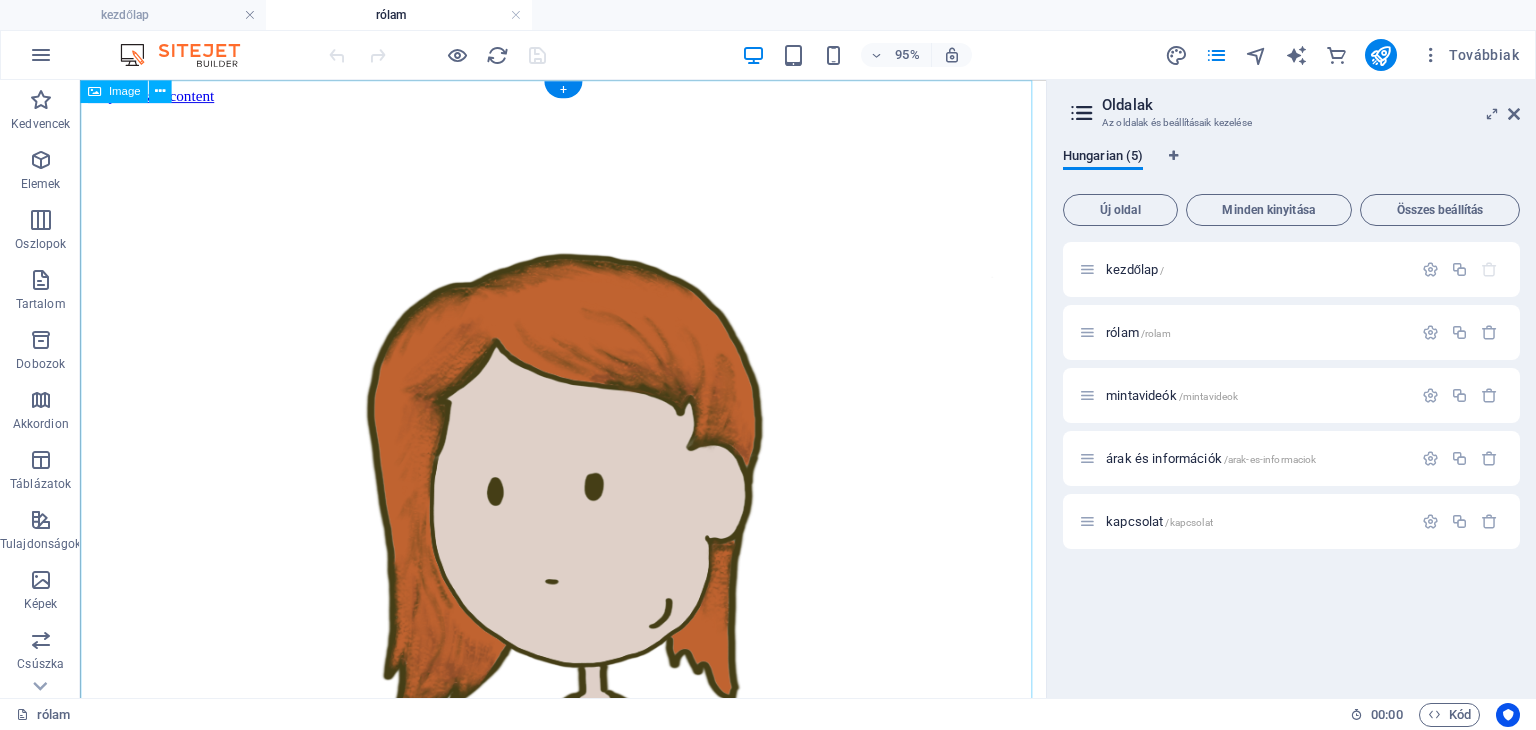 scroll, scrollTop: 677, scrollLeft: 0, axis: vertical 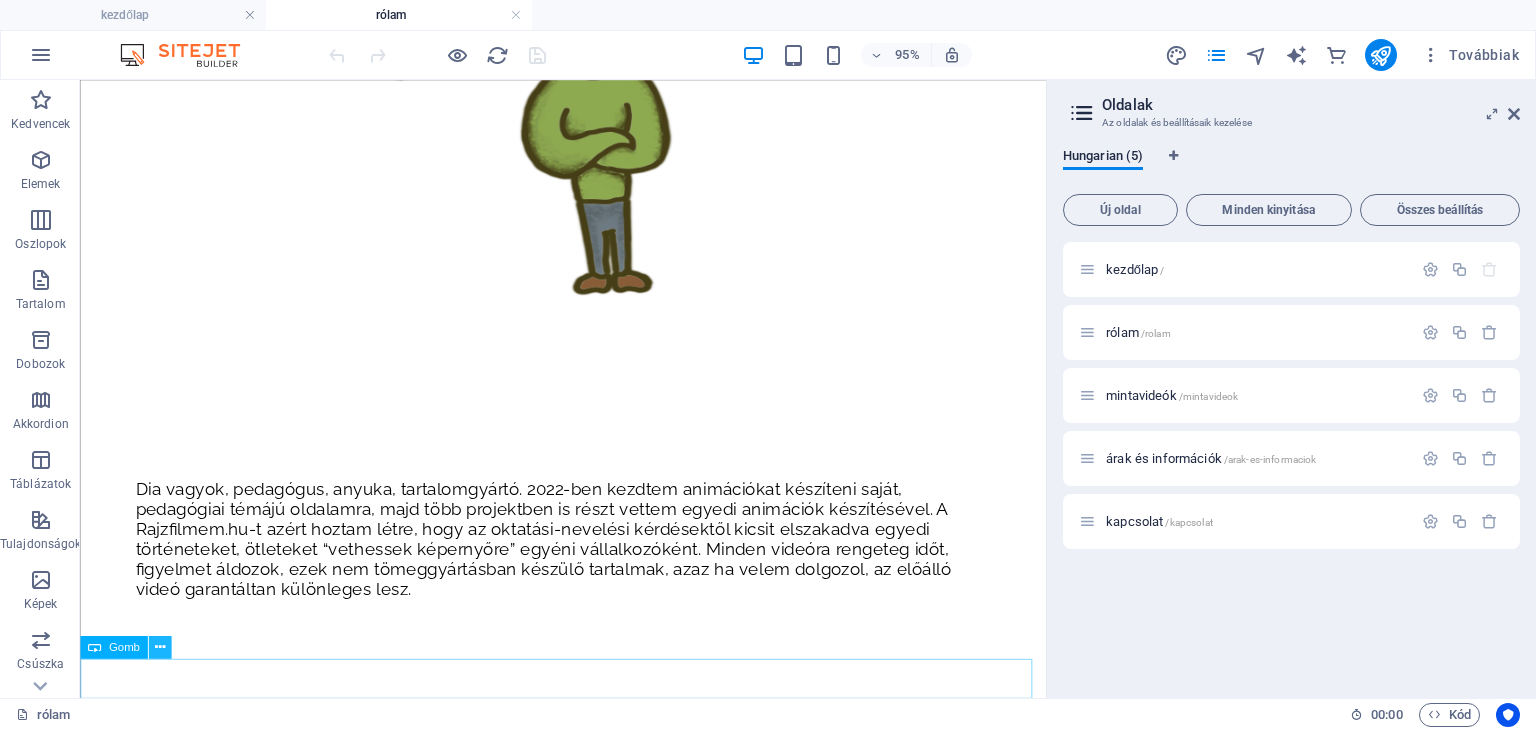 click at bounding box center [159, 647] 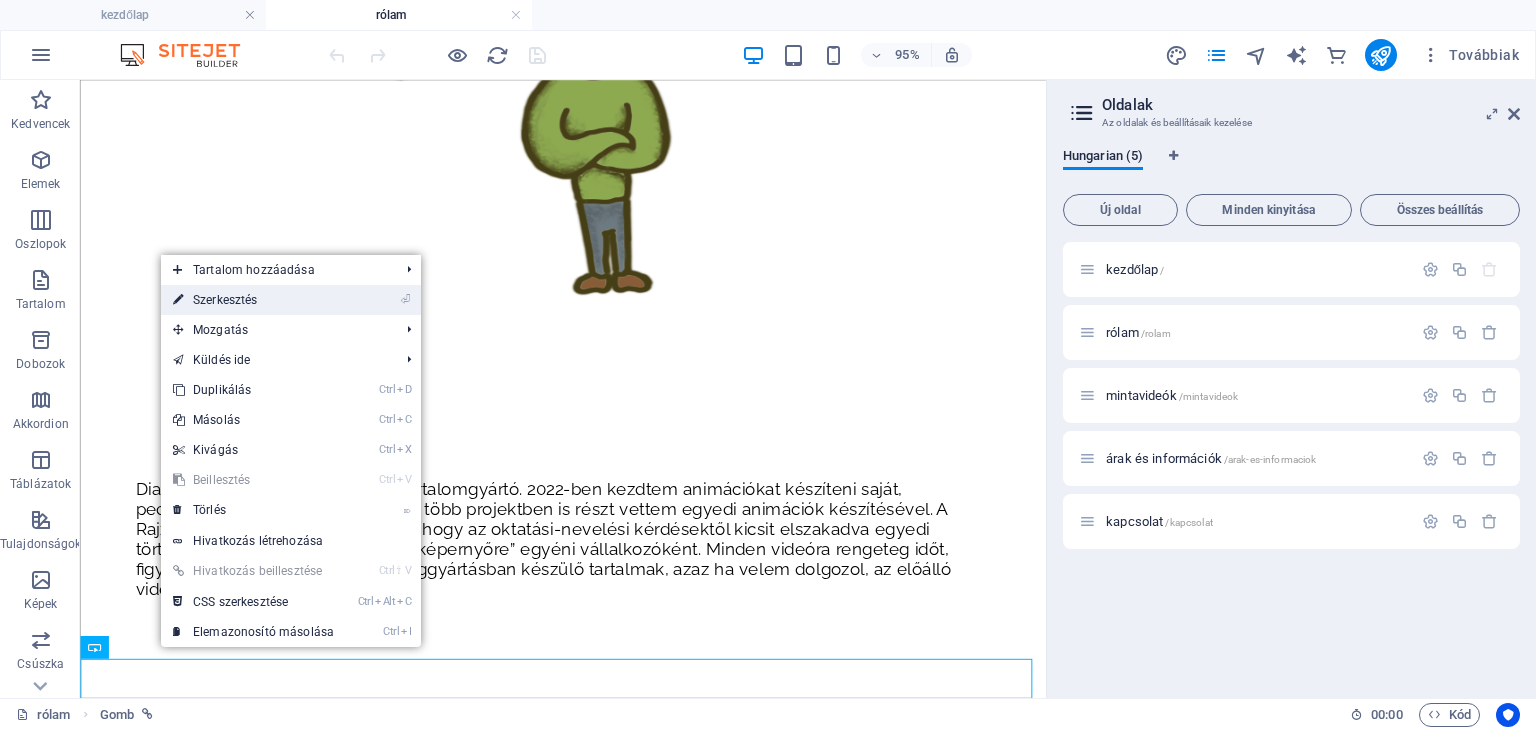 click on "⏎  Szerkesztés" at bounding box center (253, 300) 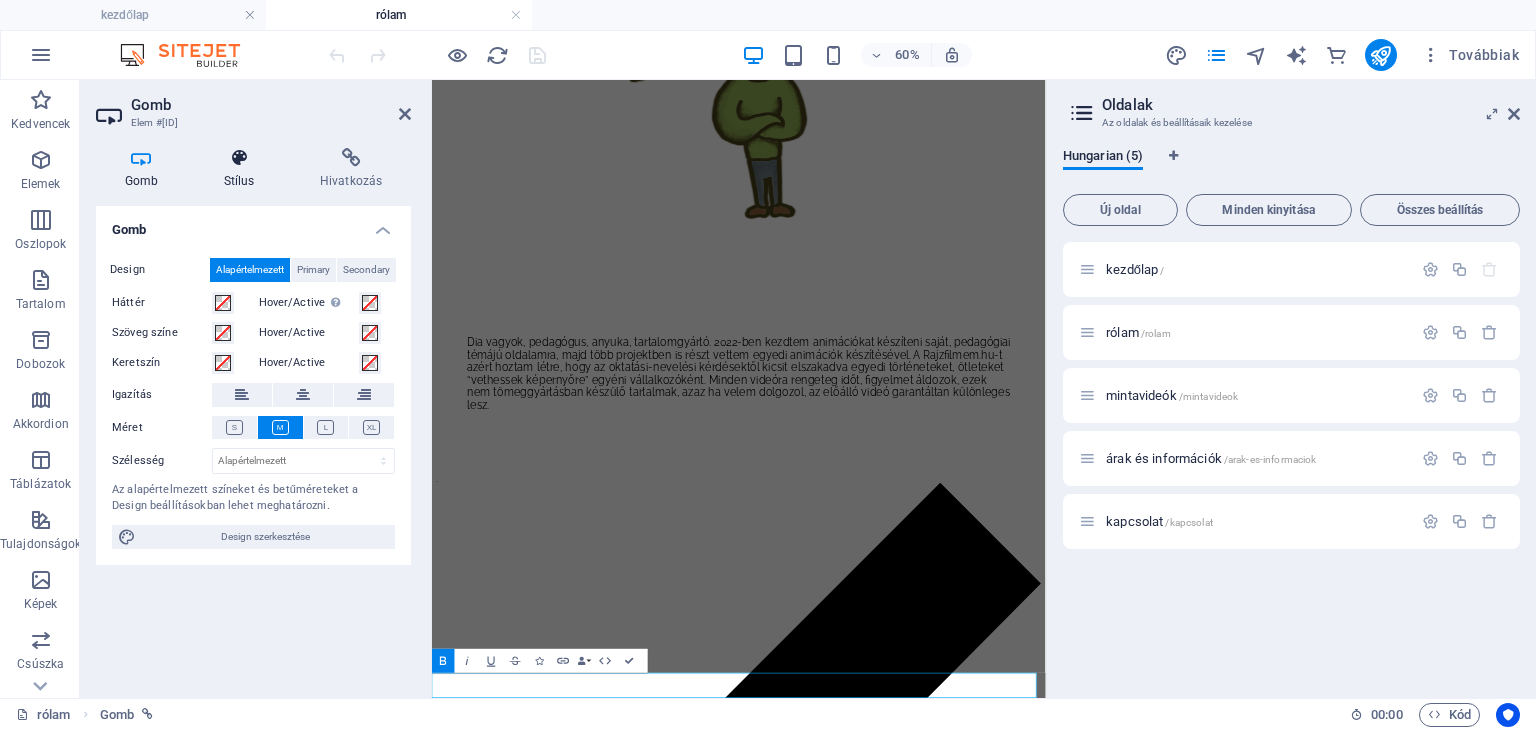 scroll, scrollTop: 305, scrollLeft: 0, axis: vertical 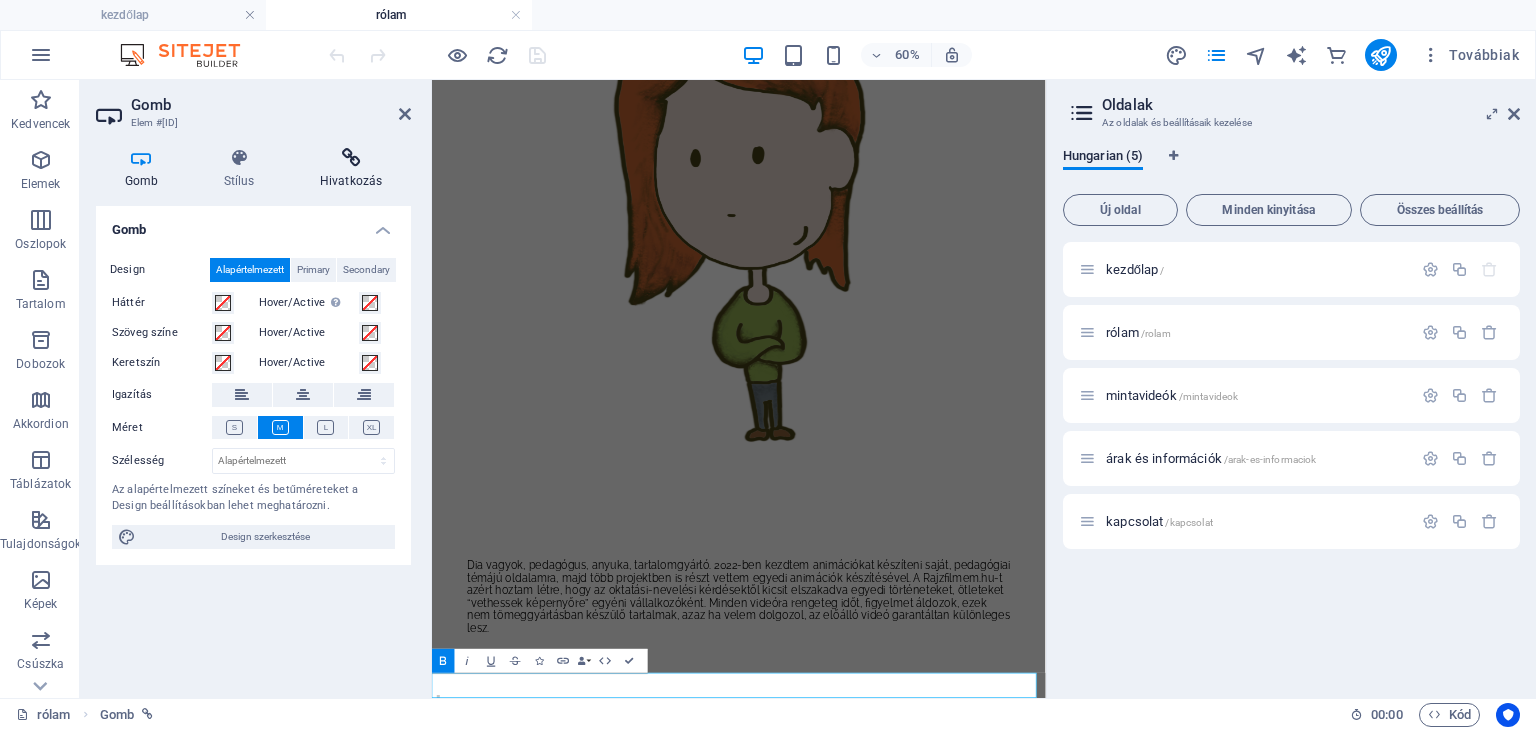 click on "Hivatkozás" at bounding box center (351, 169) 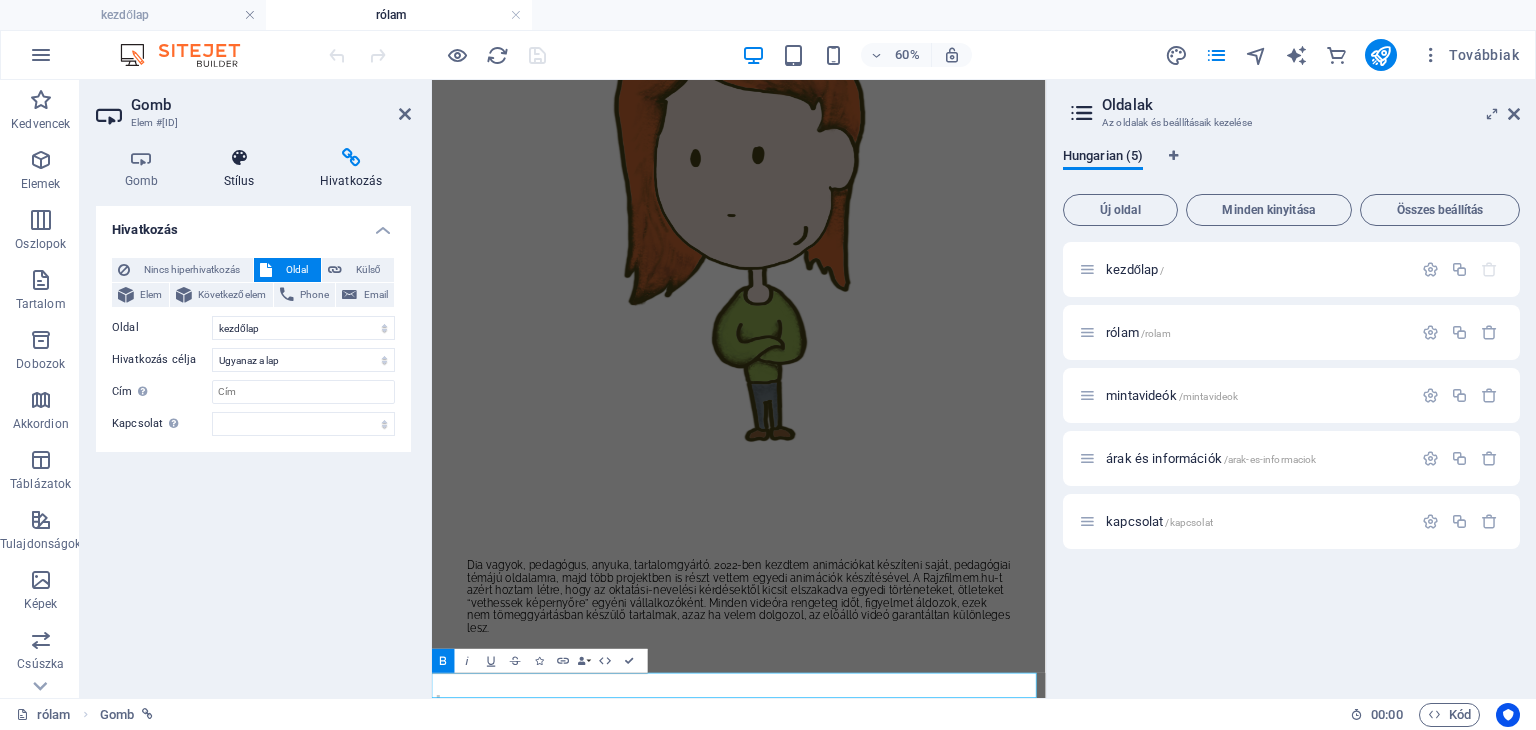 click on "Stílus" at bounding box center [243, 169] 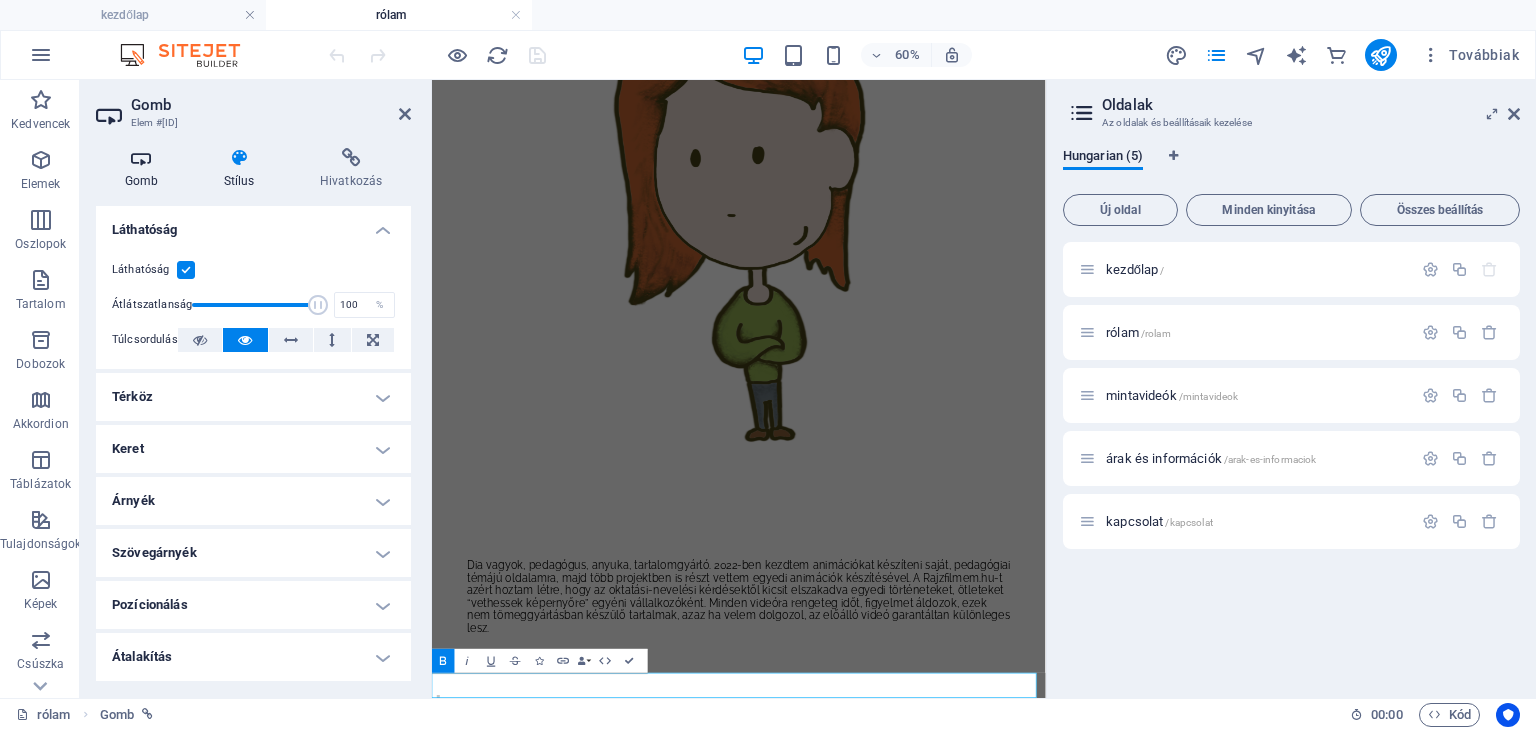click on "Gomb" at bounding box center [145, 169] 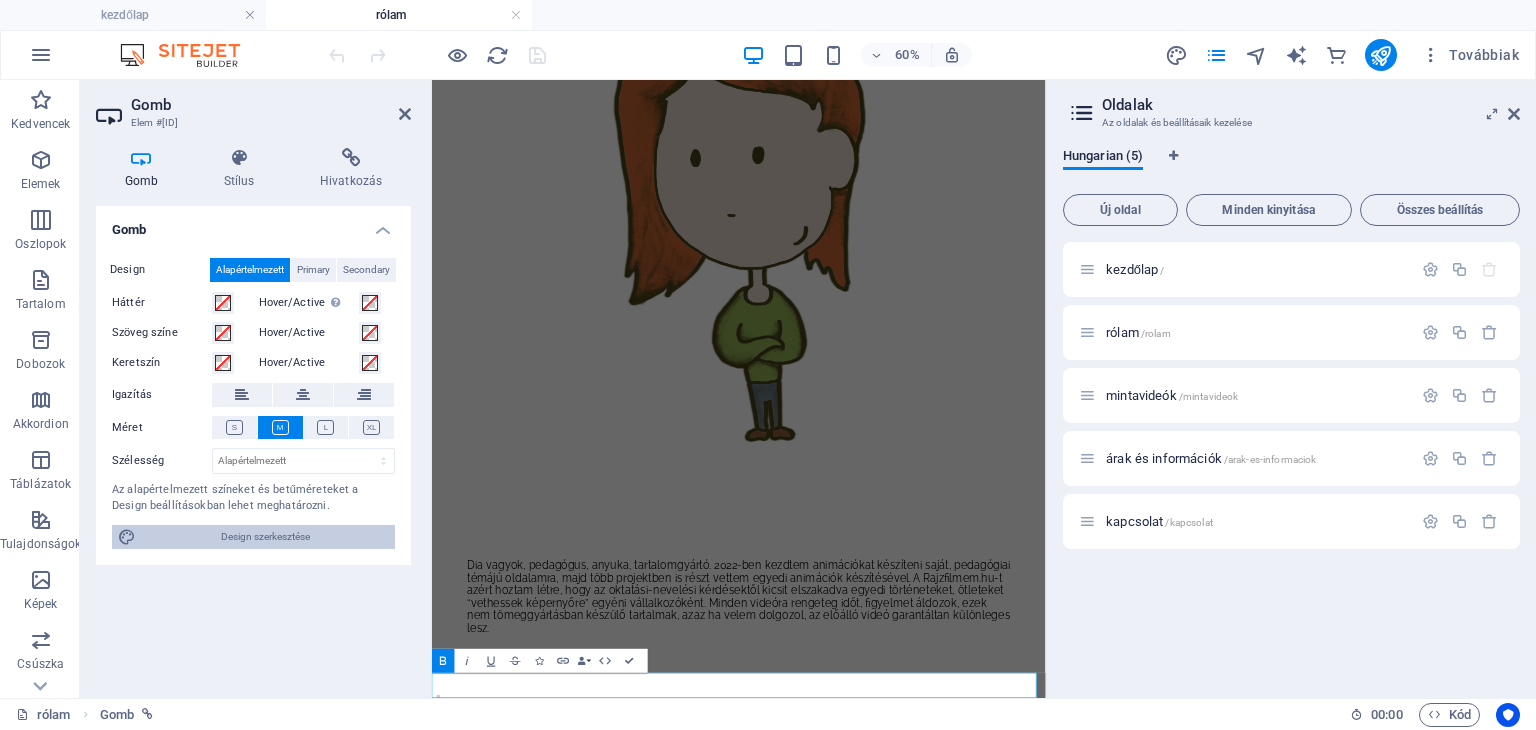 click on "Design szerkesztése" at bounding box center [265, 537] 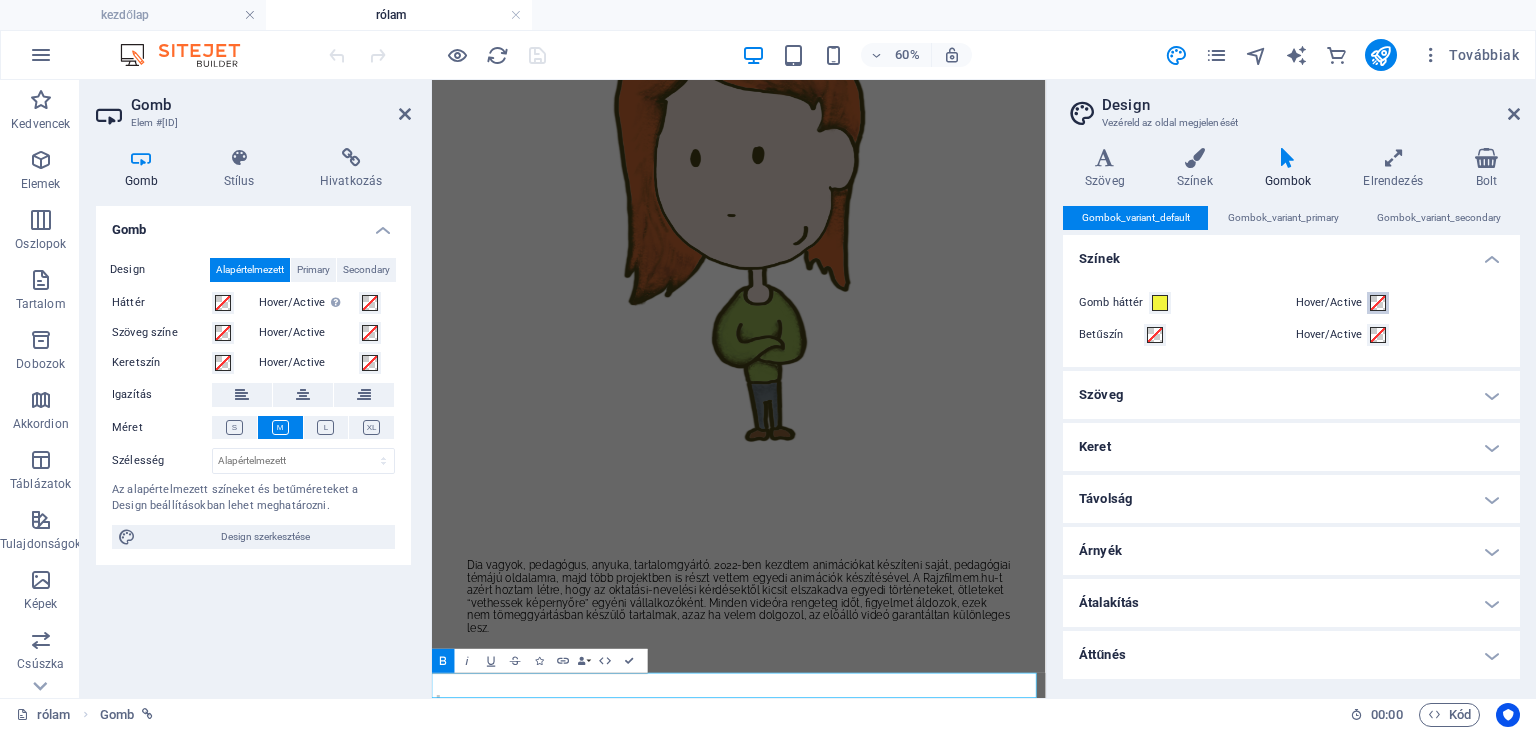 click at bounding box center [1378, 303] 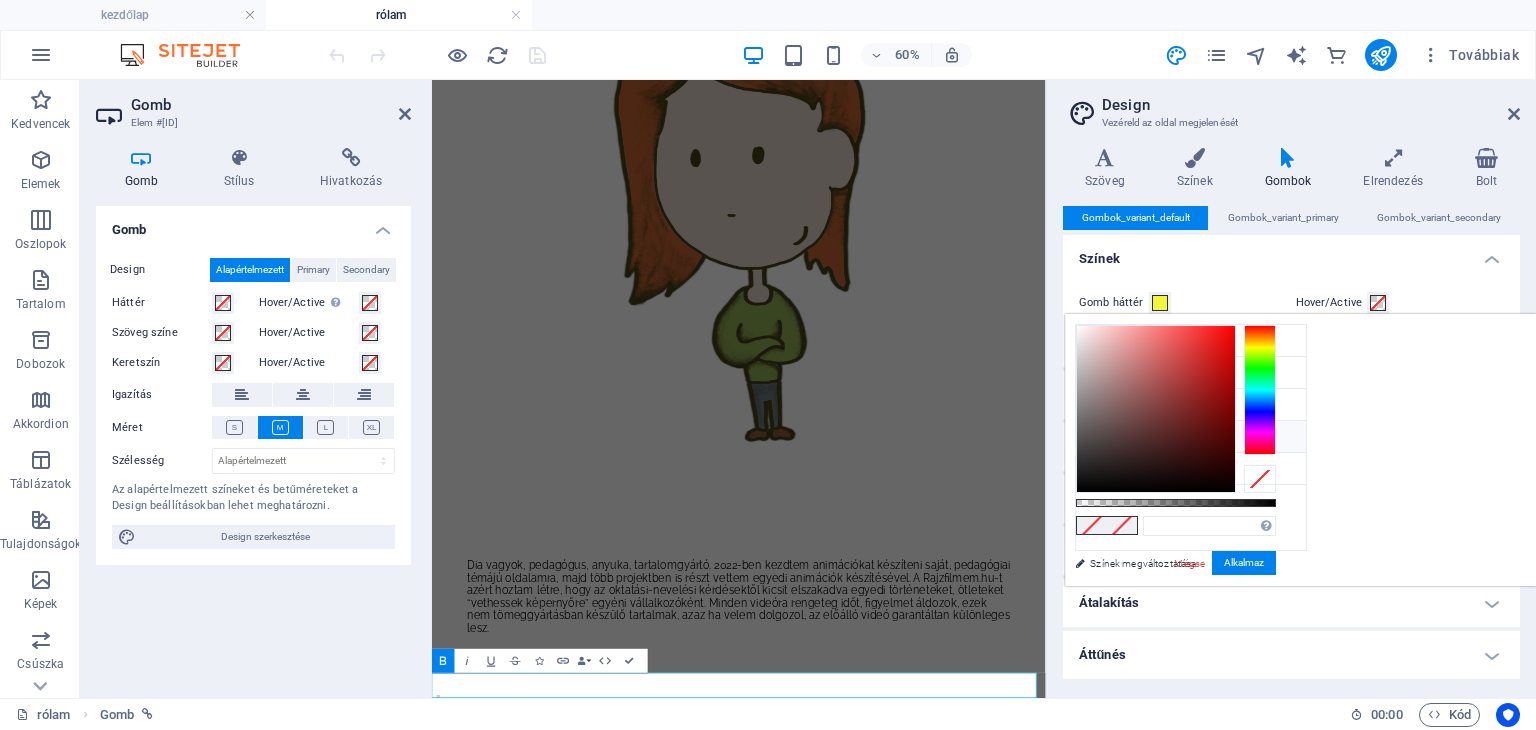 click on "Betűszín
#f5fcc4" at bounding box center [1191, 437] 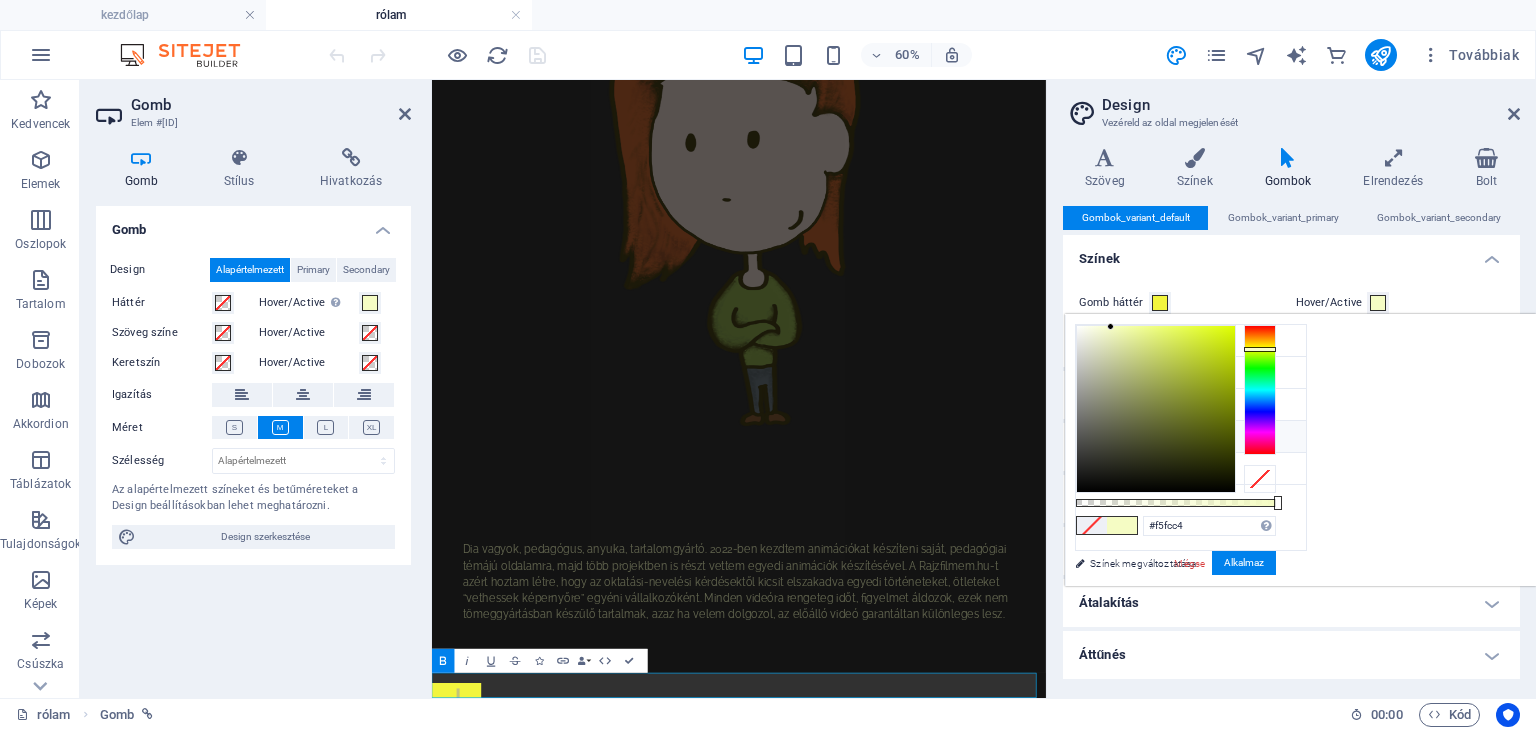 click on "Gomb háttér Hover/Active Betűszín Hover/Active" at bounding box center [1291, 319] 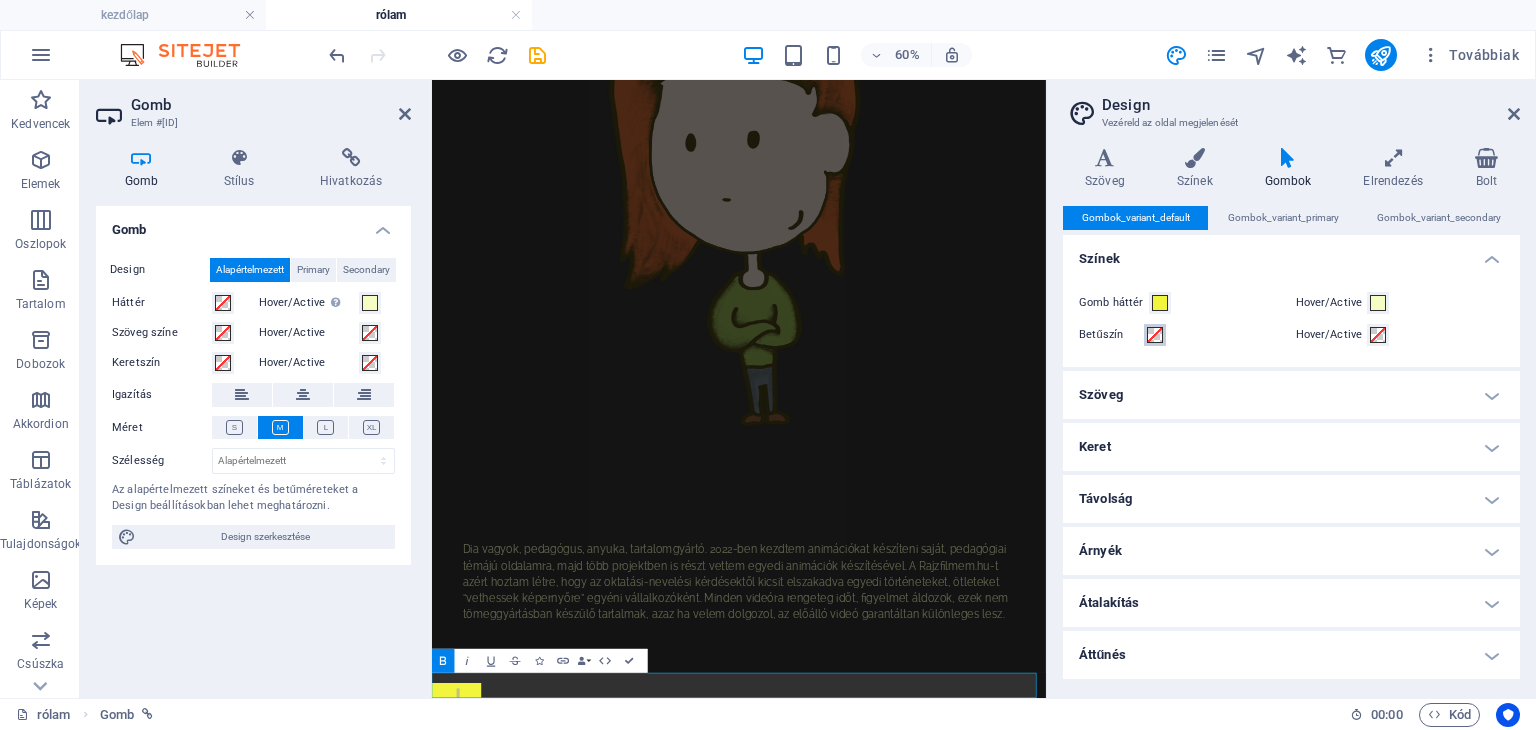 click at bounding box center (1155, 335) 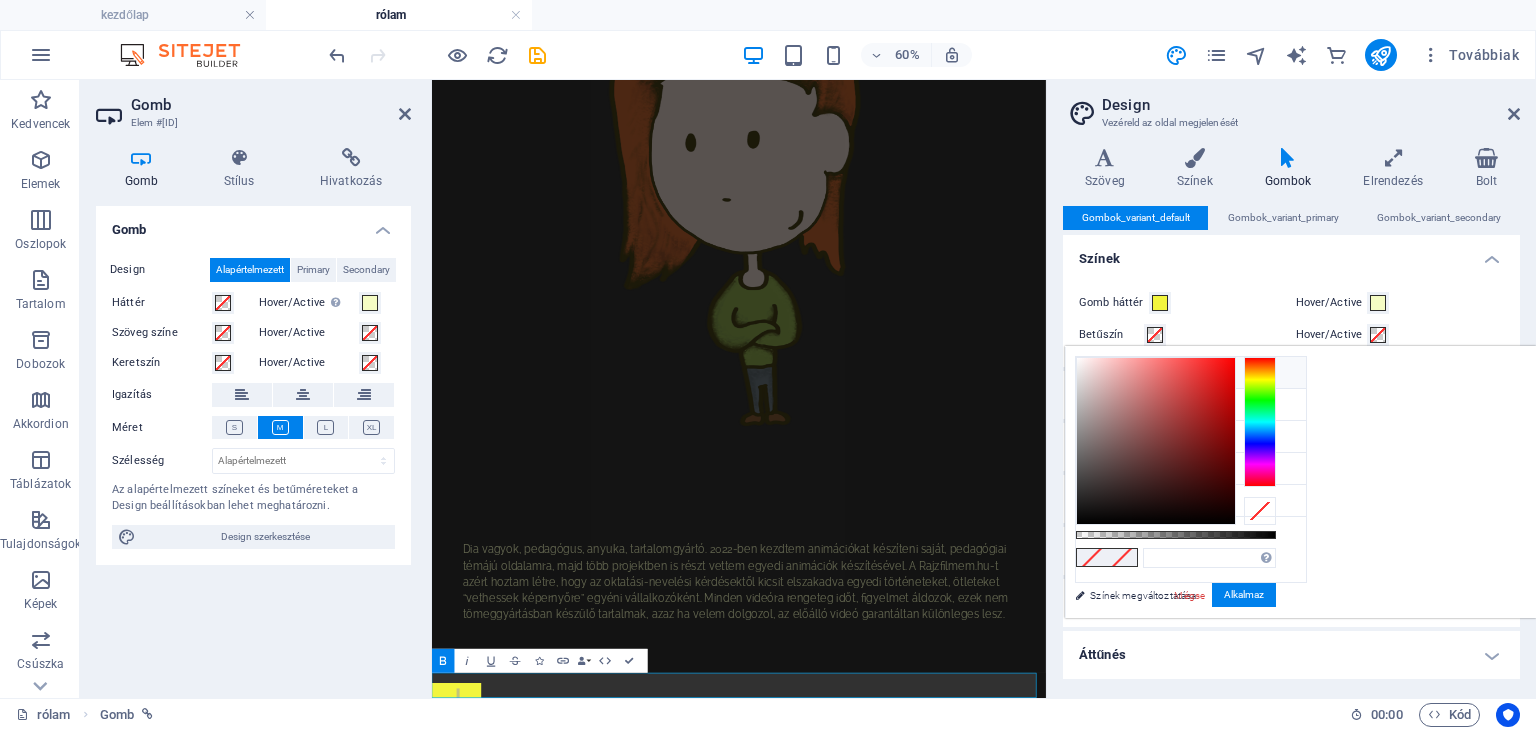 click on "Háttérszín
#313131" at bounding box center [1191, 373] 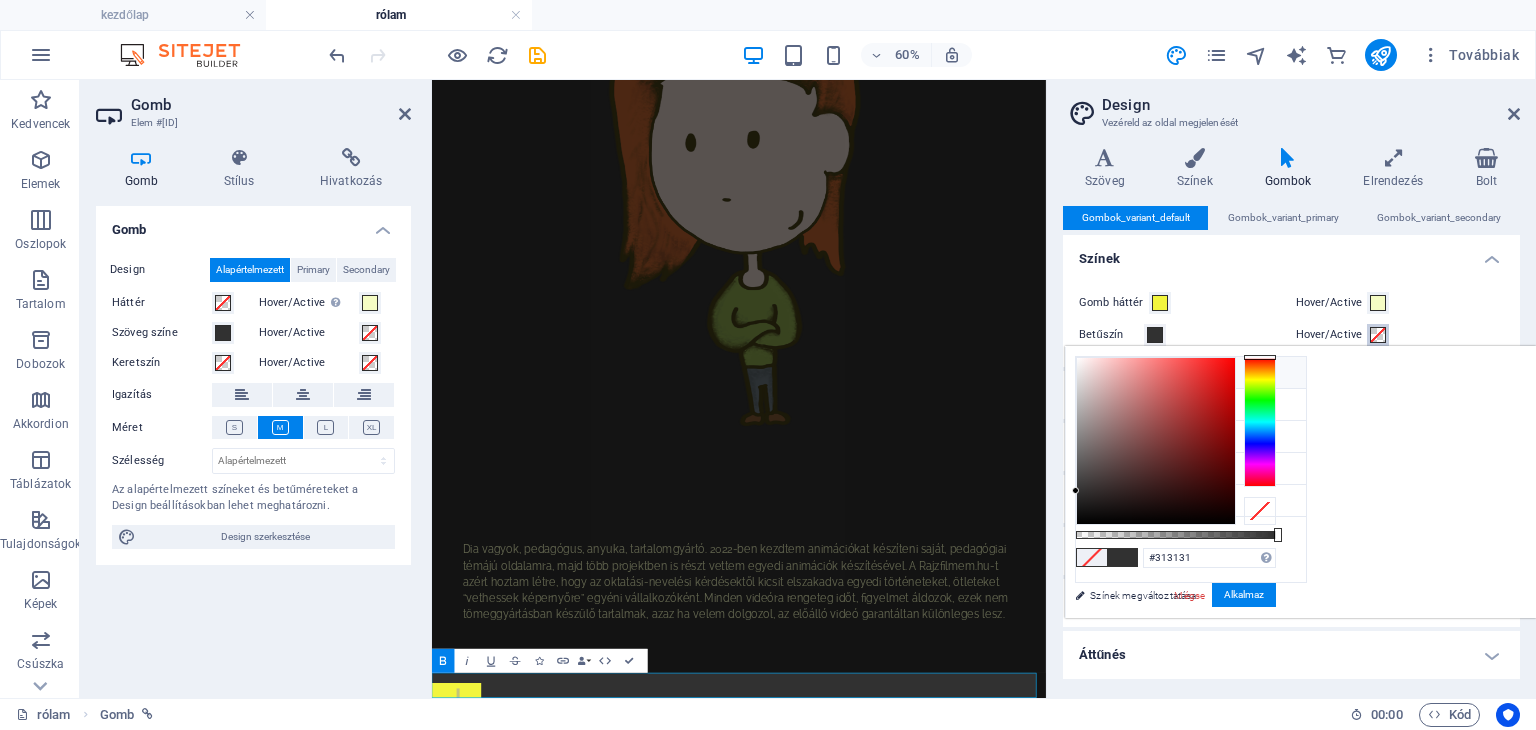 click at bounding box center [1378, 335] 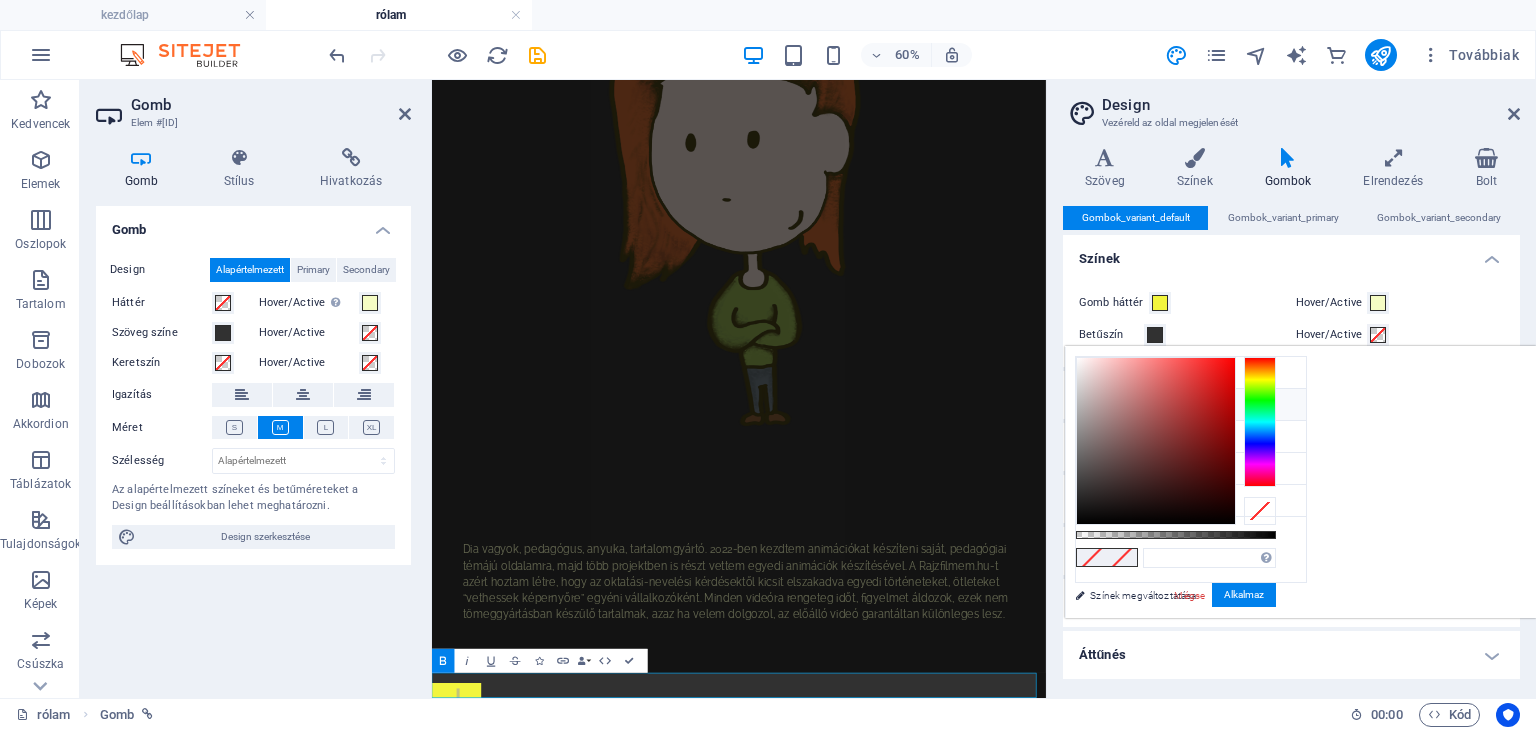 click on "Elsődleges szín
#f2f53d" at bounding box center (1191, 405) 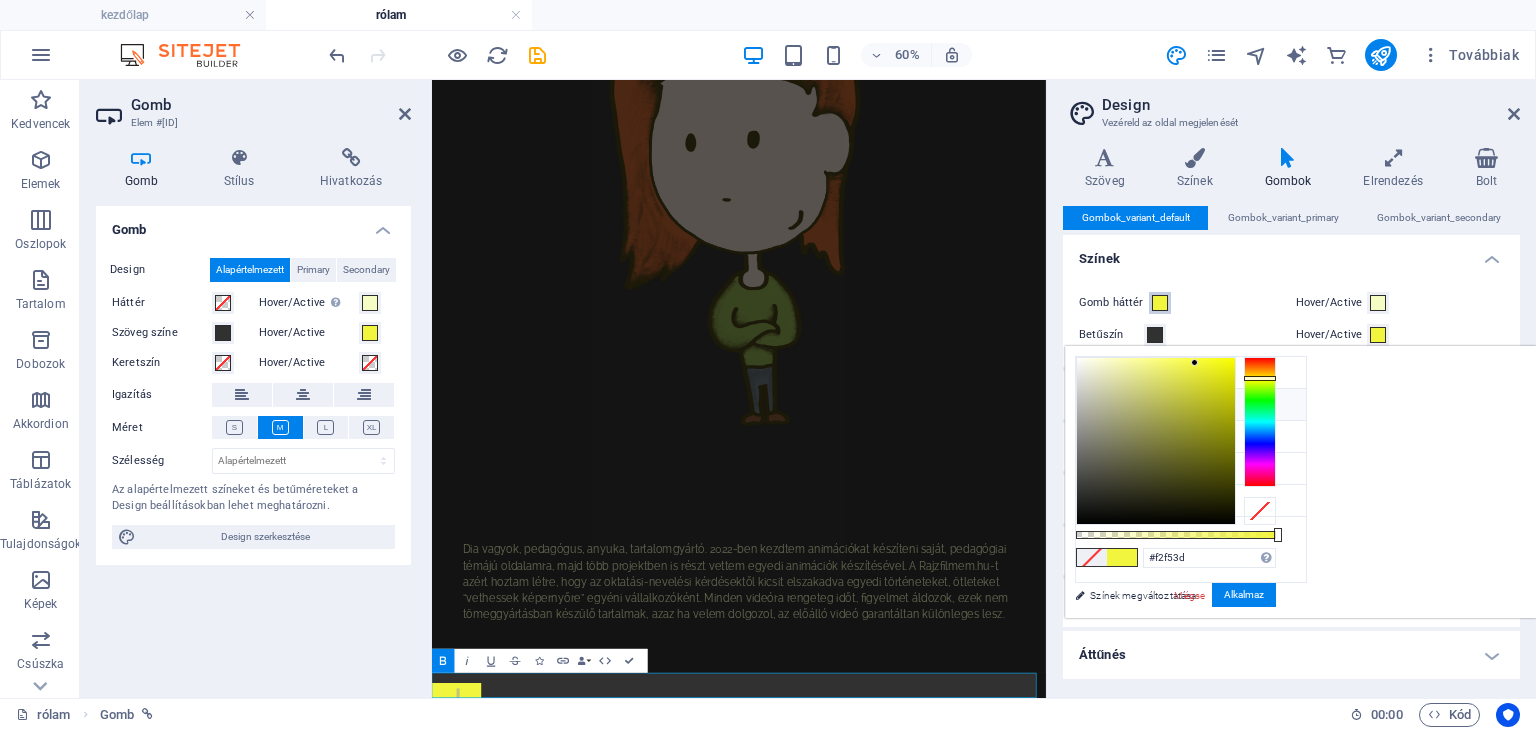click at bounding box center (1160, 303) 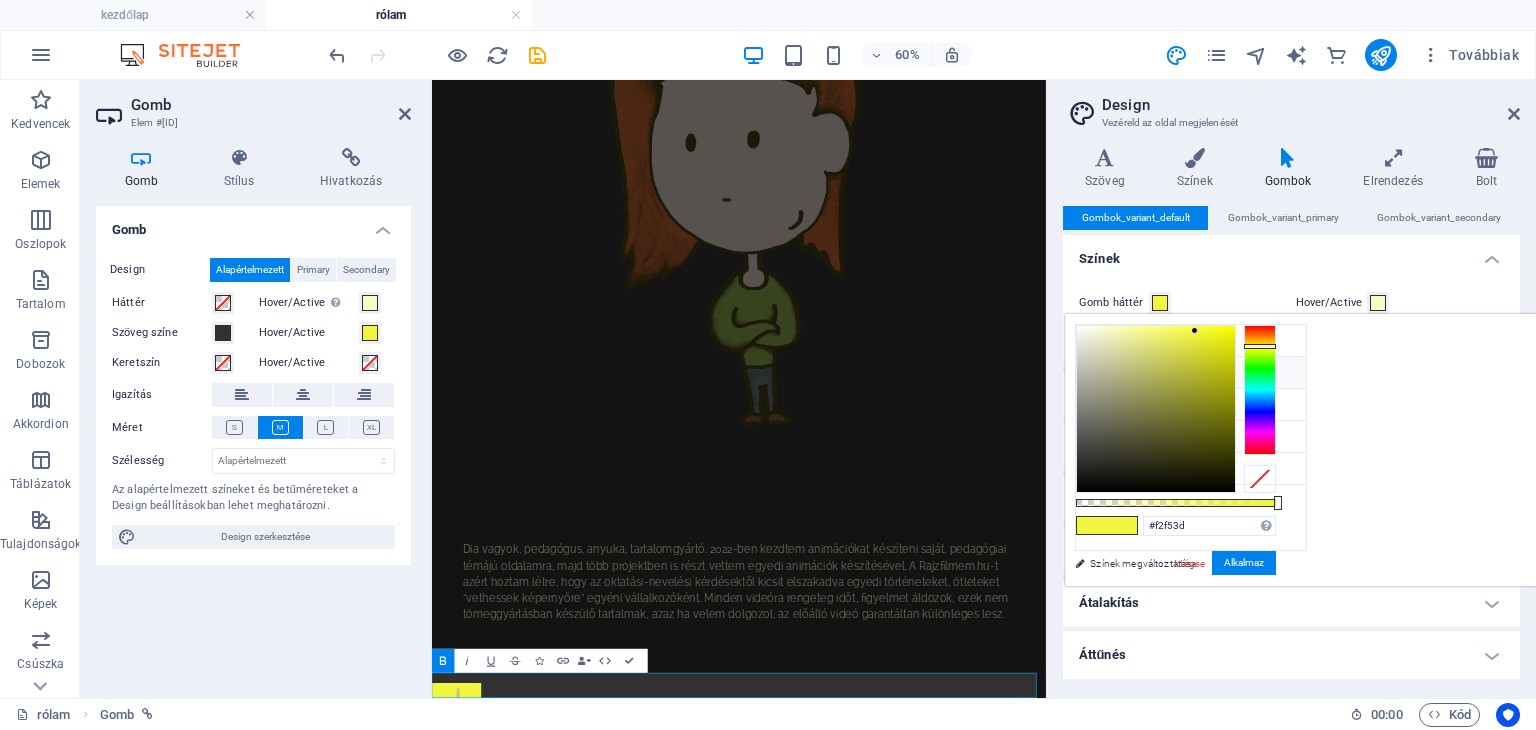 click on "Gomb háttér Hover/Active Betűszín Hover/Active" at bounding box center (1291, 319) 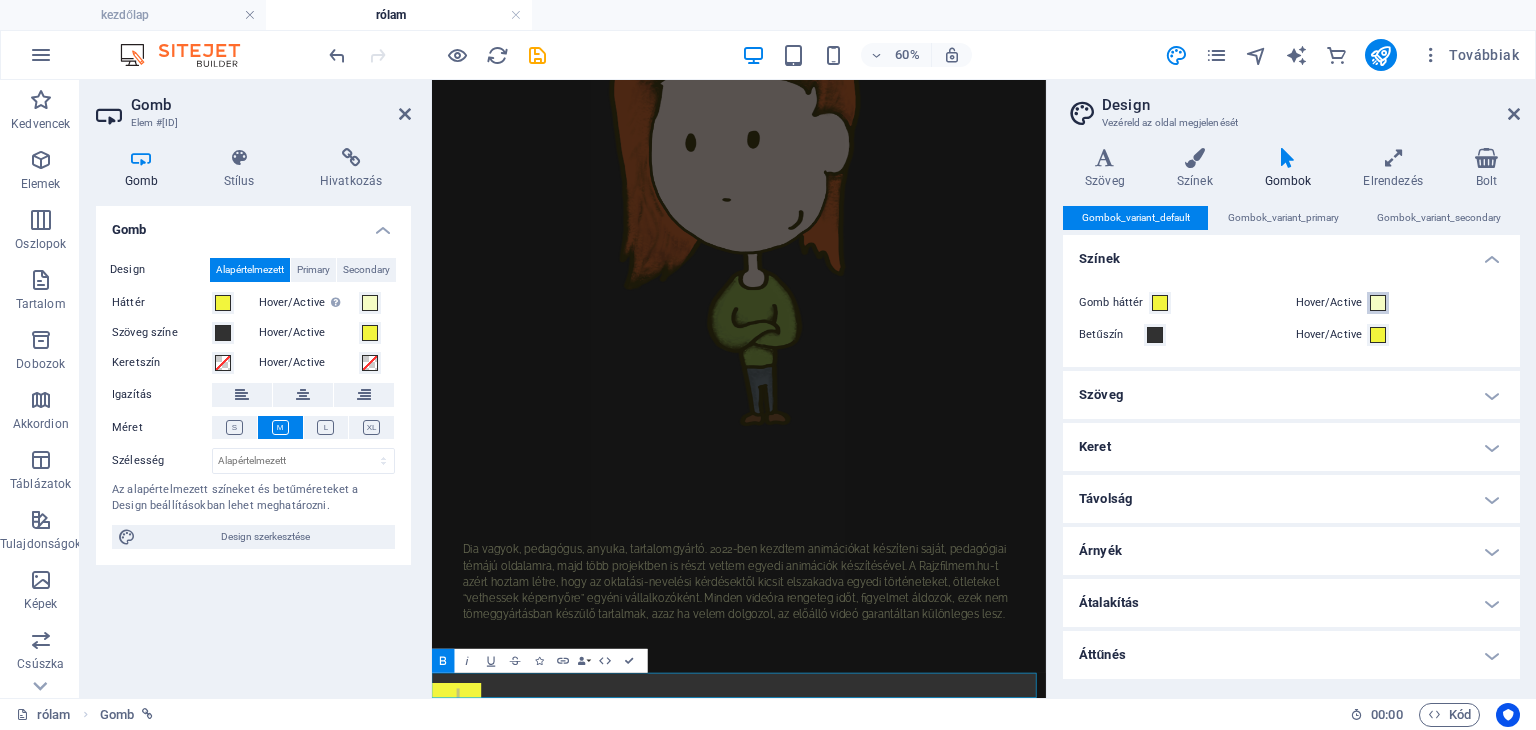 click at bounding box center (1378, 303) 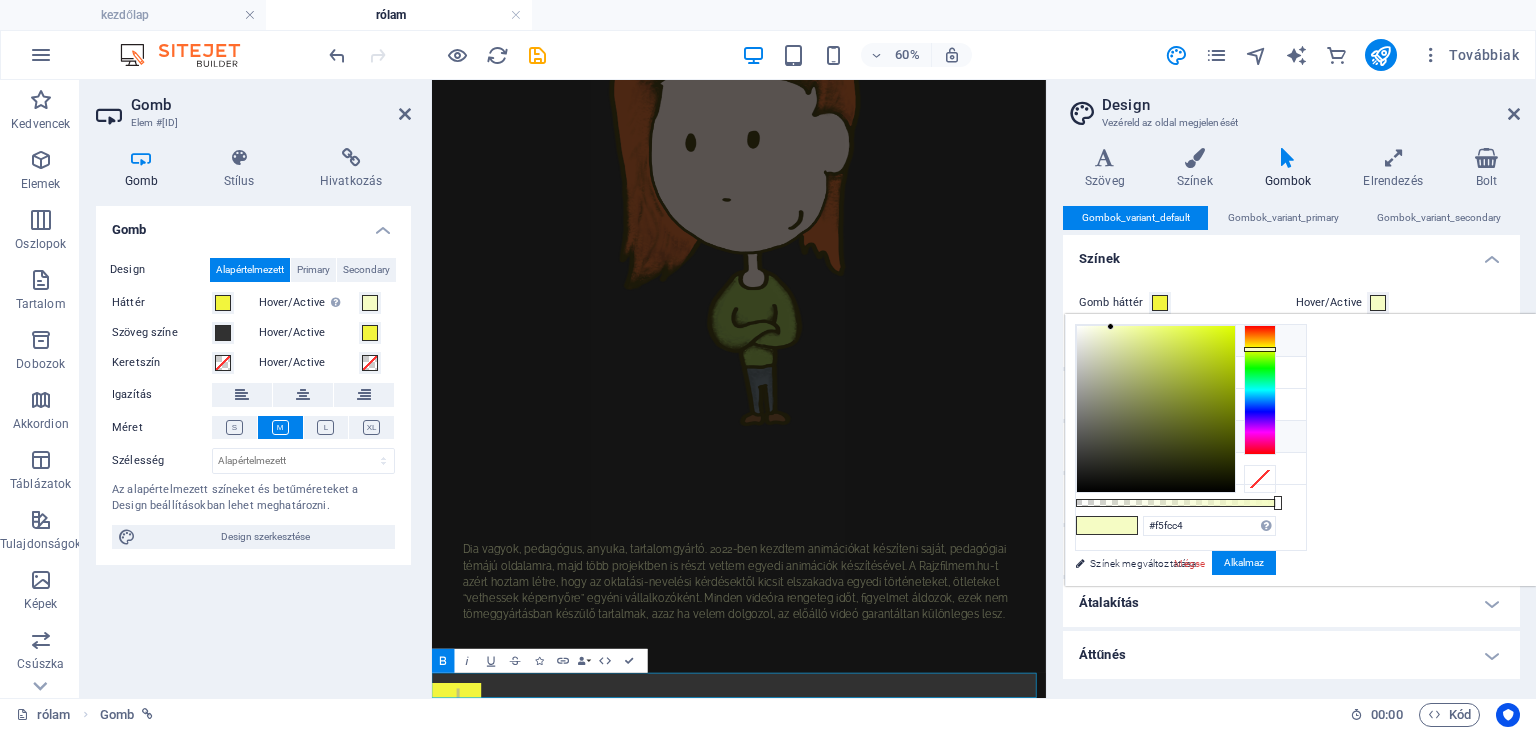 click on "Háttérszín
#313131" at bounding box center [1191, 341] 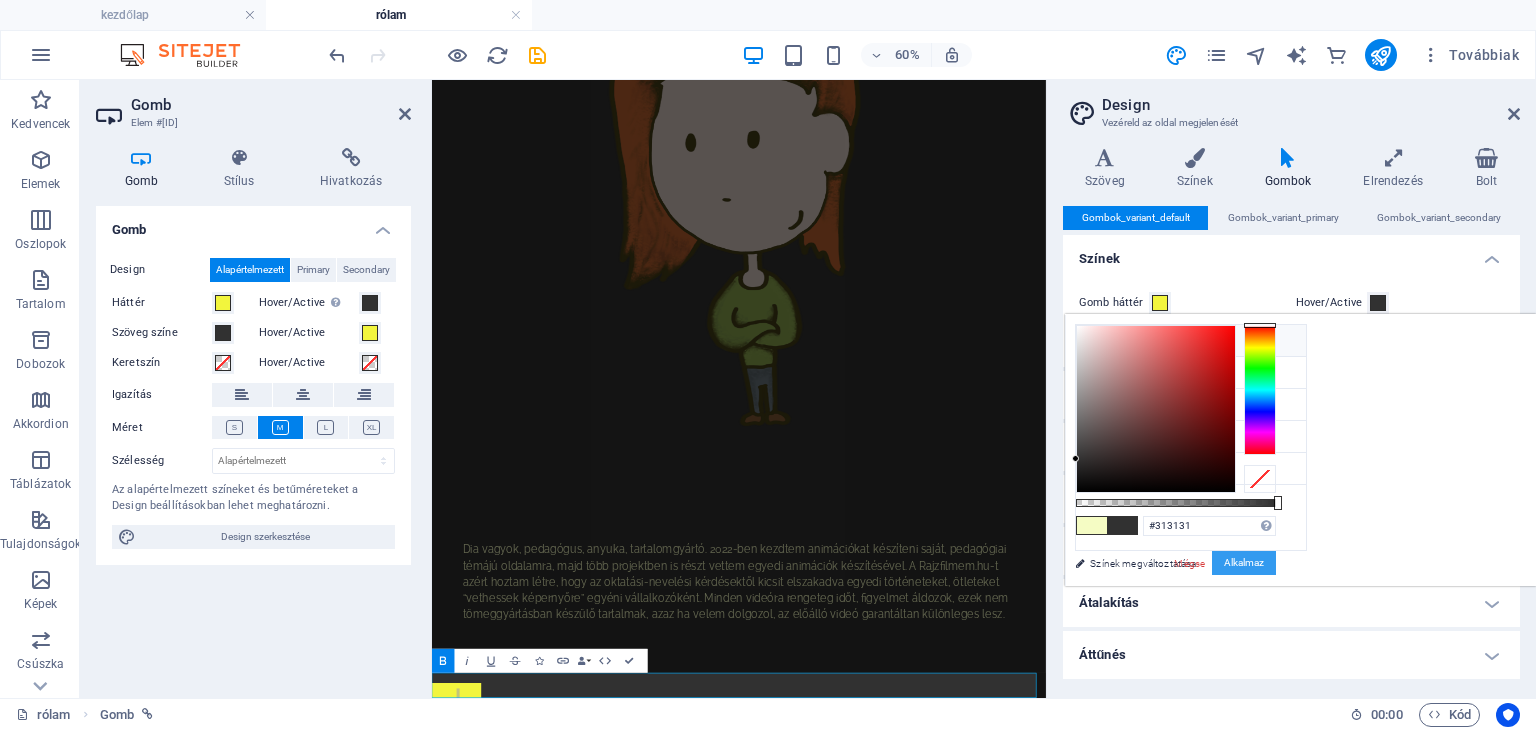 click on "Alkalmaz" at bounding box center [1244, 563] 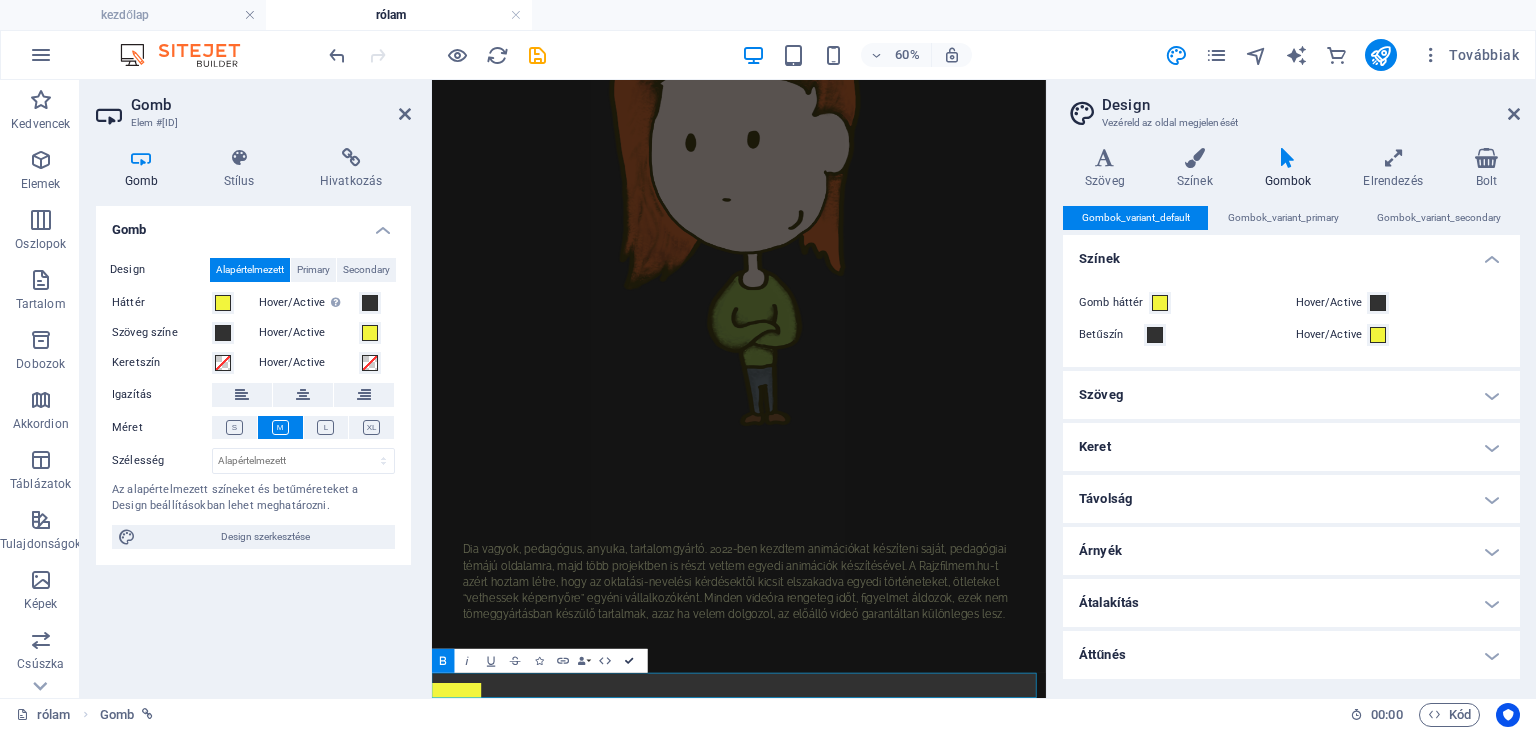 scroll, scrollTop: 677, scrollLeft: 0, axis: vertical 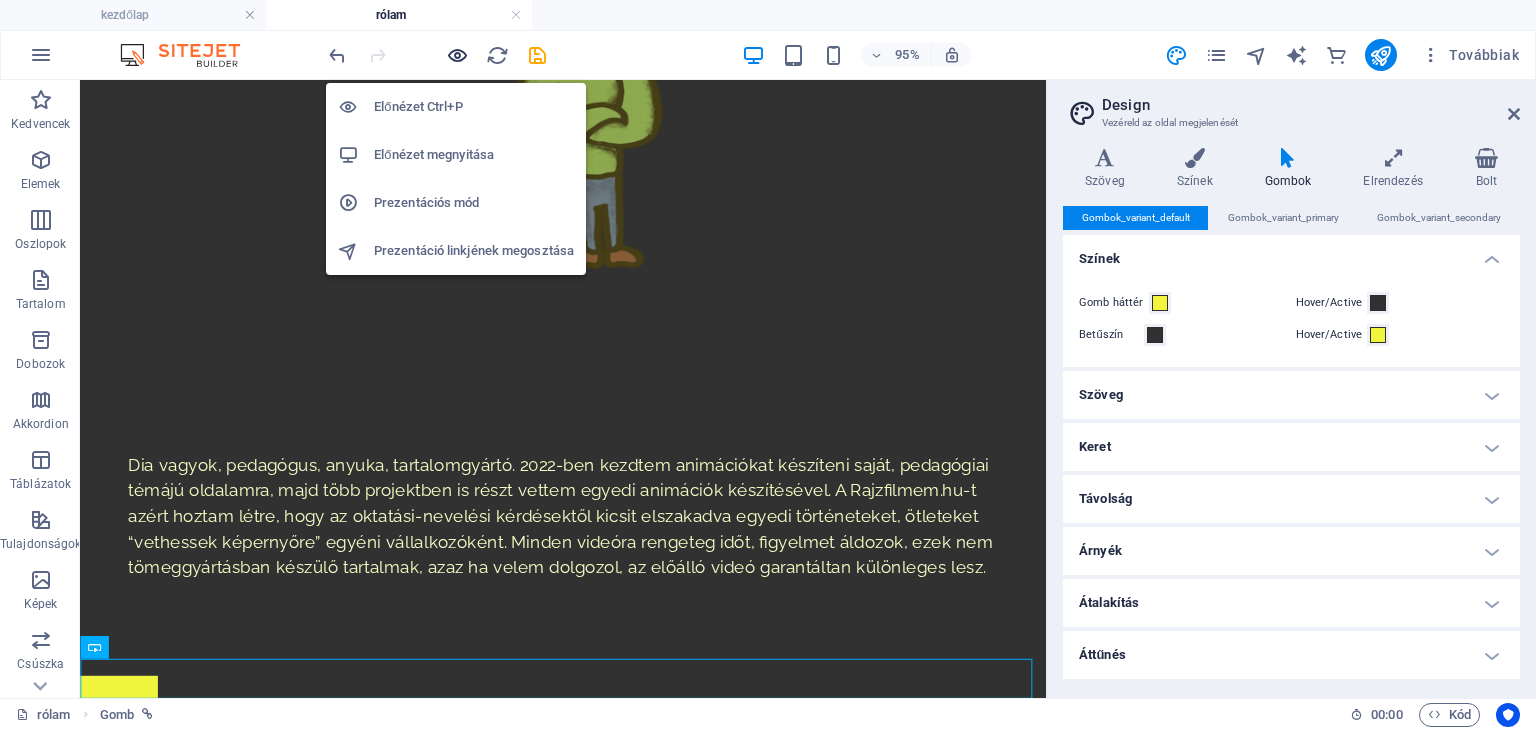 click at bounding box center [457, 55] 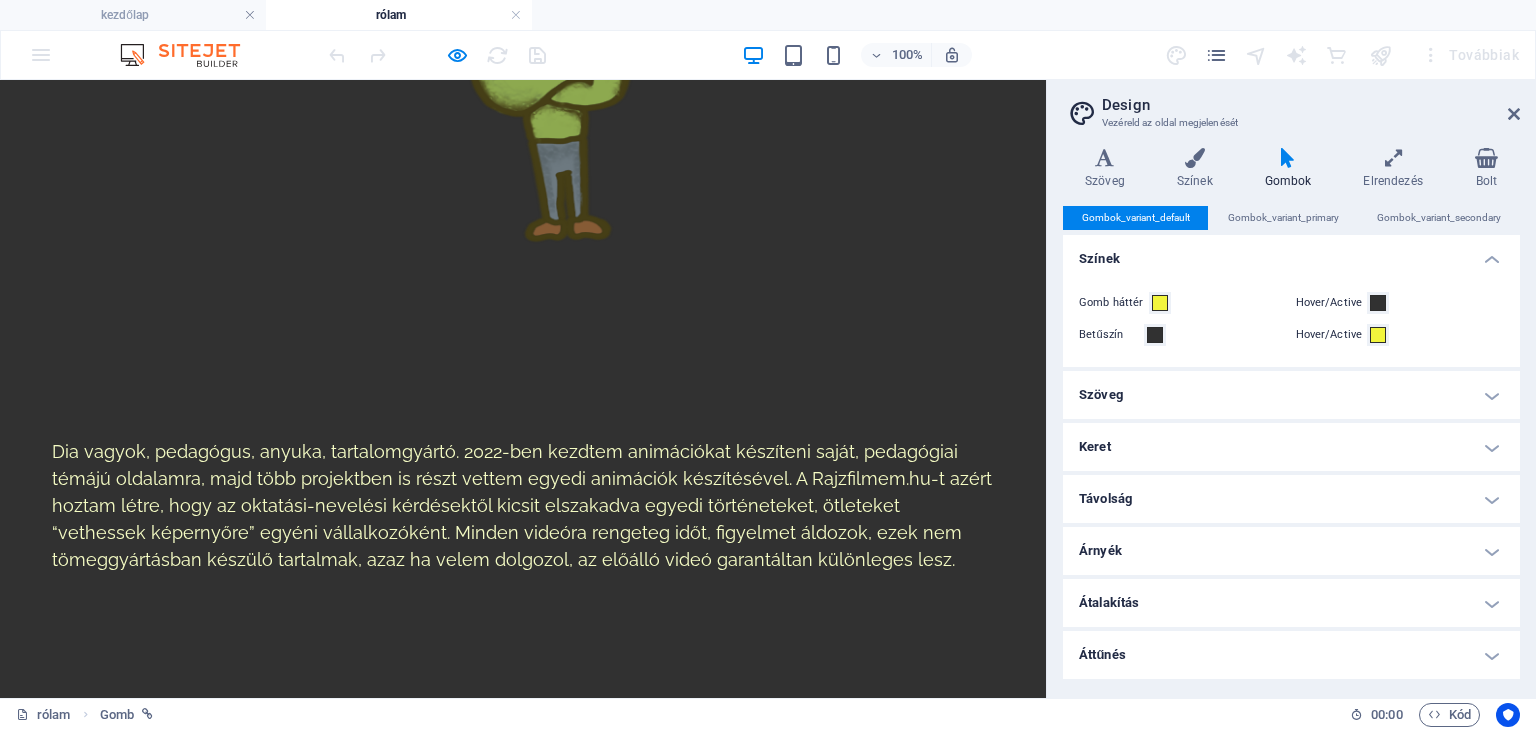 click on "vissza" at bounding box center [42, 807] 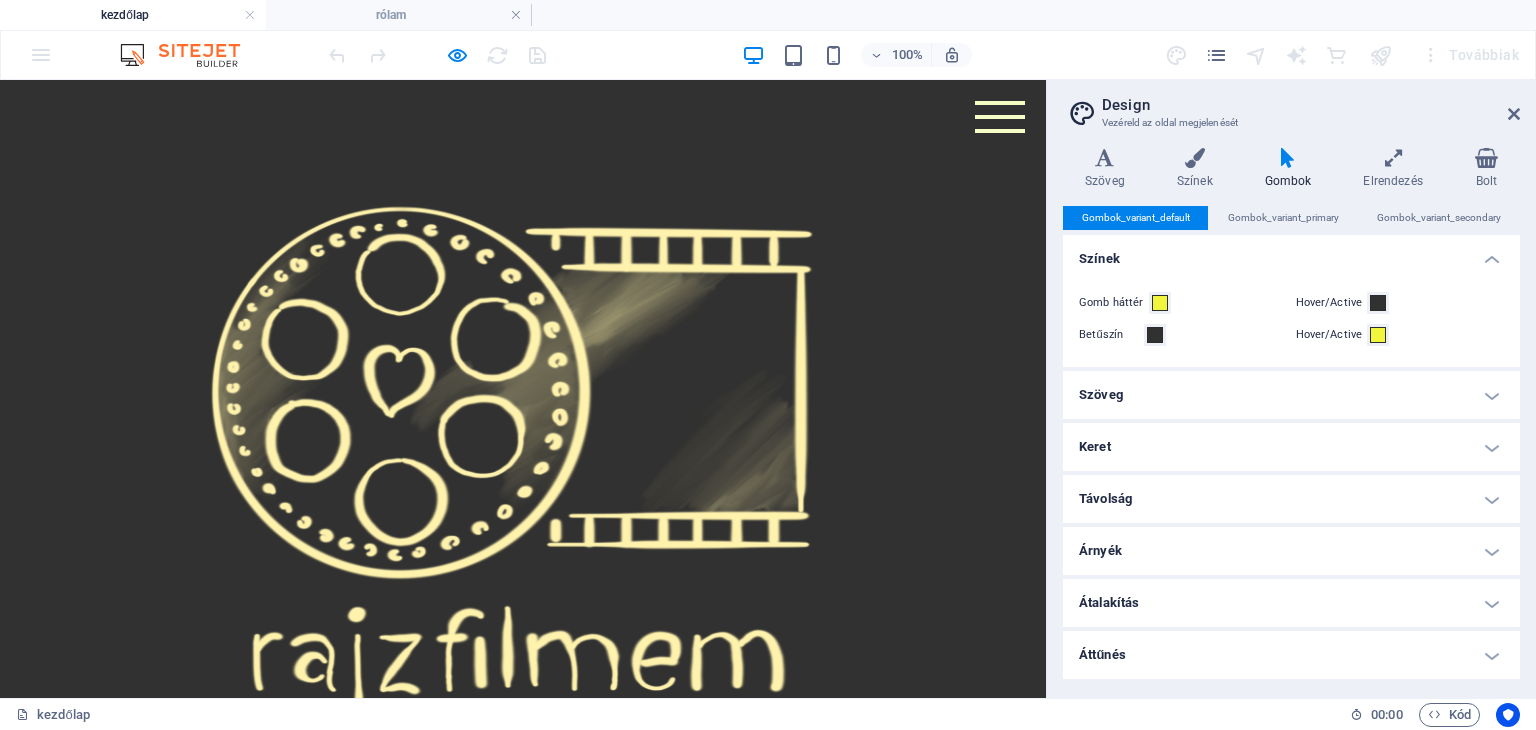 click on "Menu" at bounding box center (1000, 117) 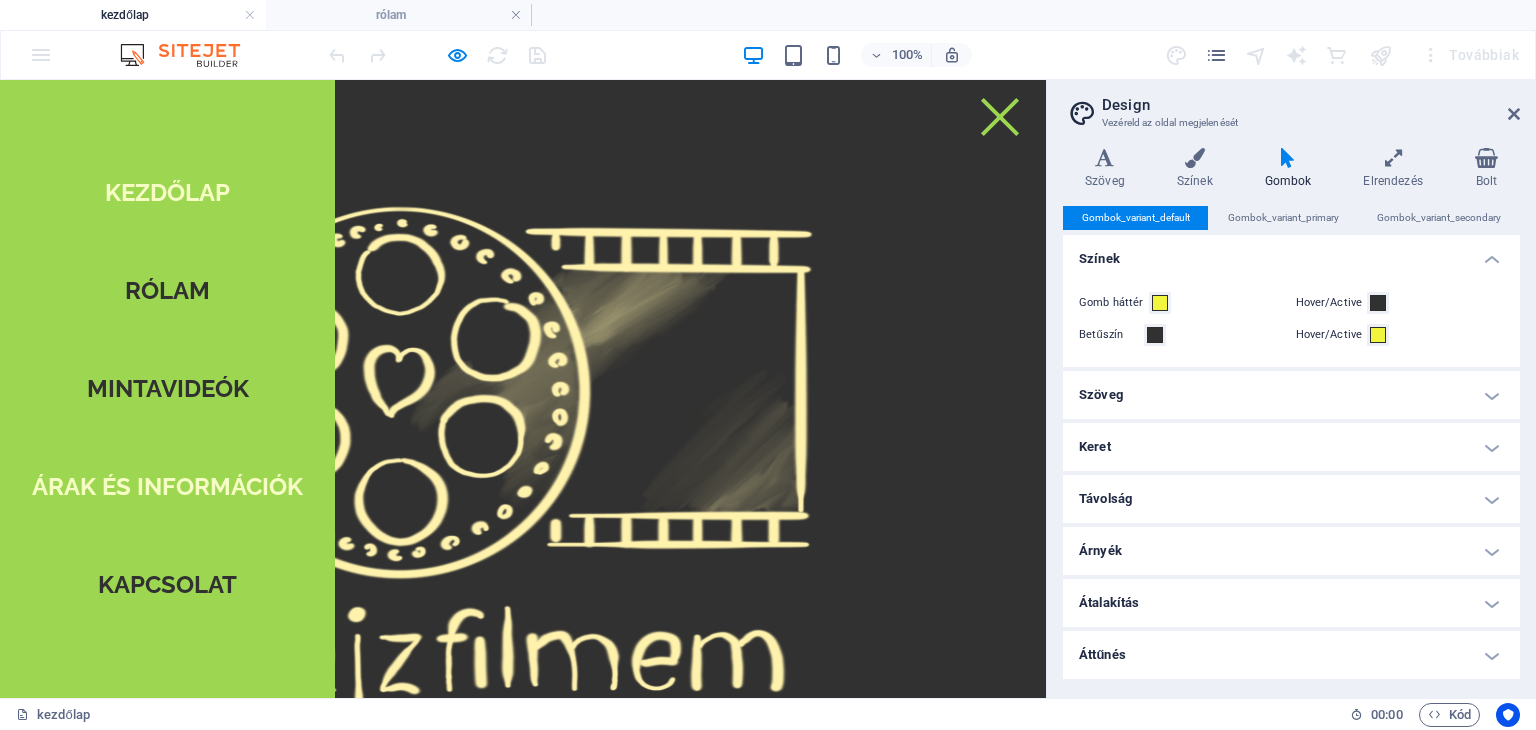 click on "árak és információk" at bounding box center (167, 487) 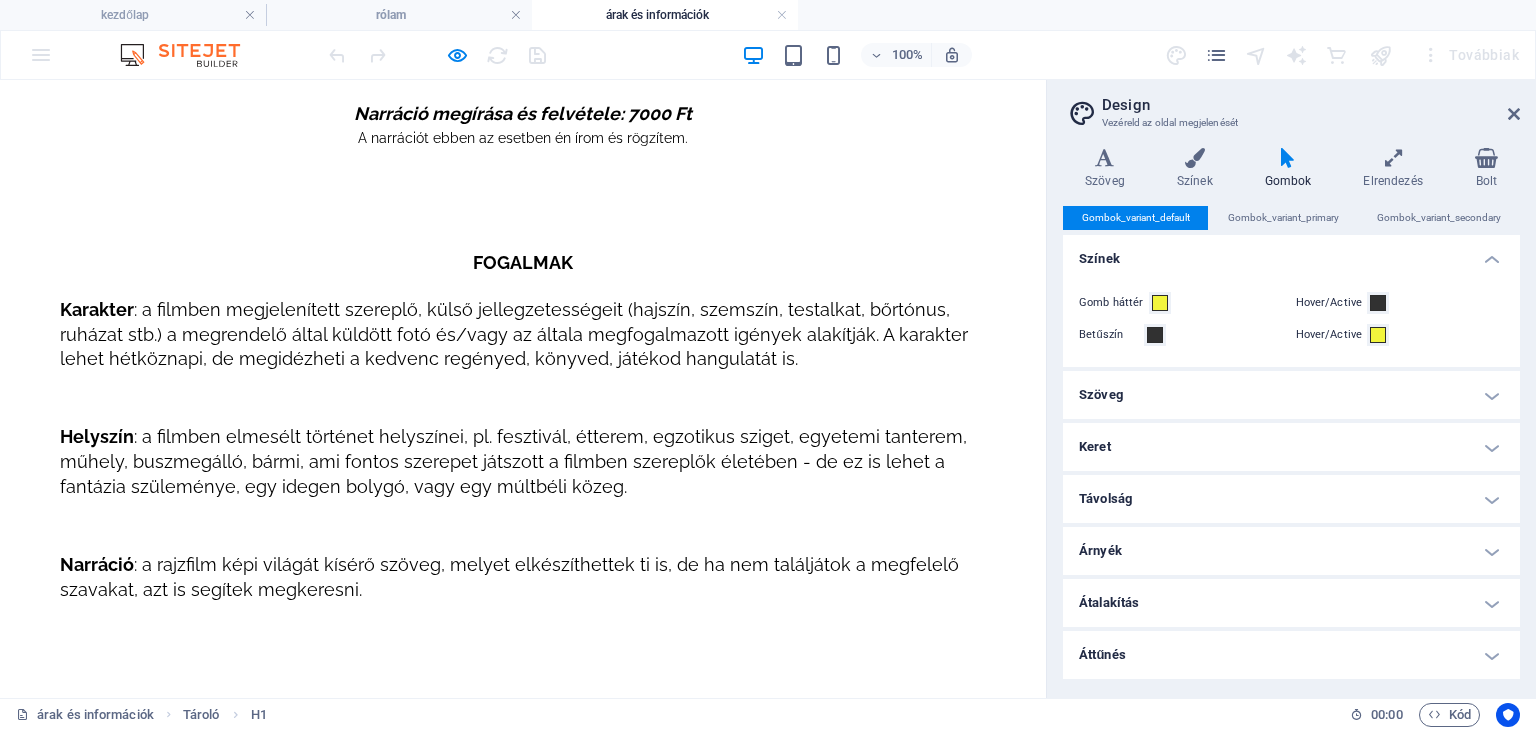 scroll, scrollTop: 1034, scrollLeft: 0, axis: vertical 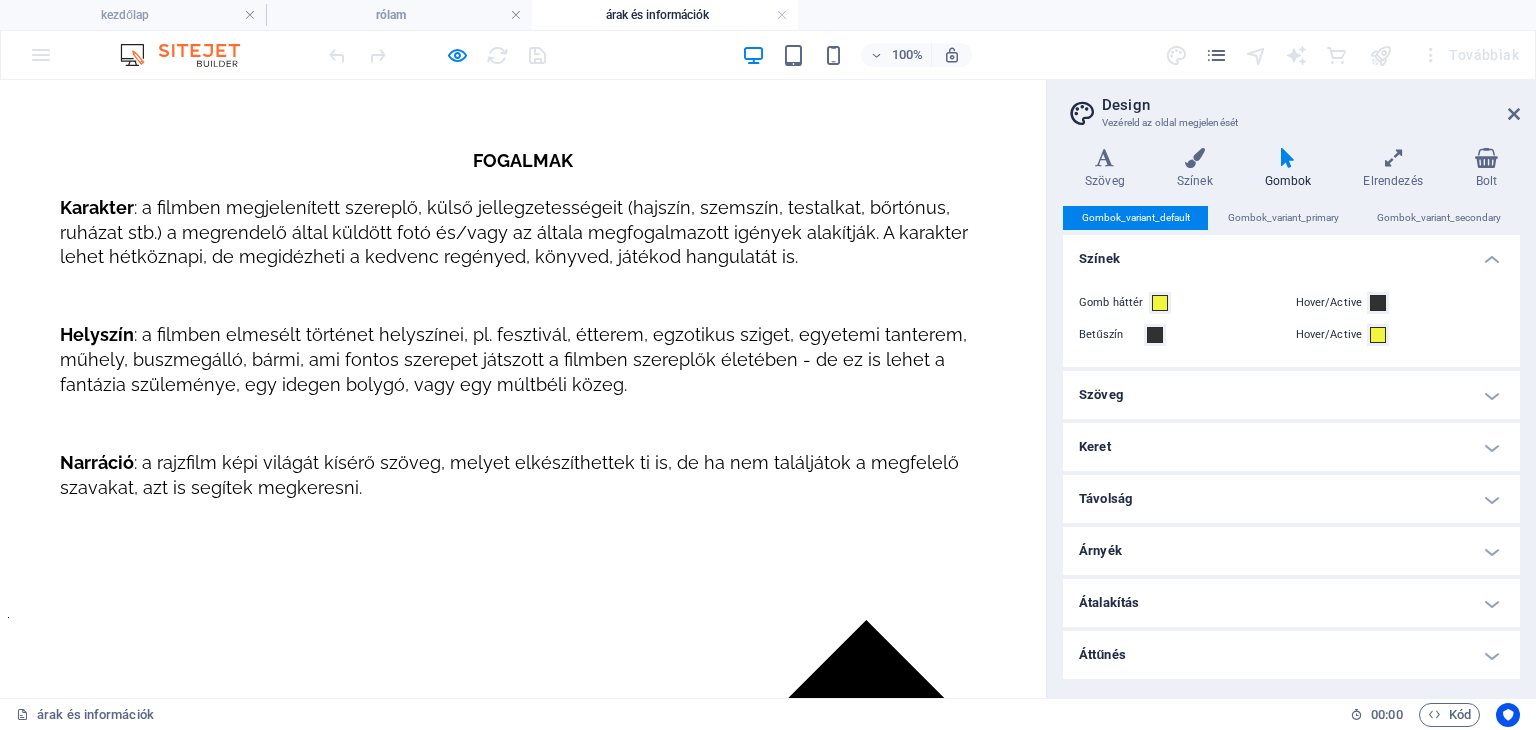 click on "vissza" at bounding box center [523, 1480] 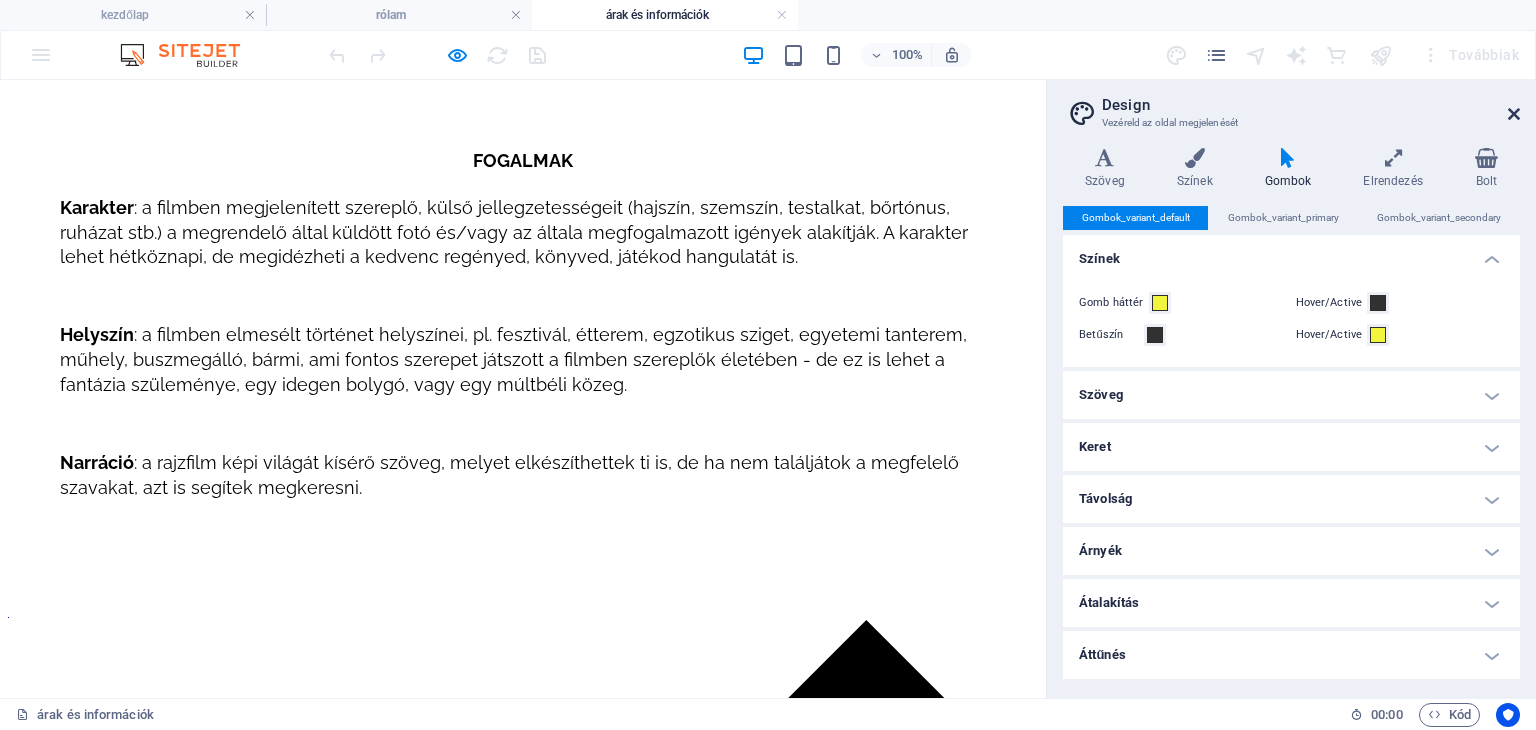click at bounding box center (1514, 114) 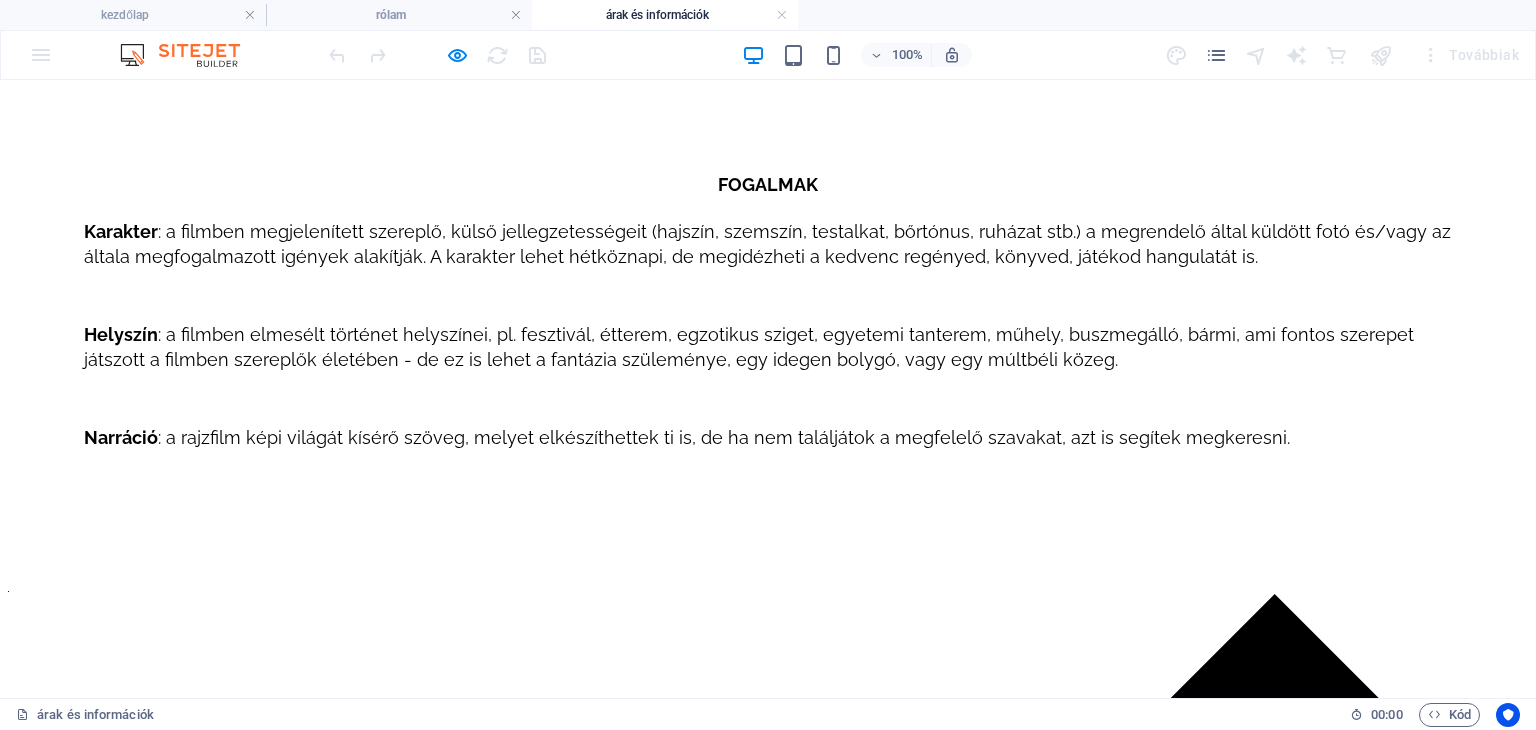 scroll, scrollTop: 1008, scrollLeft: 0, axis: vertical 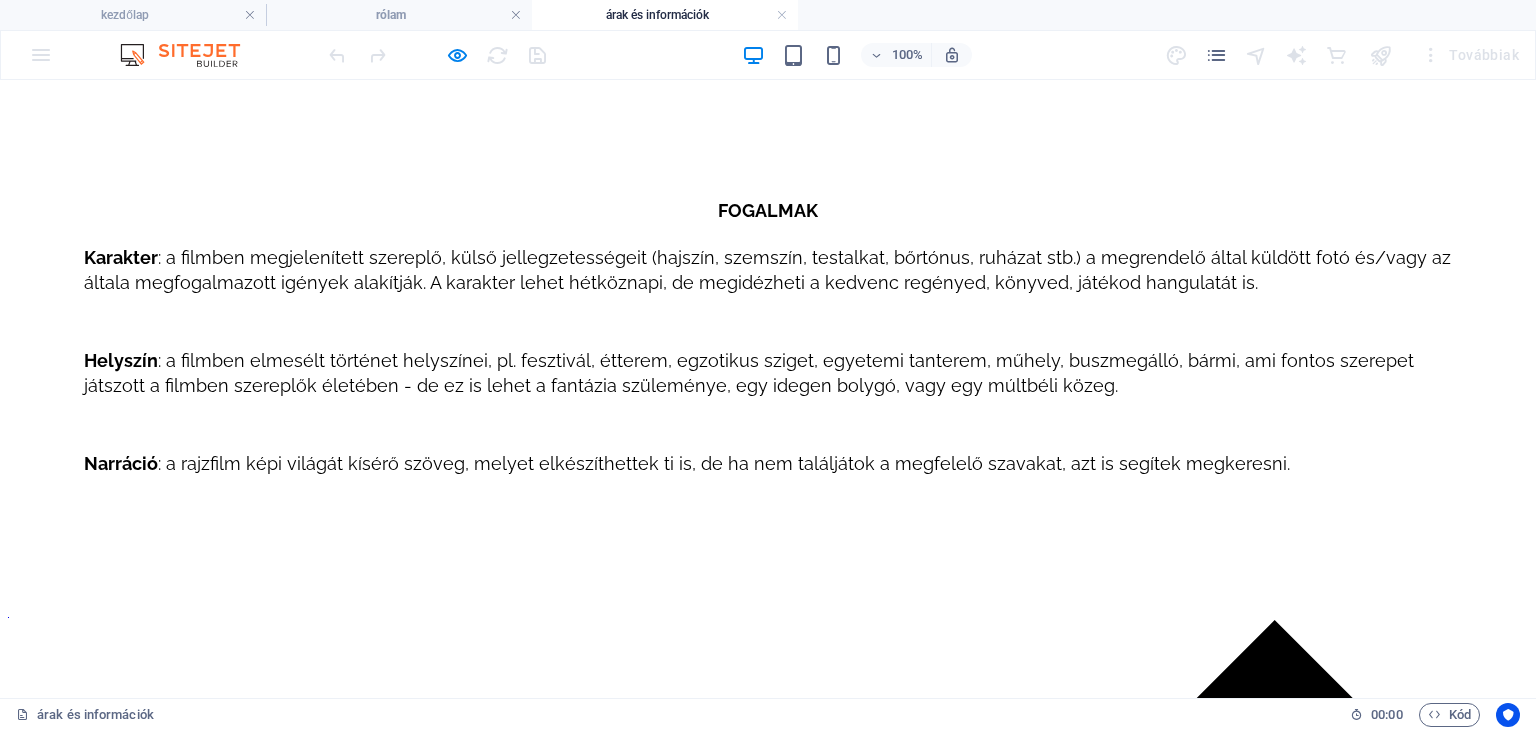 click on "vissza" at bounding box center [768, 1888] 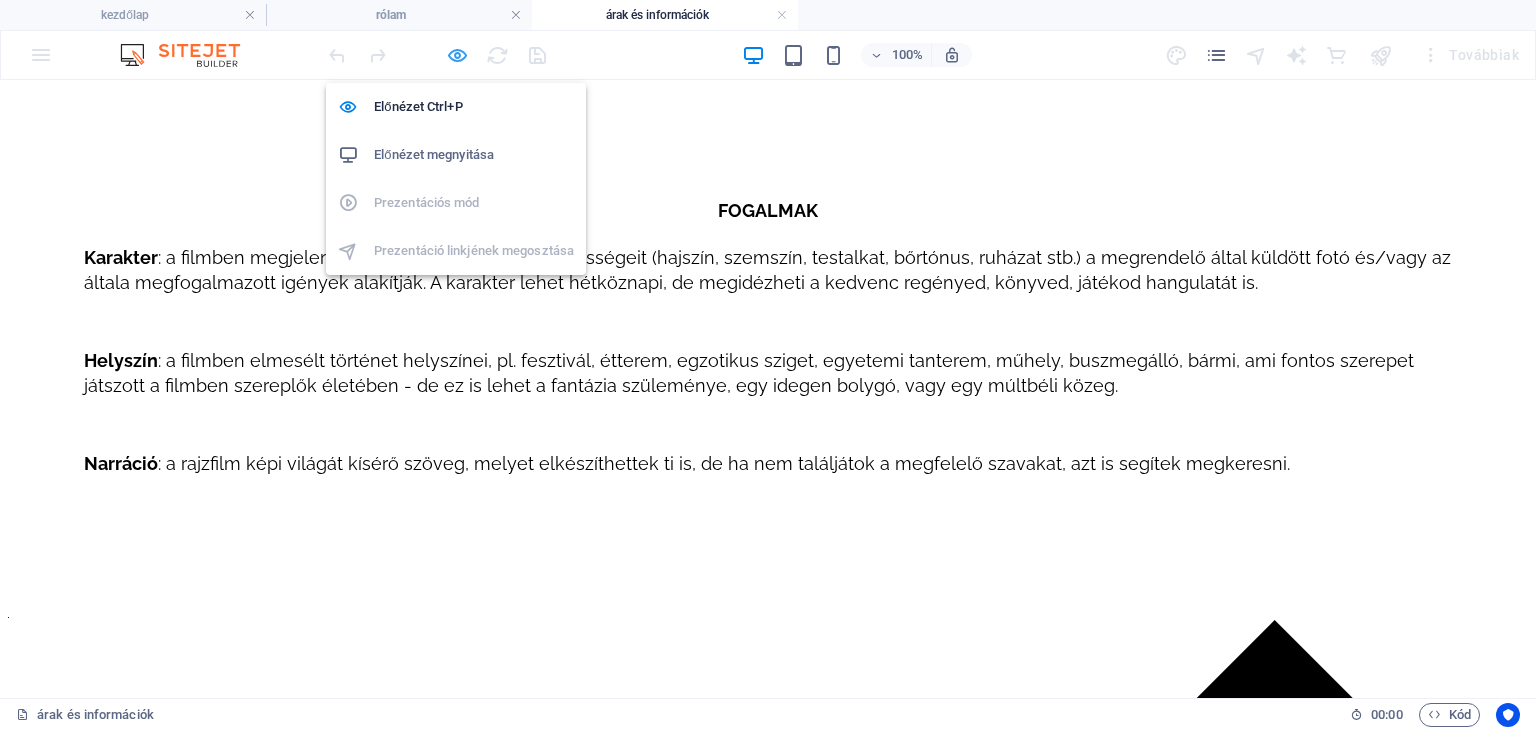 click at bounding box center [457, 55] 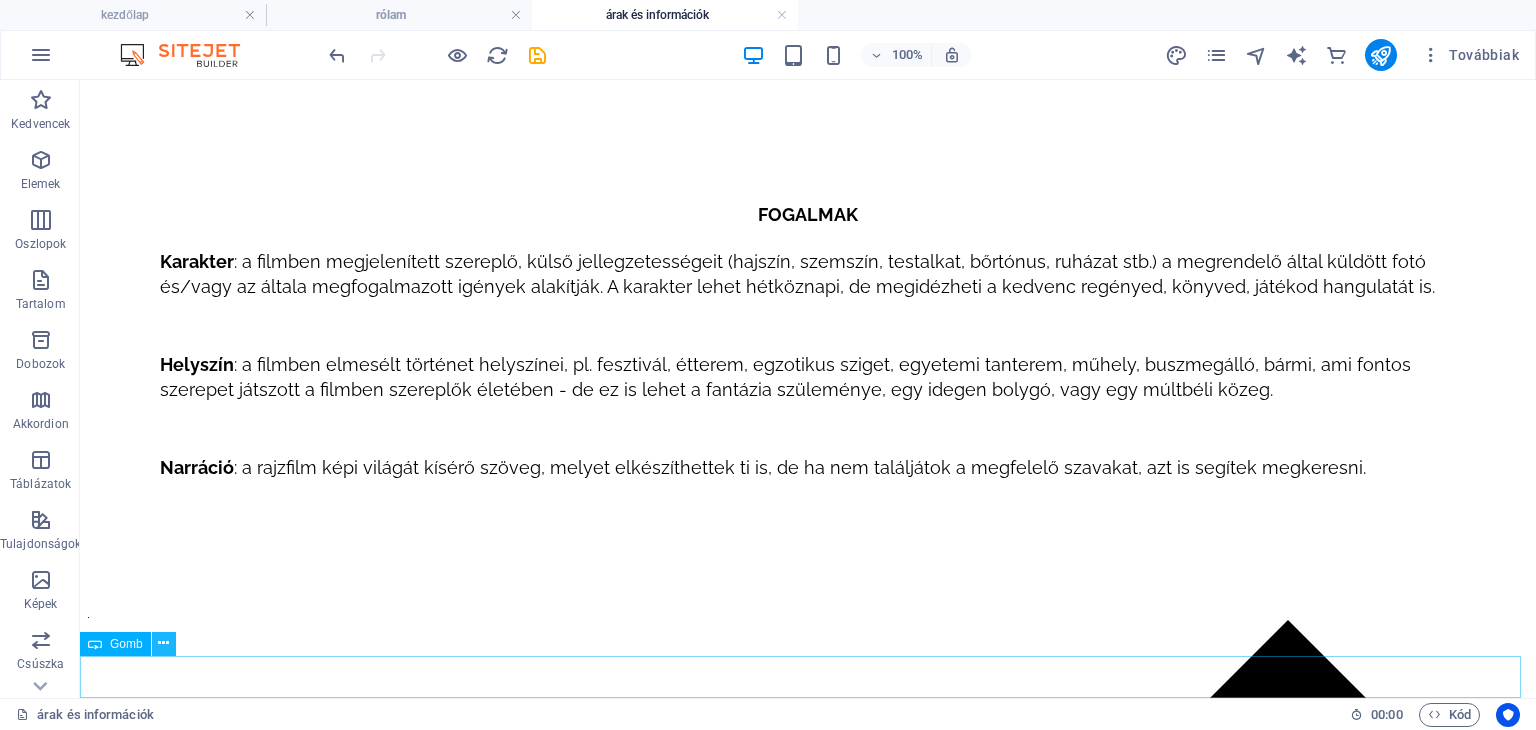 click at bounding box center (163, 643) 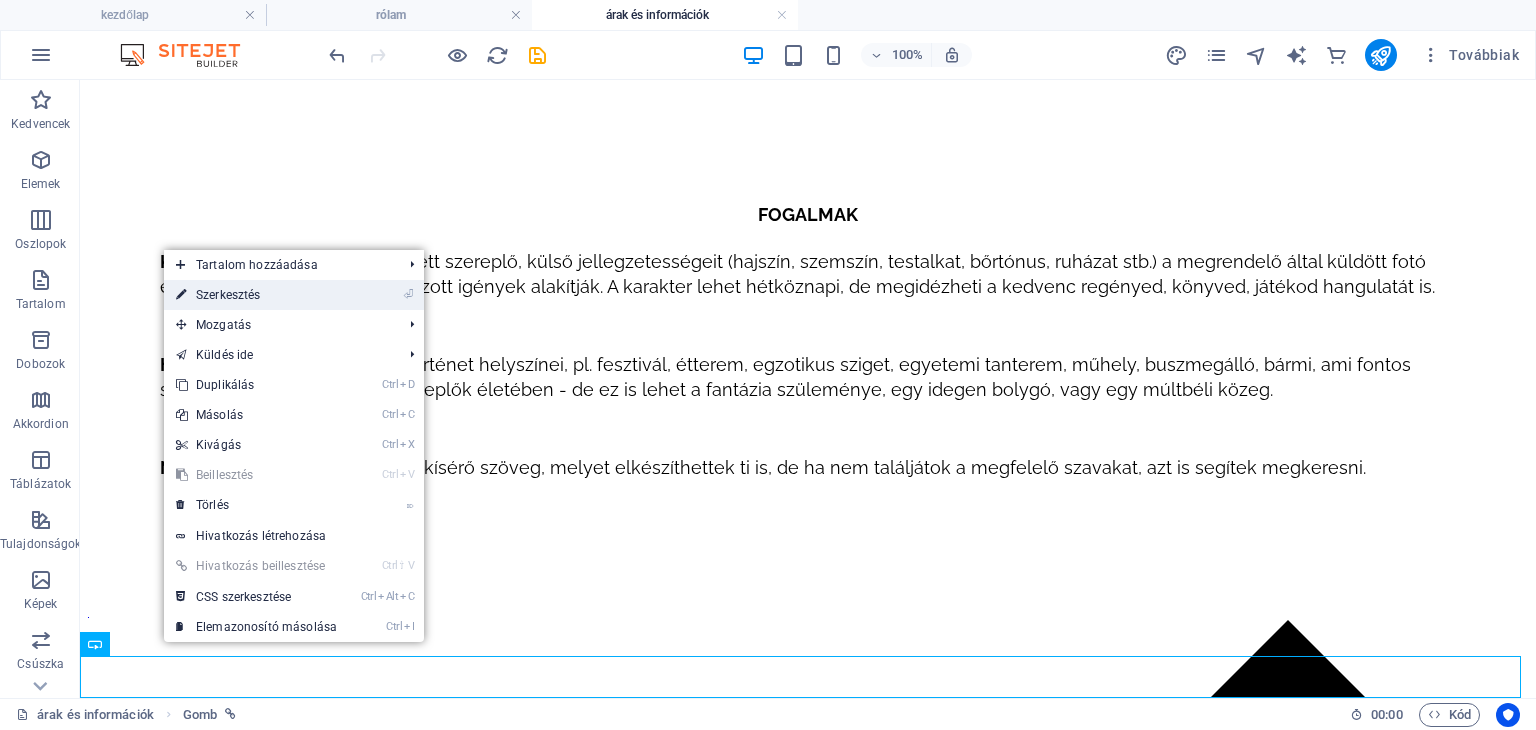 click on "⏎  Szerkesztés" at bounding box center (256, 295) 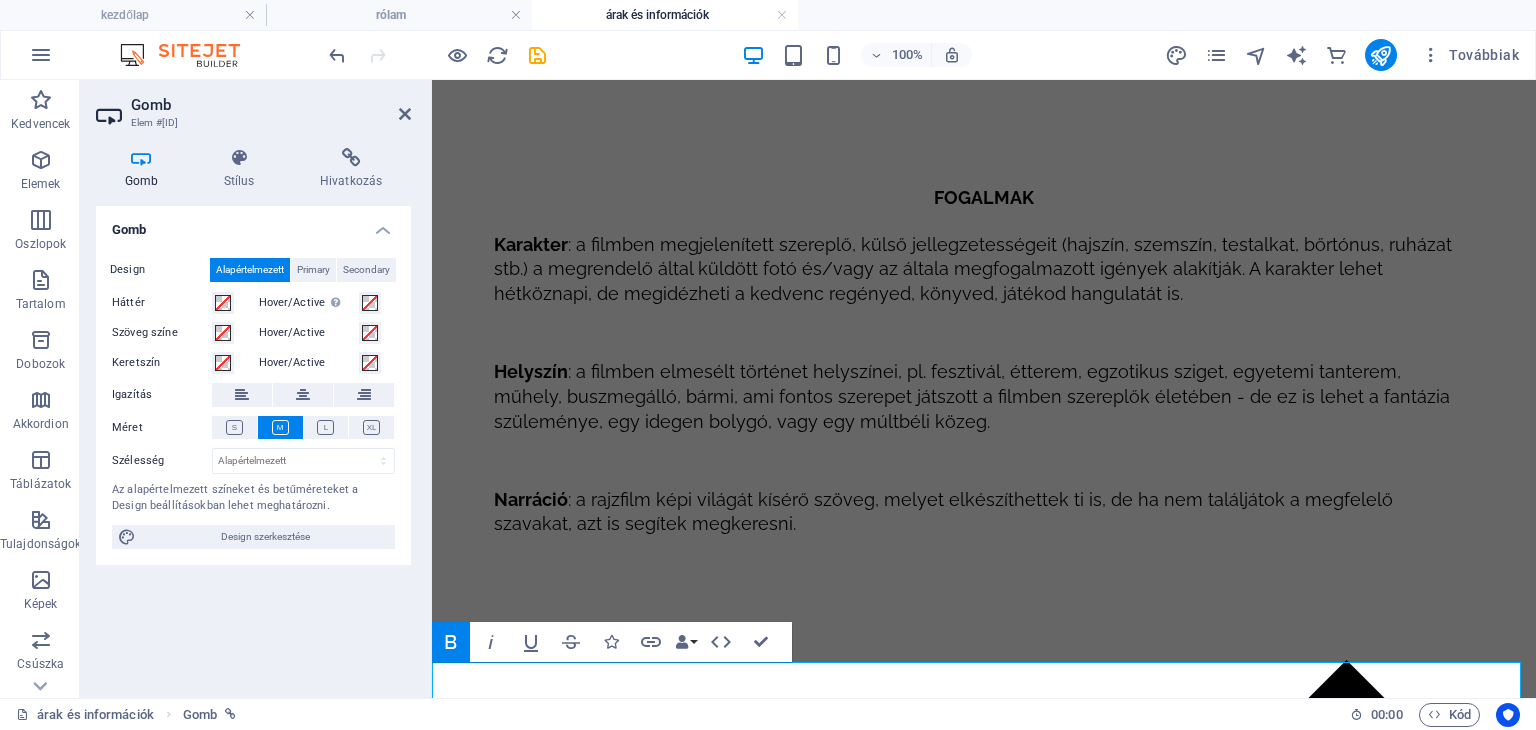 scroll, scrollTop: 1034, scrollLeft: 0, axis: vertical 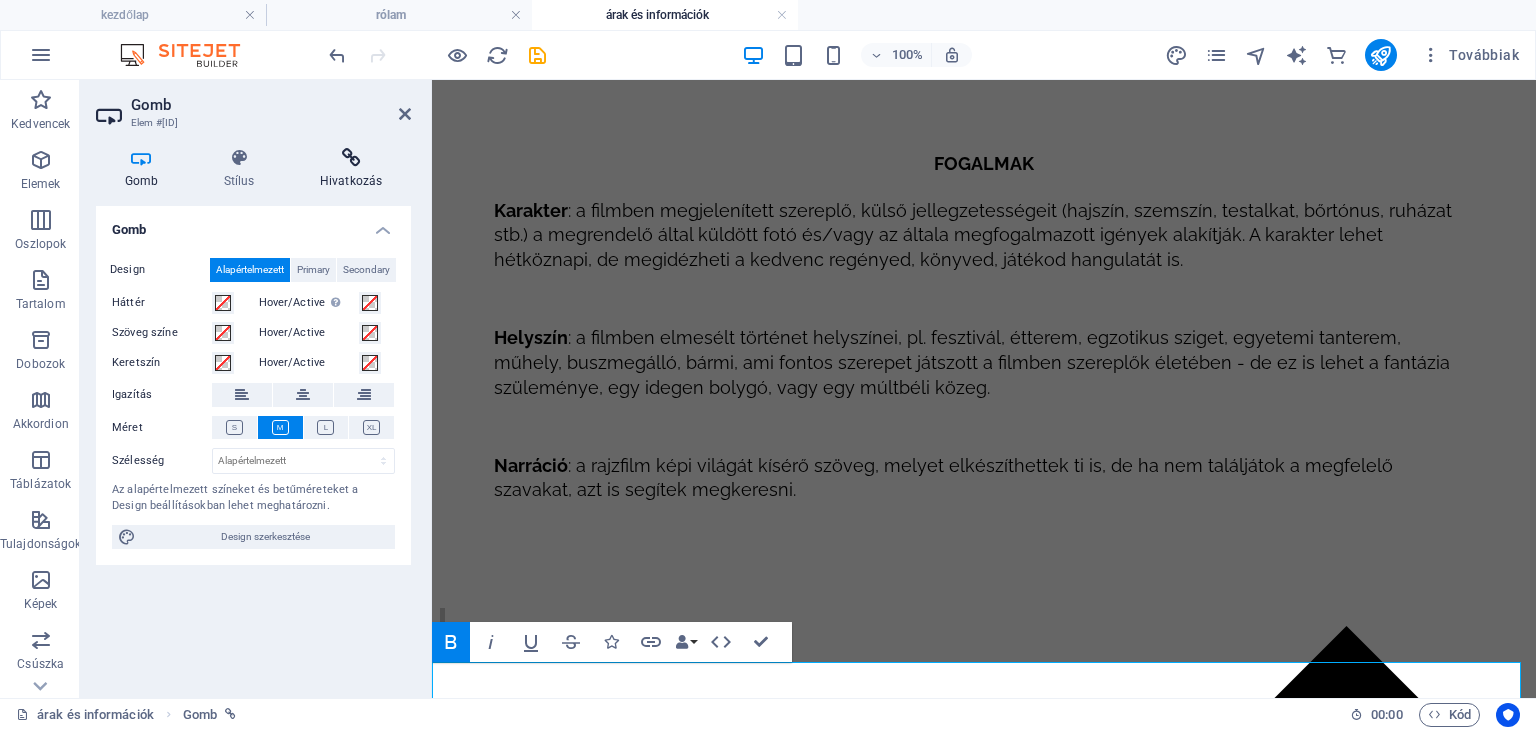 click on "Hivatkozás" at bounding box center (351, 169) 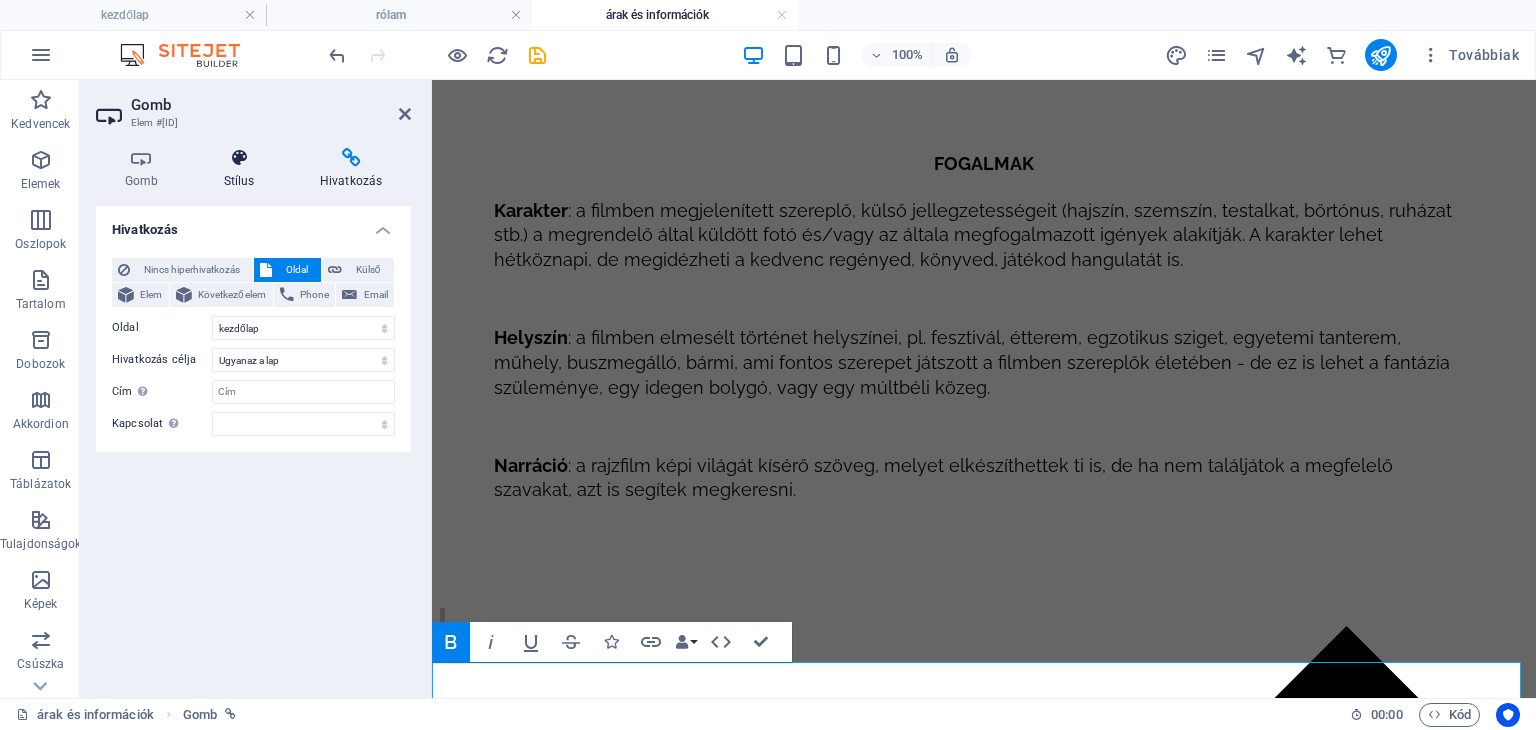 click on "Stílus" at bounding box center (243, 169) 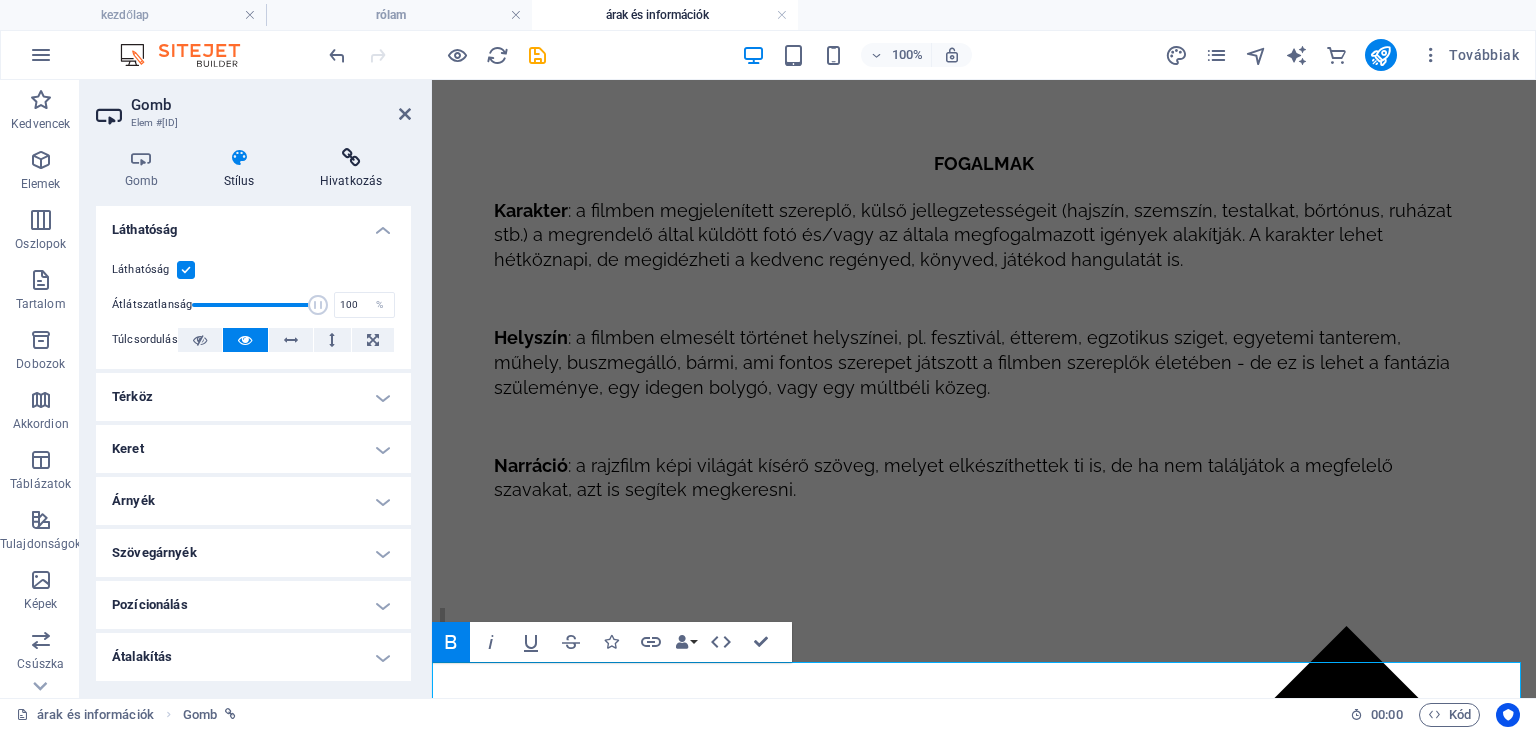 click on "Hivatkozás" at bounding box center (351, 169) 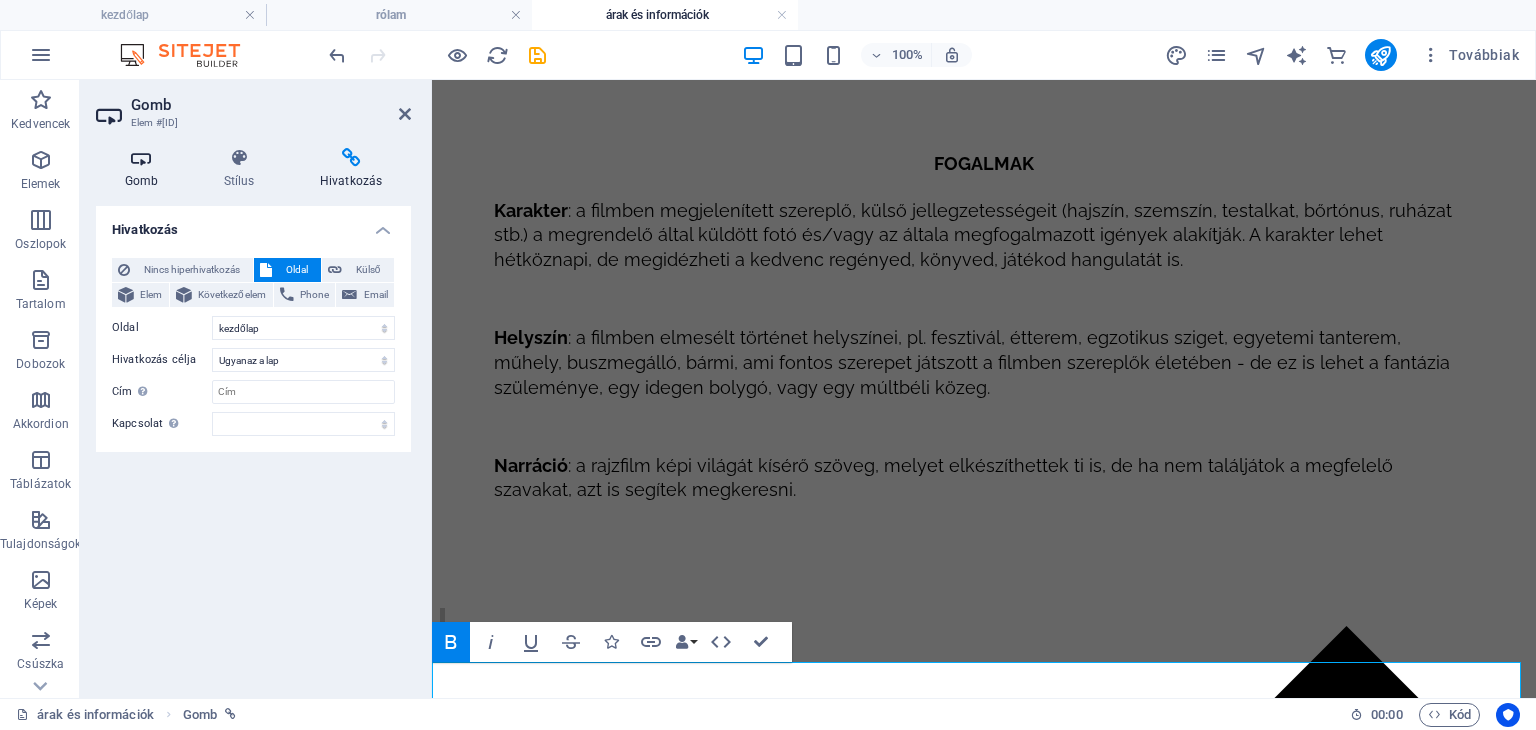 click on "Gomb" at bounding box center (145, 169) 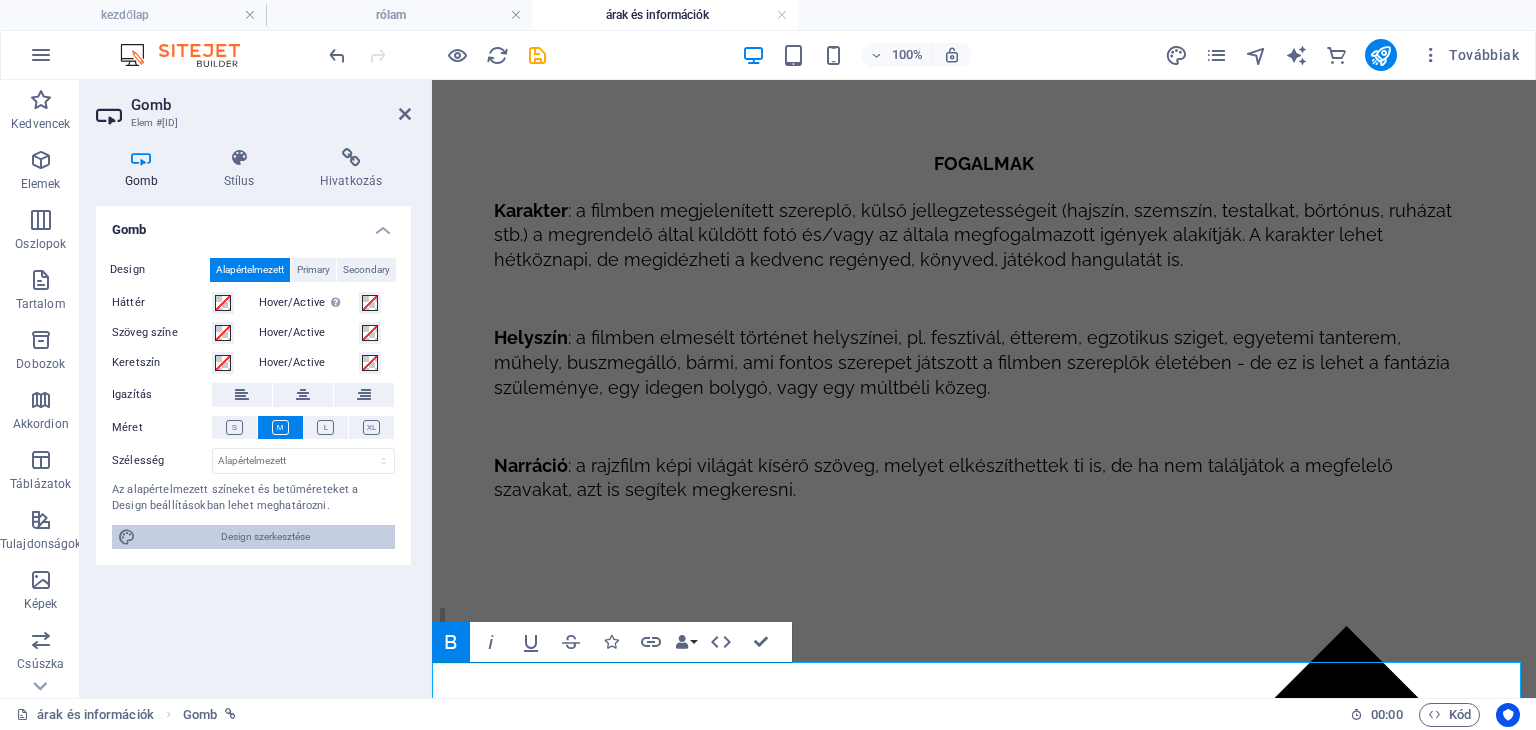 click on "Design szerkesztése" at bounding box center [265, 537] 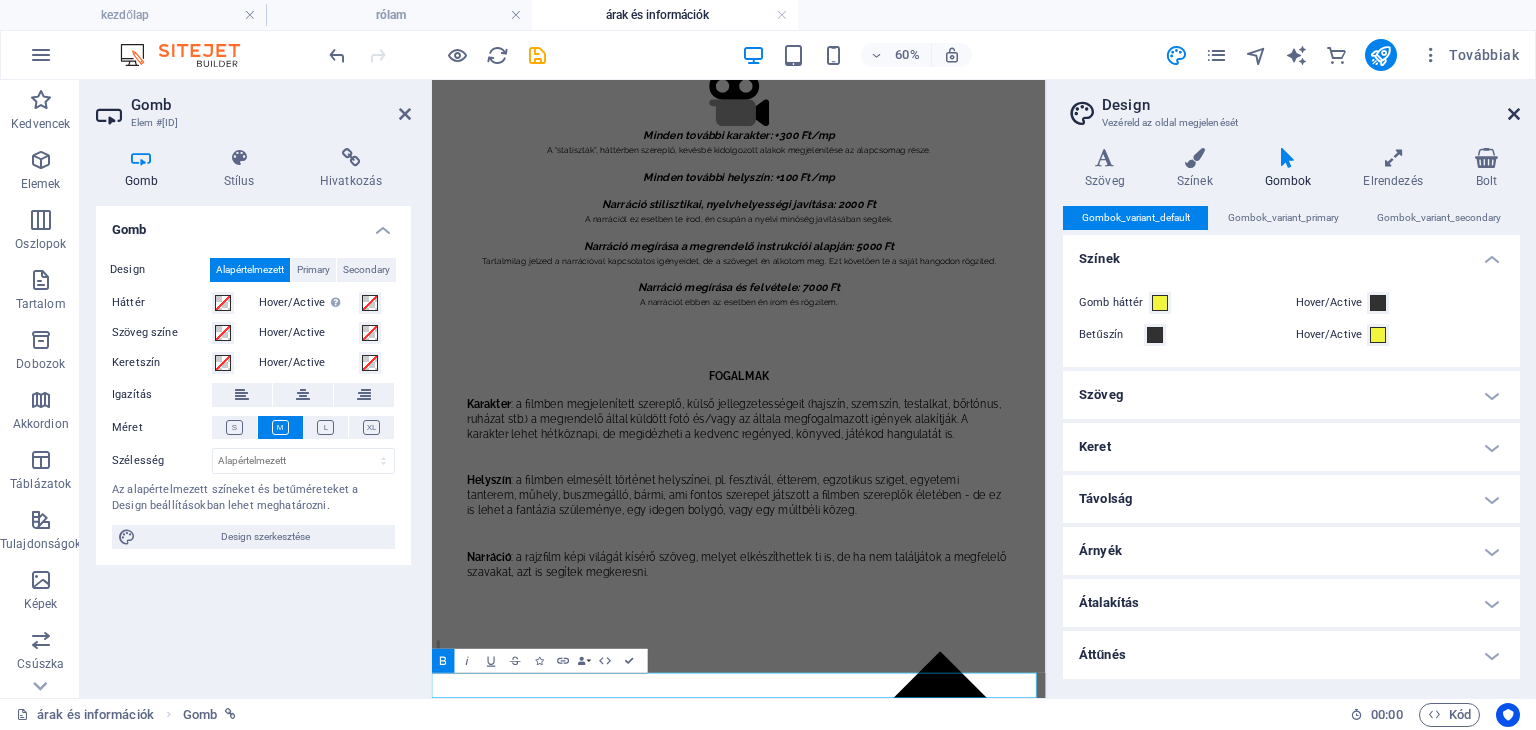 click at bounding box center [1514, 114] 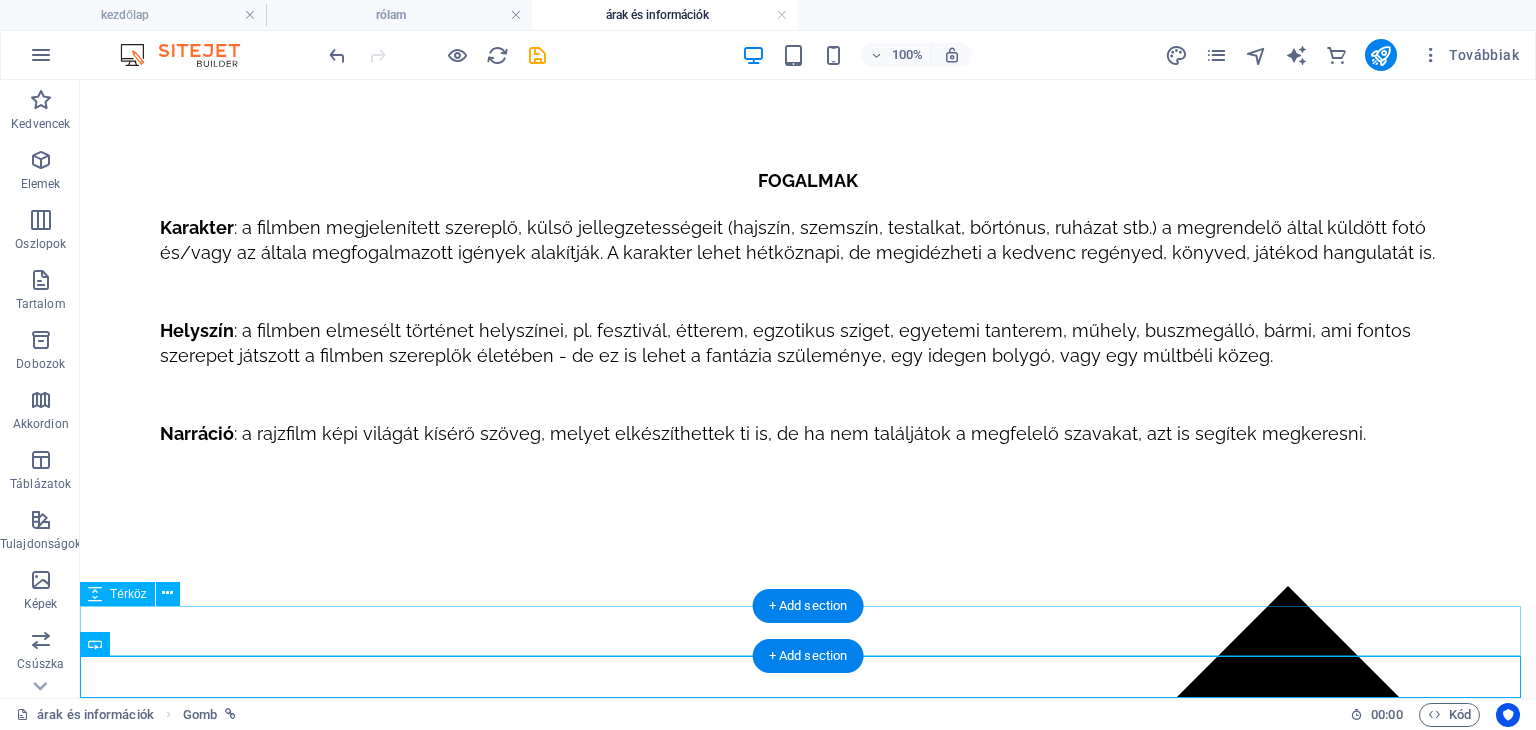 scroll, scrollTop: 1000, scrollLeft: 0, axis: vertical 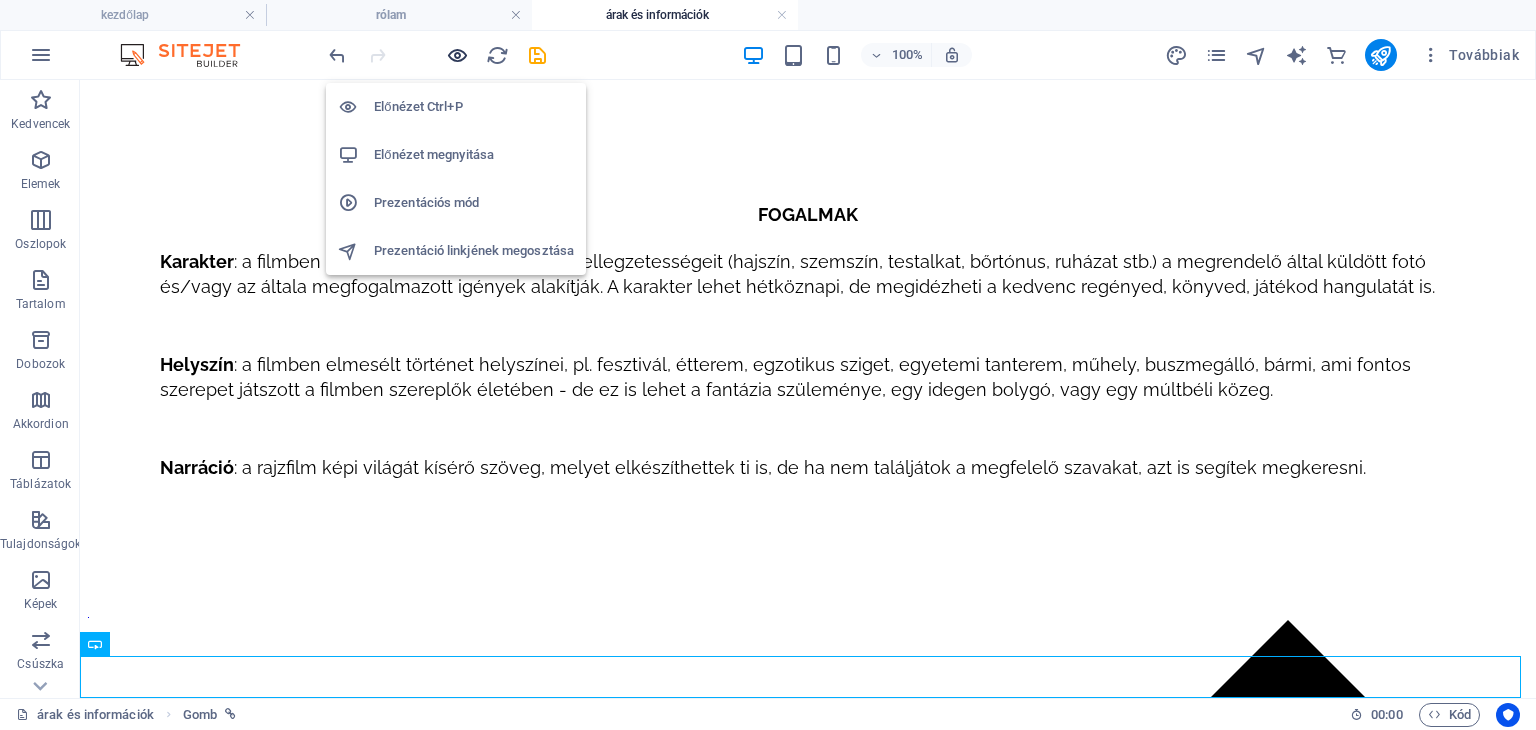 click at bounding box center (457, 55) 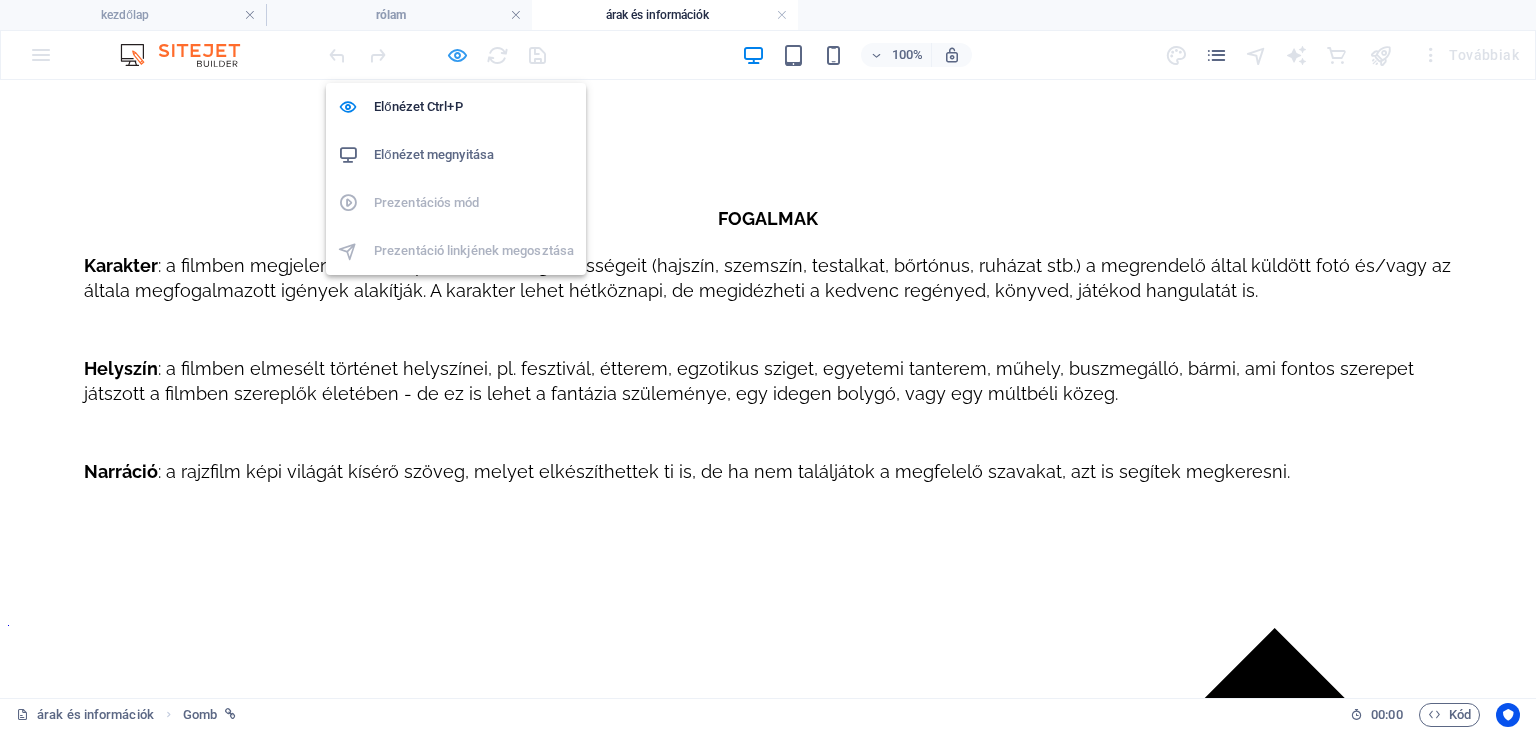 scroll, scrollTop: 1008, scrollLeft: 0, axis: vertical 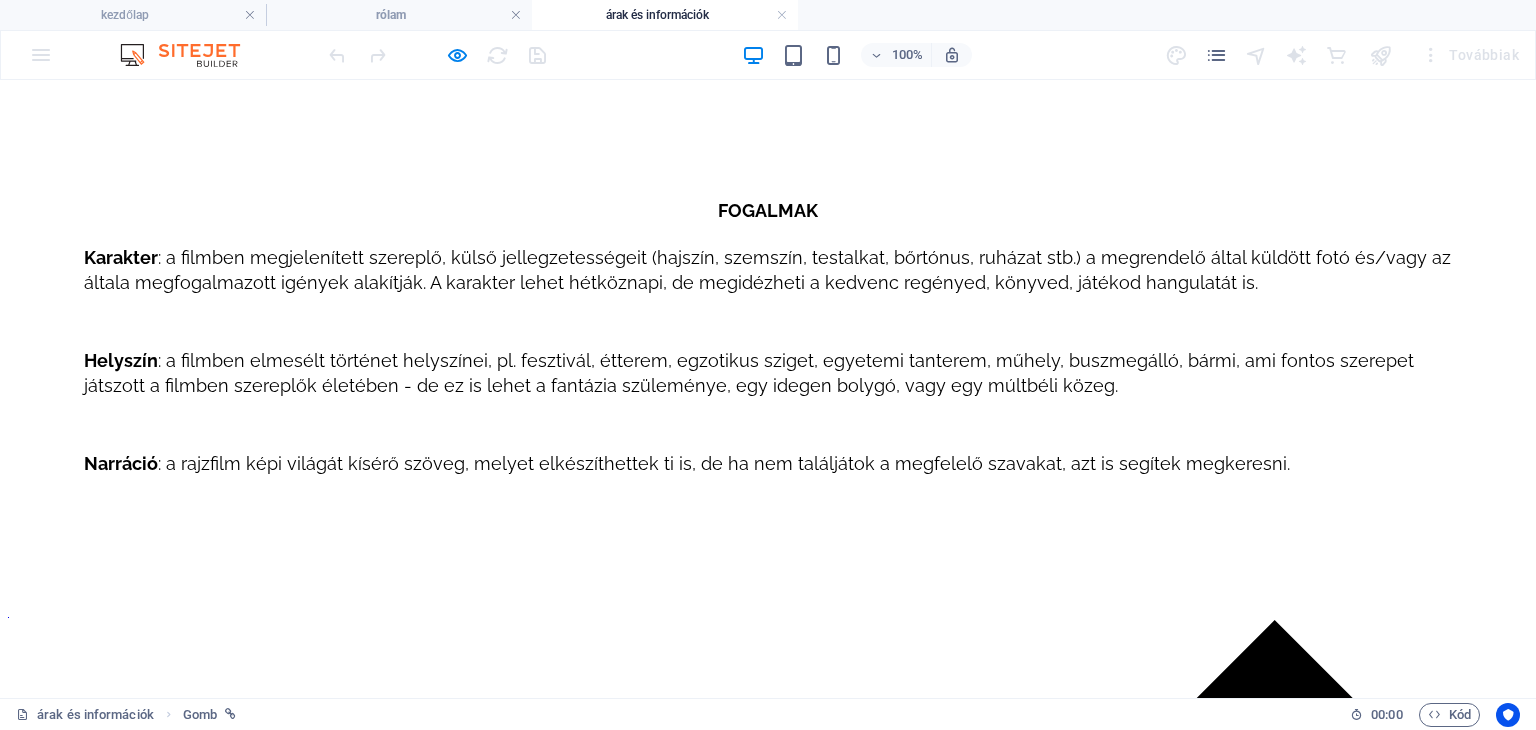 click on "vissza" at bounding box center (768, 1888) 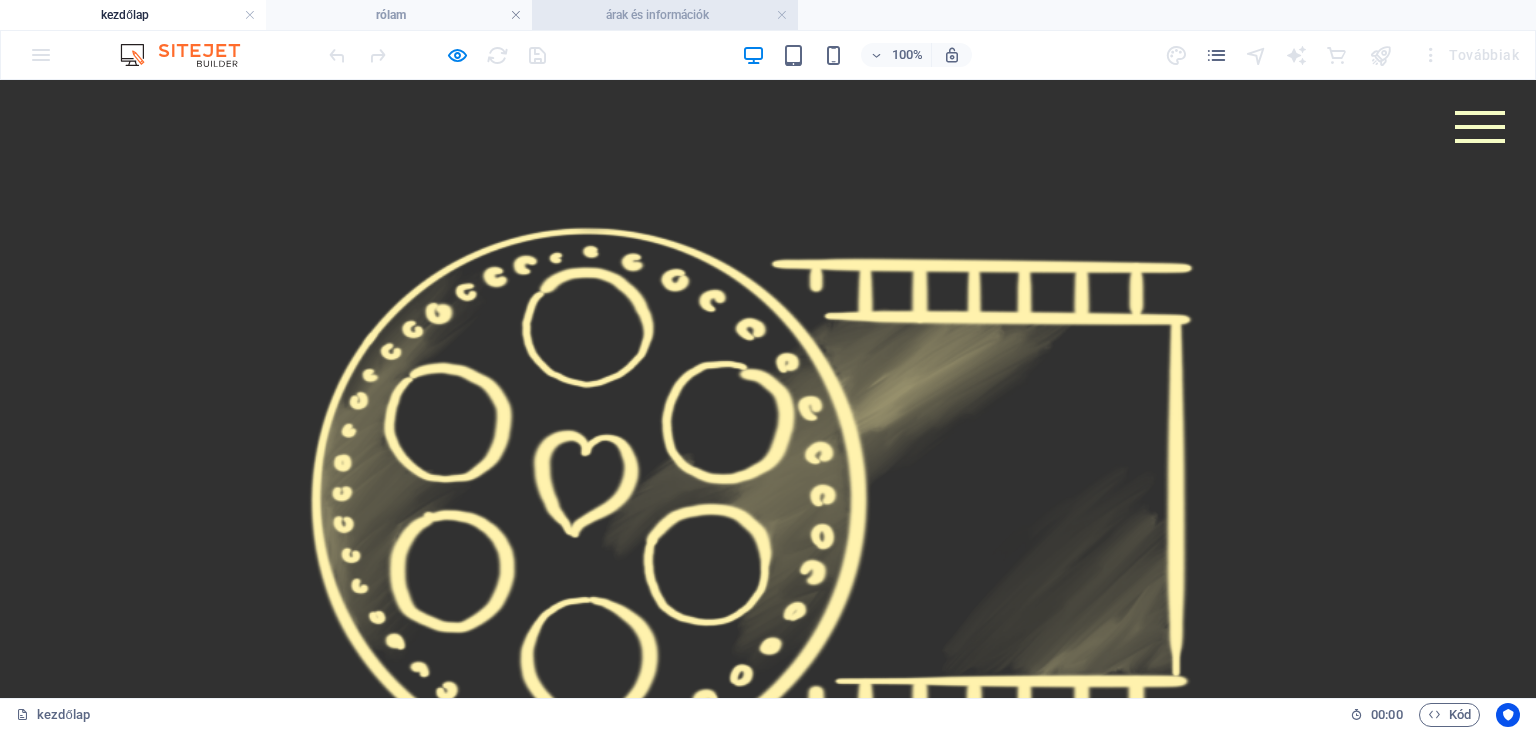 click on "árak és információk" at bounding box center (665, 15) 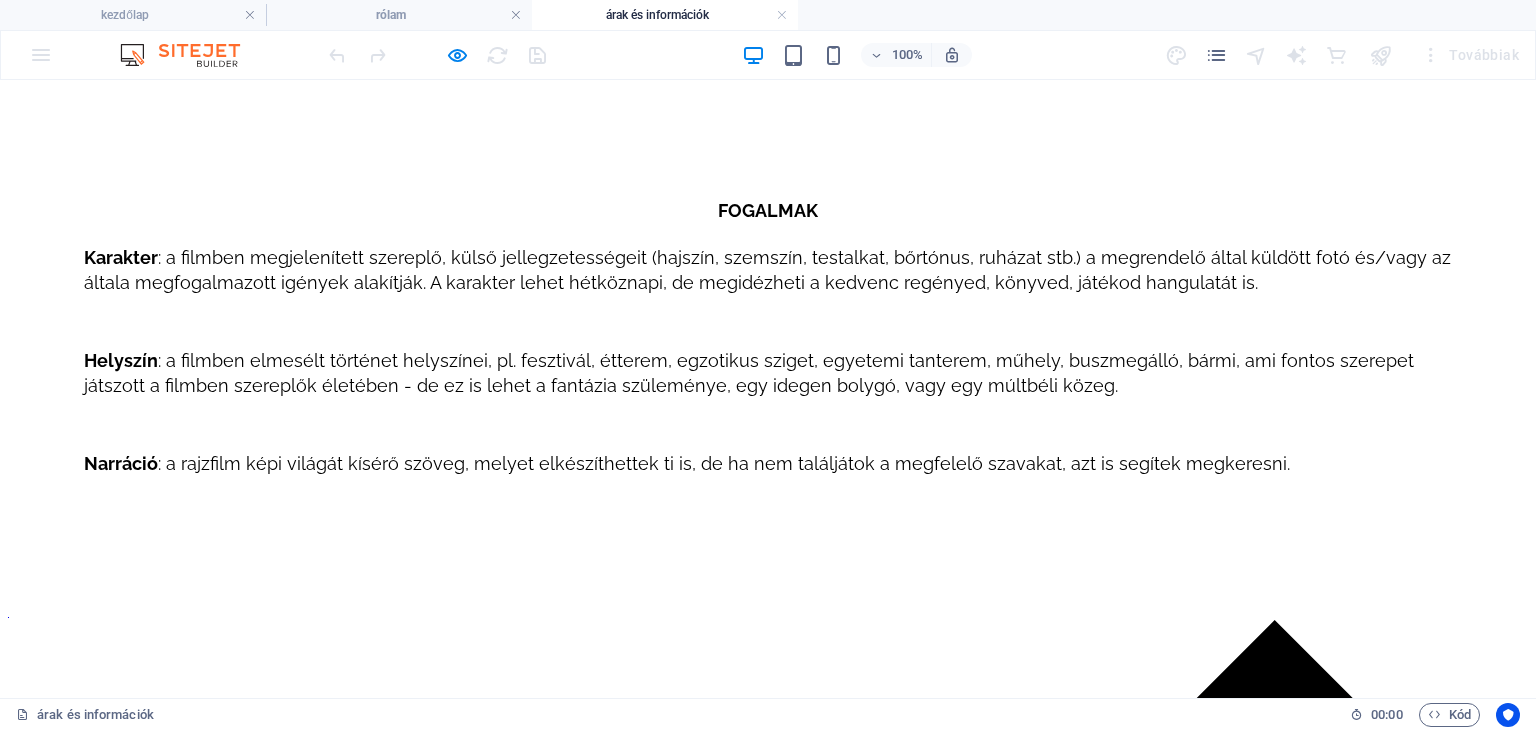click on "vissza" at bounding box center (768, 1888) 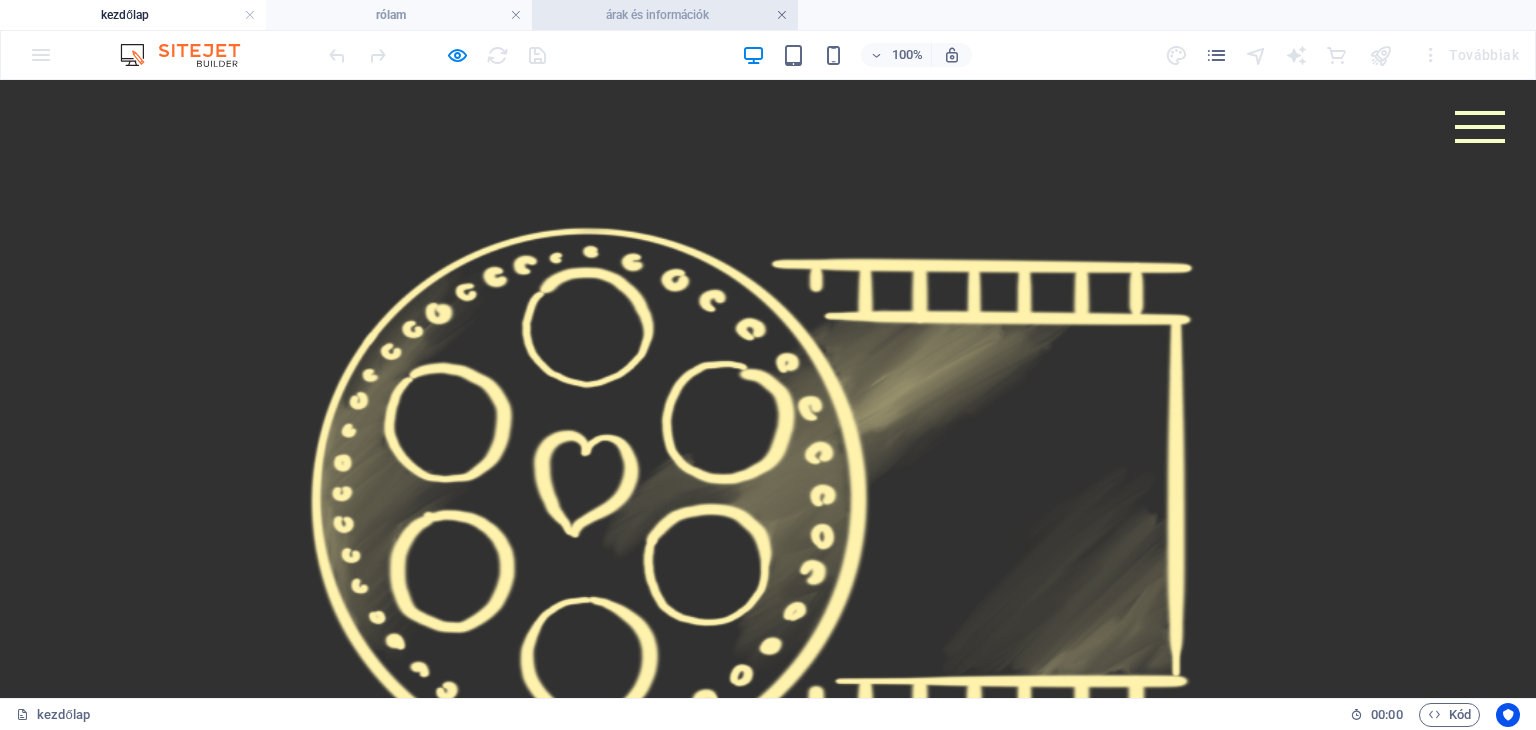 click at bounding box center [782, 15] 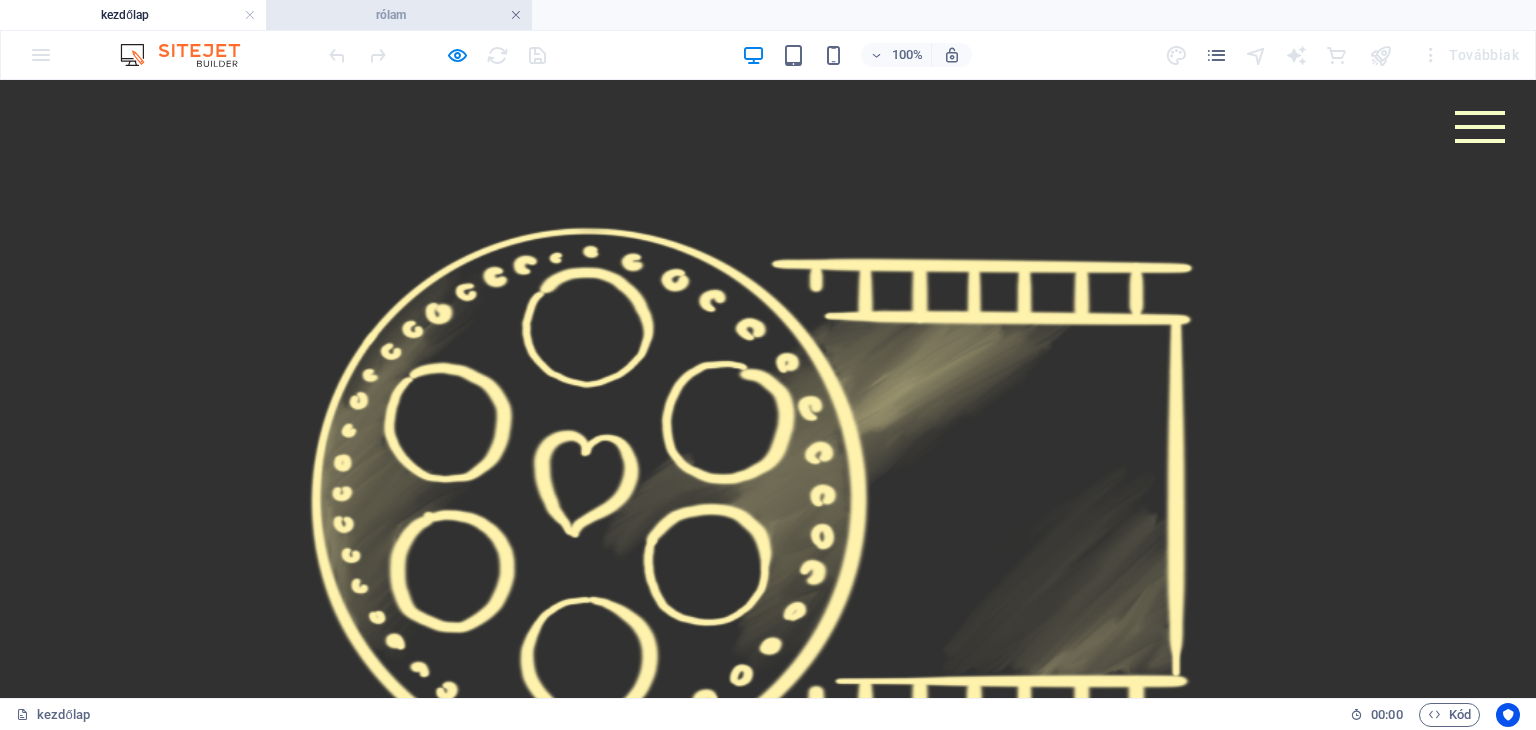 click at bounding box center [516, 15] 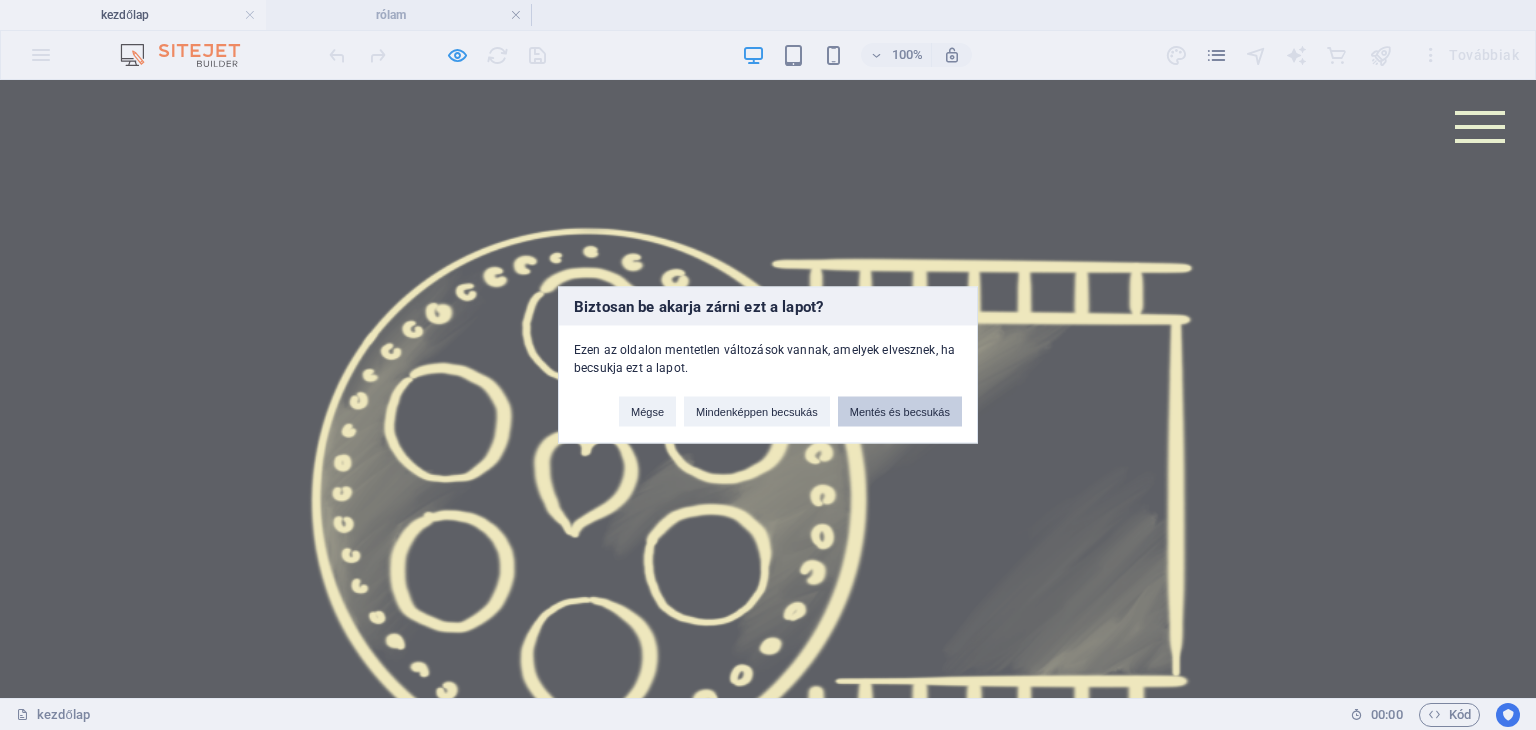 click on "Mentés és becsukás" at bounding box center [900, 412] 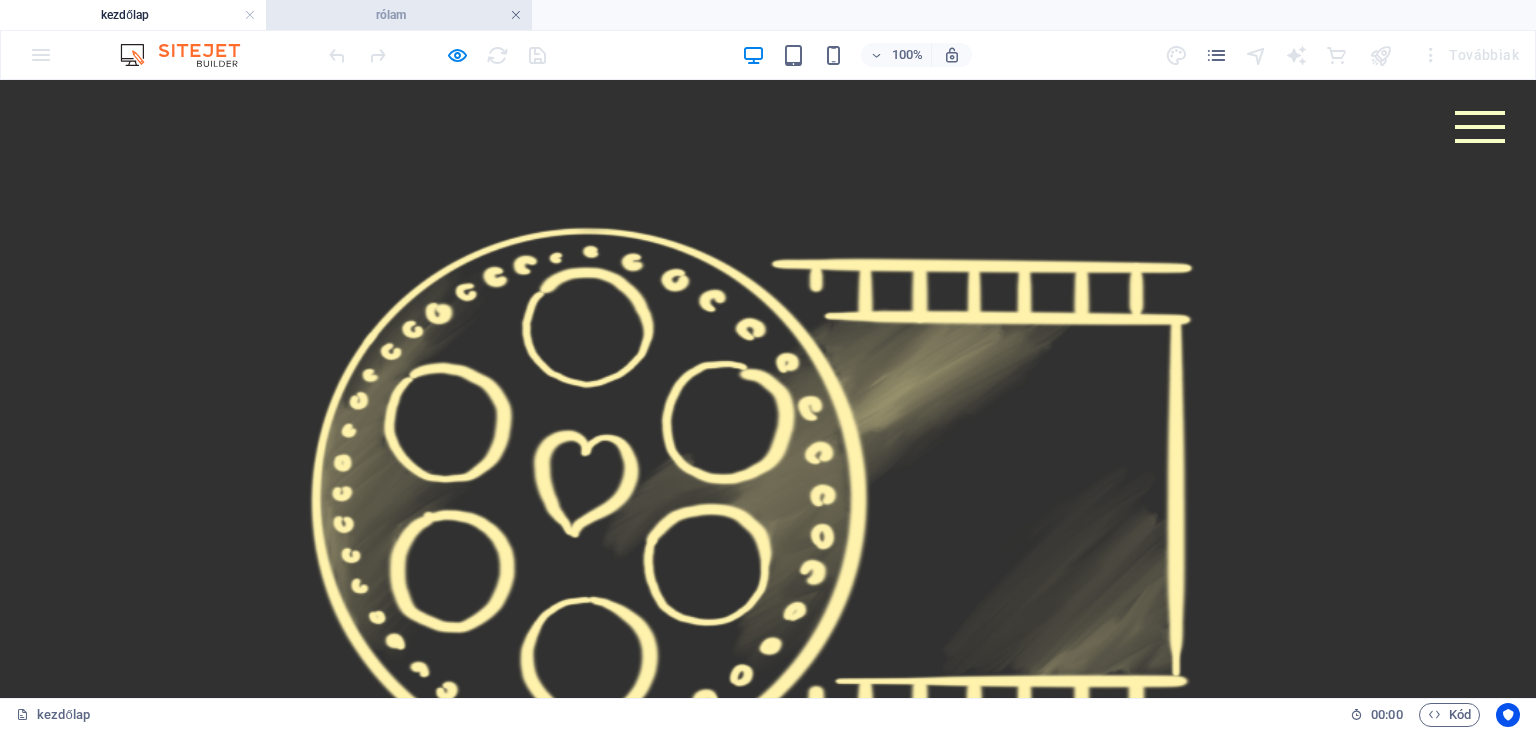 click at bounding box center (516, 15) 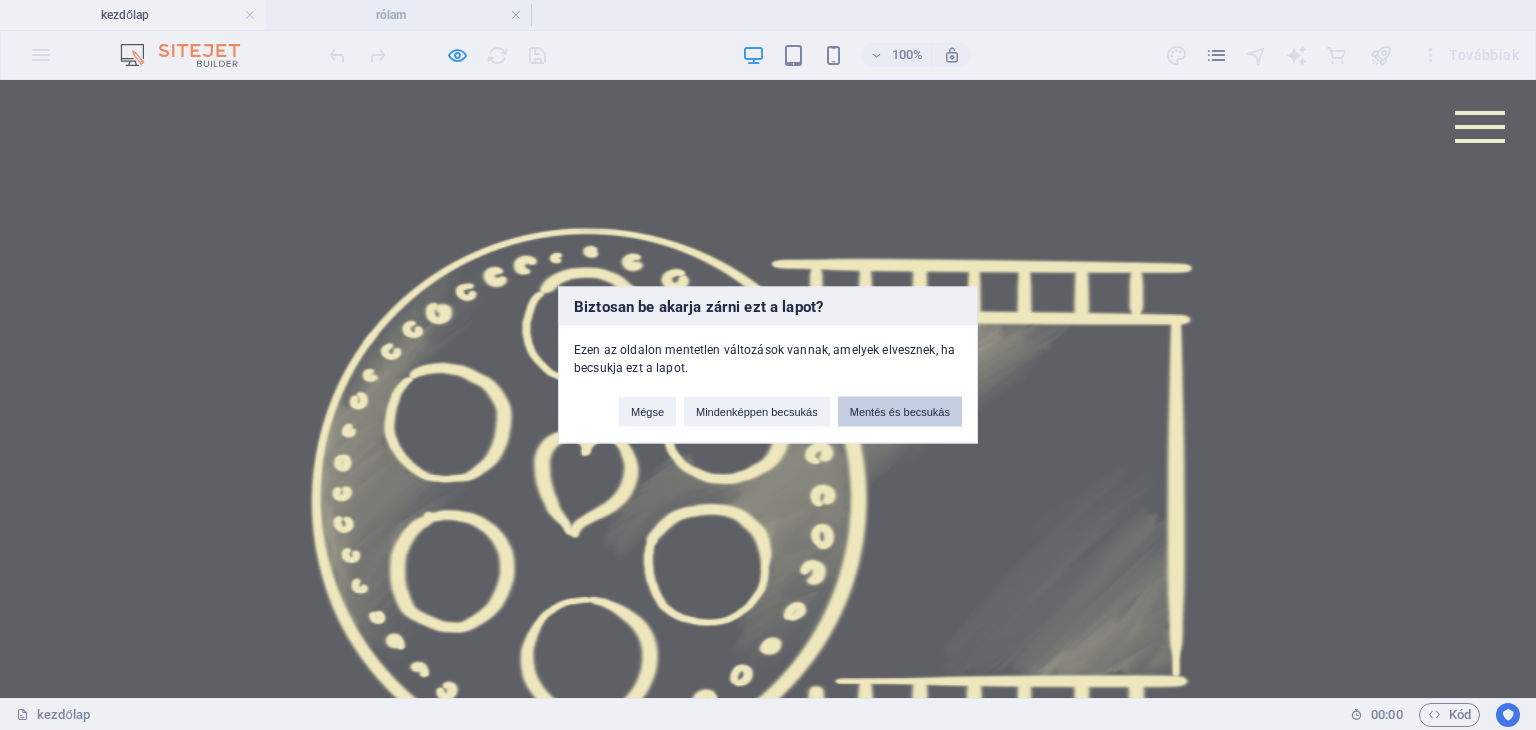 click on "Mentés és becsukás" at bounding box center (900, 412) 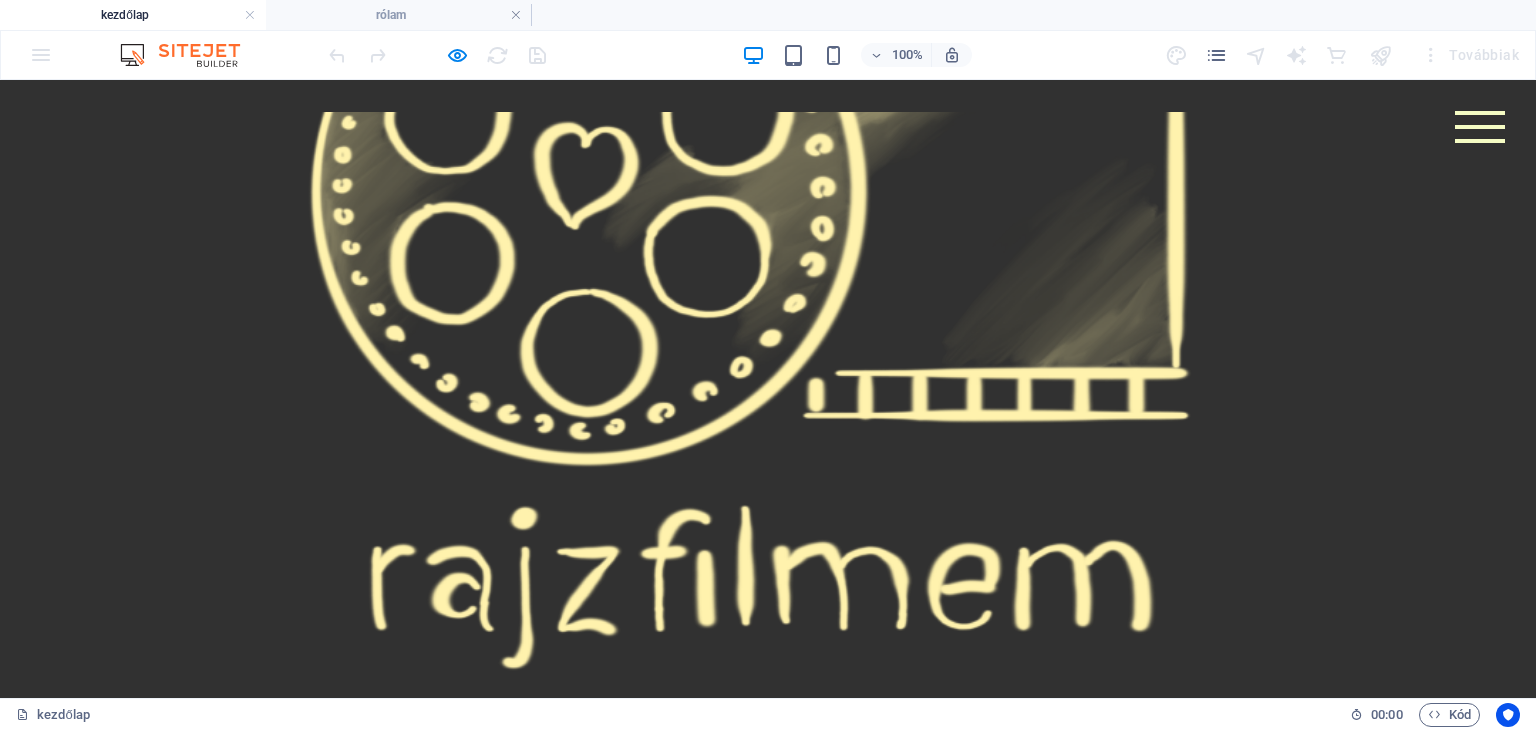 scroll, scrollTop: 0, scrollLeft: 0, axis: both 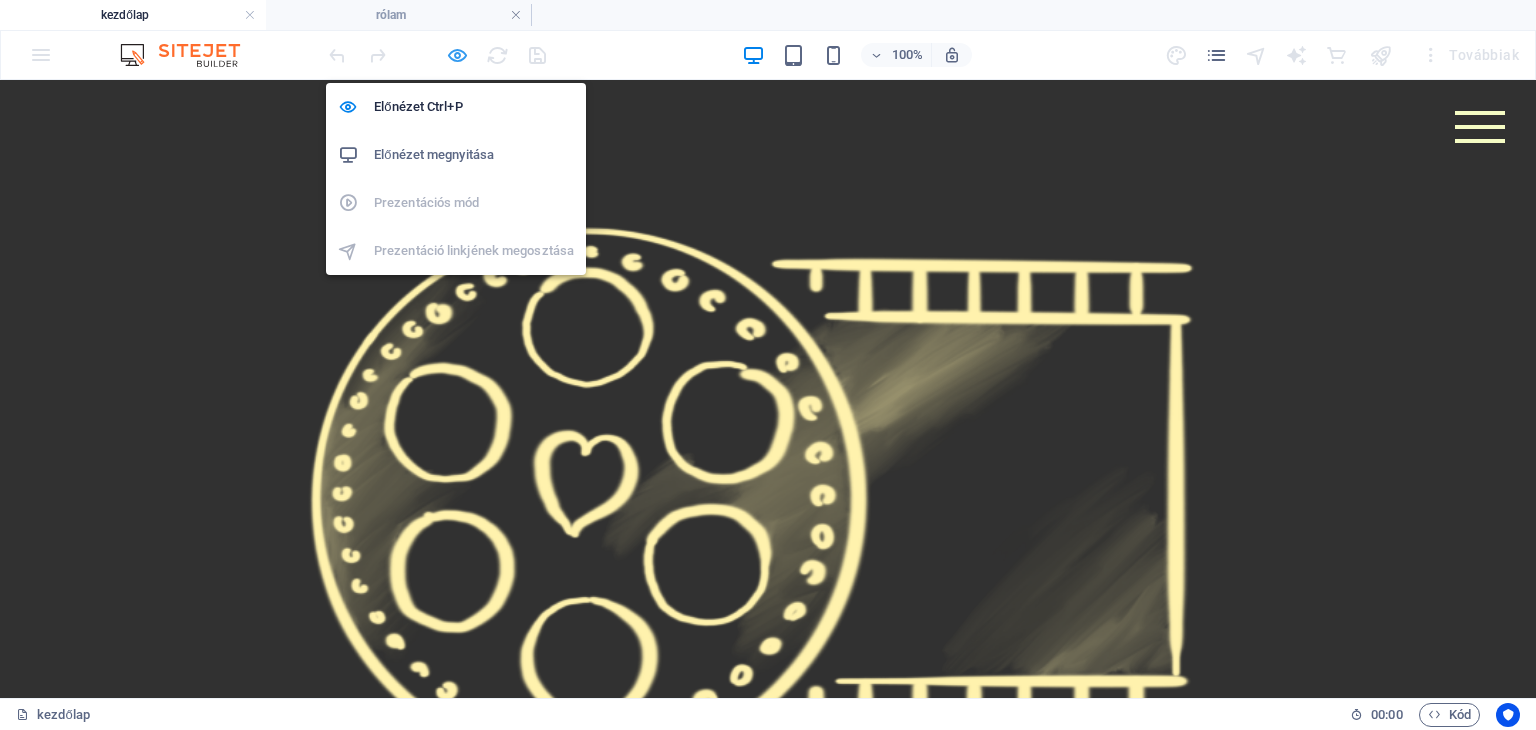 click at bounding box center (457, 55) 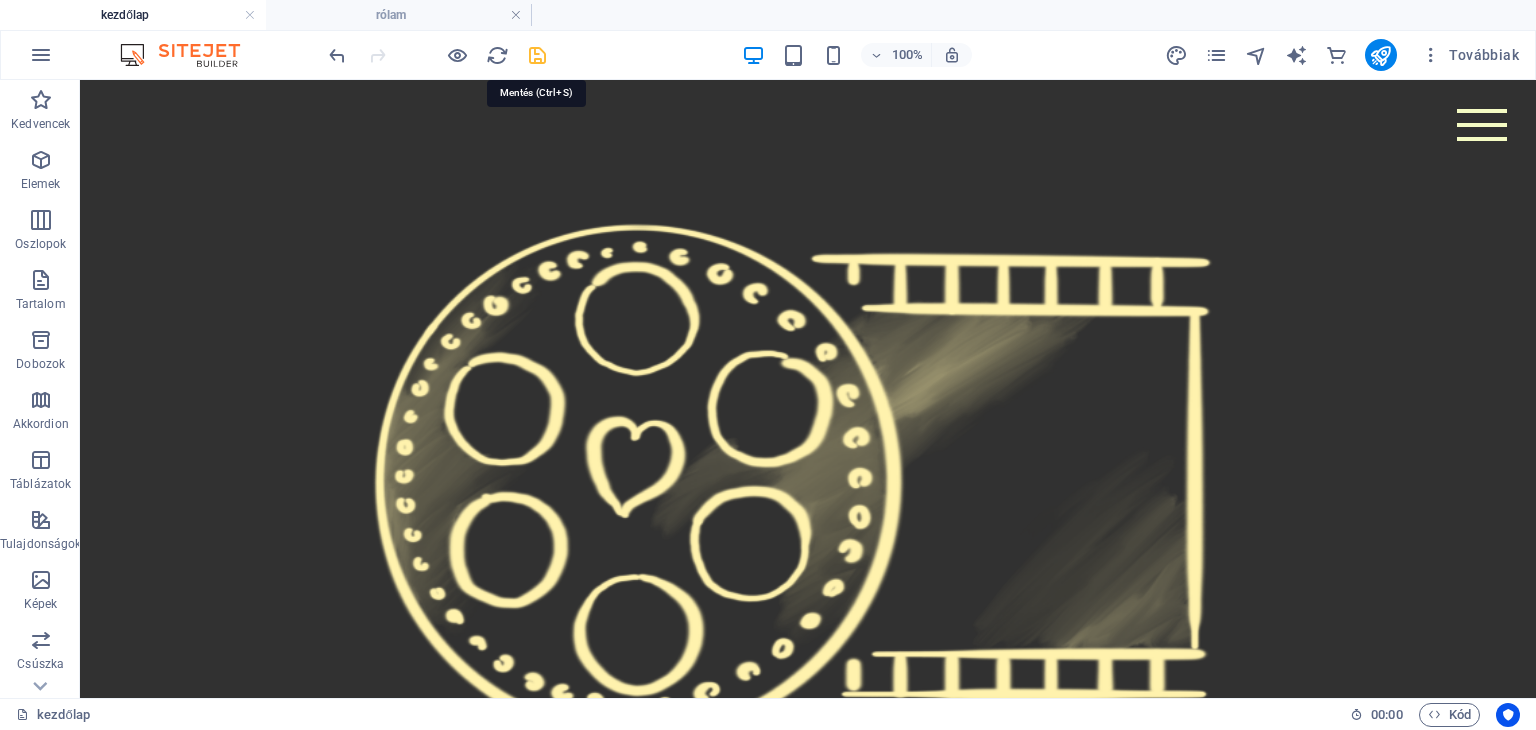 click at bounding box center [537, 55] 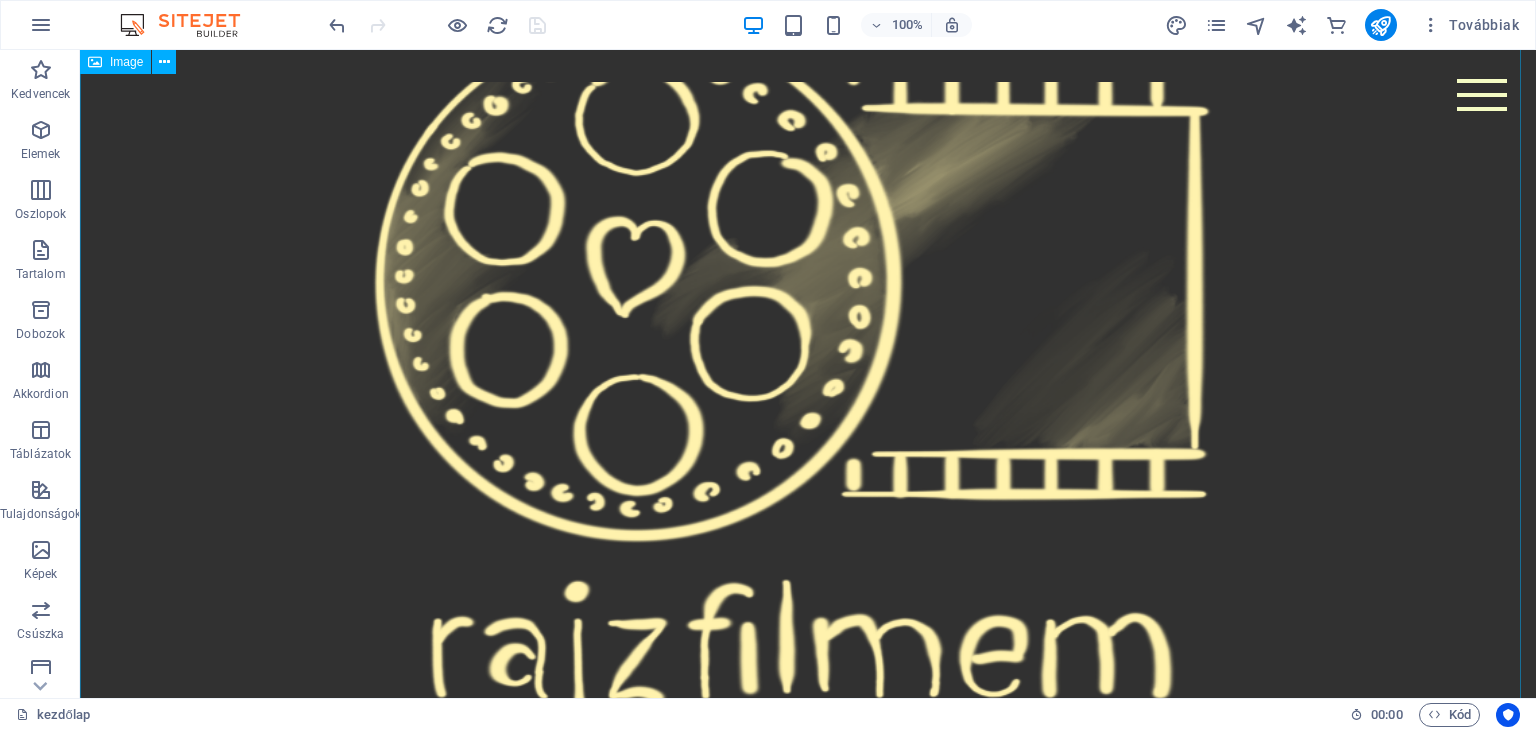 scroll, scrollTop: 0, scrollLeft: 0, axis: both 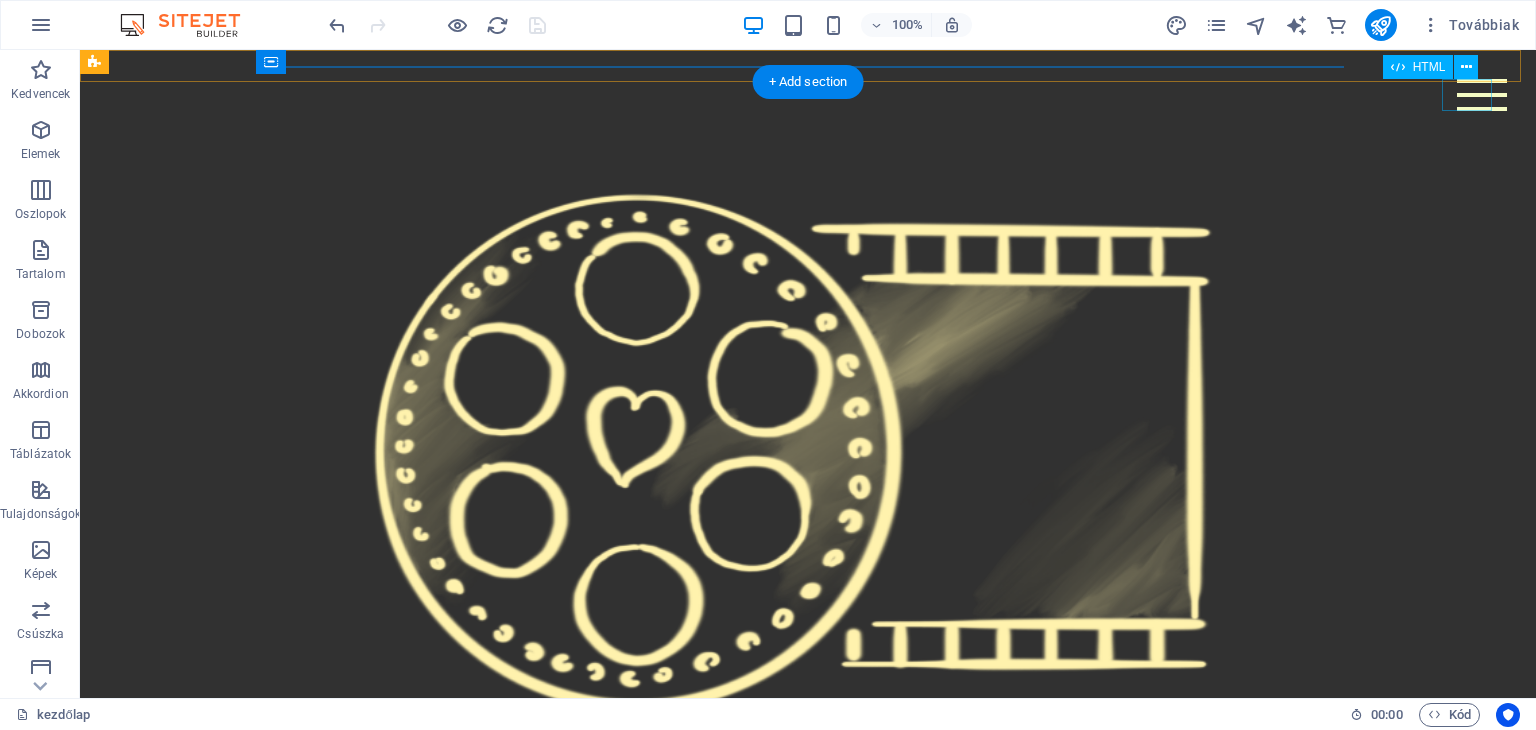 click on "Menu" at bounding box center (1482, 95) 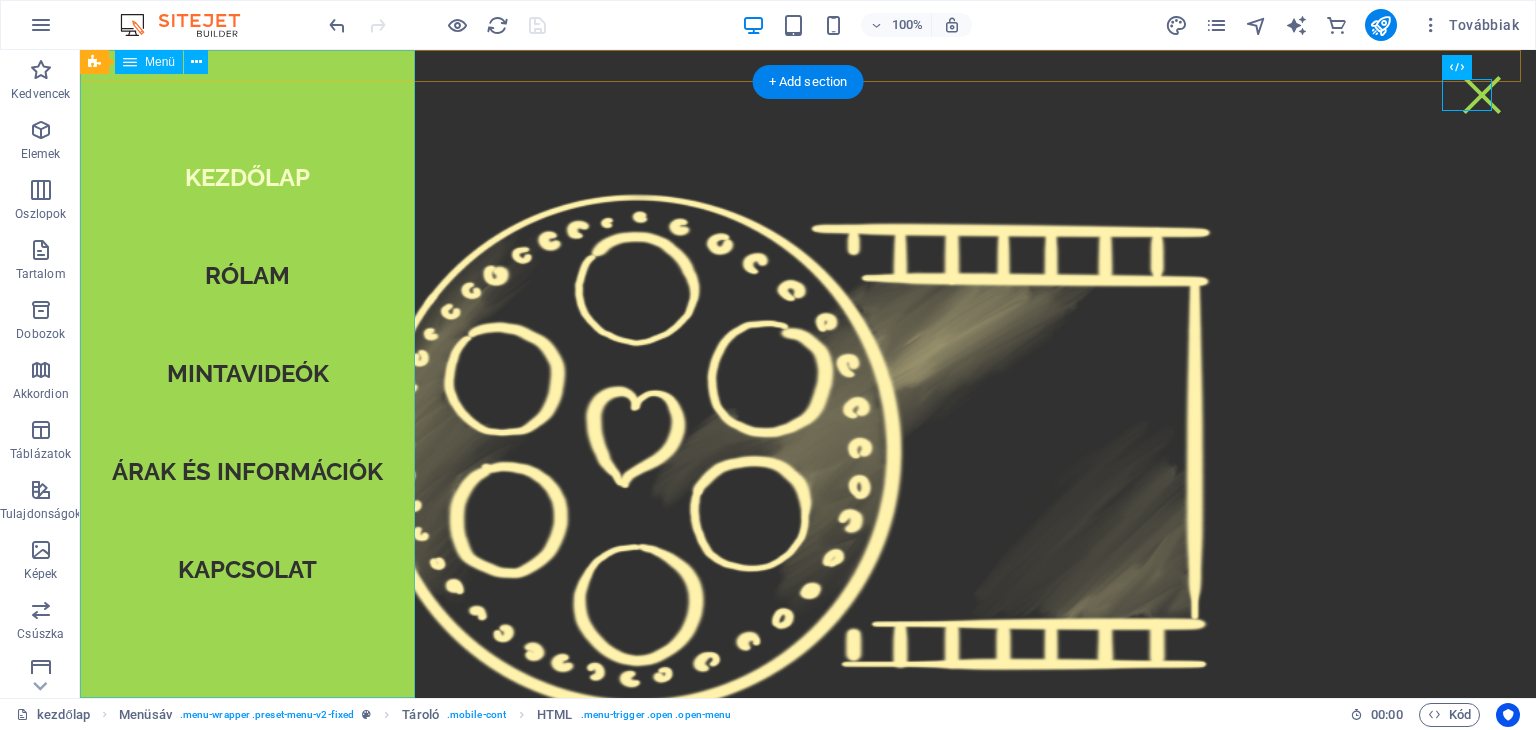 click on "kezdőlap rólam mintavideók árak és információk kapcsolat" at bounding box center [247, 374] 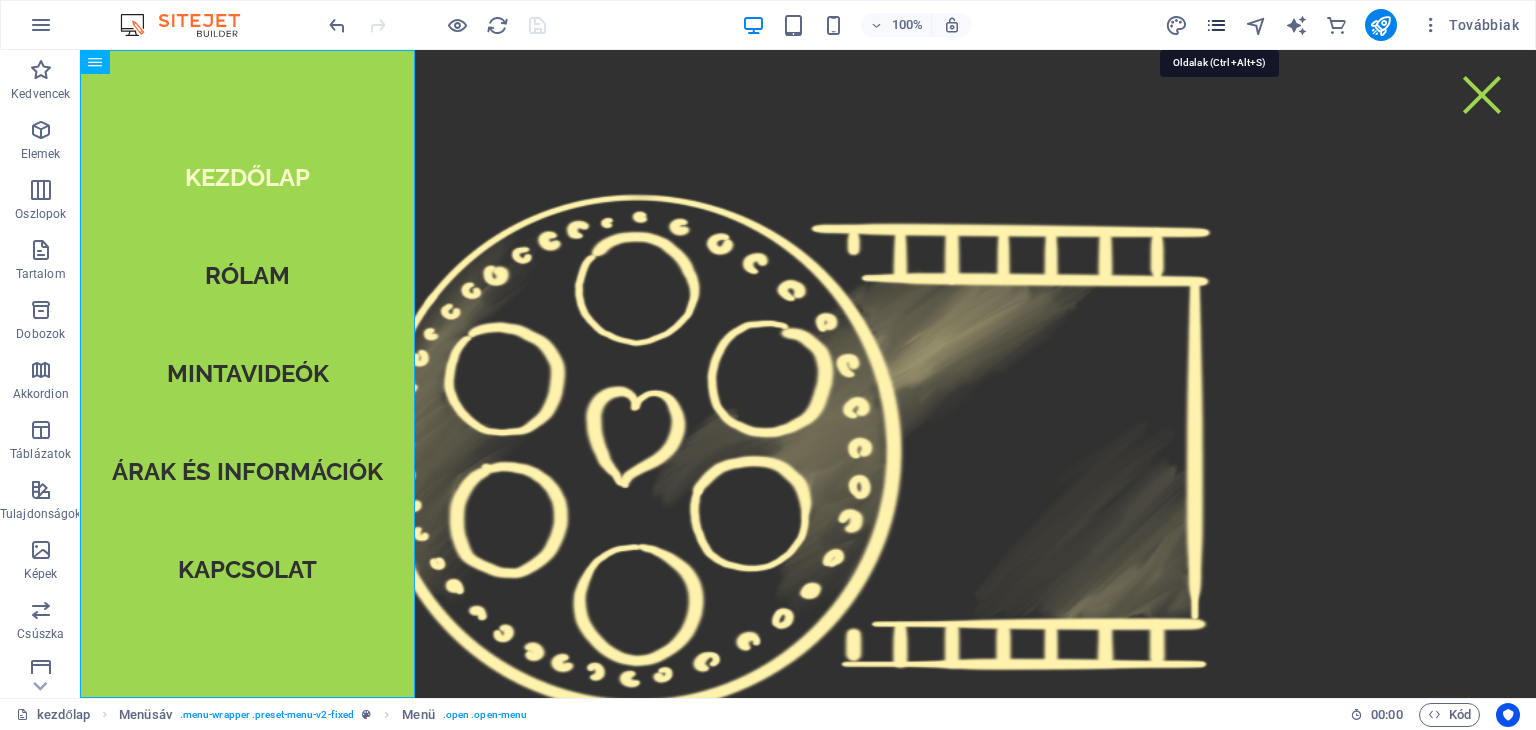 click at bounding box center [1216, 25] 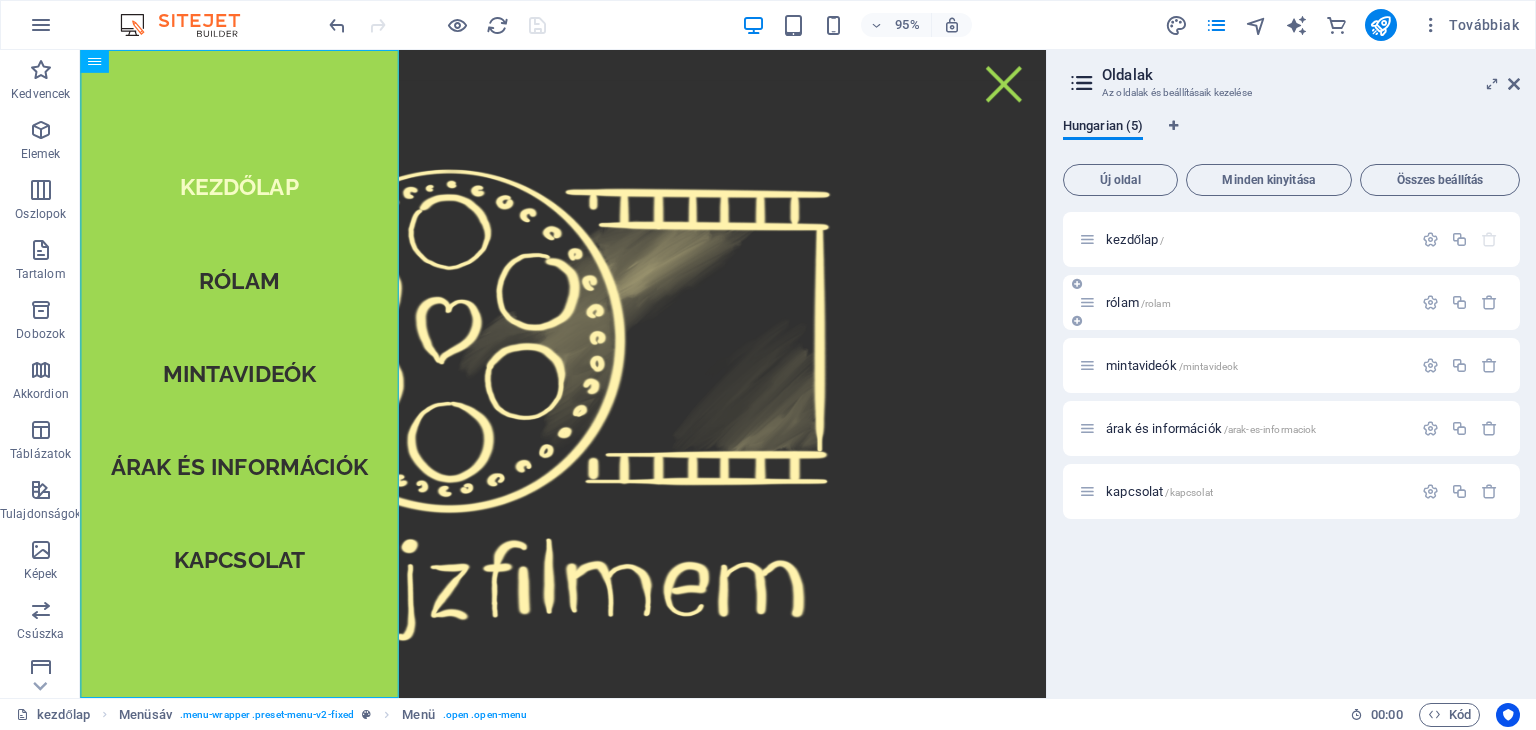 click on "rólam /rolam" at bounding box center [1245, 302] 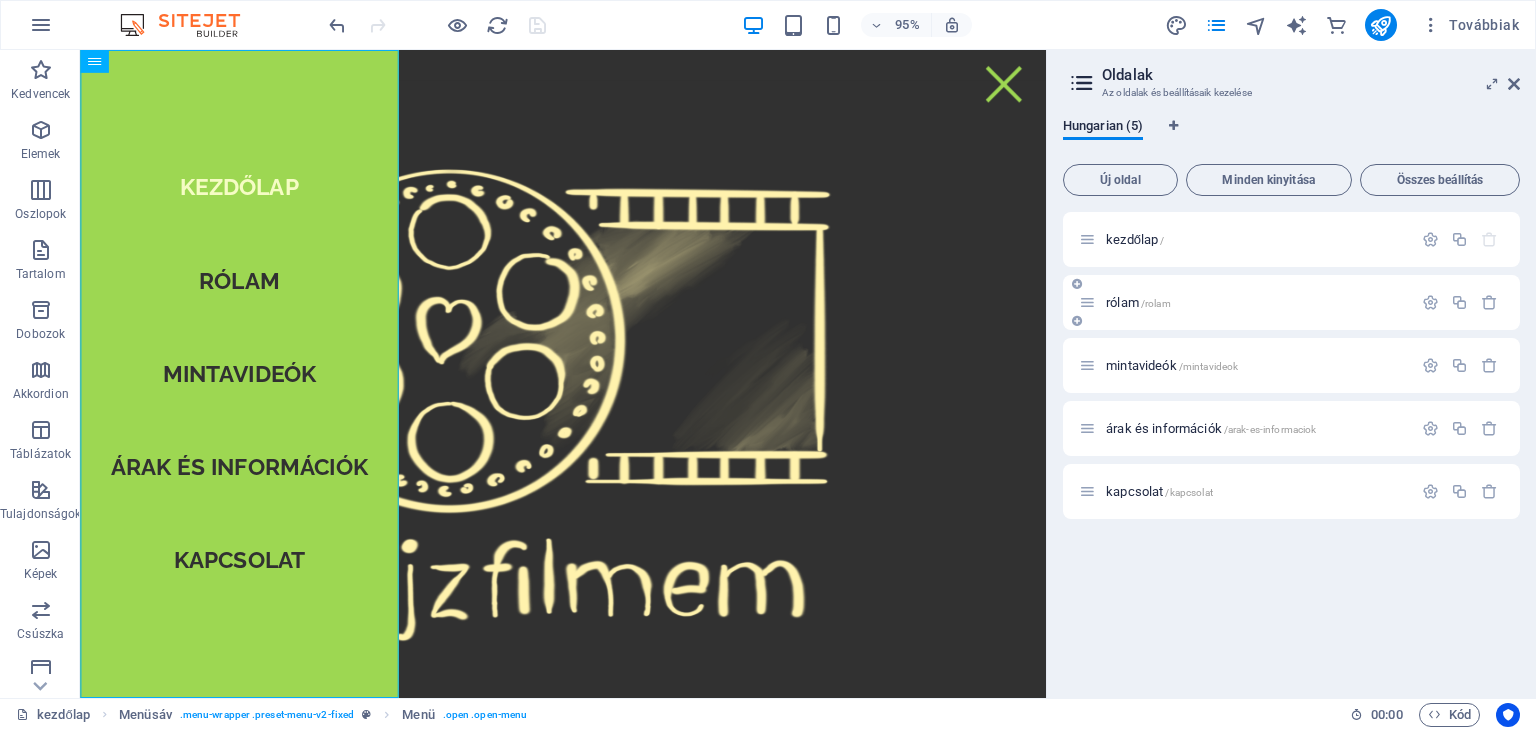 click on "rólam /rolam" at bounding box center (1138, 302) 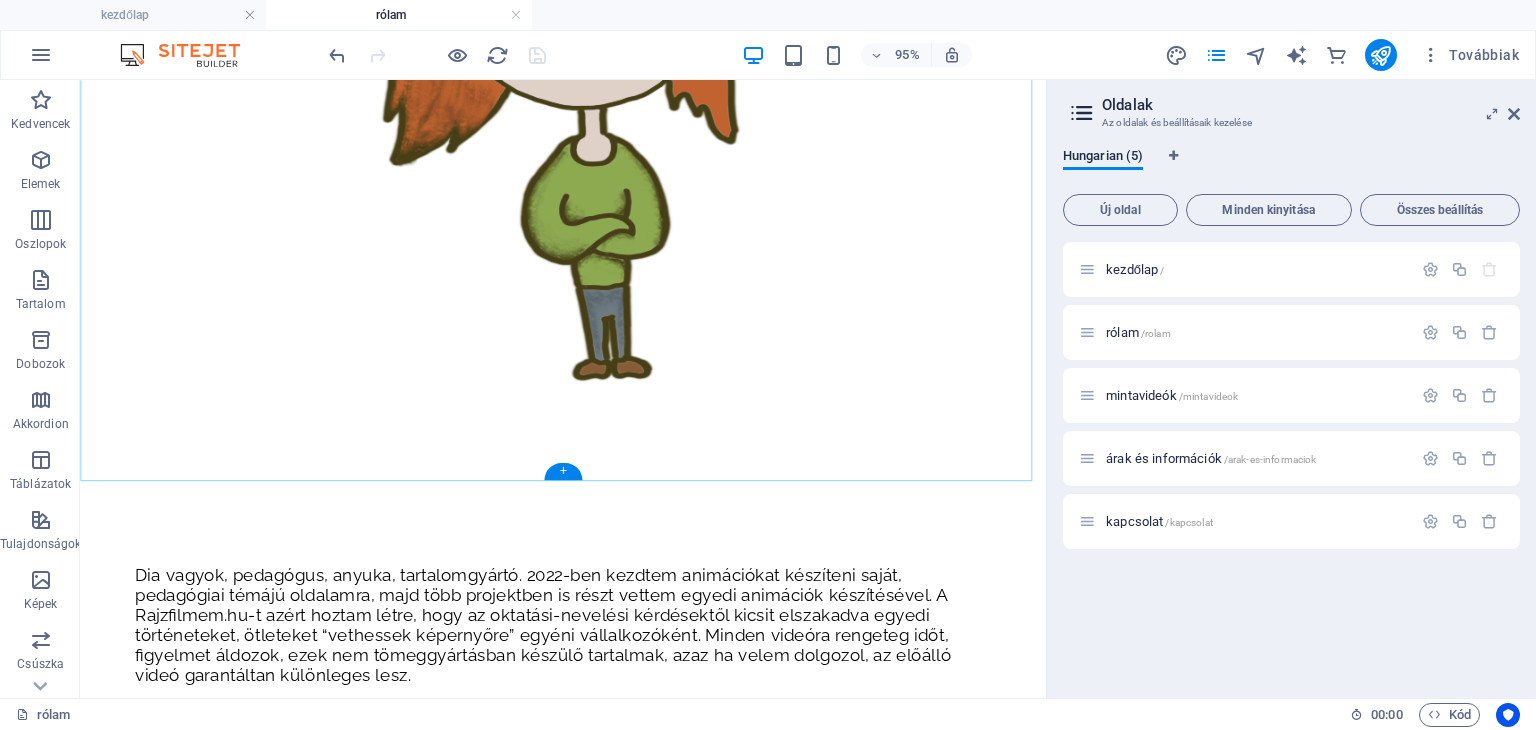 scroll, scrollTop: 677, scrollLeft: 0, axis: vertical 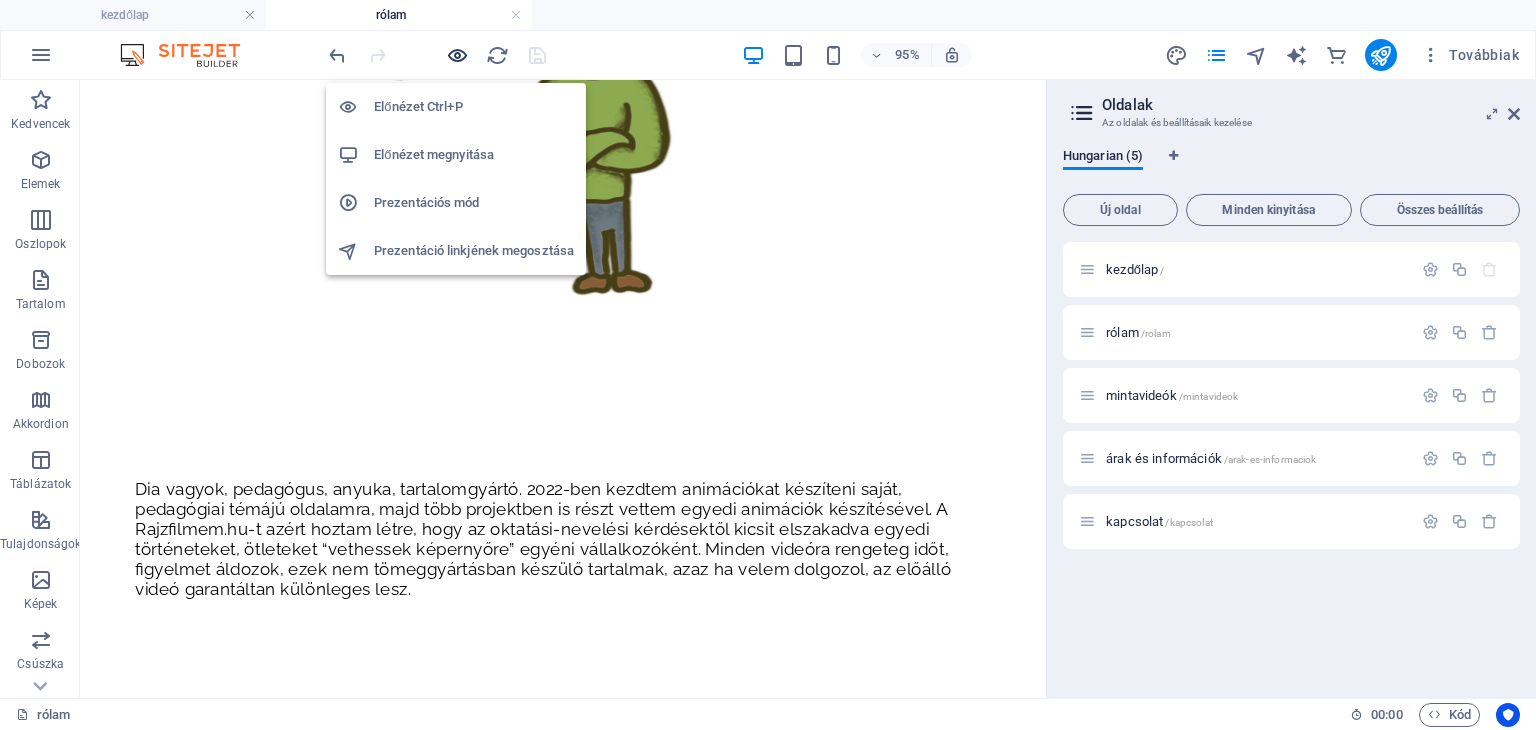 click at bounding box center (457, 55) 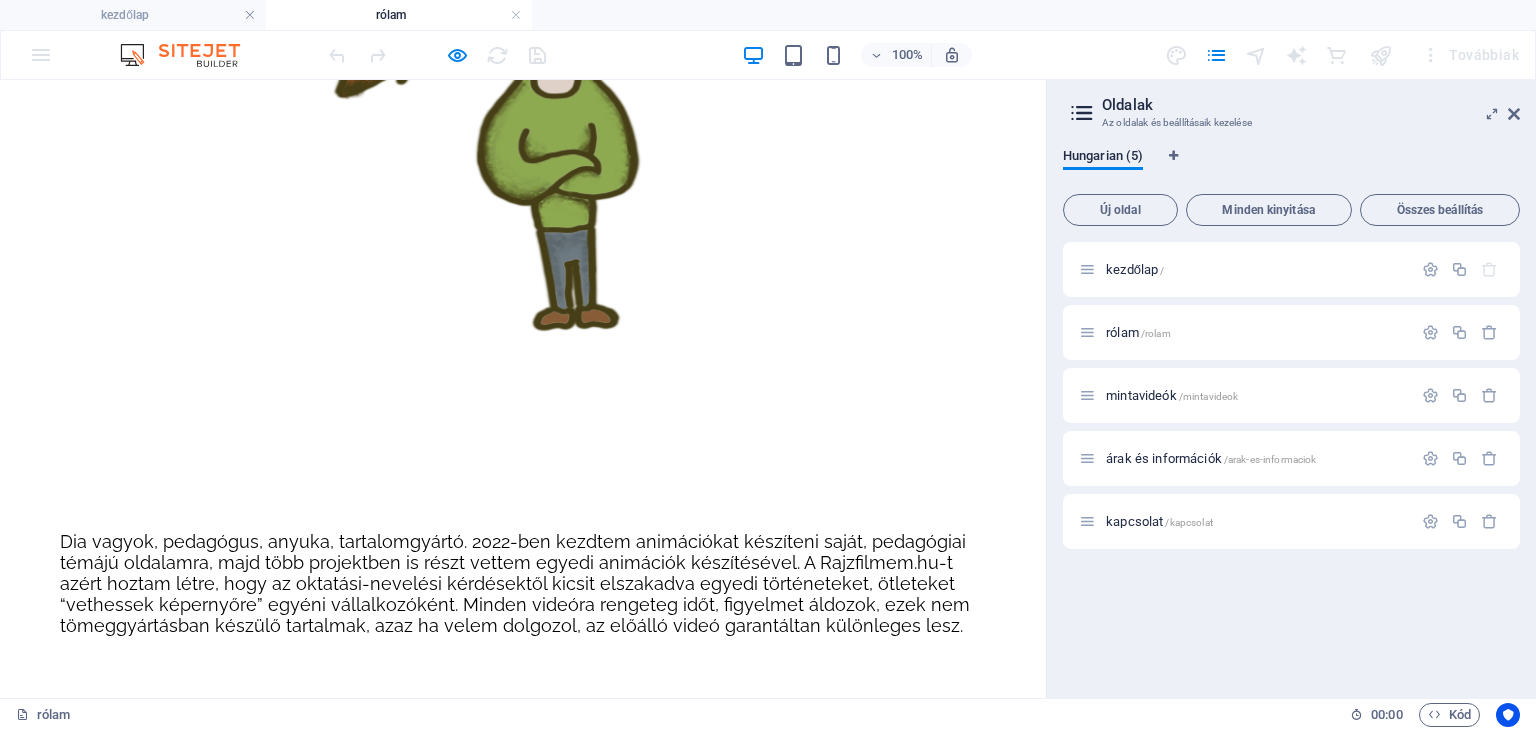 scroll, scrollTop: 743, scrollLeft: 0, axis: vertical 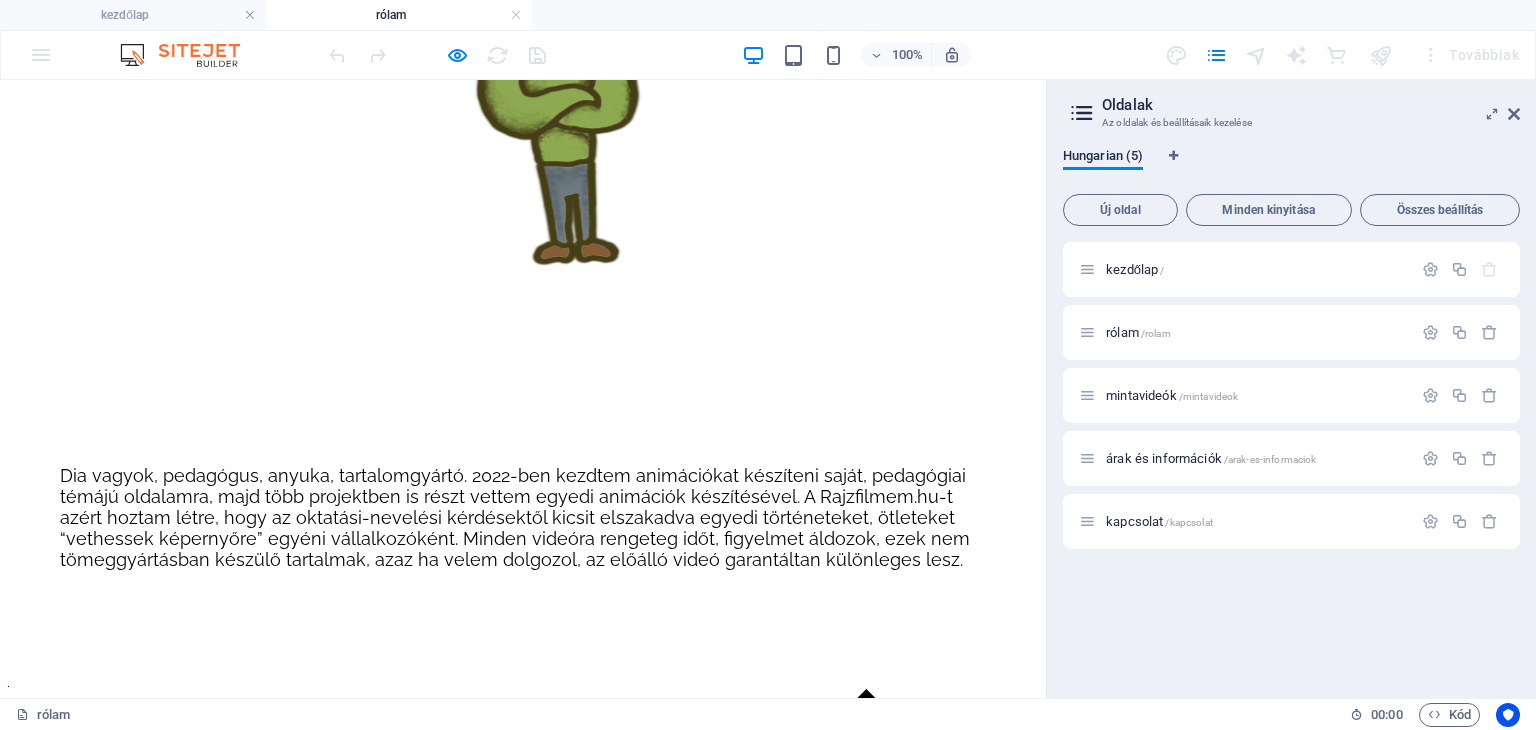 click on "vissza" at bounding box center (29, 2418) 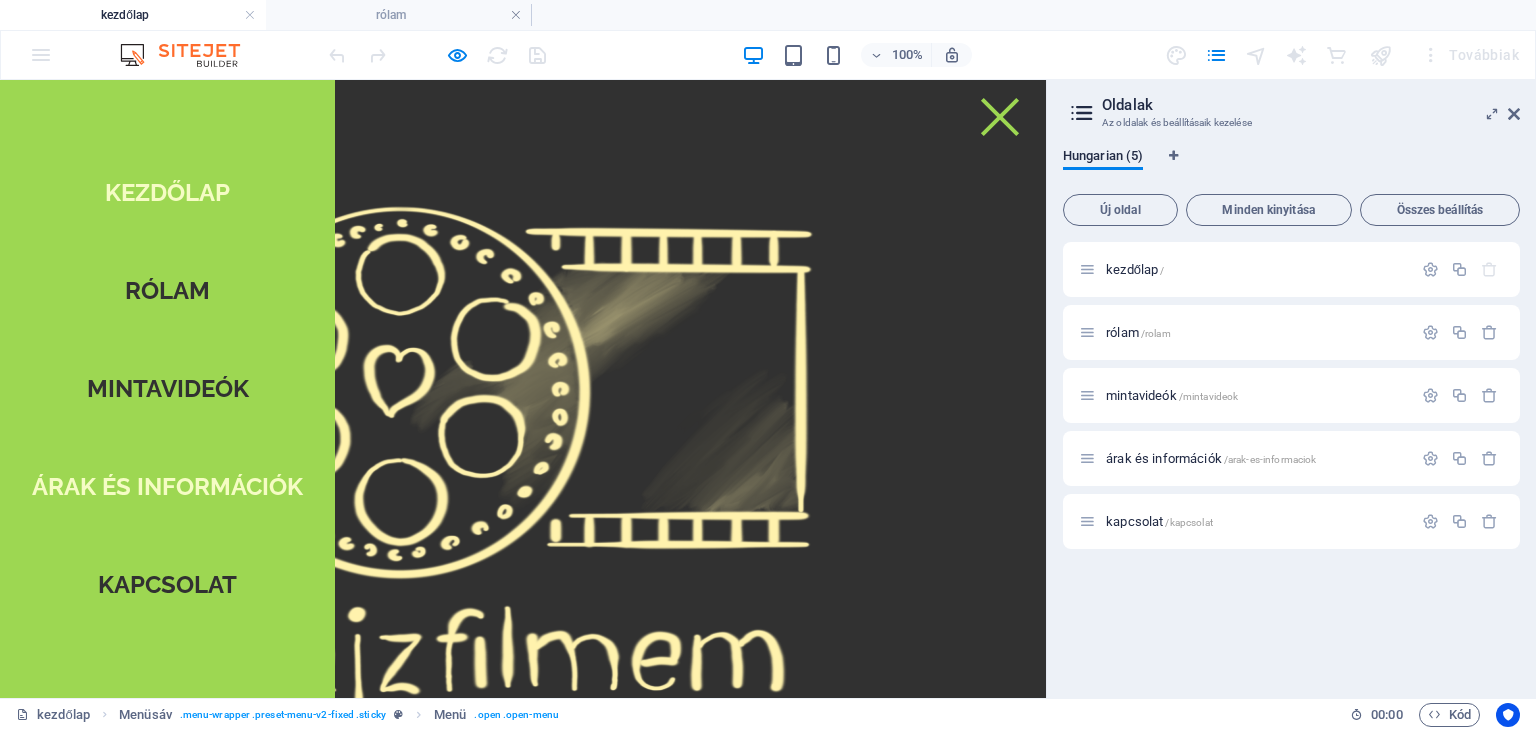 click on "árak és információk" at bounding box center [167, 487] 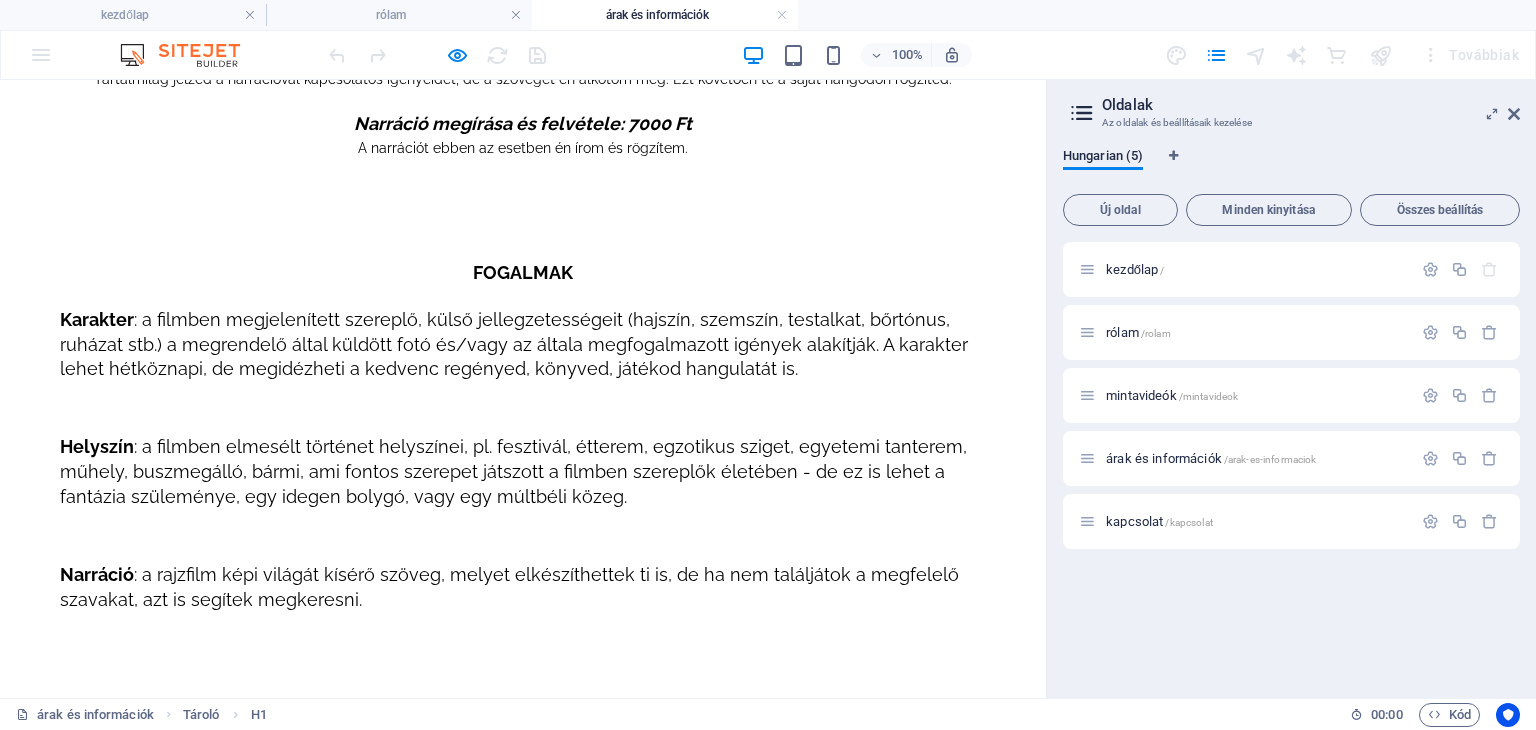 scroll, scrollTop: 1034, scrollLeft: 0, axis: vertical 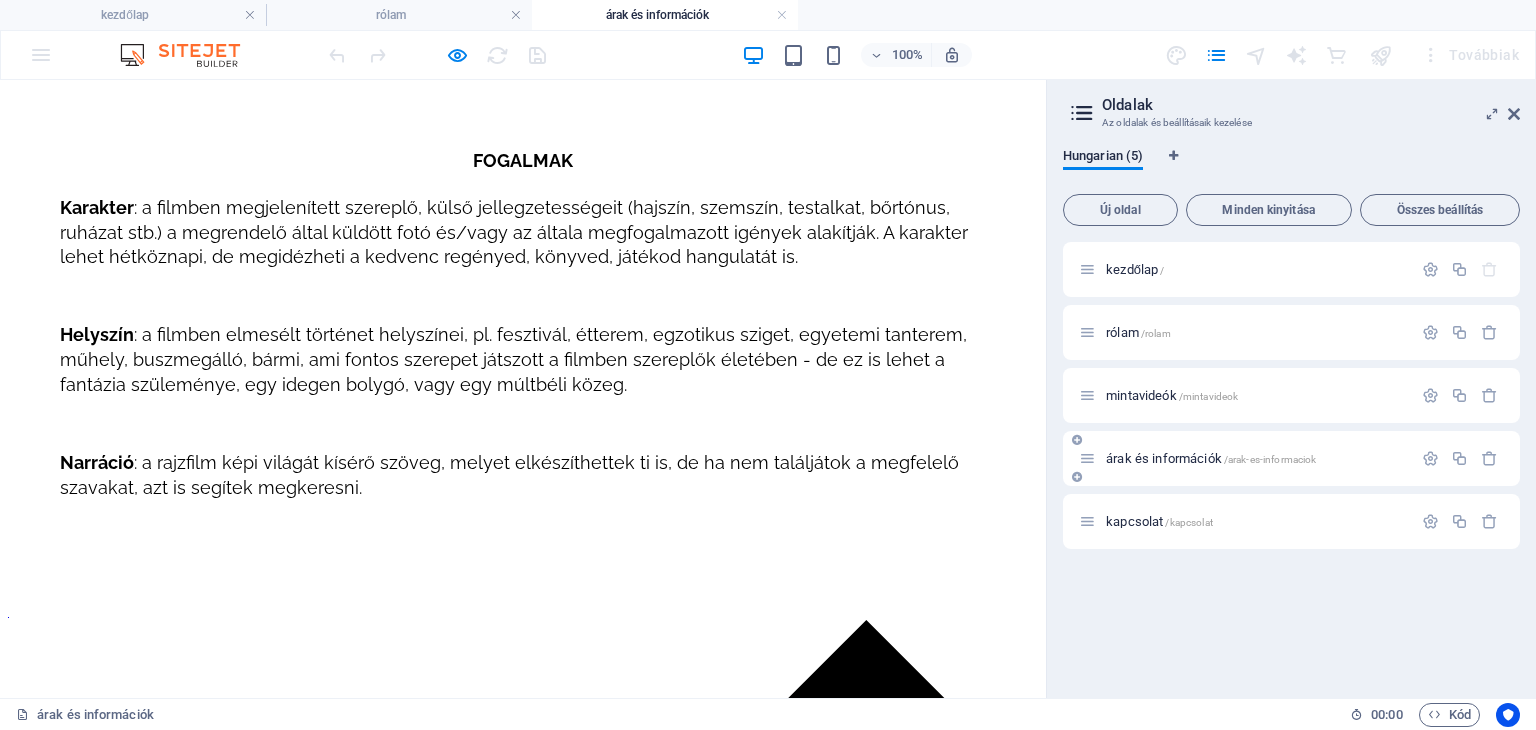 click on "árak és információk /arak-es-informaciok" at bounding box center (1211, 458) 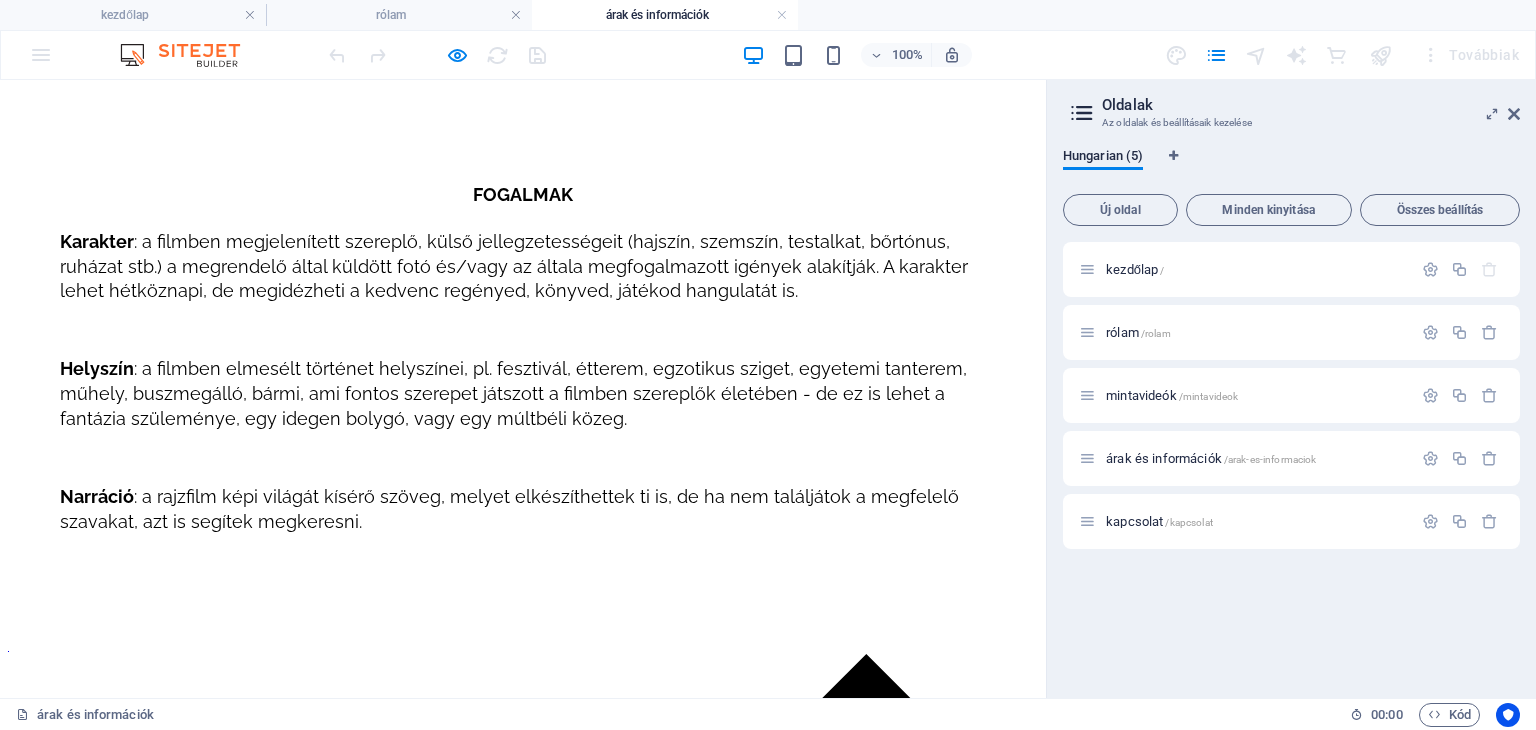 scroll, scrollTop: 1034, scrollLeft: 0, axis: vertical 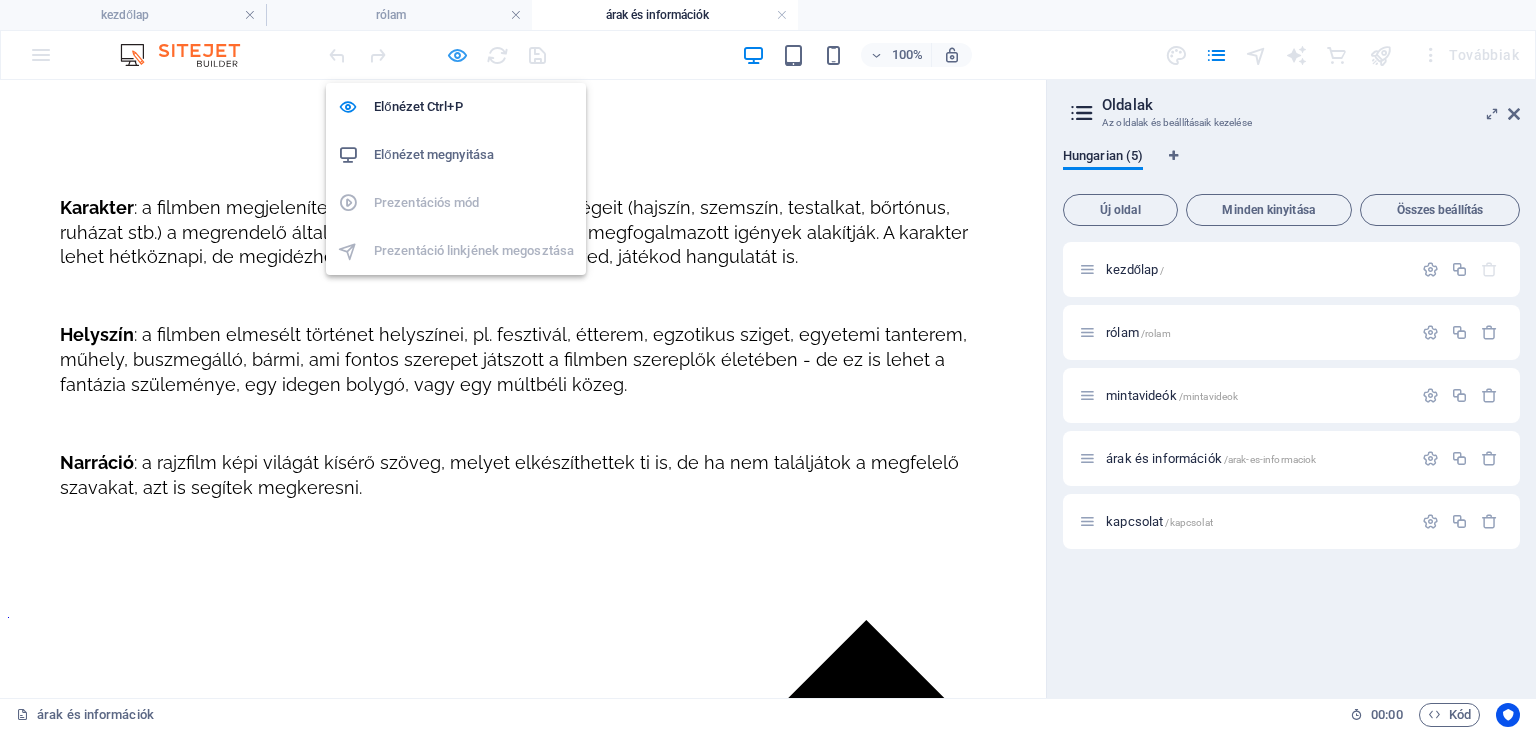 click at bounding box center (457, 55) 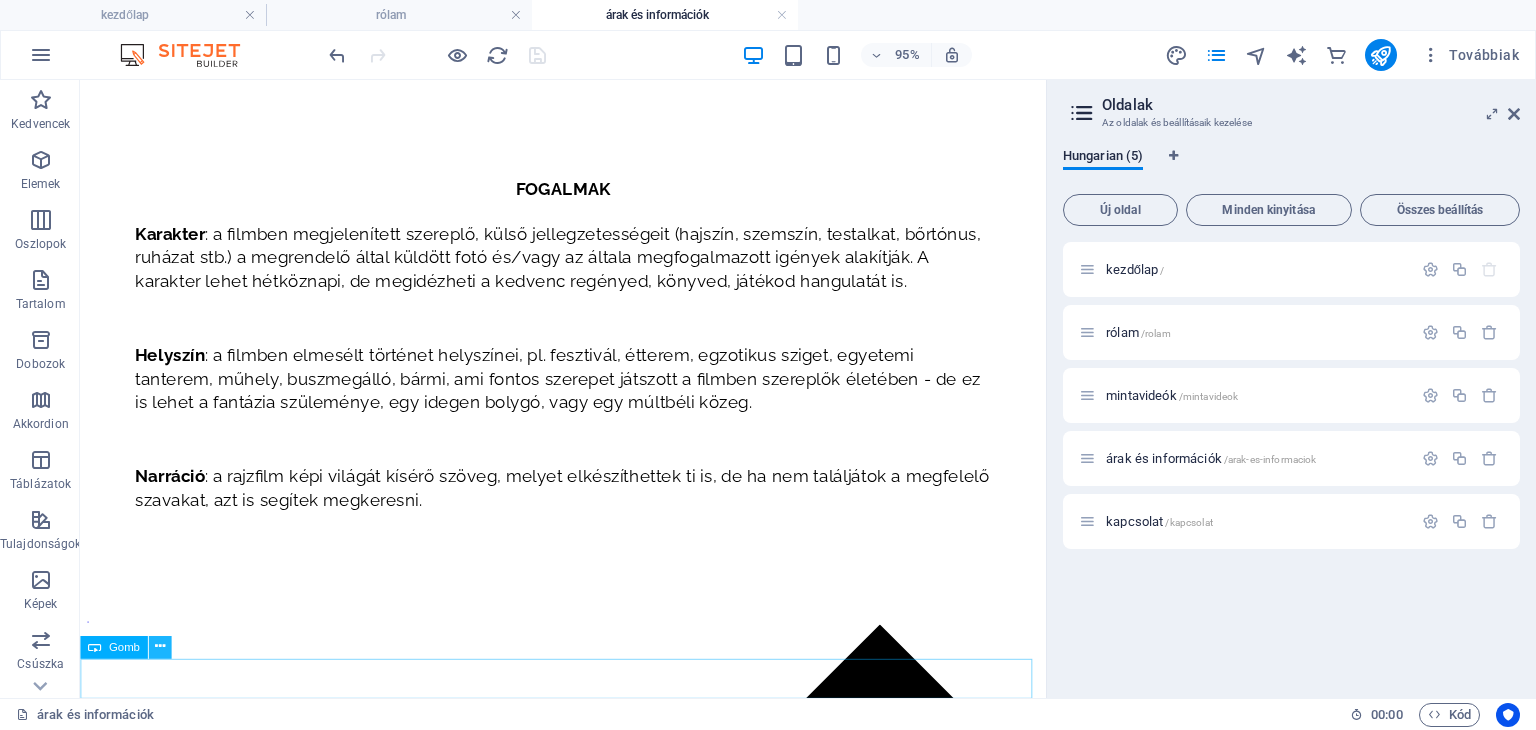 click at bounding box center [159, 647] 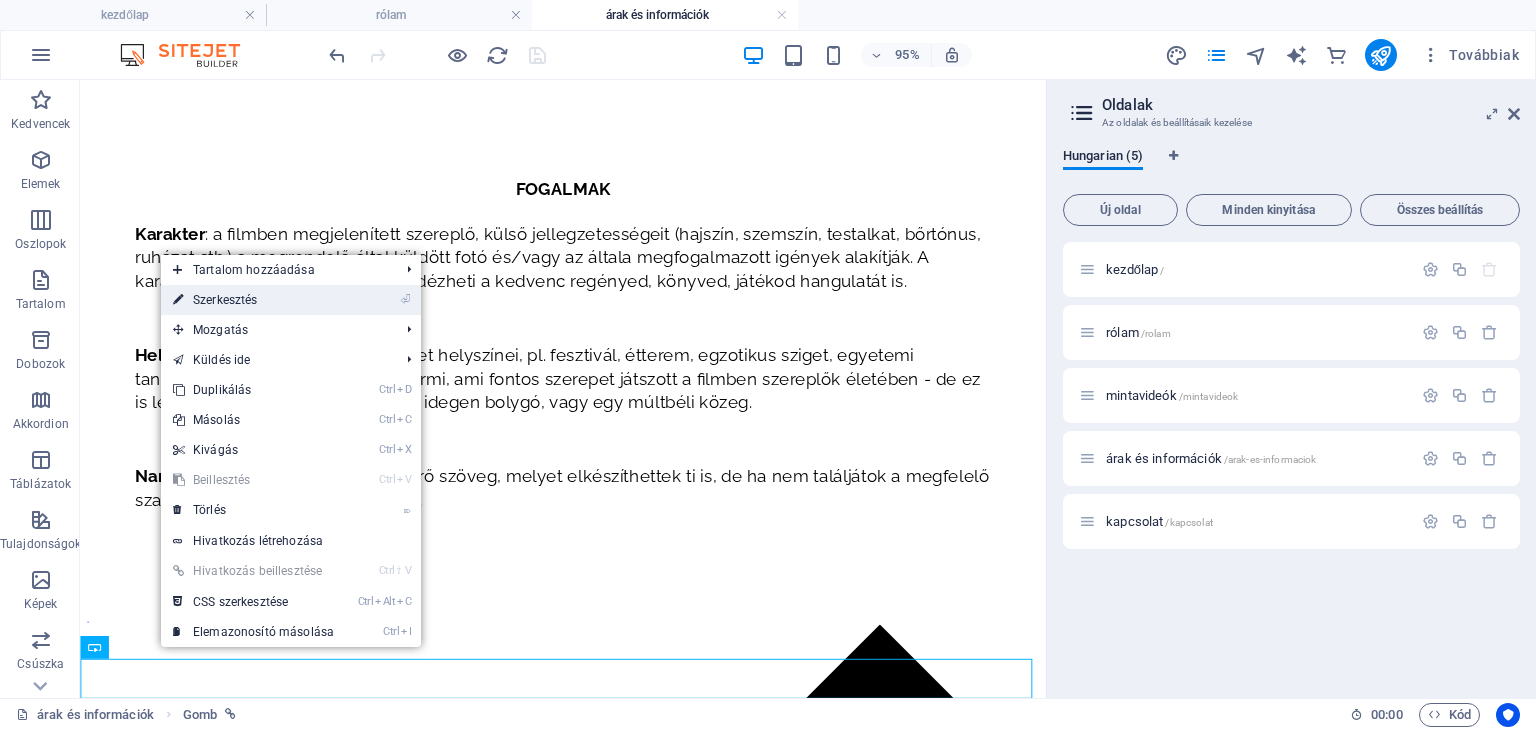 click on "⏎  Szerkesztés" at bounding box center [253, 300] 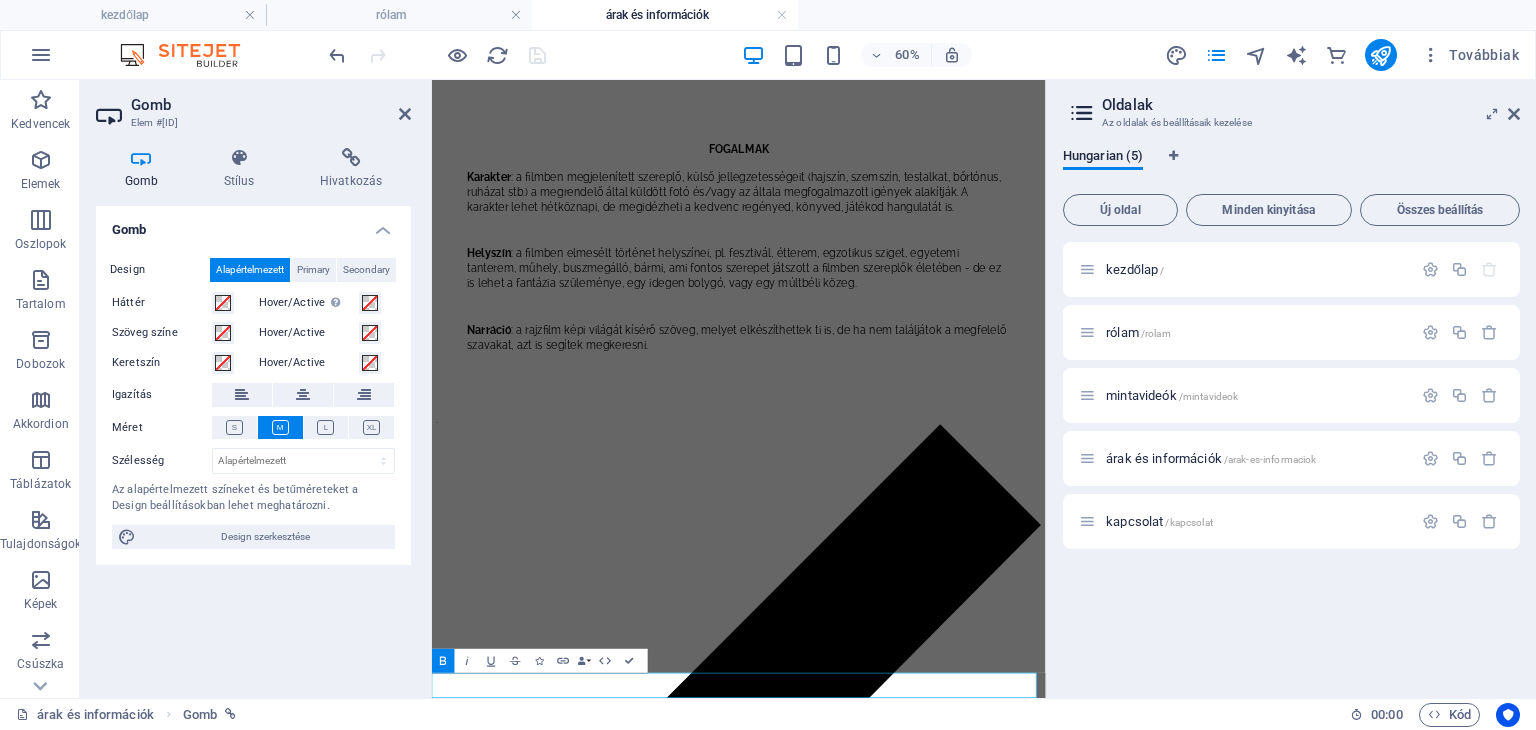 scroll, scrollTop: 620, scrollLeft: 0, axis: vertical 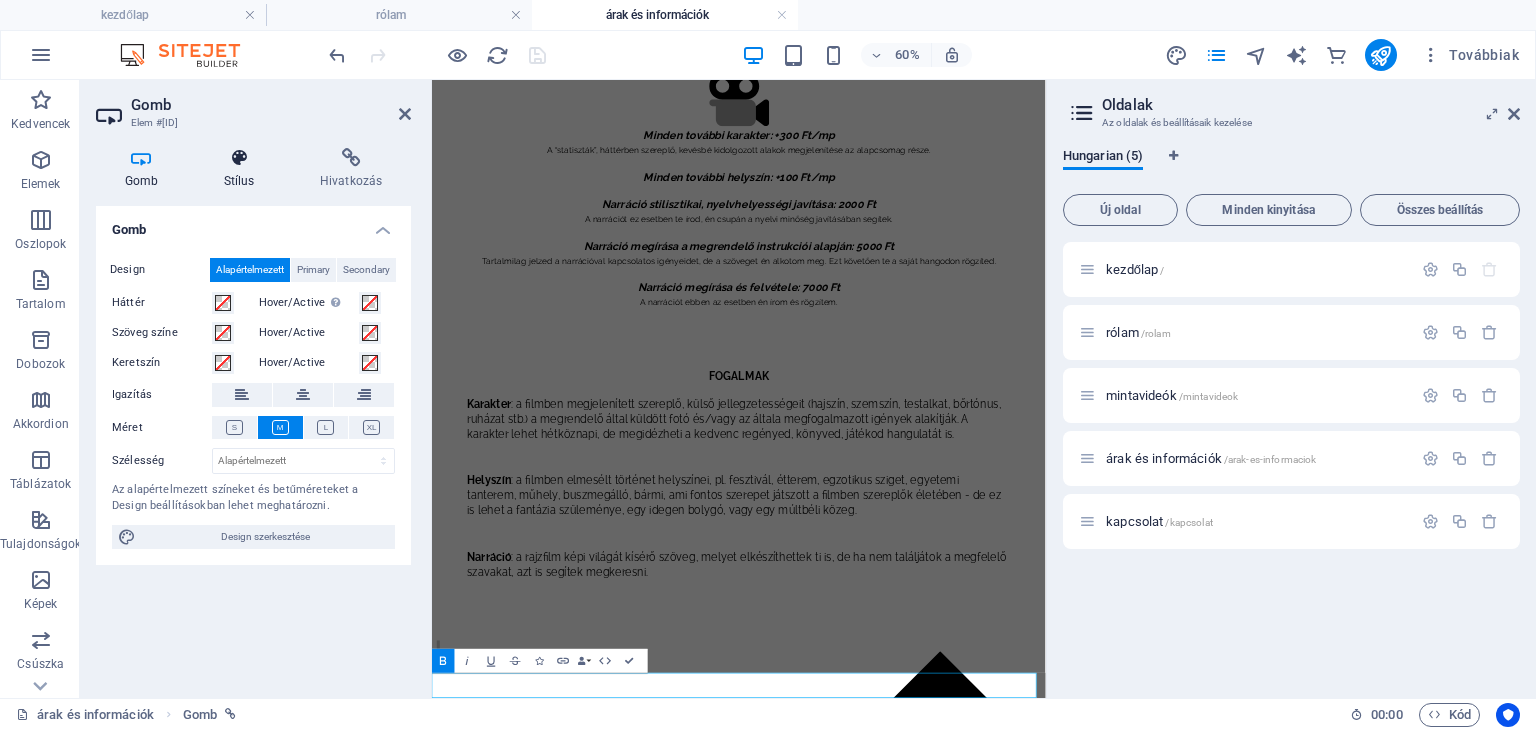 click at bounding box center [239, 158] 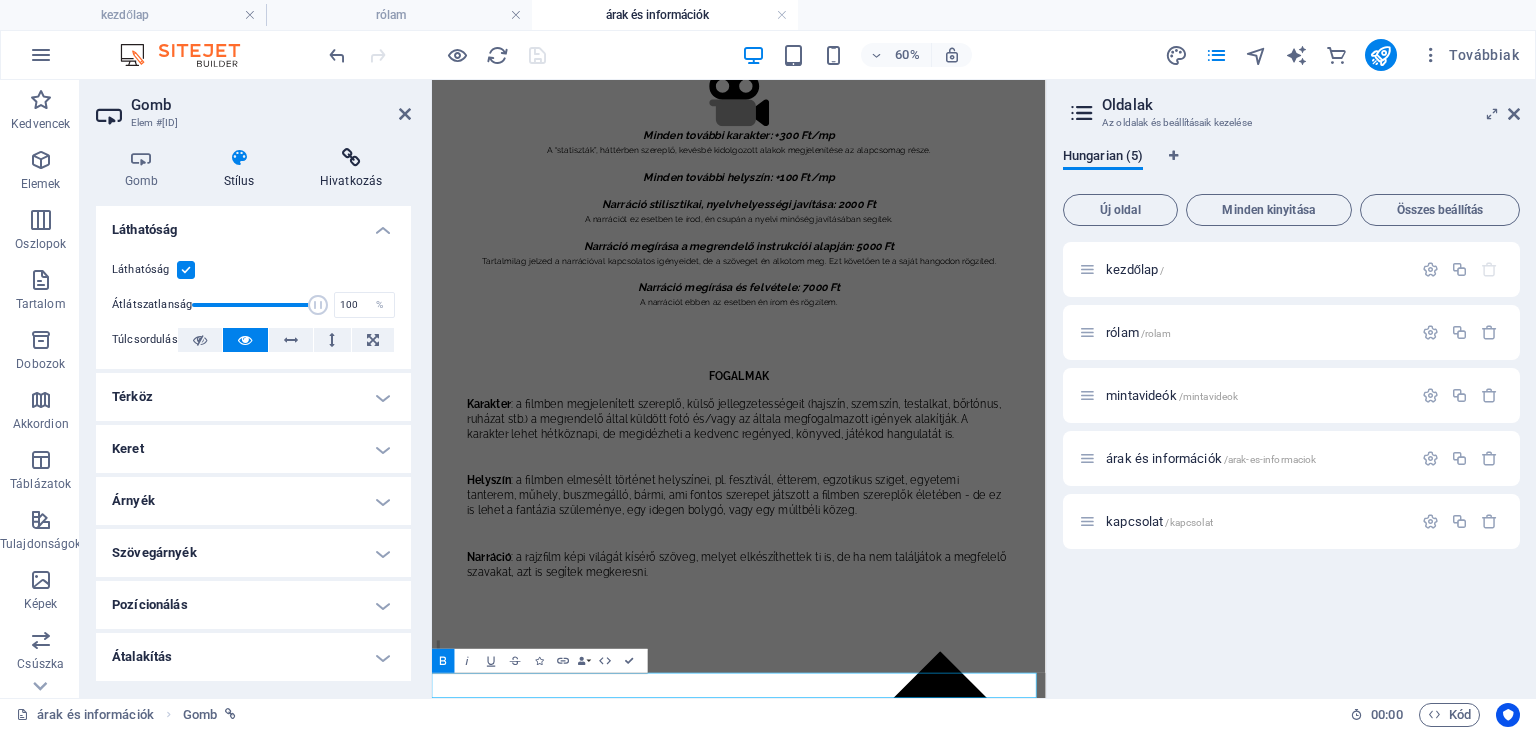 click on "Hivatkozás" at bounding box center (351, 169) 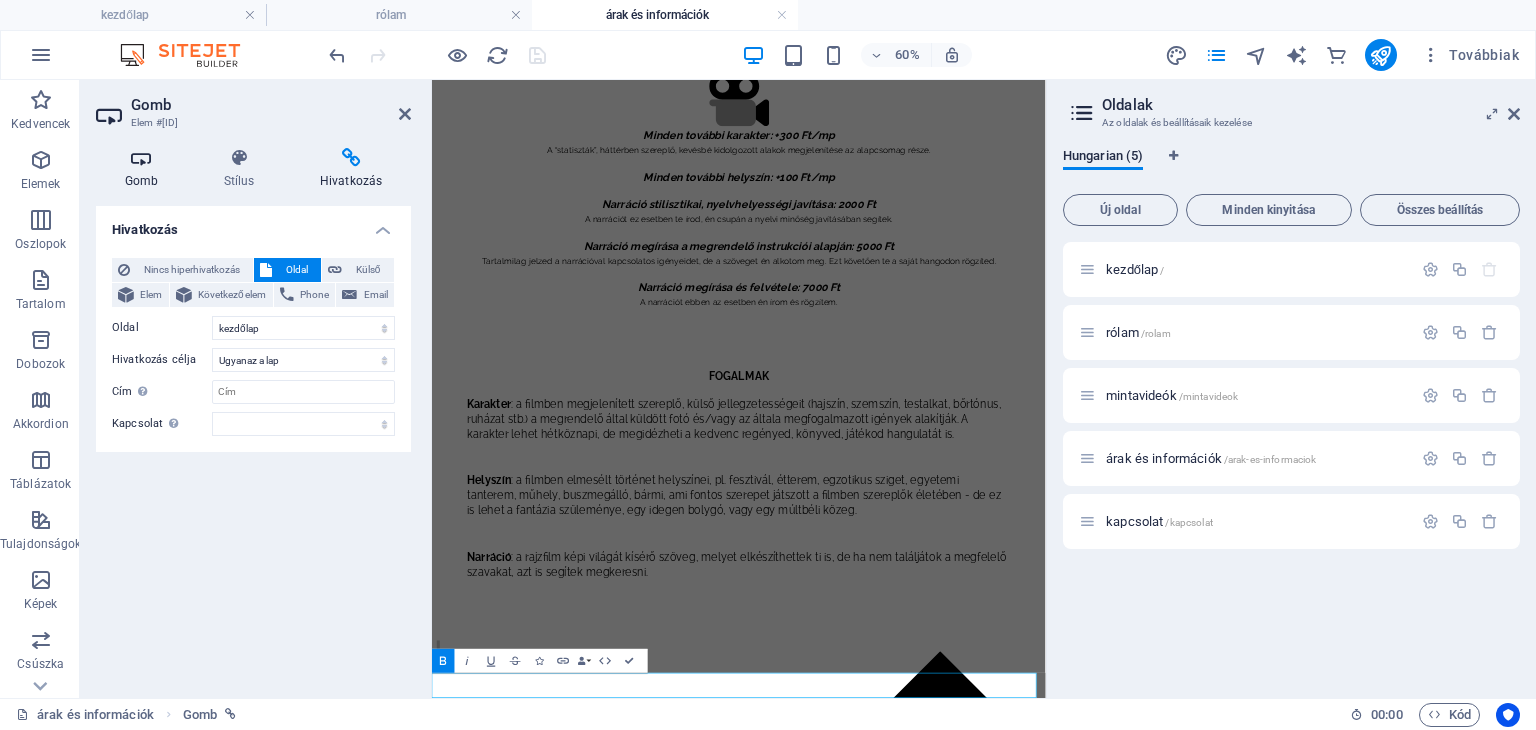click at bounding box center (141, 158) 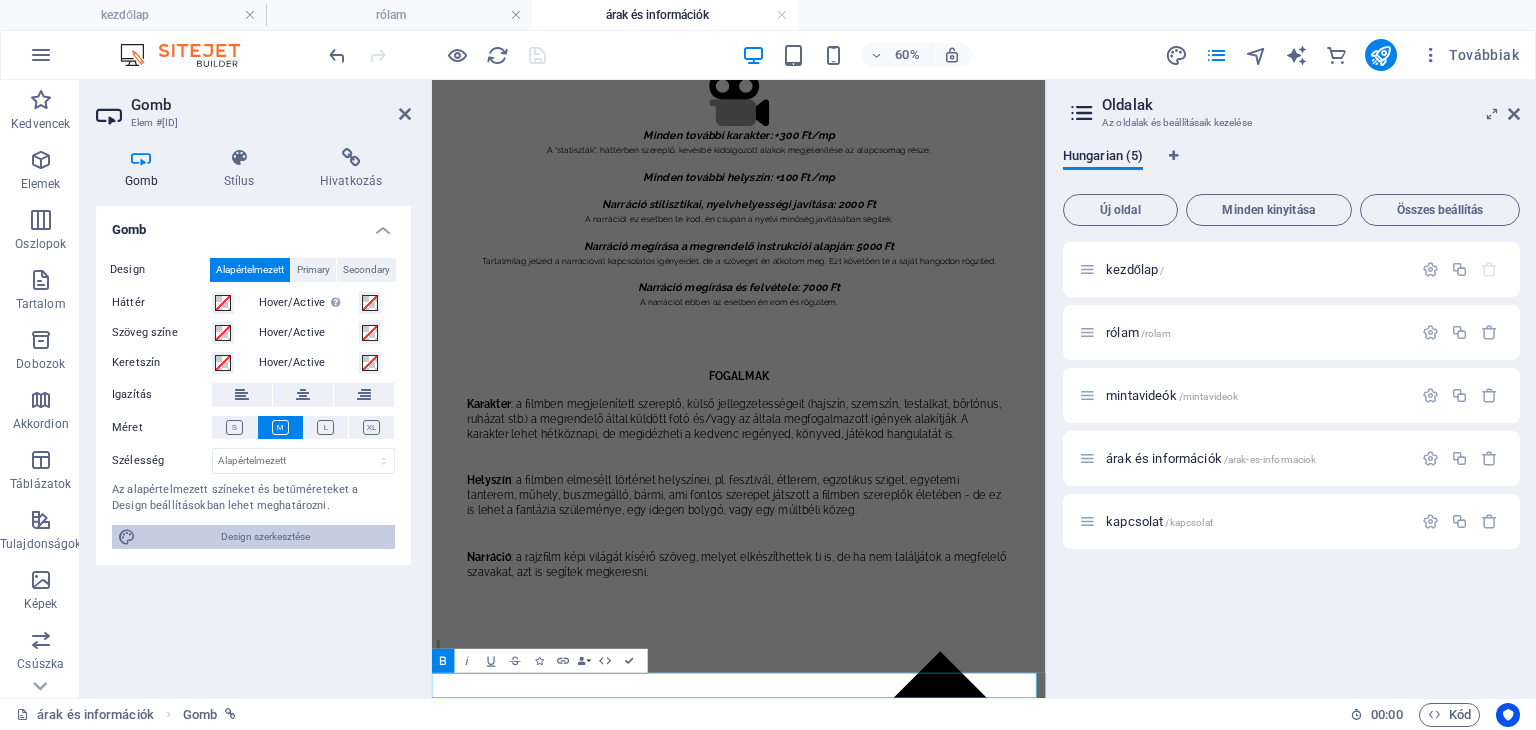 click on "Design szerkesztése" at bounding box center [265, 537] 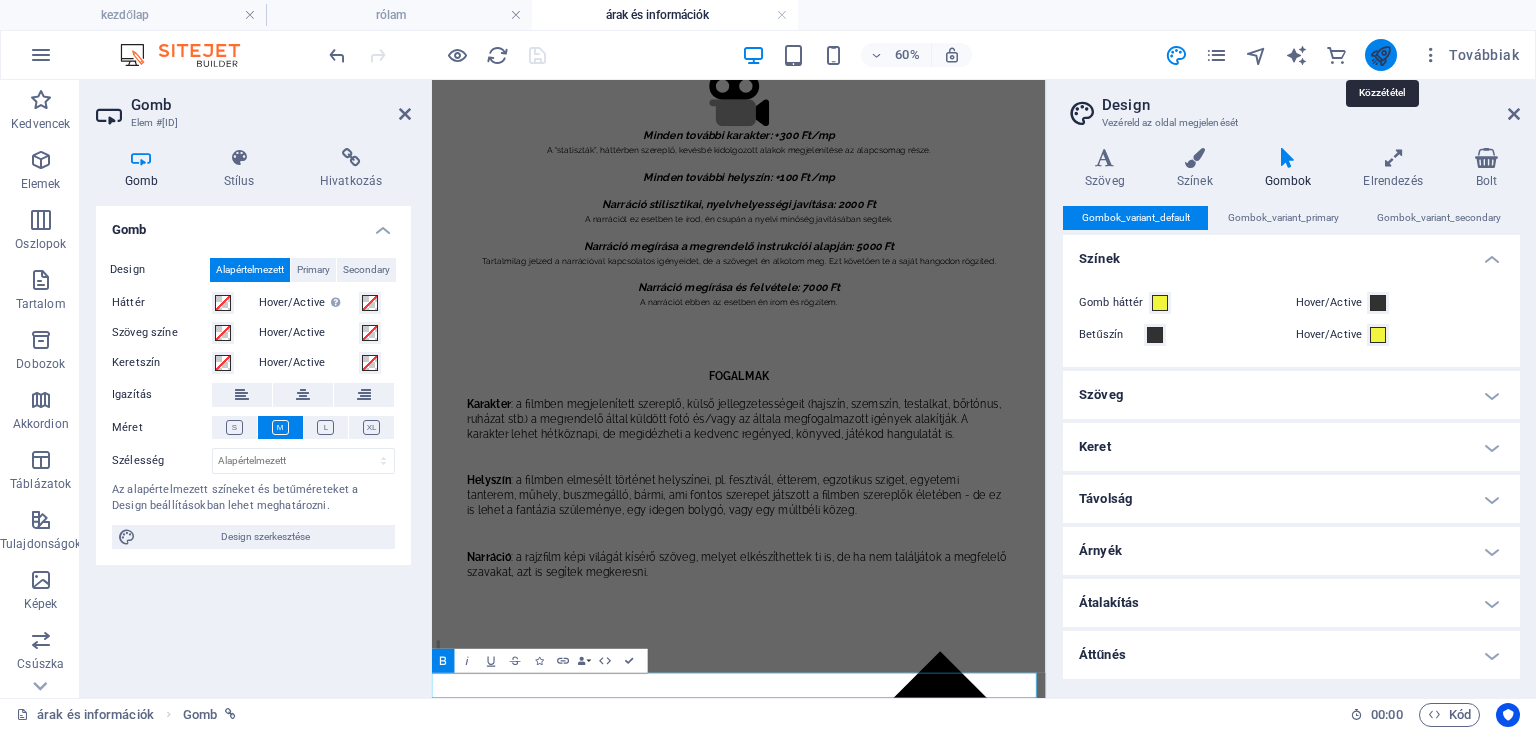 click at bounding box center (1380, 55) 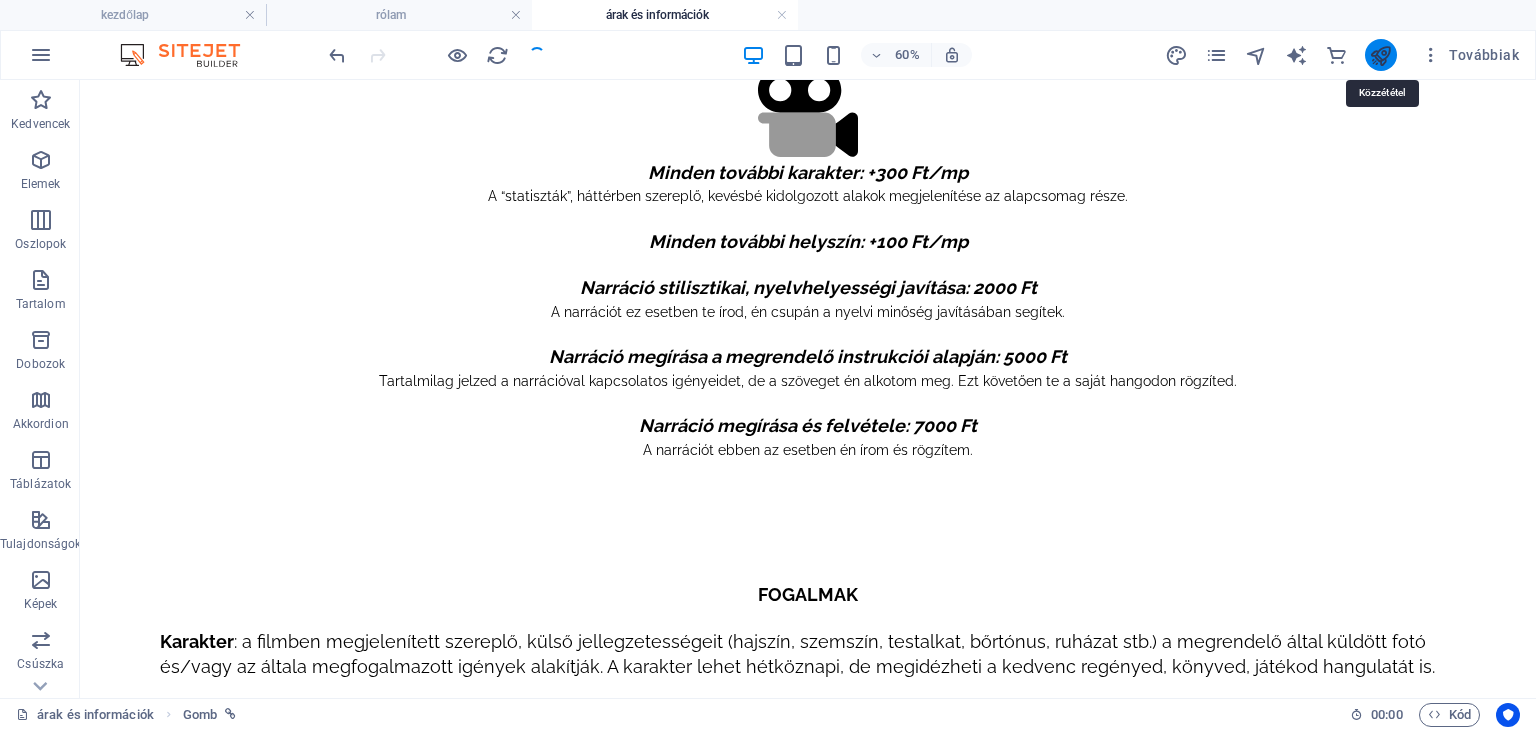 scroll, scrollTop: 1000, scrollLeft: 0, axis: vertical 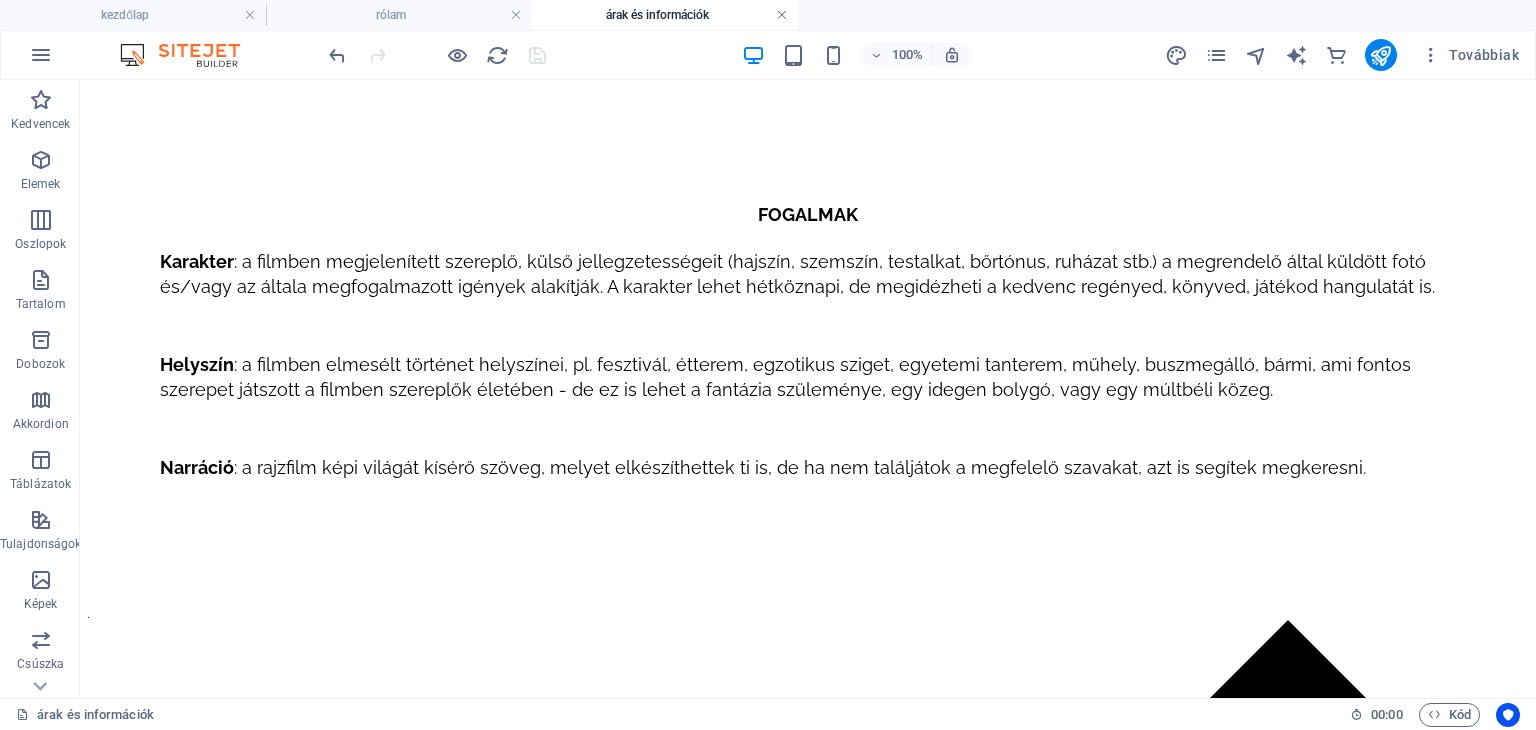 click at bounding box center [782, 15] 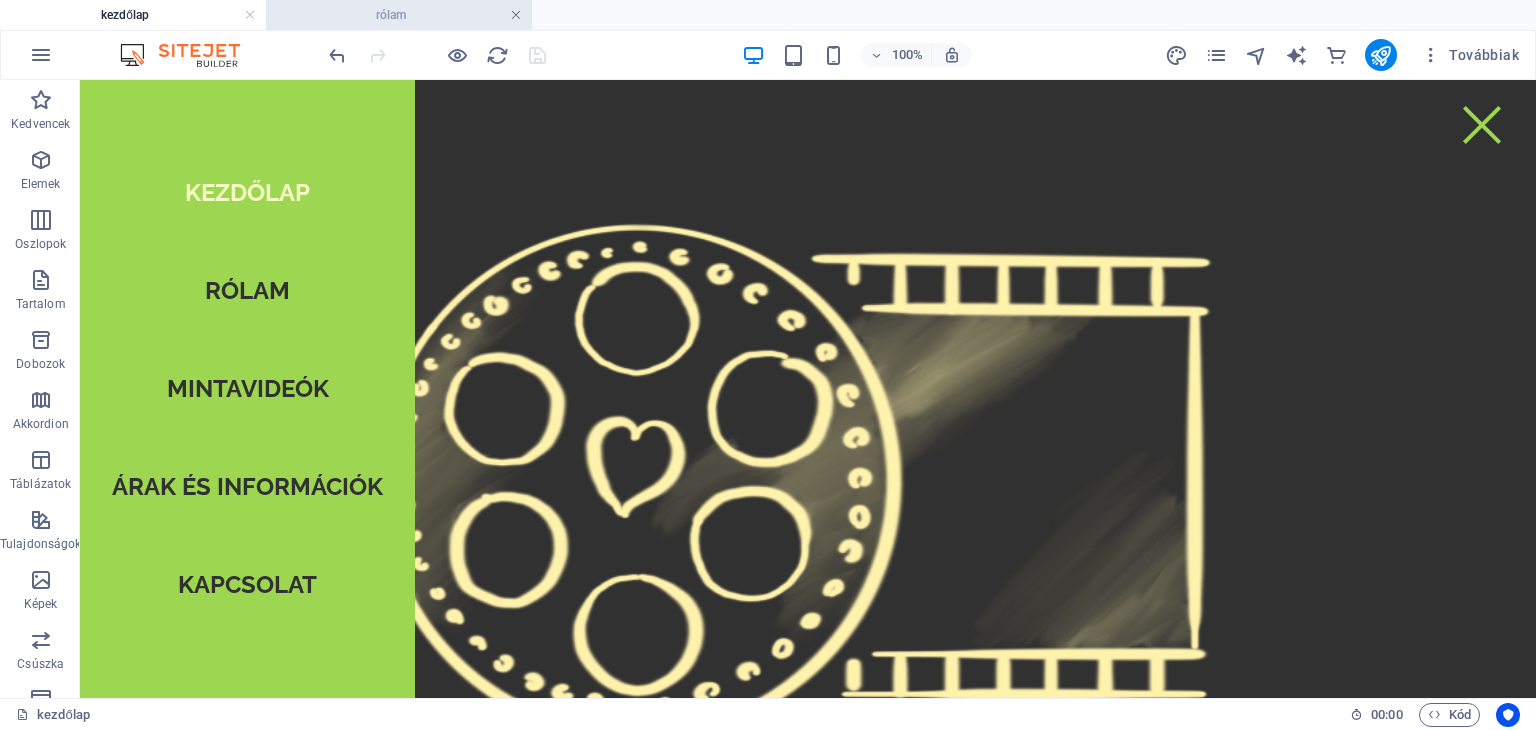 click at bounding box center [516, 15] 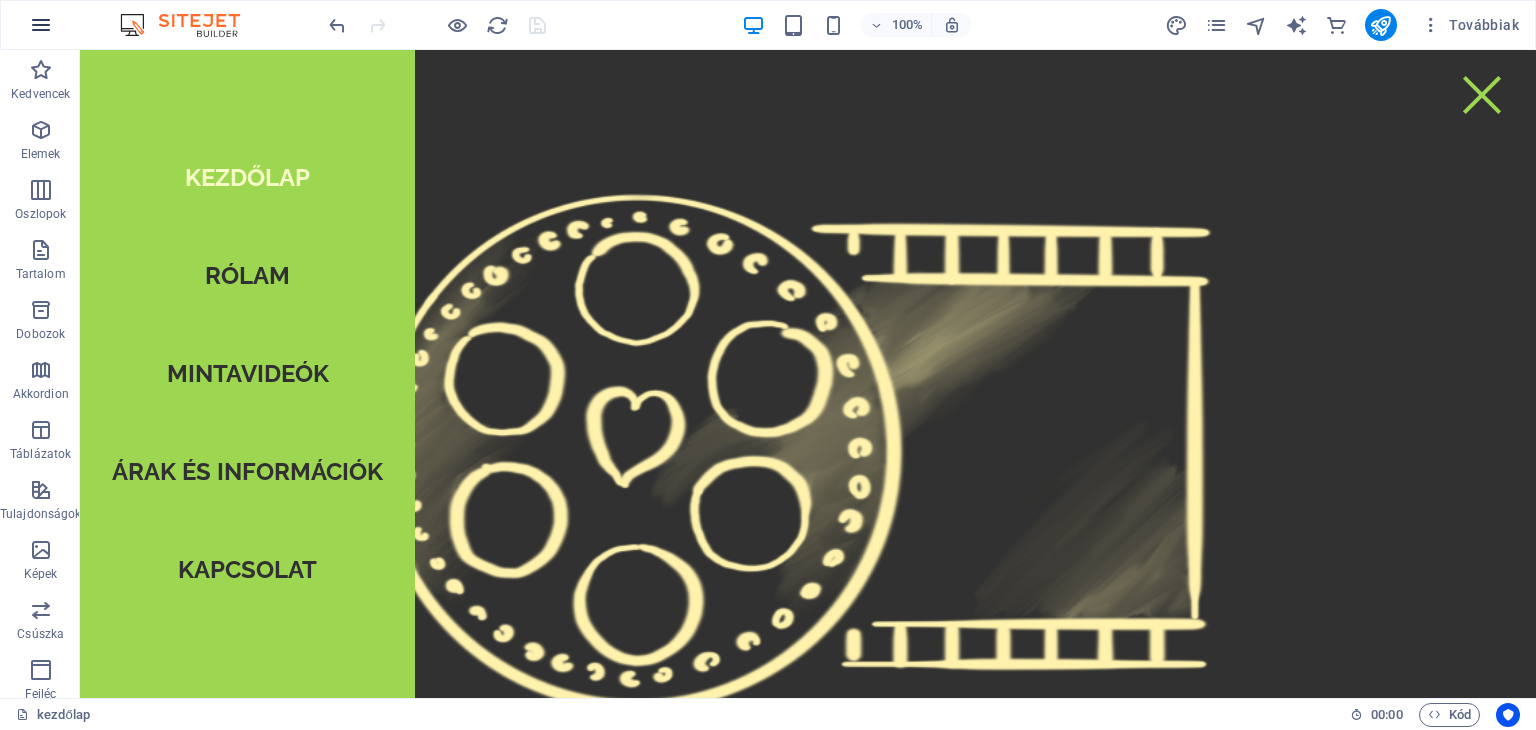 click at bounding box center [41, 25] 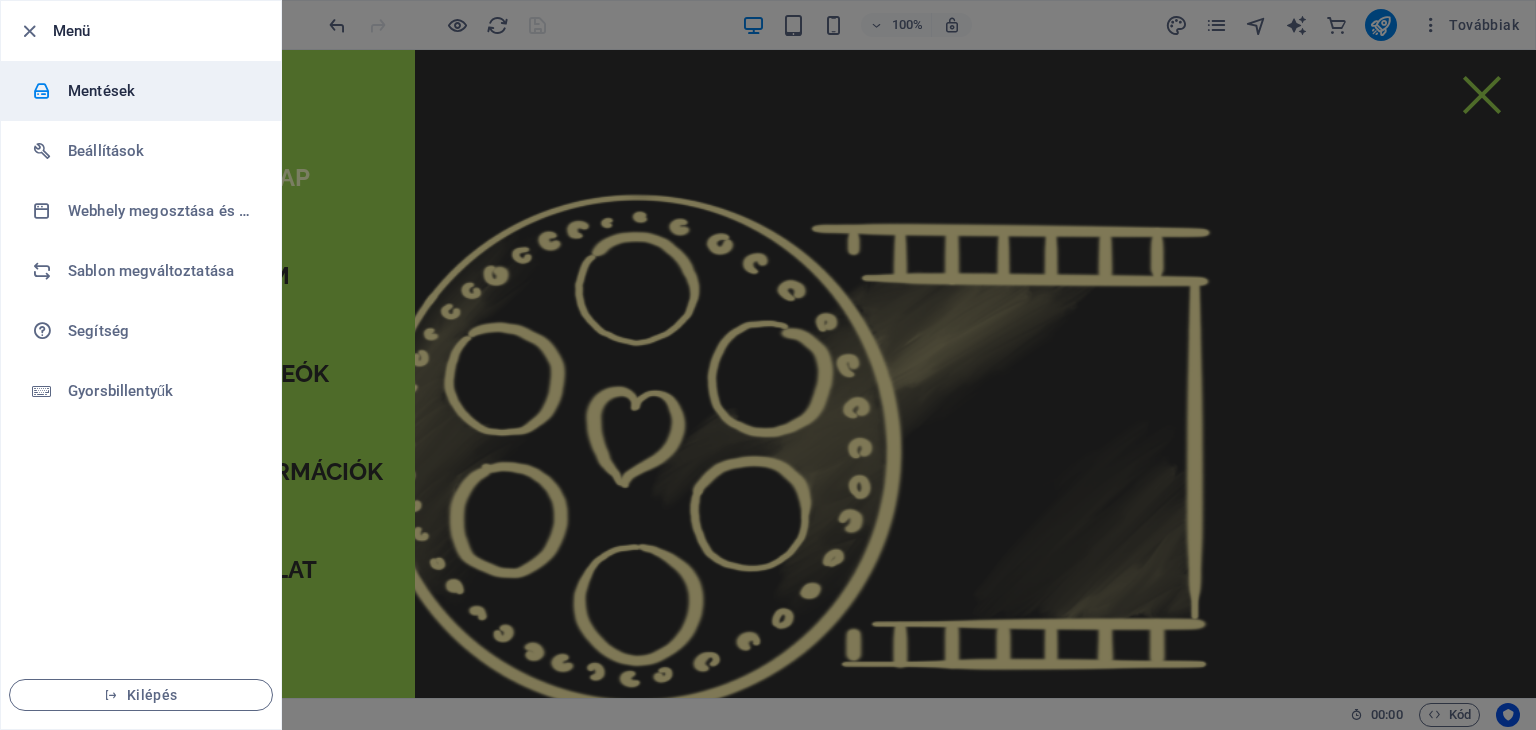click on "Mentések" at bounding box center [160, 91] 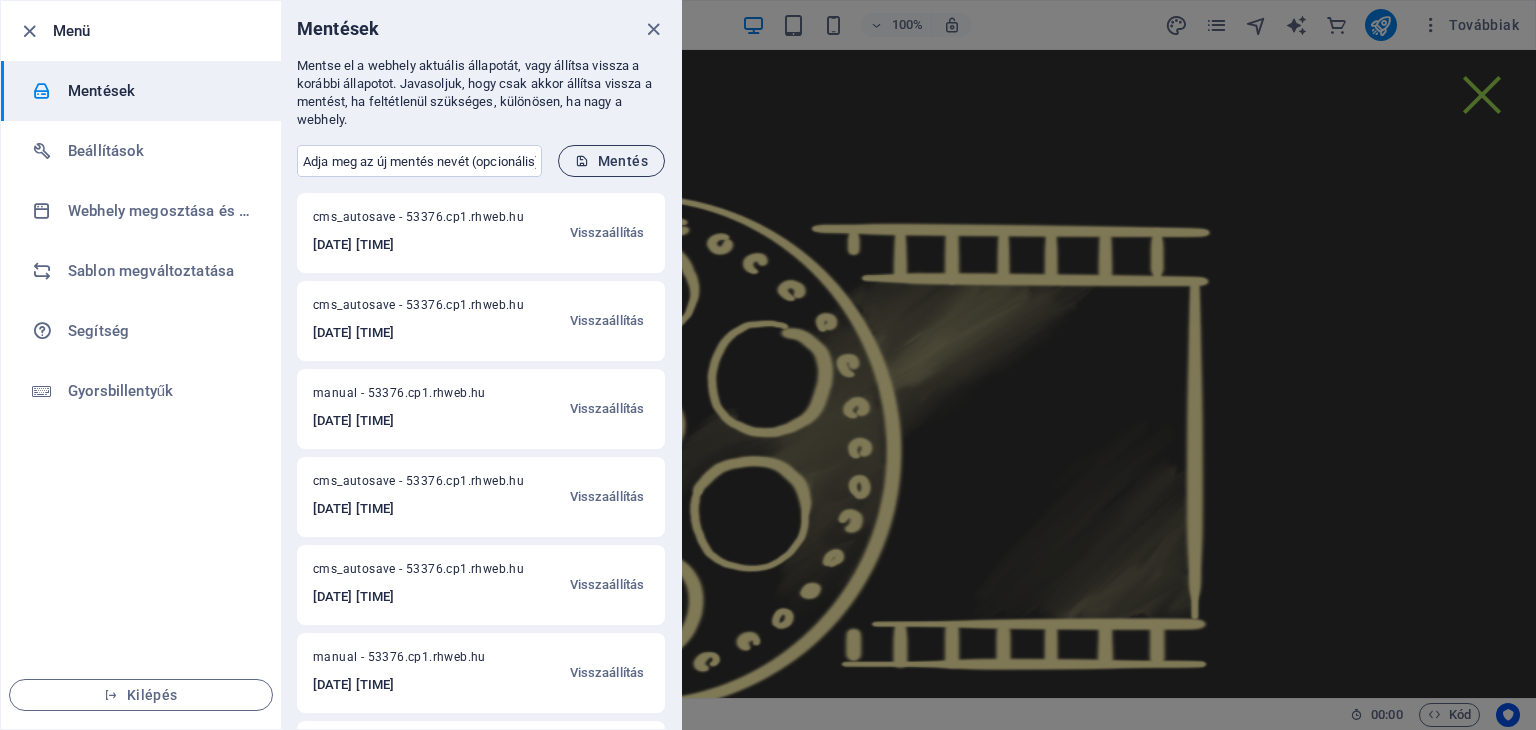 click on "Mentés" at bounding box center (611, 161) 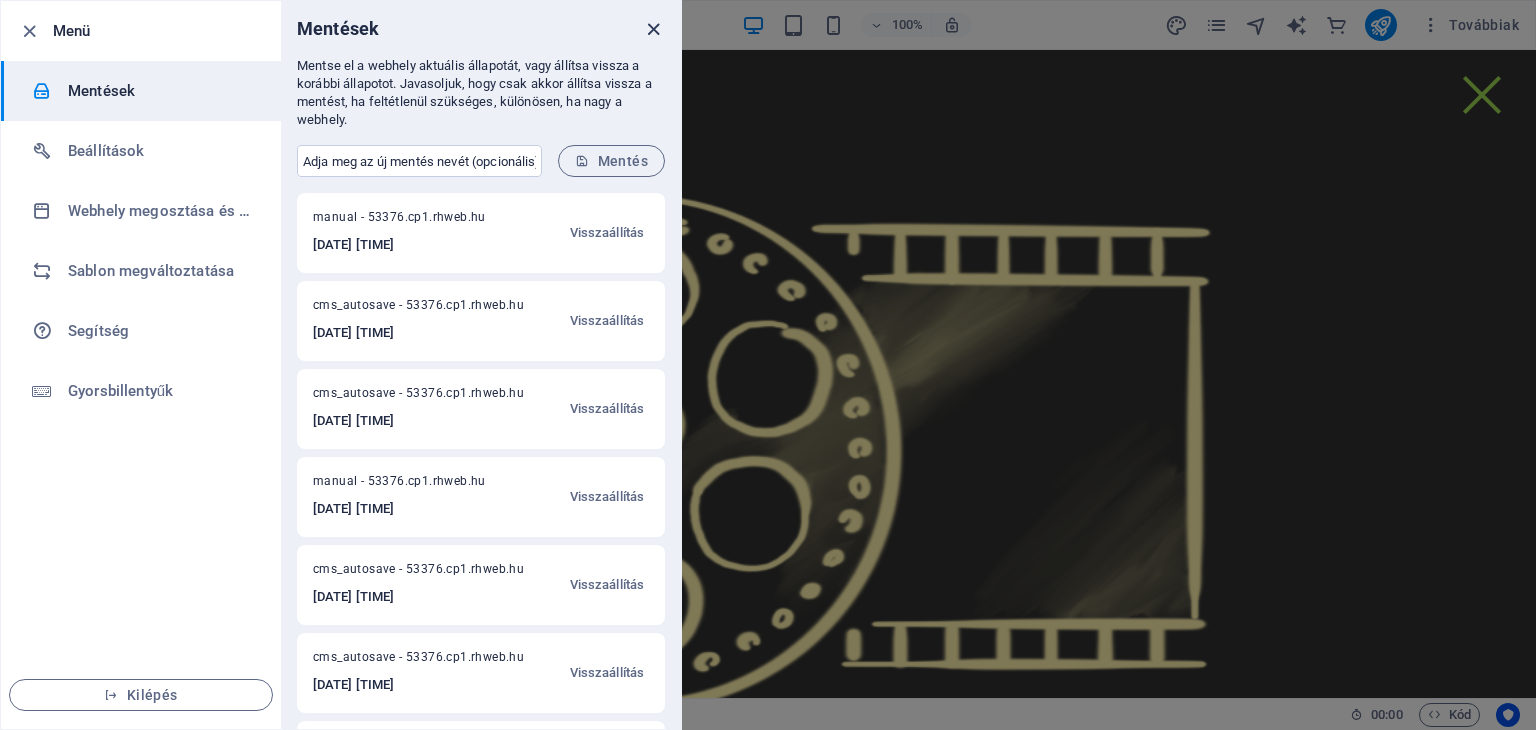 click at bounding box center [653, 29] 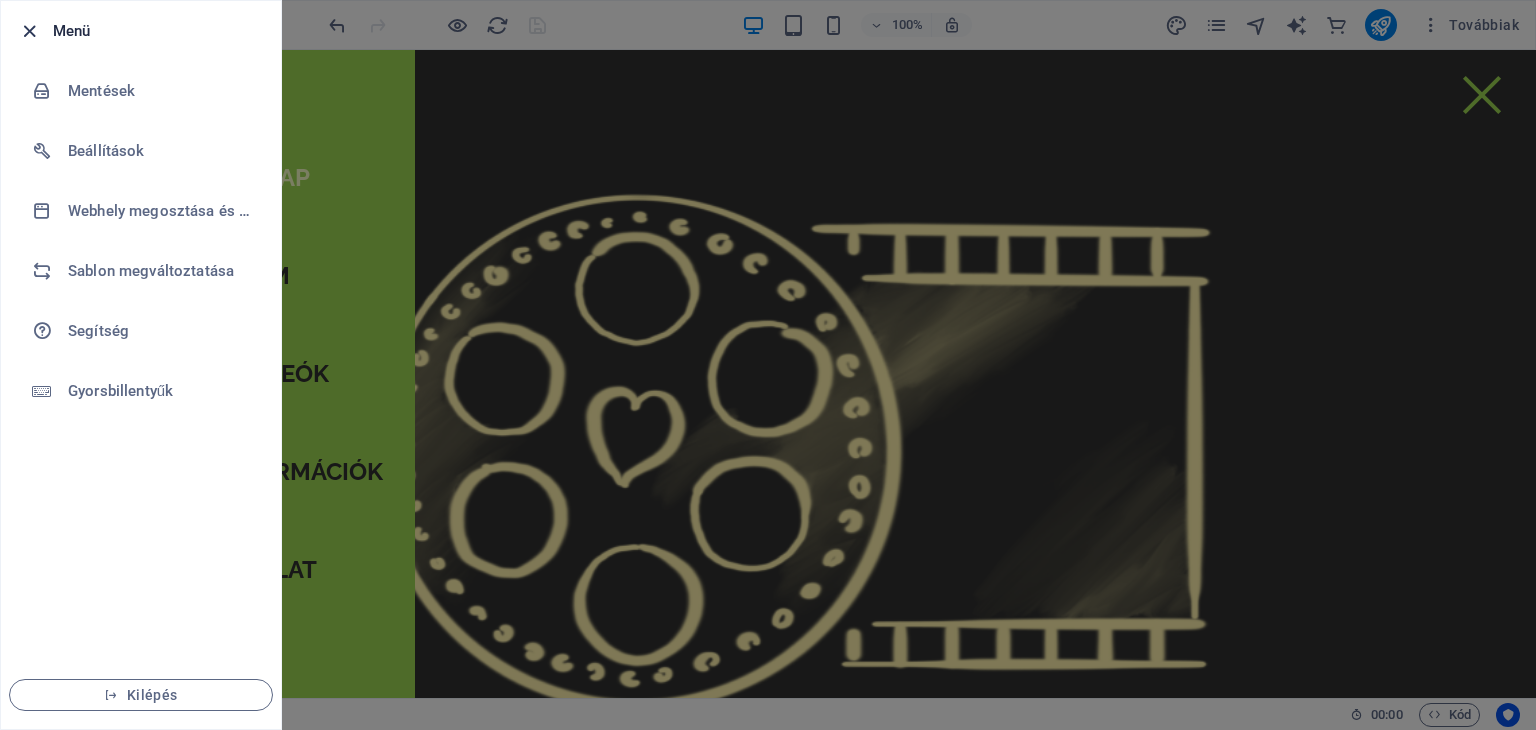 click at bounding box center (29, 31) 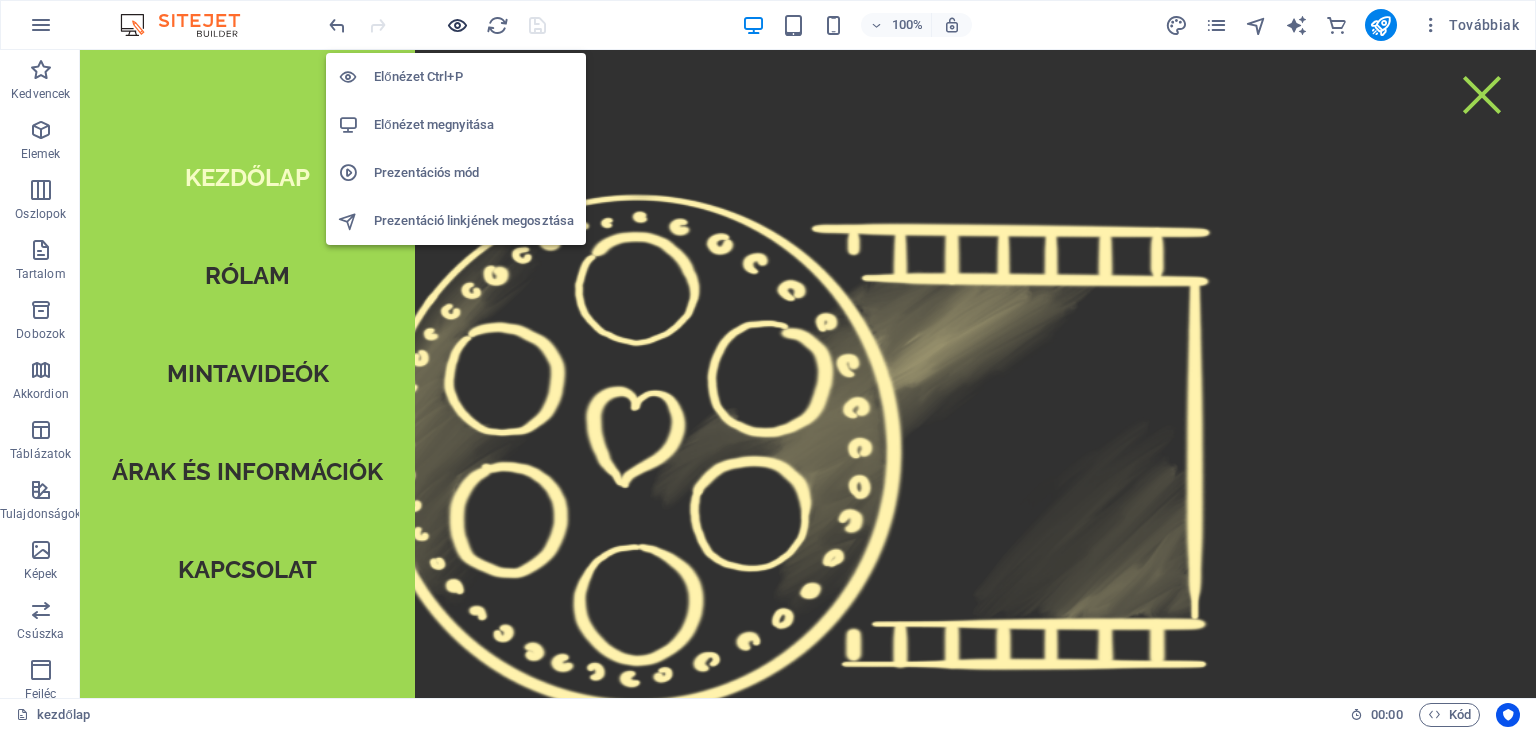 click at bounding box center [457, 25] 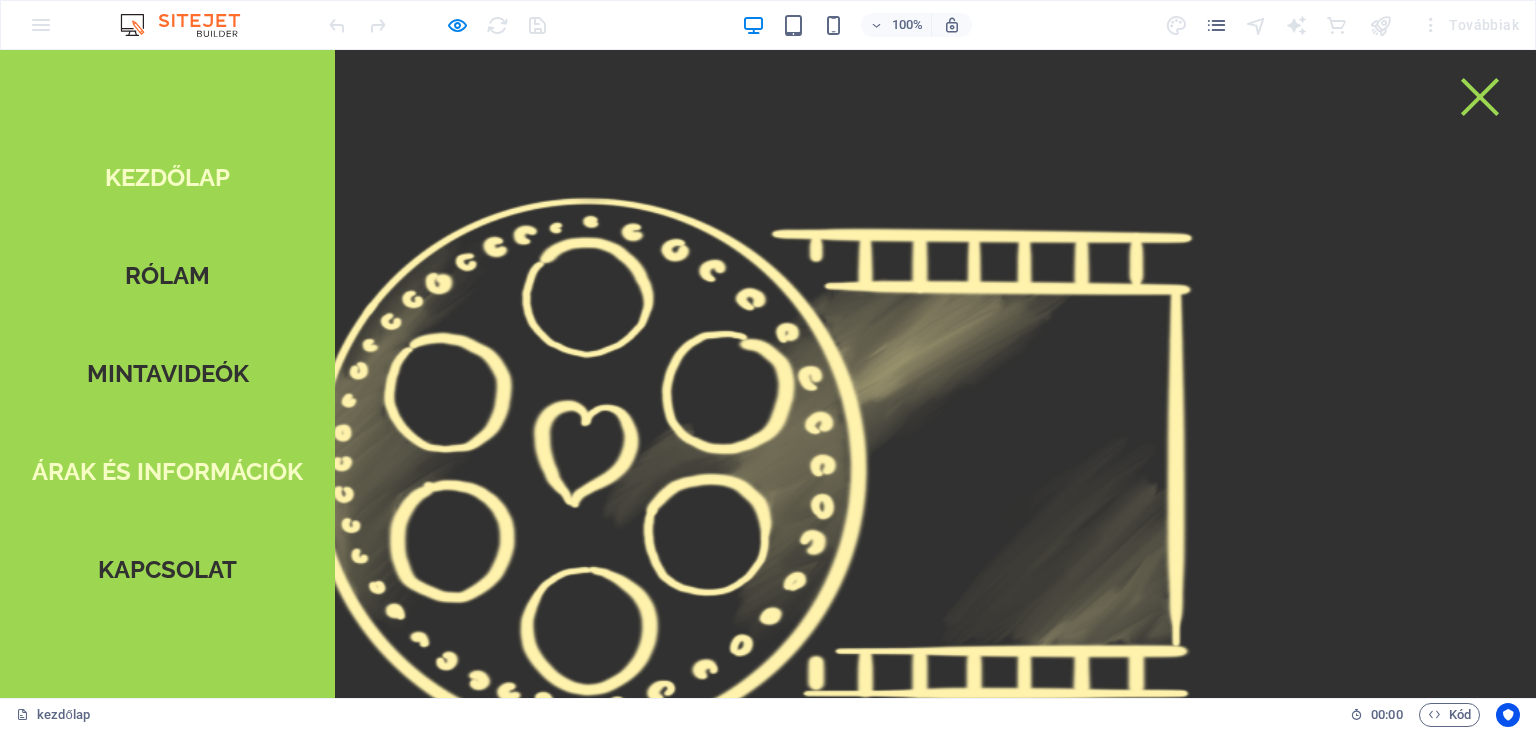 click on "árak és információk" at bounding box center [167, 472] 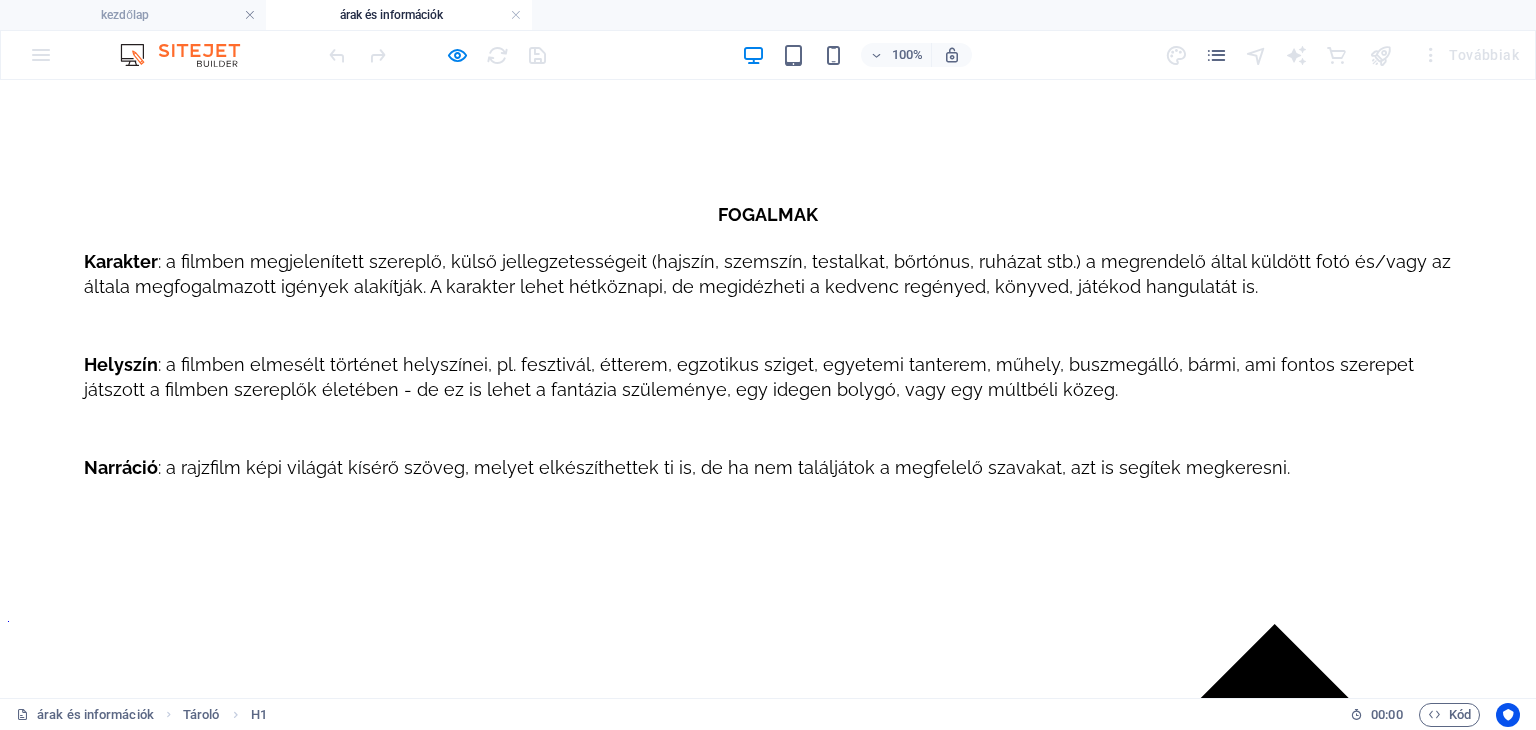 scroll, scrollTop: 1008, scrollLeft: 0, axis: vertical 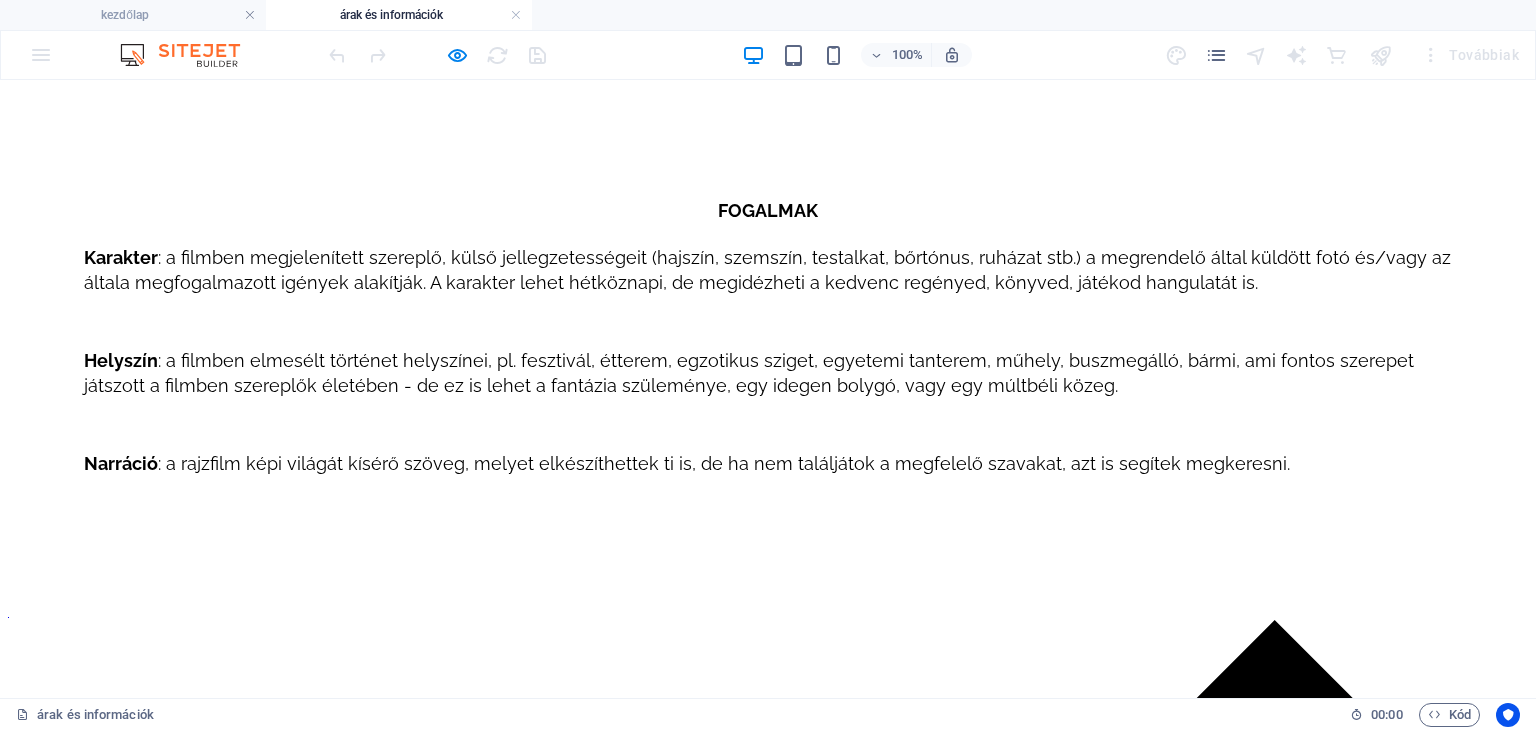 click on "vissza" at bounding box center [768, 1888] 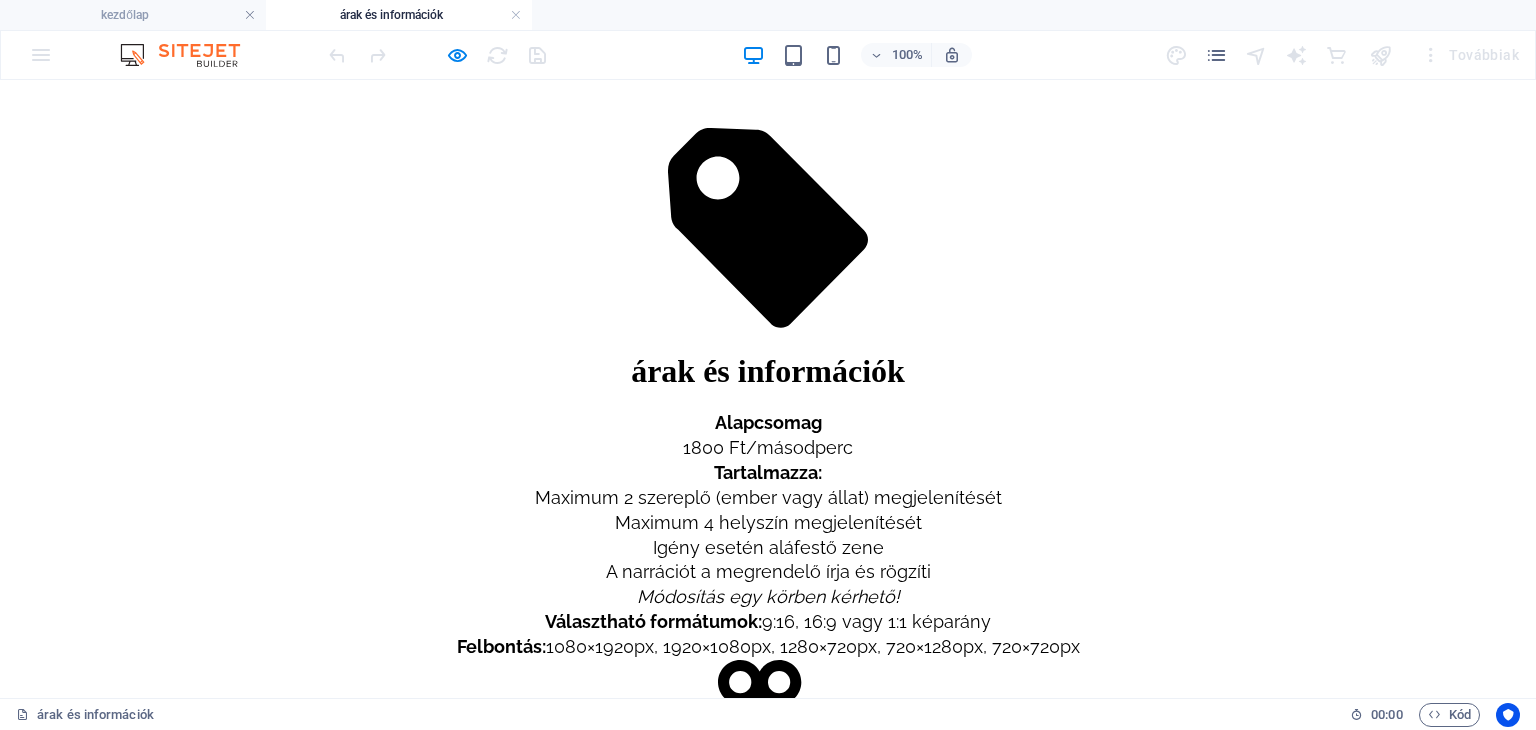scroll, scrollTop: 0, scrollLeft: 0, axis: both 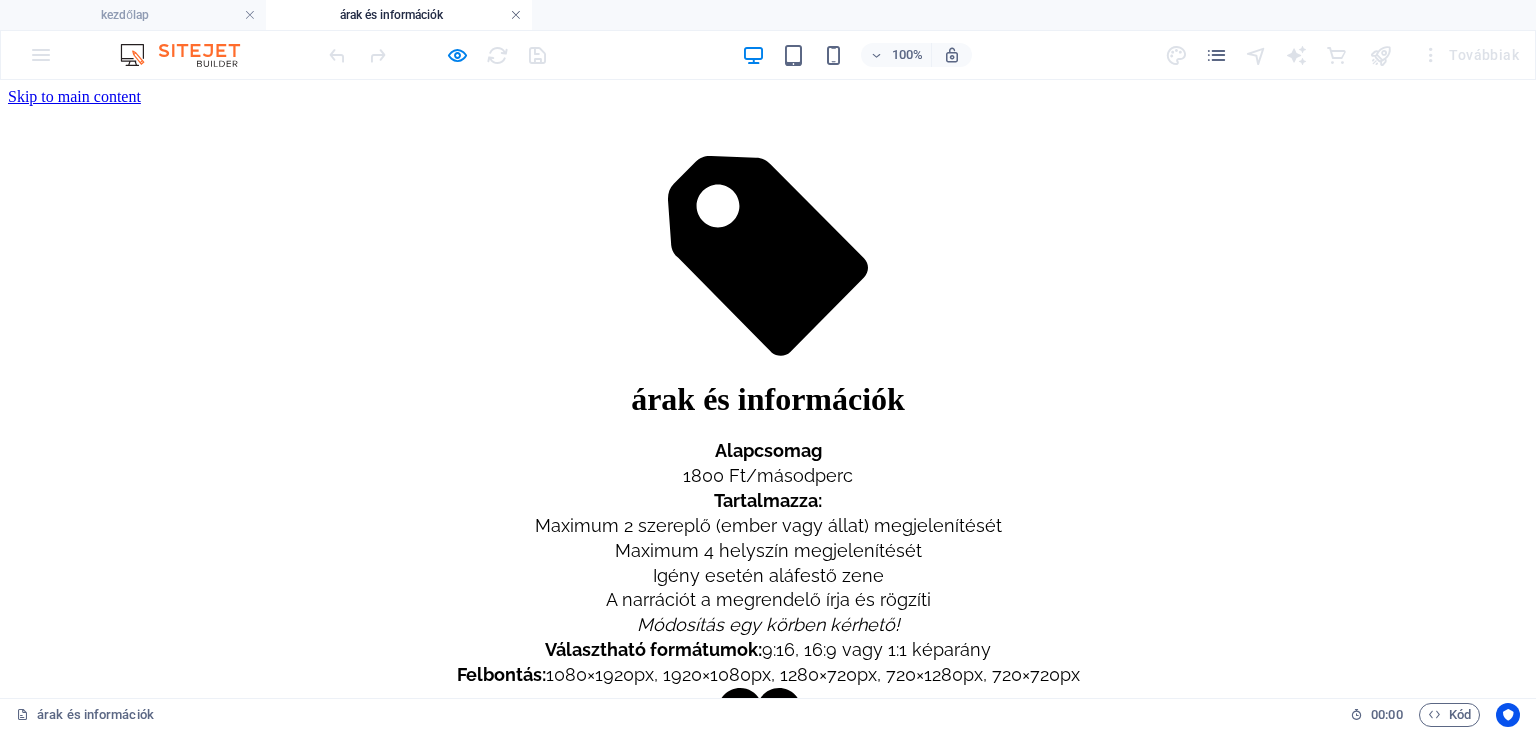 click at bounding box center (516, 15) 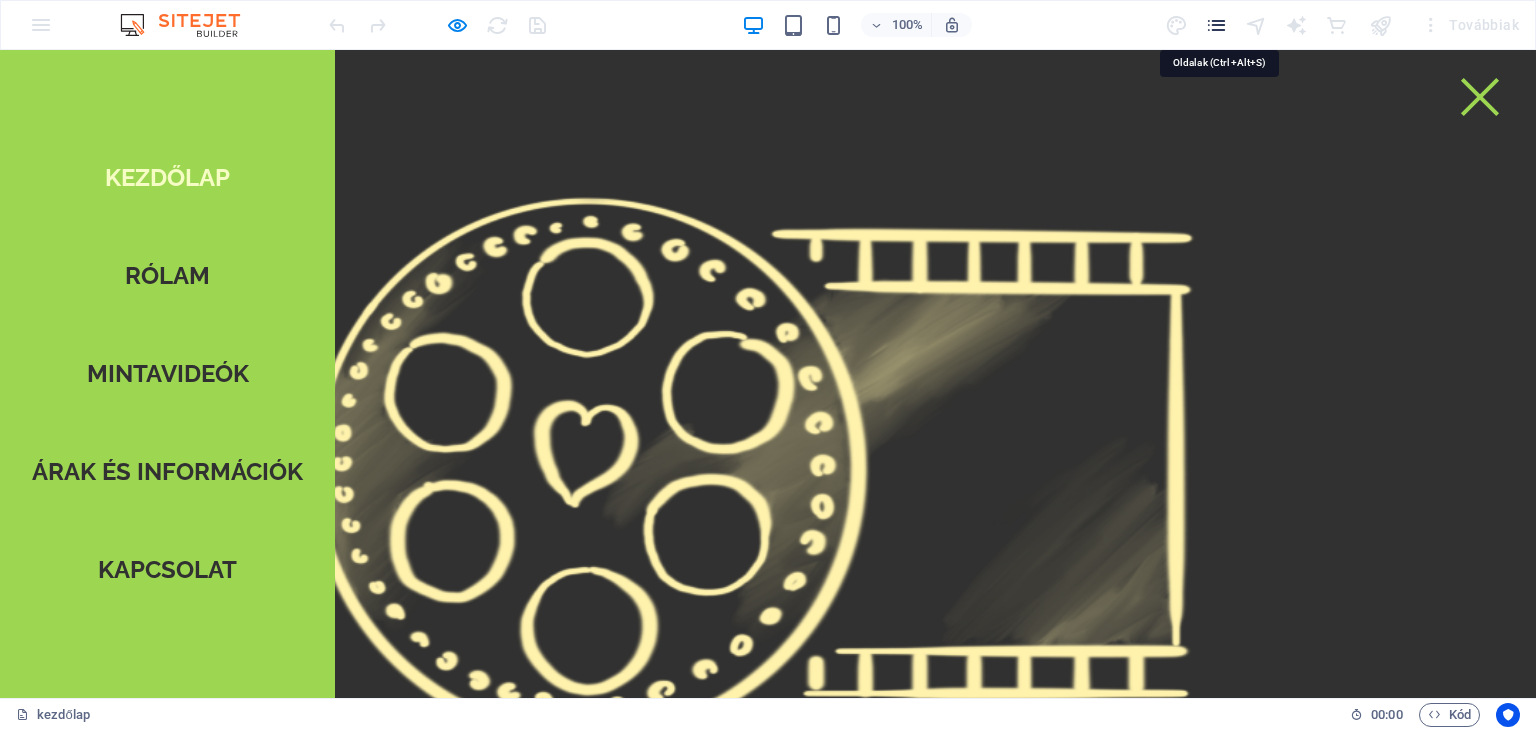 click at bounding box center (1216, 25) 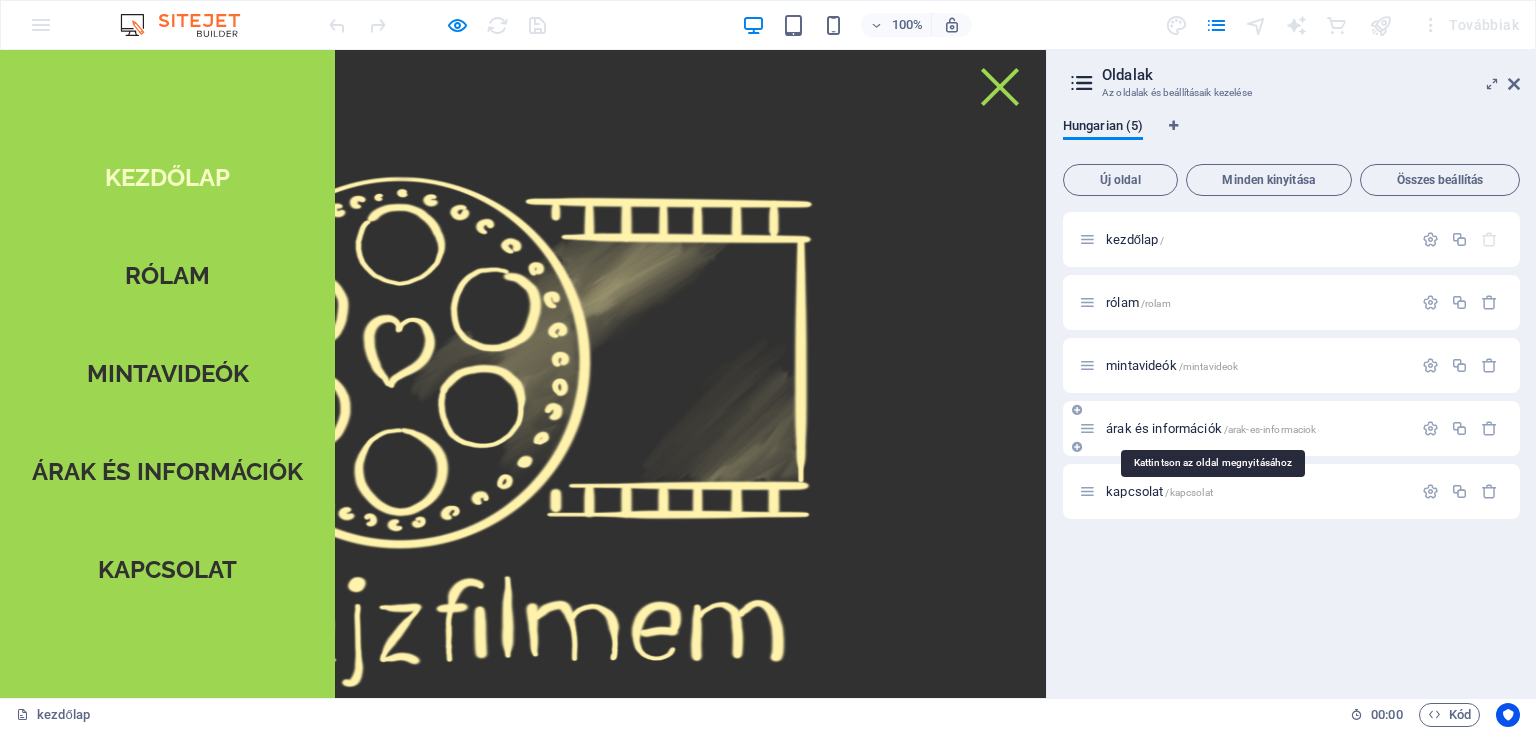click on "árak és információk /arak-es-informaciok" at bounding box center (1211, 428) 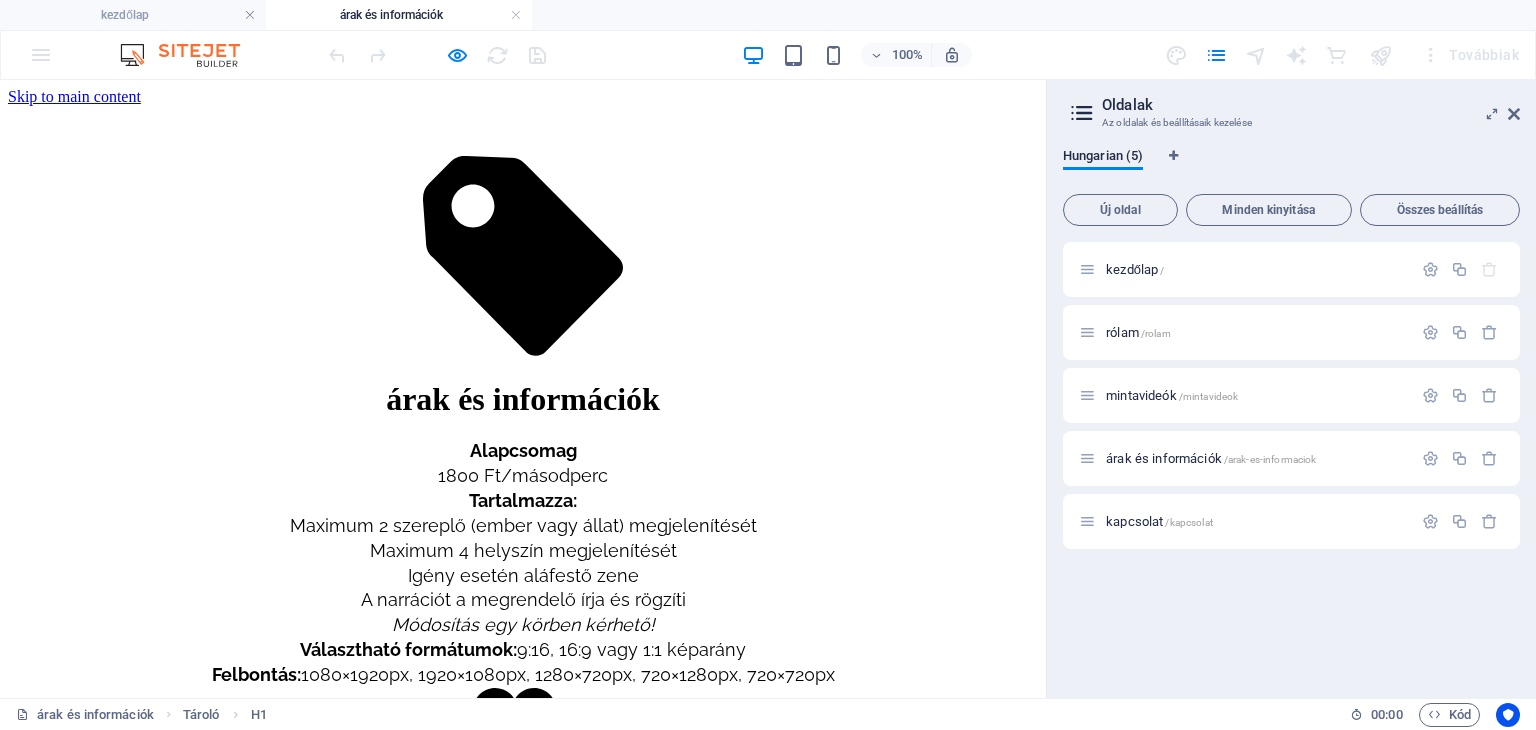 scroll, scrollTop: 0, scrollLeft: 0, axis: both 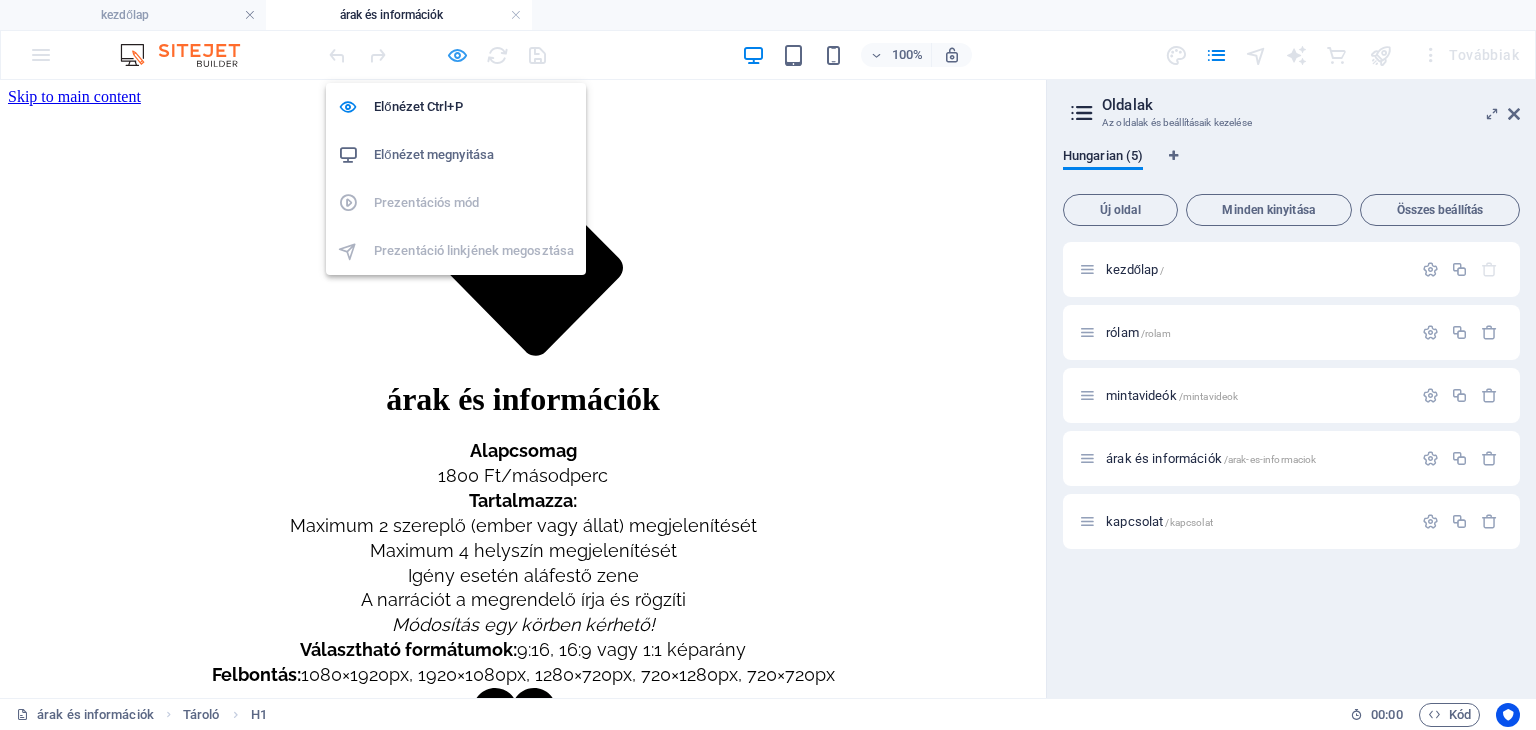 click at bounding box center [457, 55] 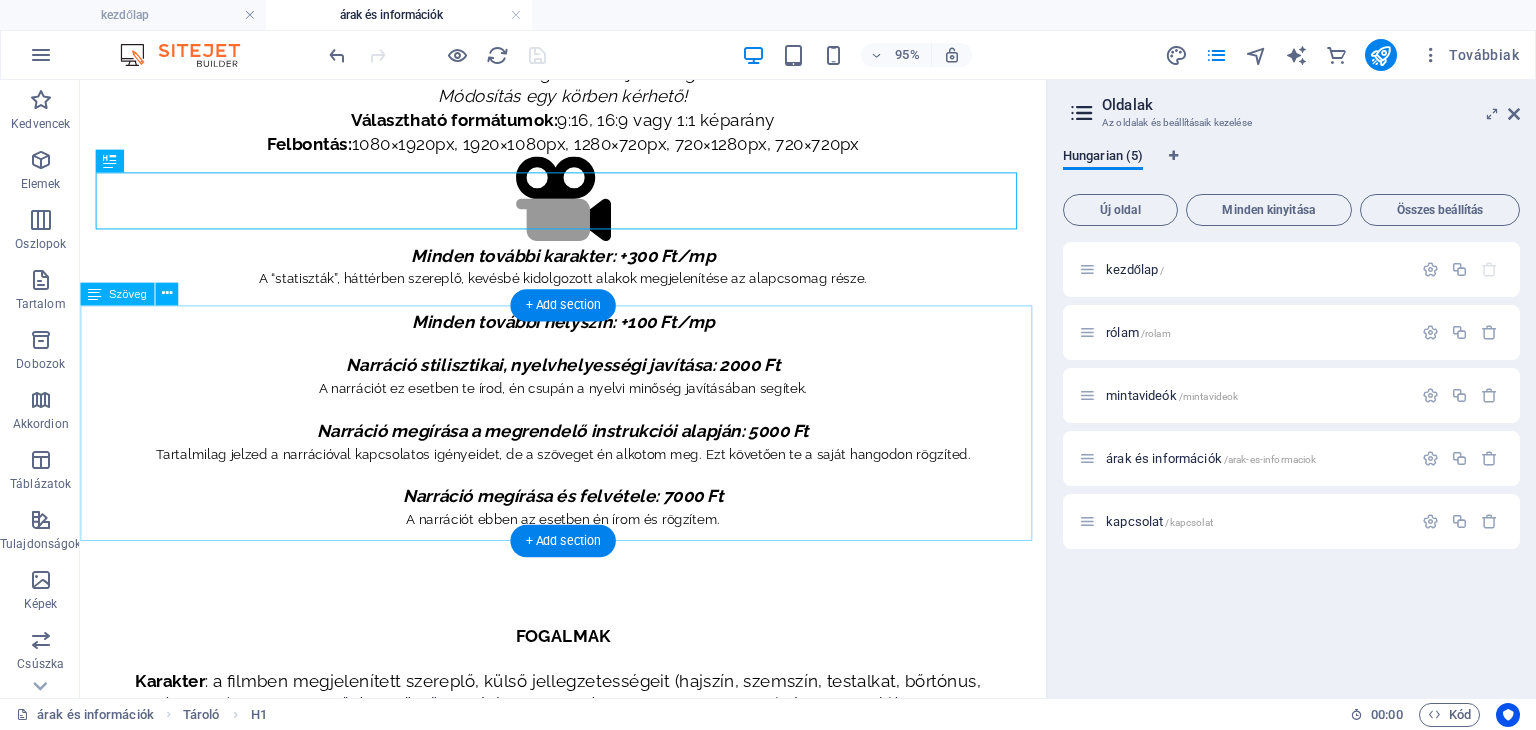 scroll, scrollTop: 998, scrollLeft: 0, axis: vertical 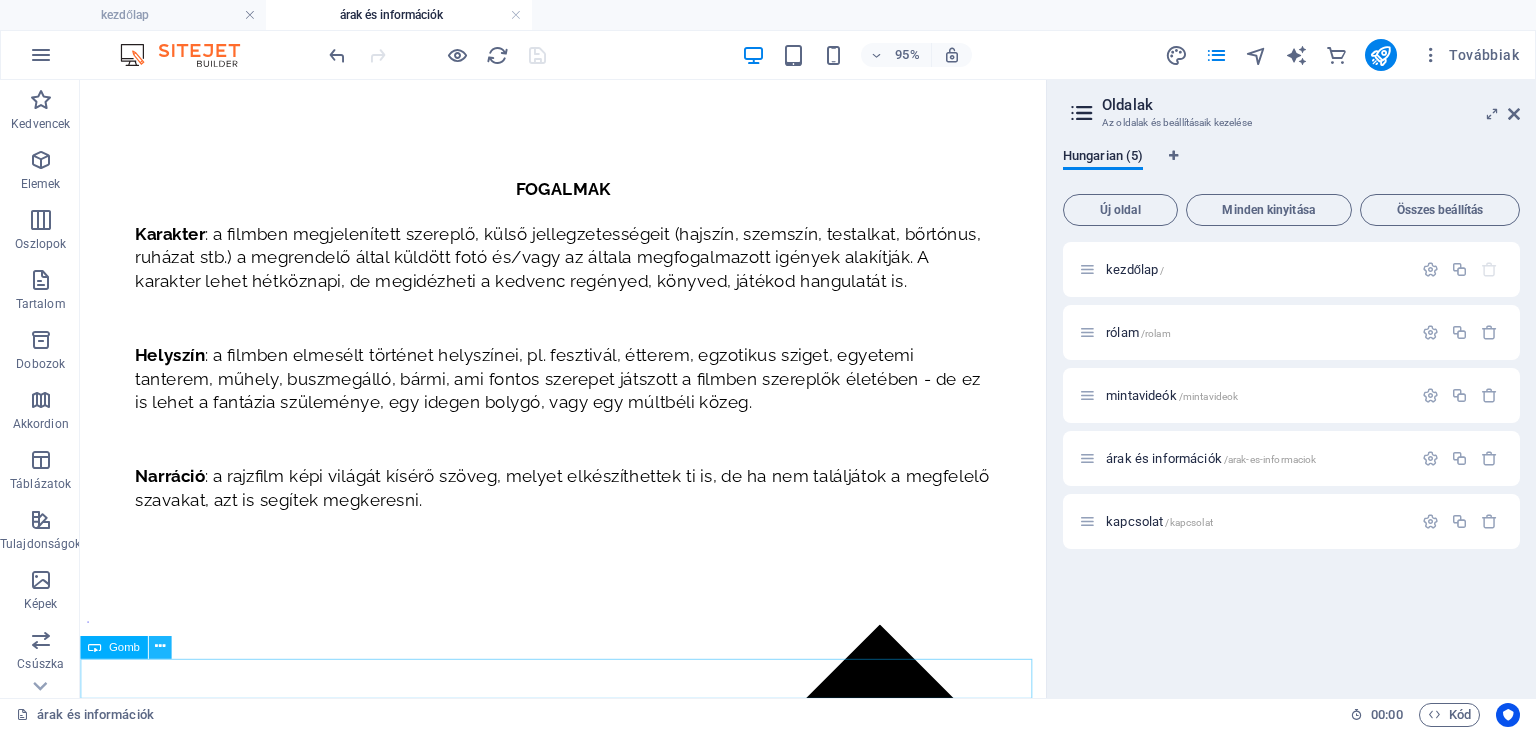 click at bounding box center [159, 647] 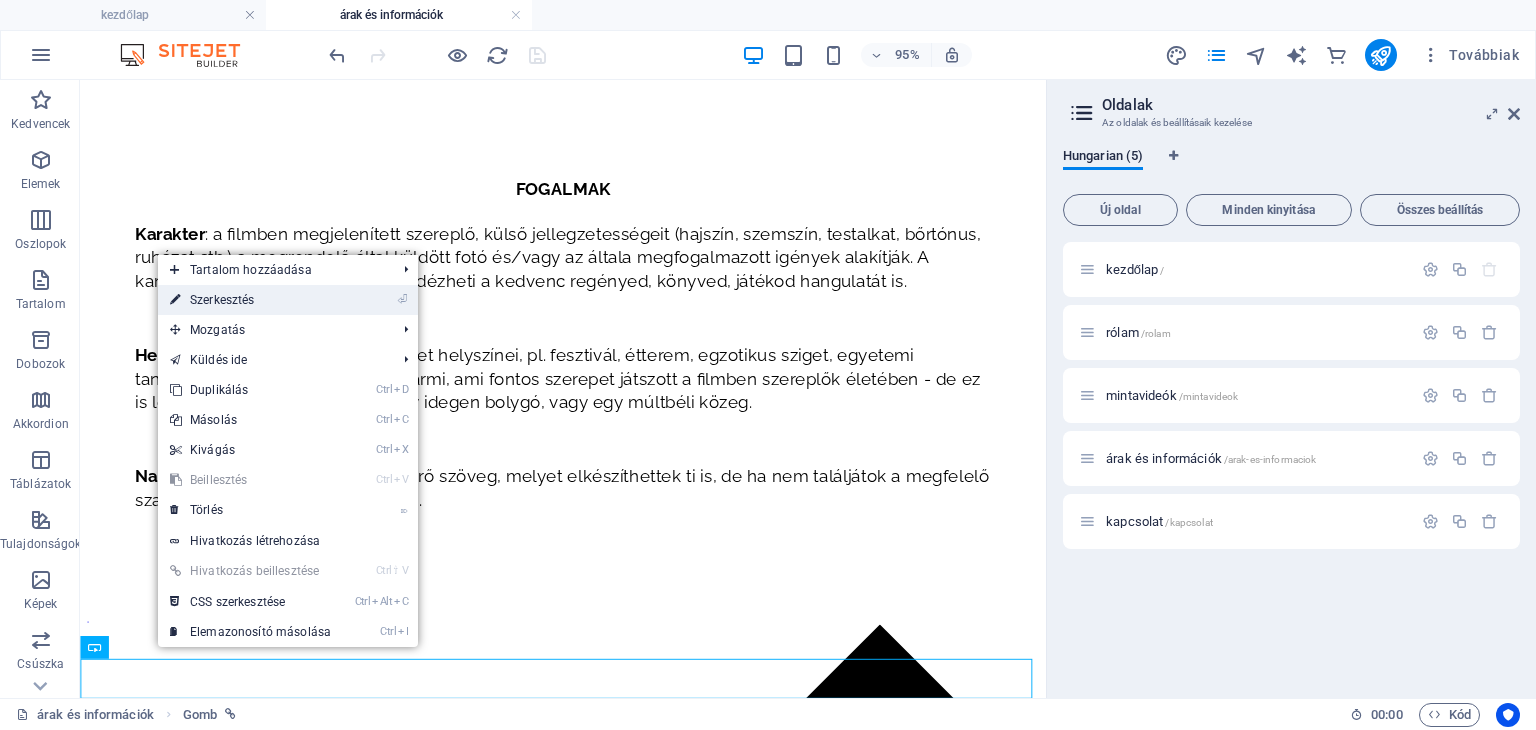 click on "⏎  Szerkesztés" at bounding box center [250, 300] 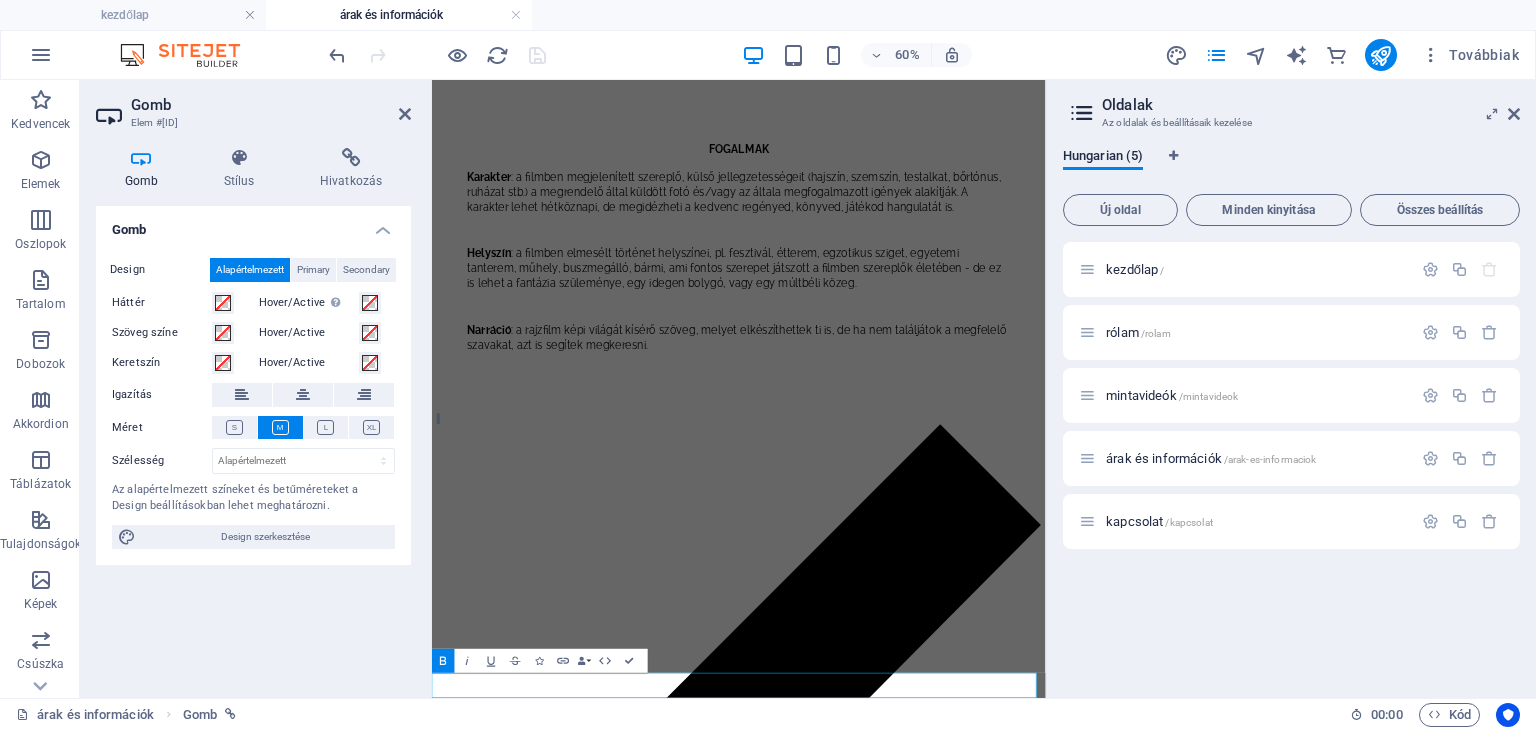 scroll, scrollTop: 620, scrollLeft: 0, axis: vertical 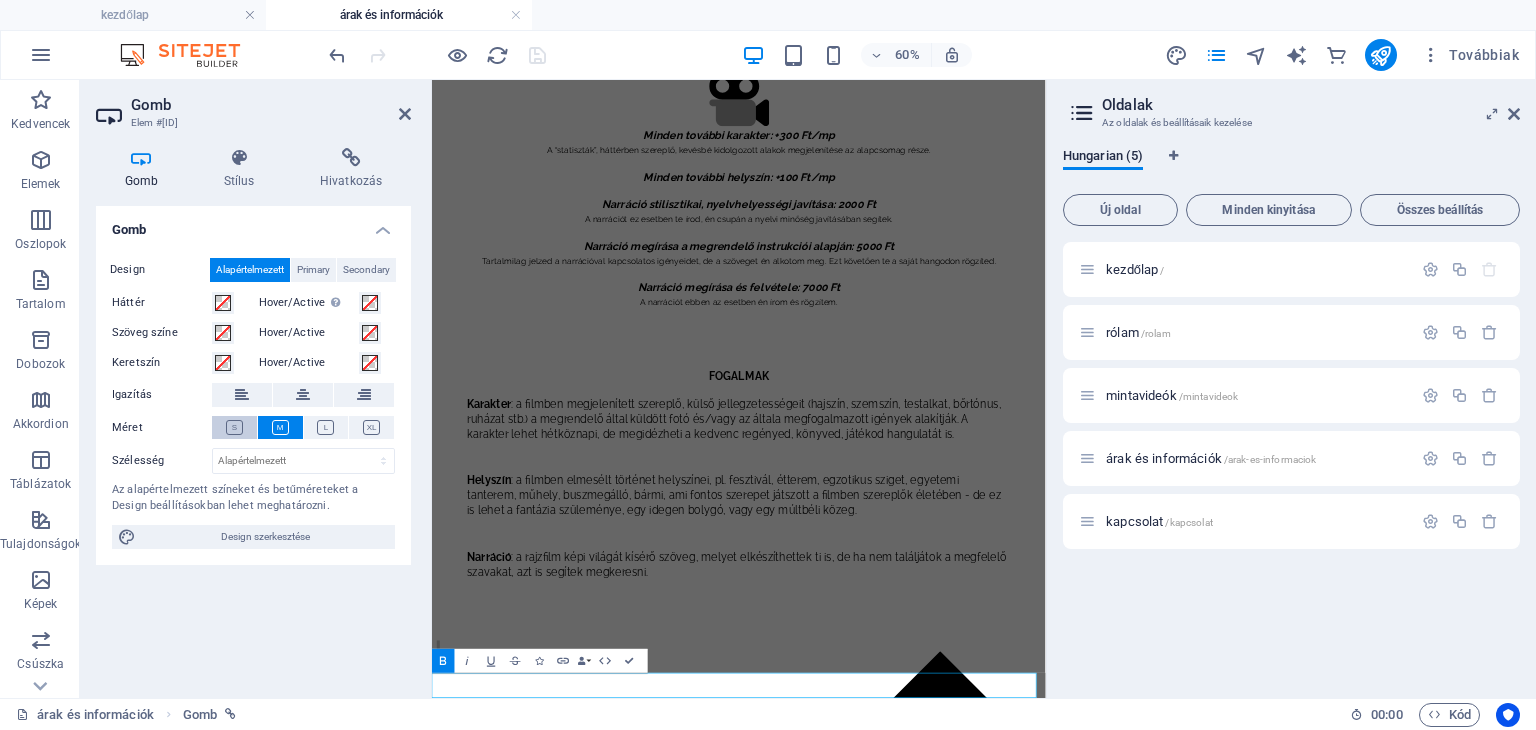click at bounding box center (234, 427) 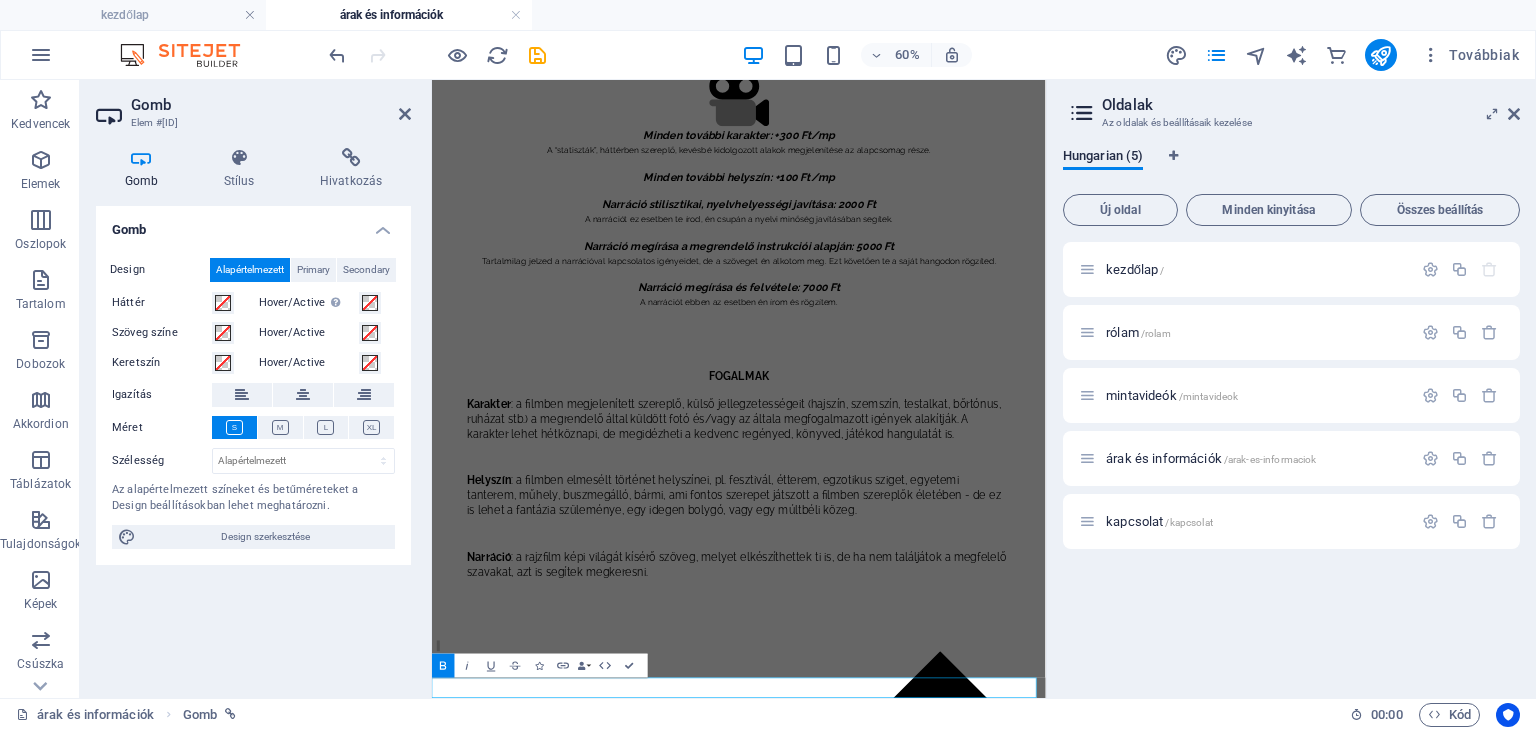 scroll, scrollTop: 612, scrollLeft: 0, axis: vertical 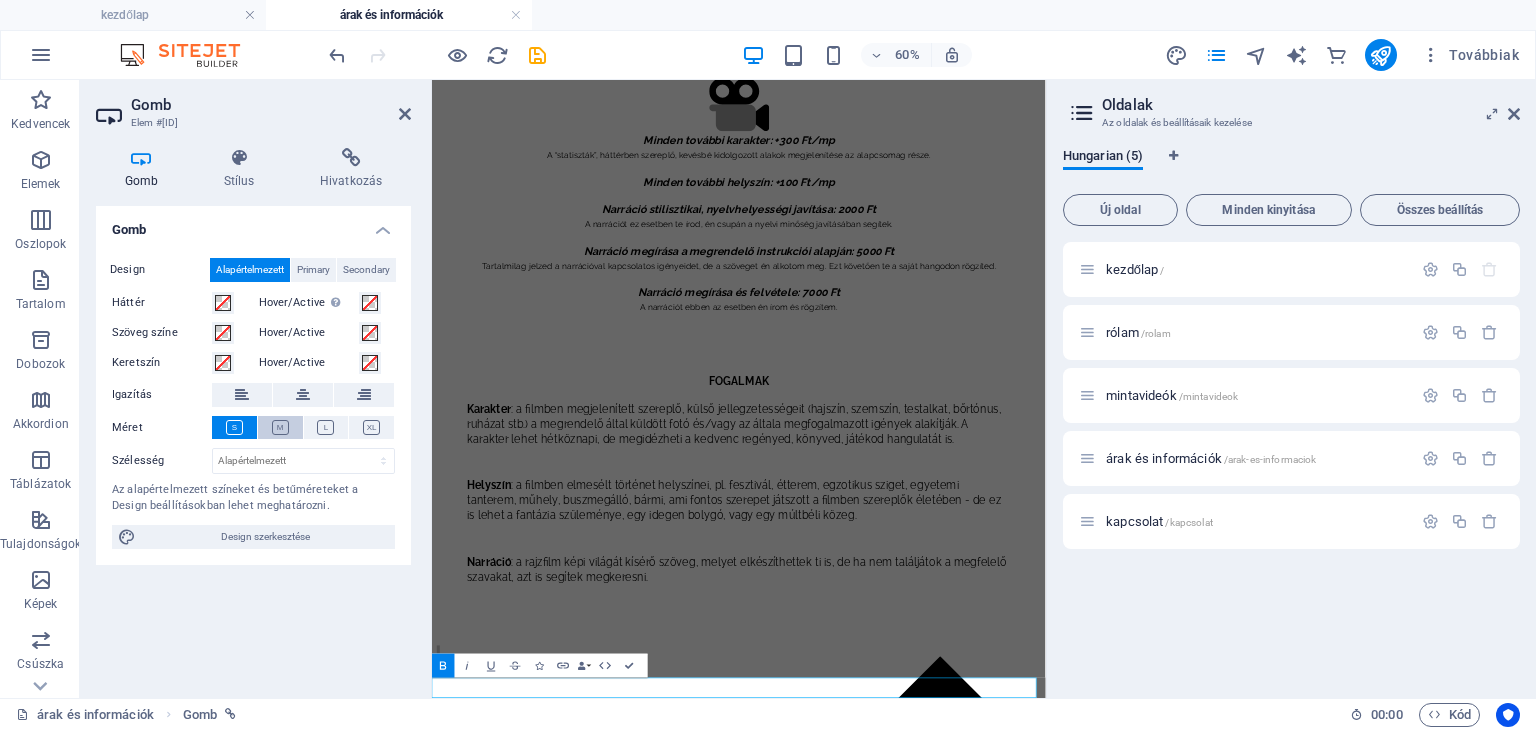 click at bounding box center (280, 427) 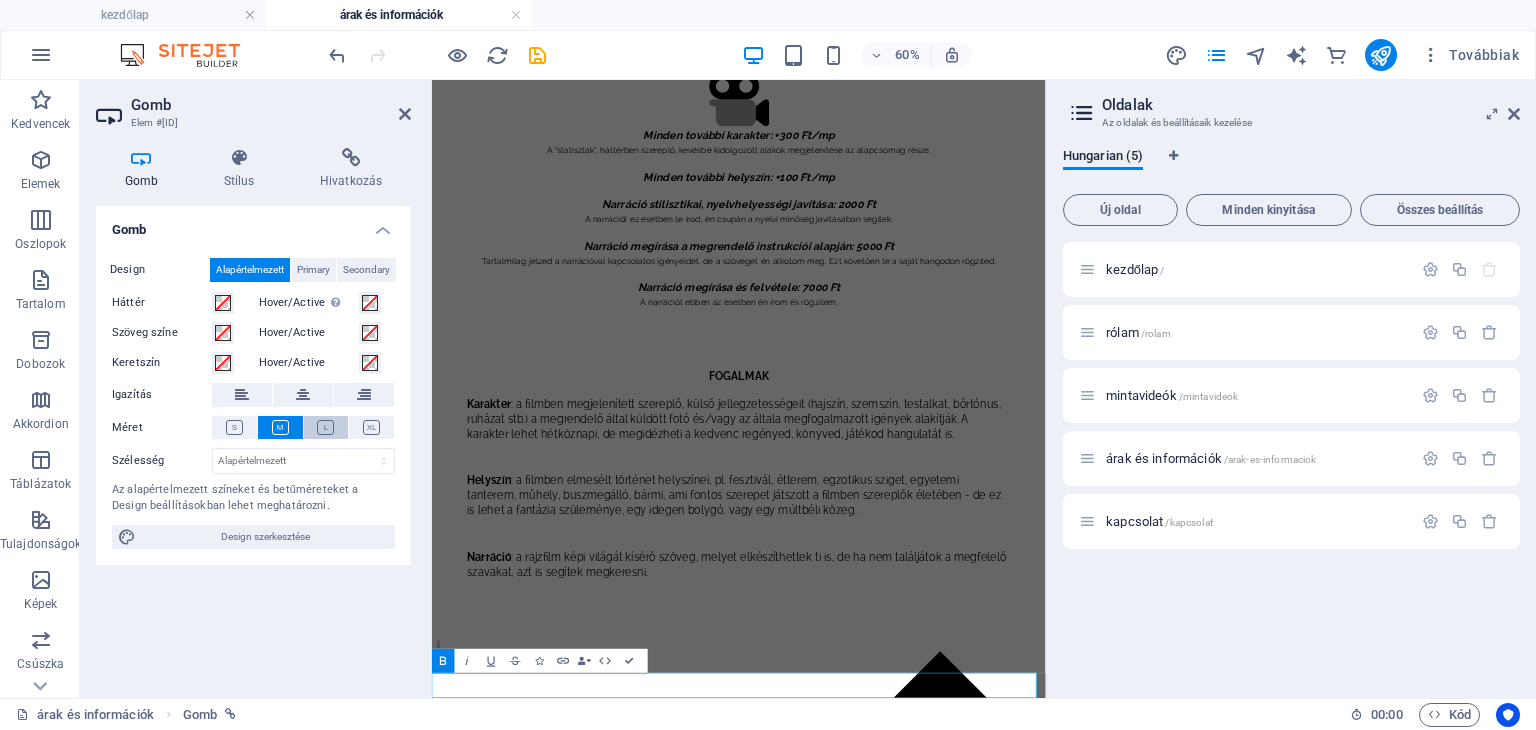 click at bounding box center [325, 427] 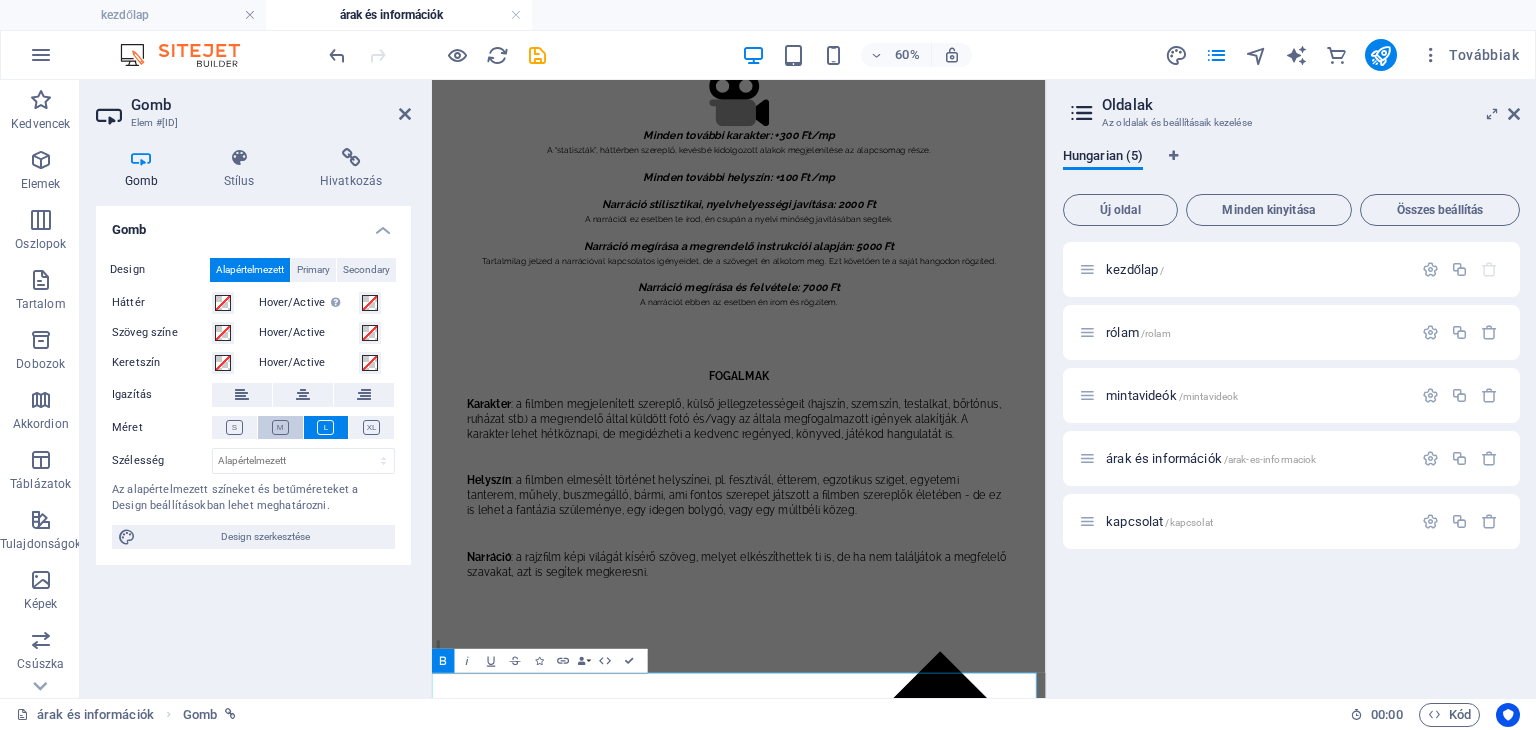click at bounding box center [280, 427] 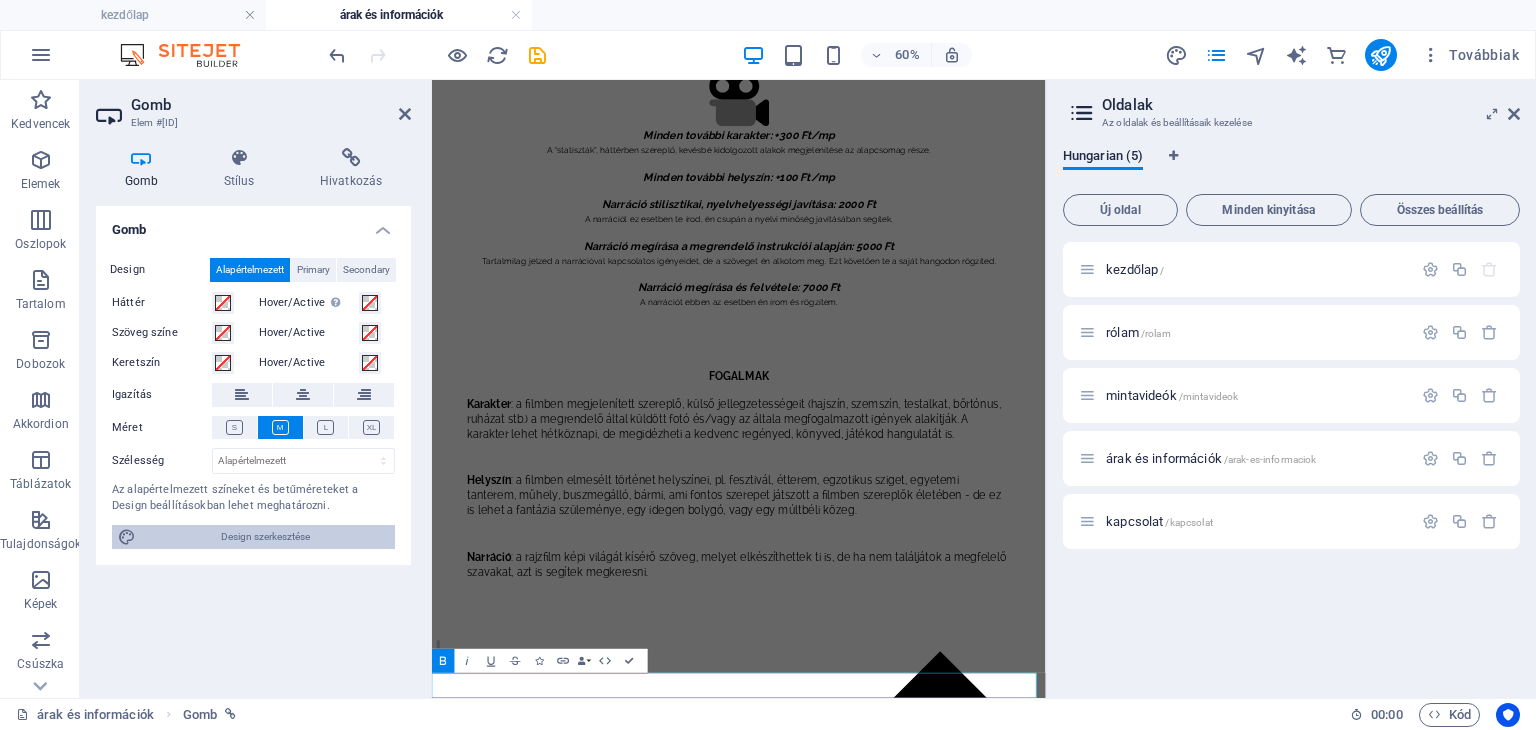 click on "Design szerkesztése" at bounding box center (265, 537) 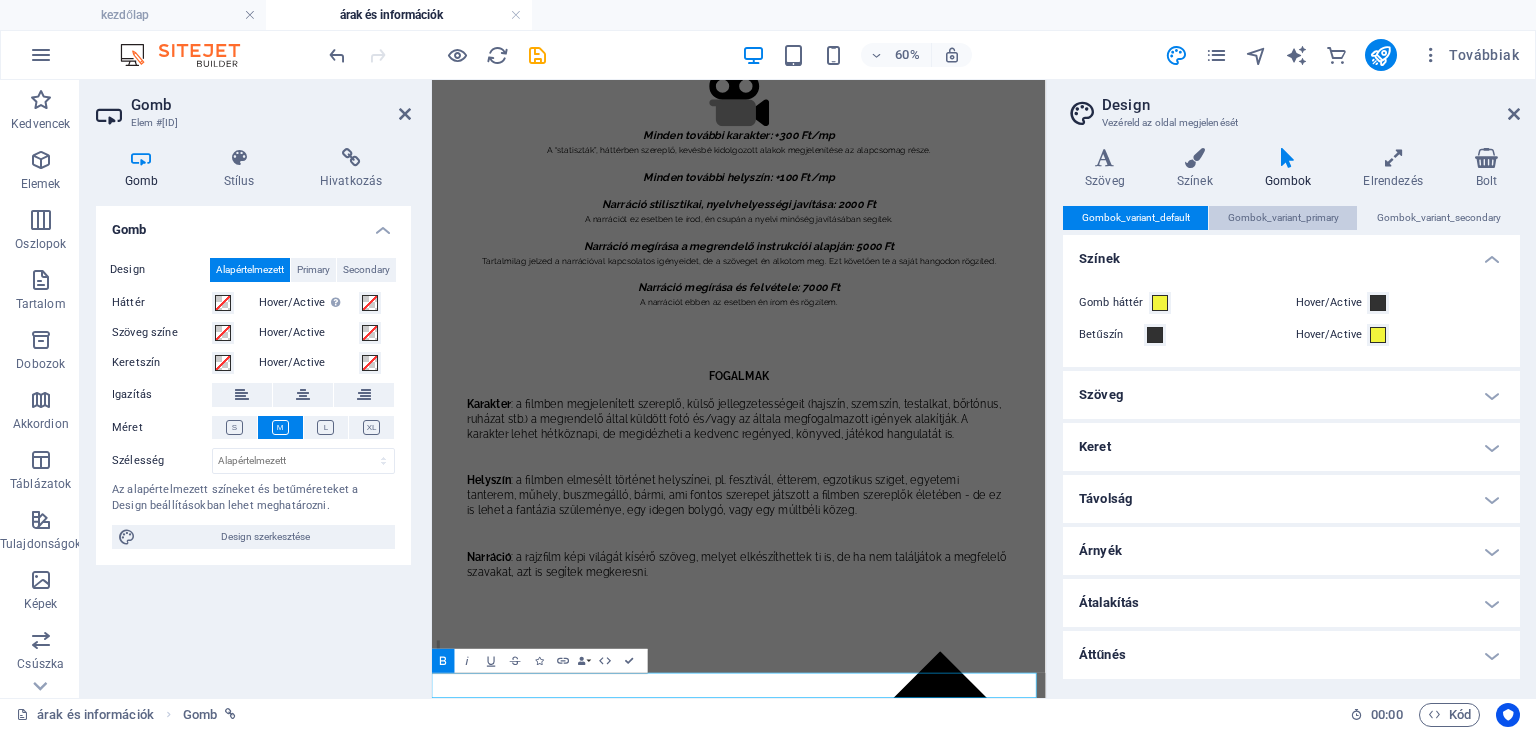 click on "Gombok_variant_primary" at bounding box center (1283, 218) 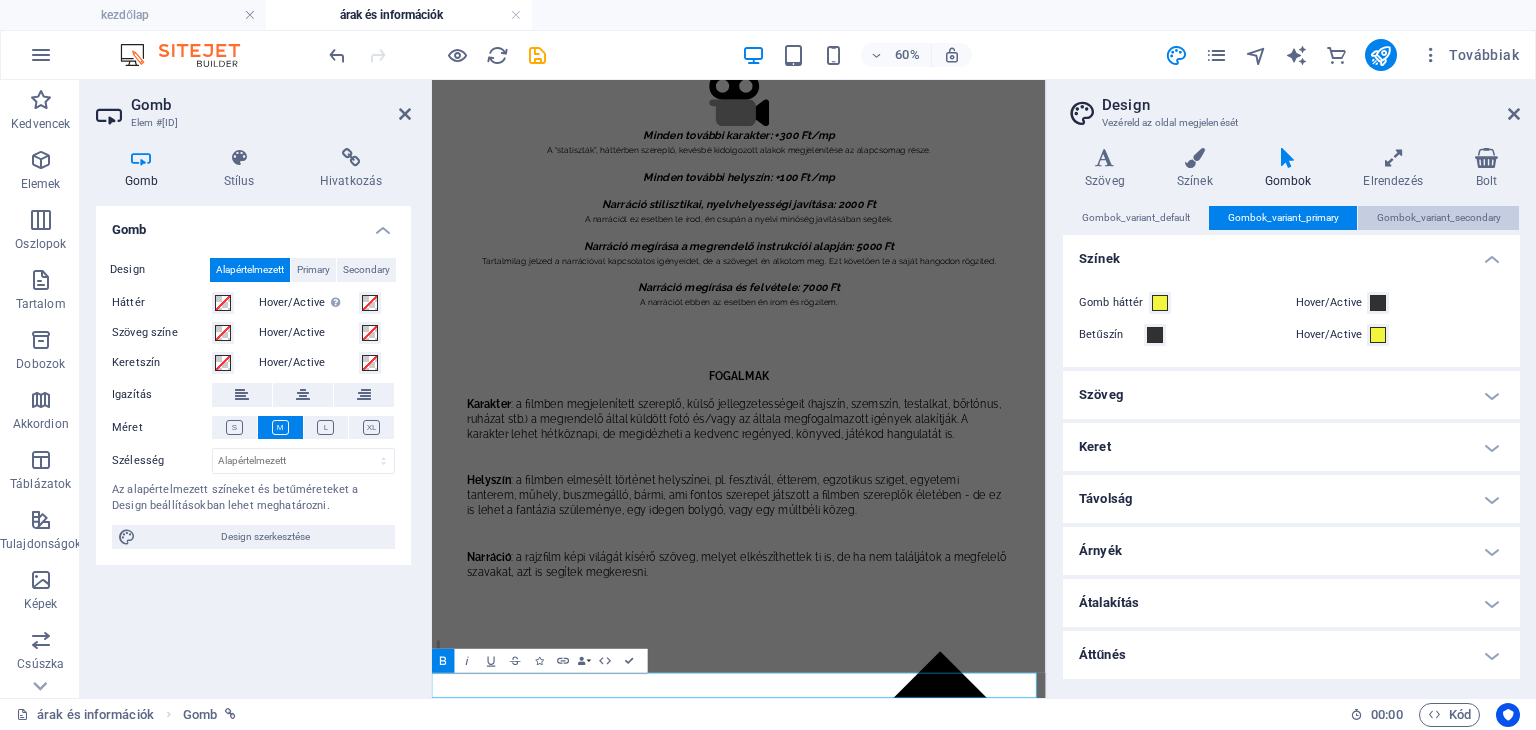click on "Gombok_variant_secondary" at bounding box center (1439, 218) 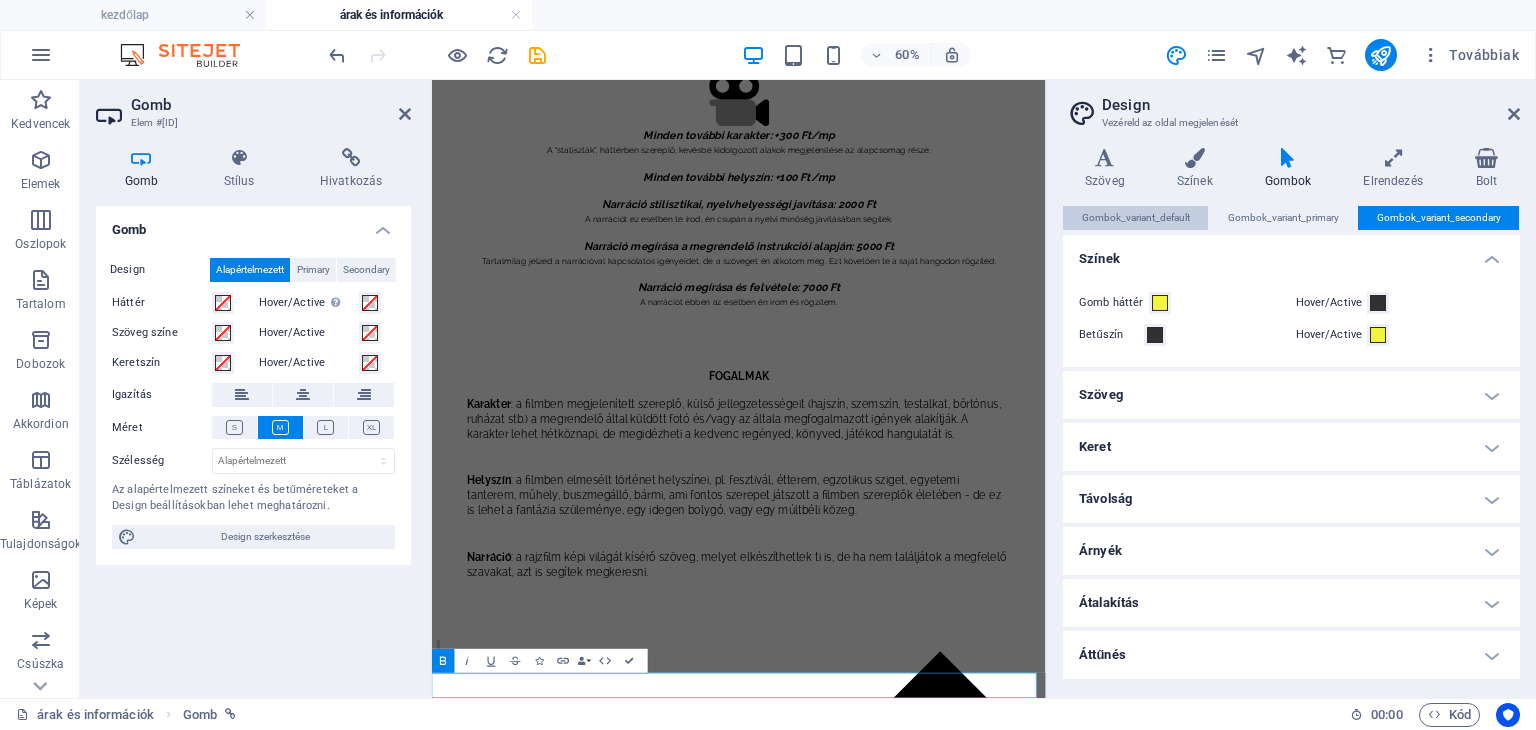 click on "Gombok_variant_default" at bounding box center [1136, 218] 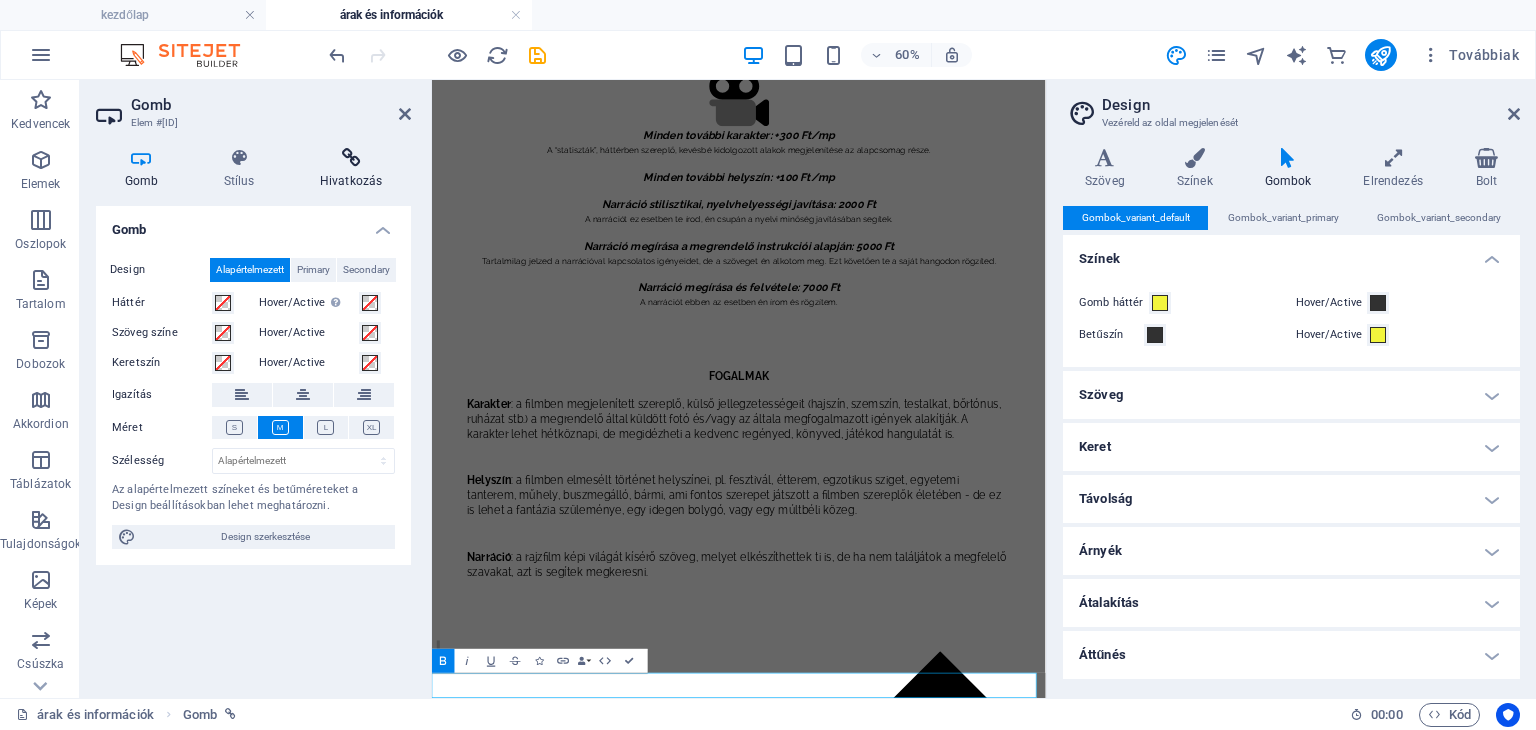 click on "Hivatkozás" at bounding box center [351, 169] 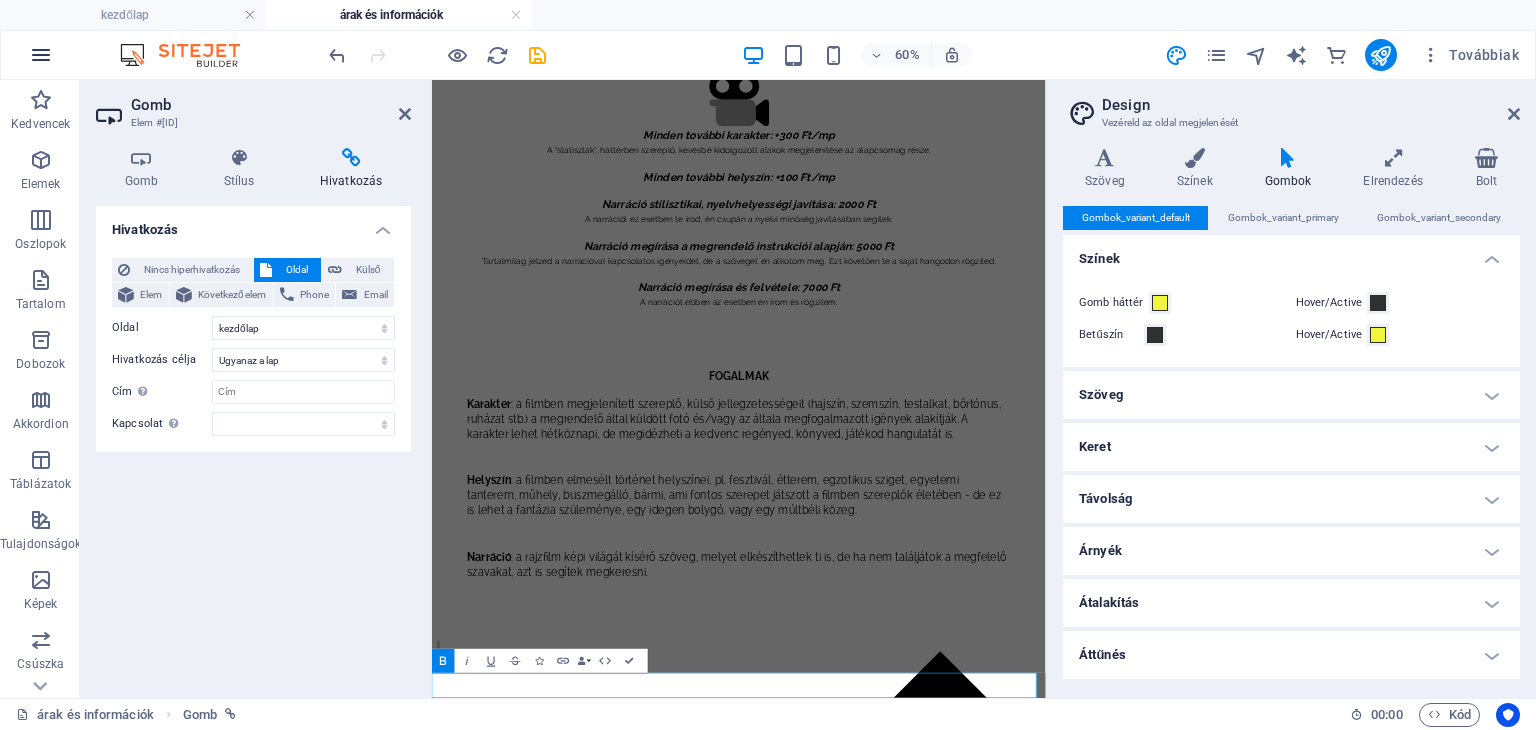 click at bounding box center (41, 55) 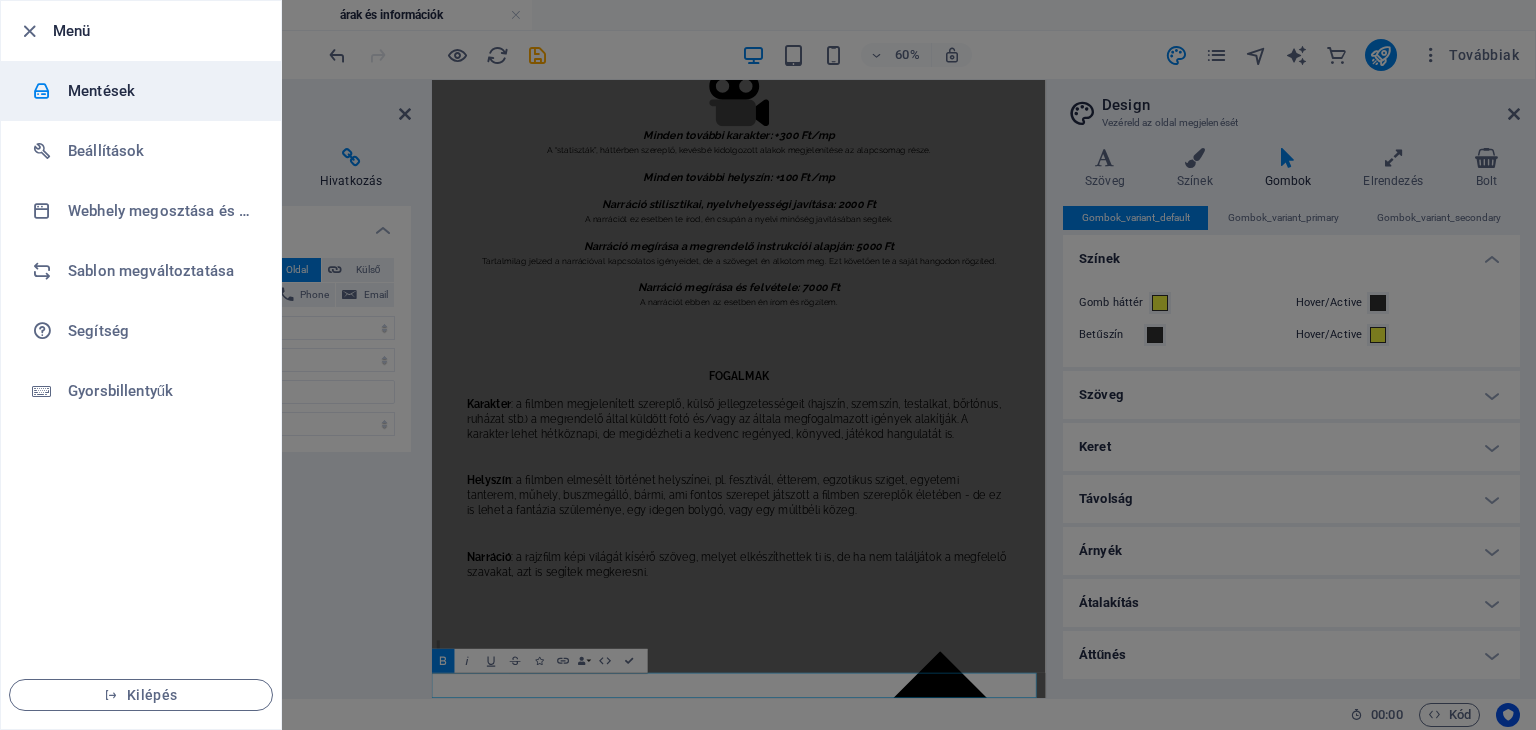 click on "Mentések" at bounding box center (160, 91) 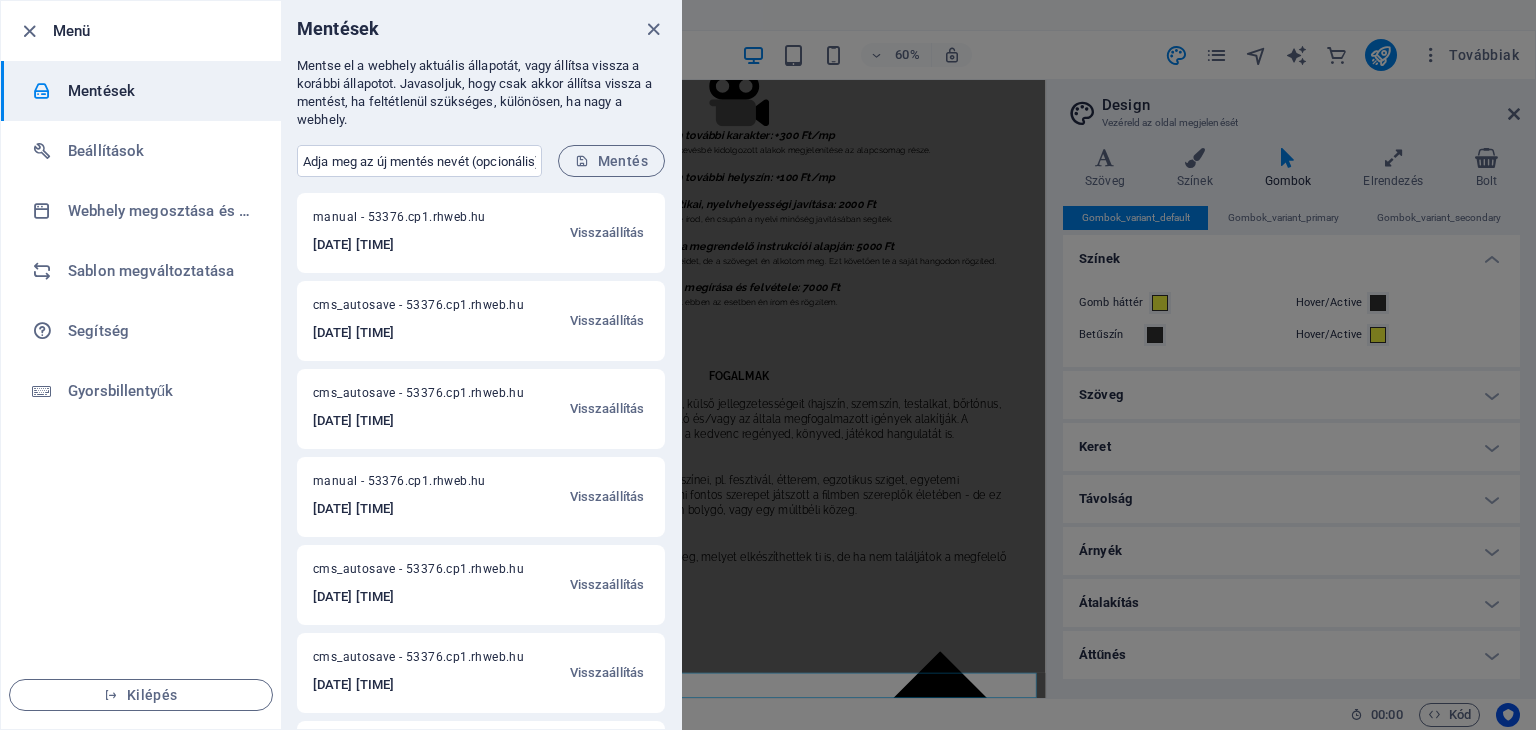 click on "Mentés" at bounding box center (611, 161) 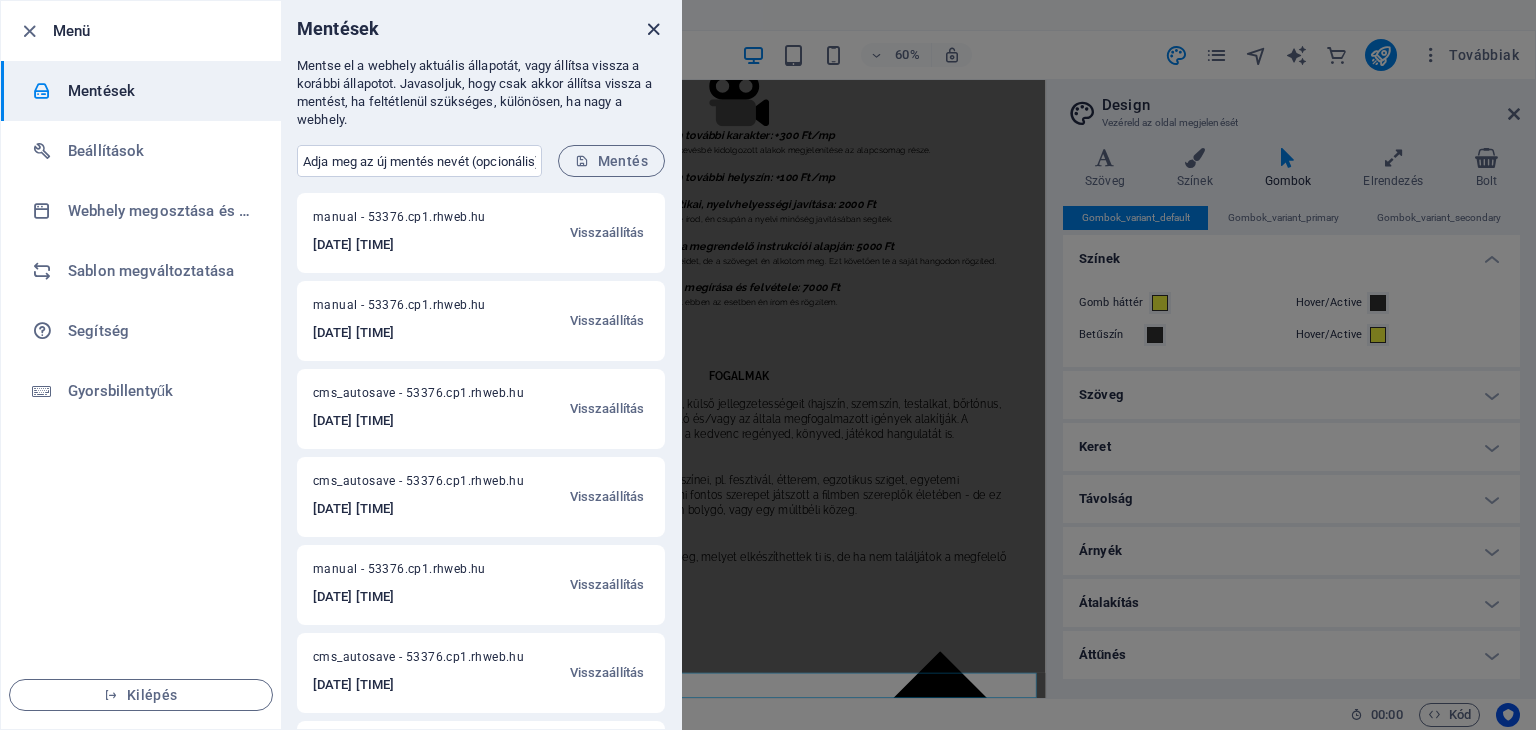 click at bounding box center (653, 29) 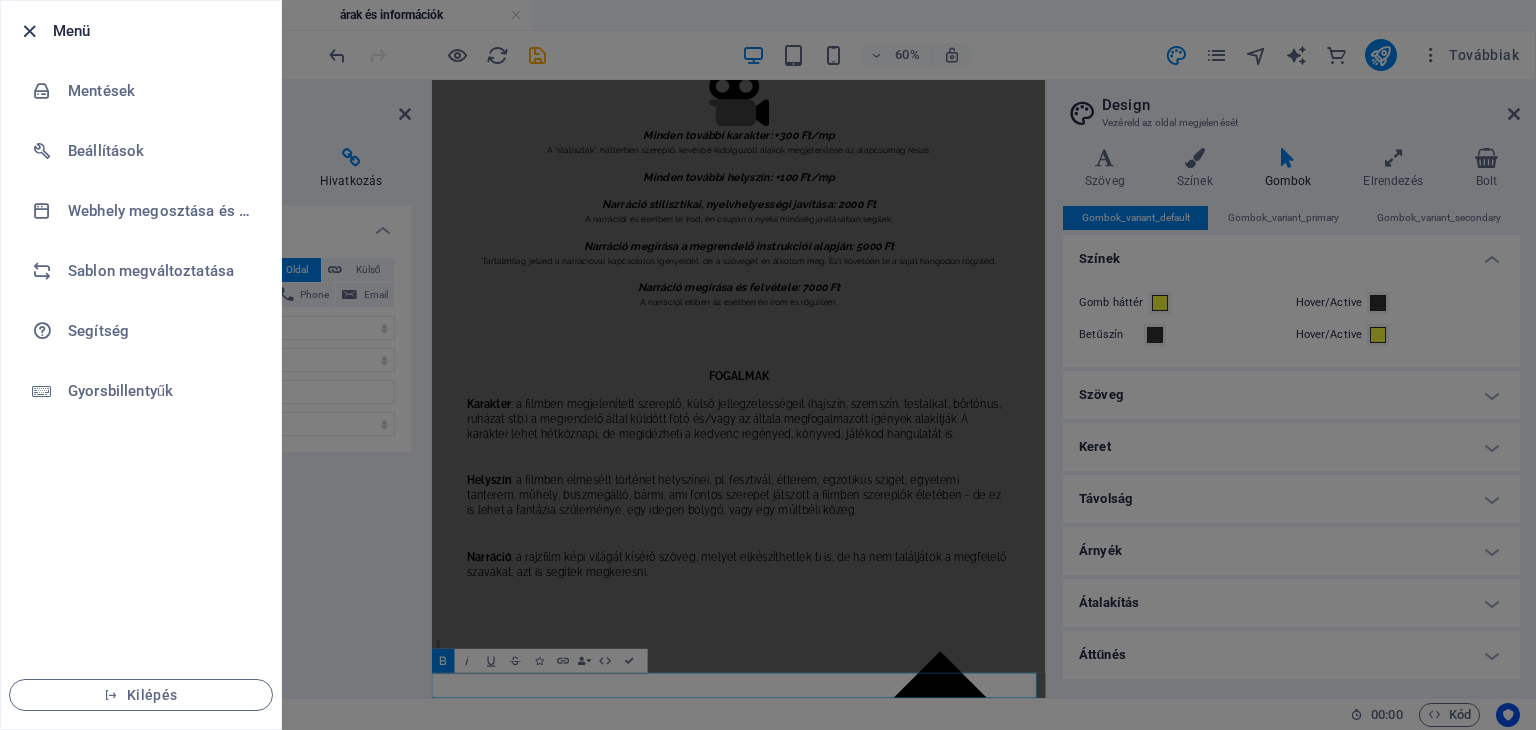 click at bounding box center [29, 31] 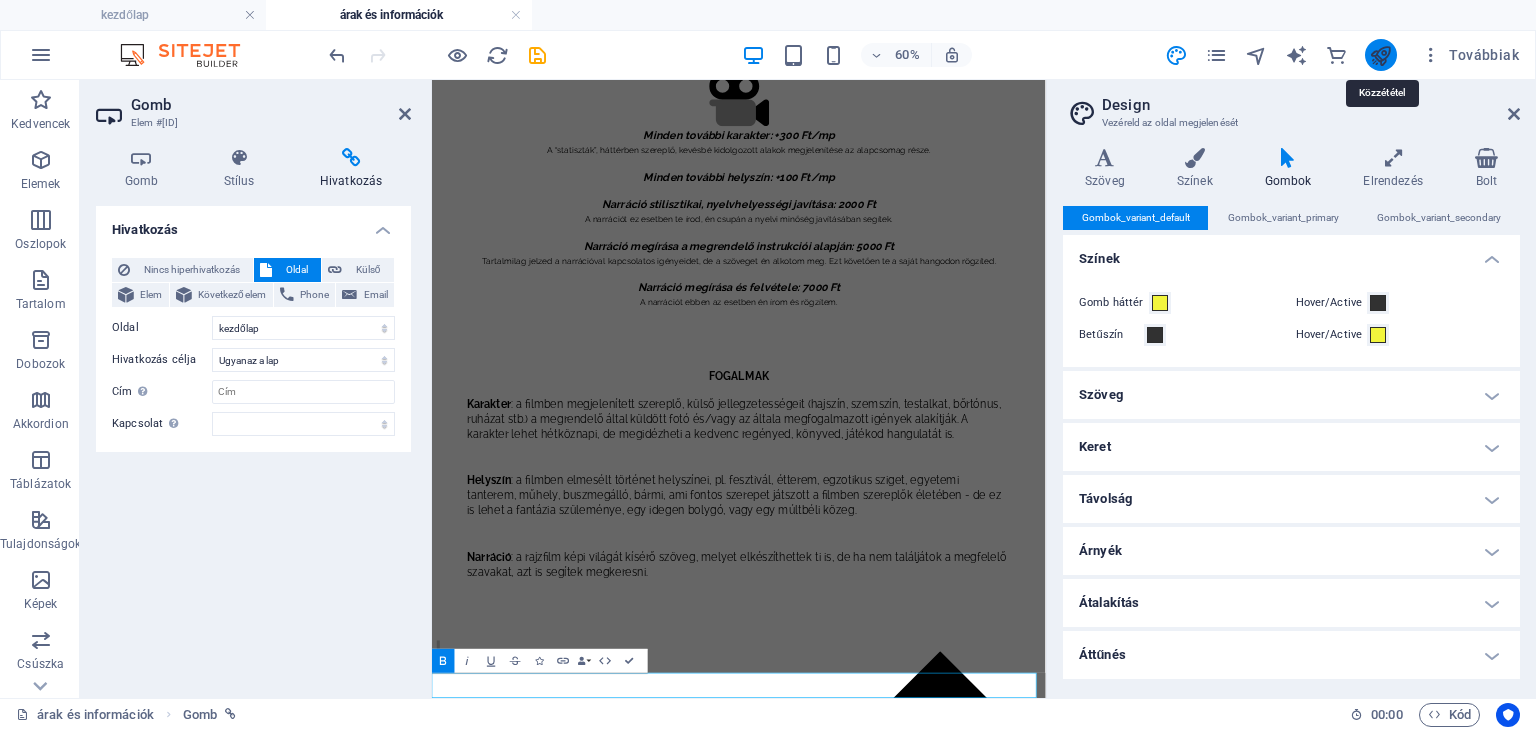 click at bounding box center (1380, 55) 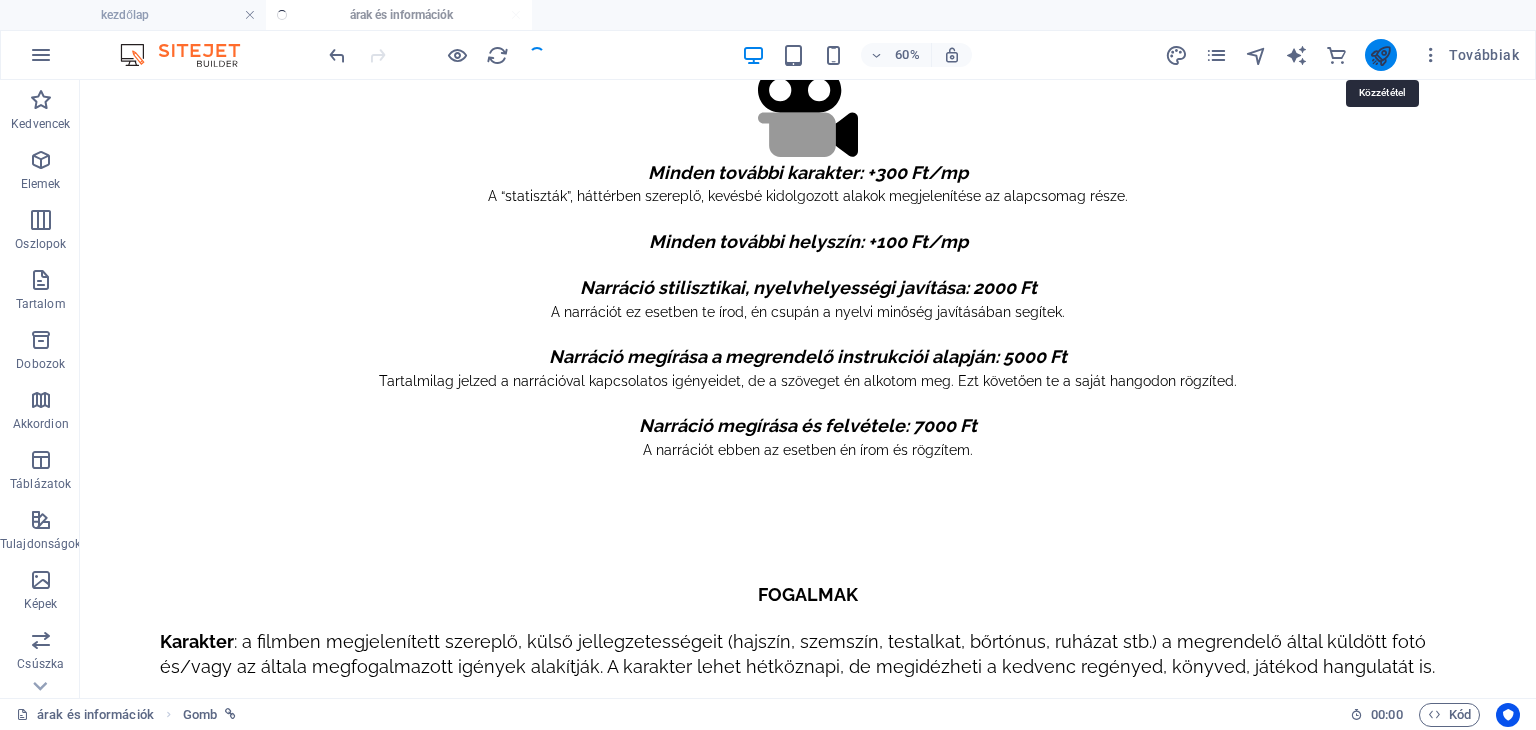 scroll, scrollTop: 1000, scrollLeft: 0, axis: vertical 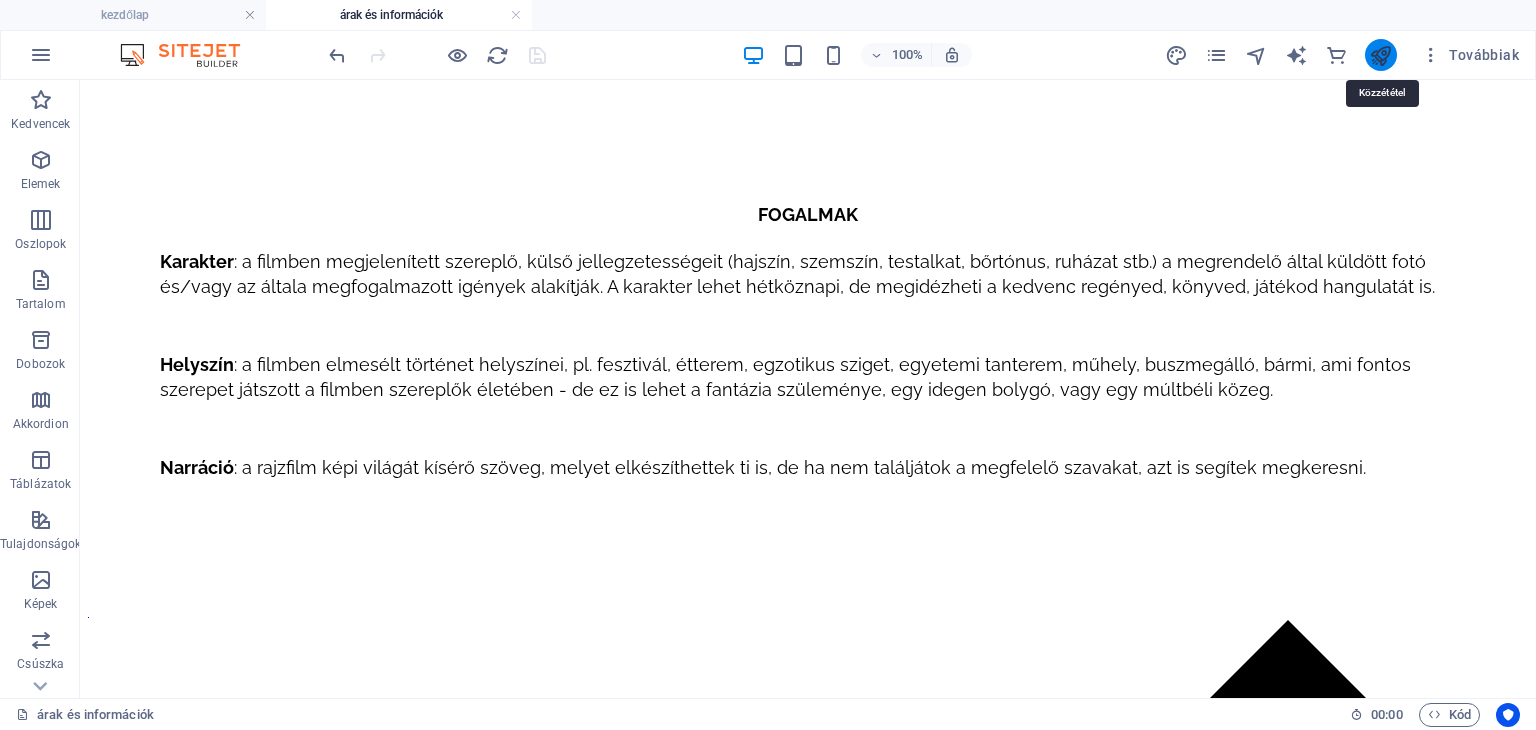 click at bounding box center (1380, 55) 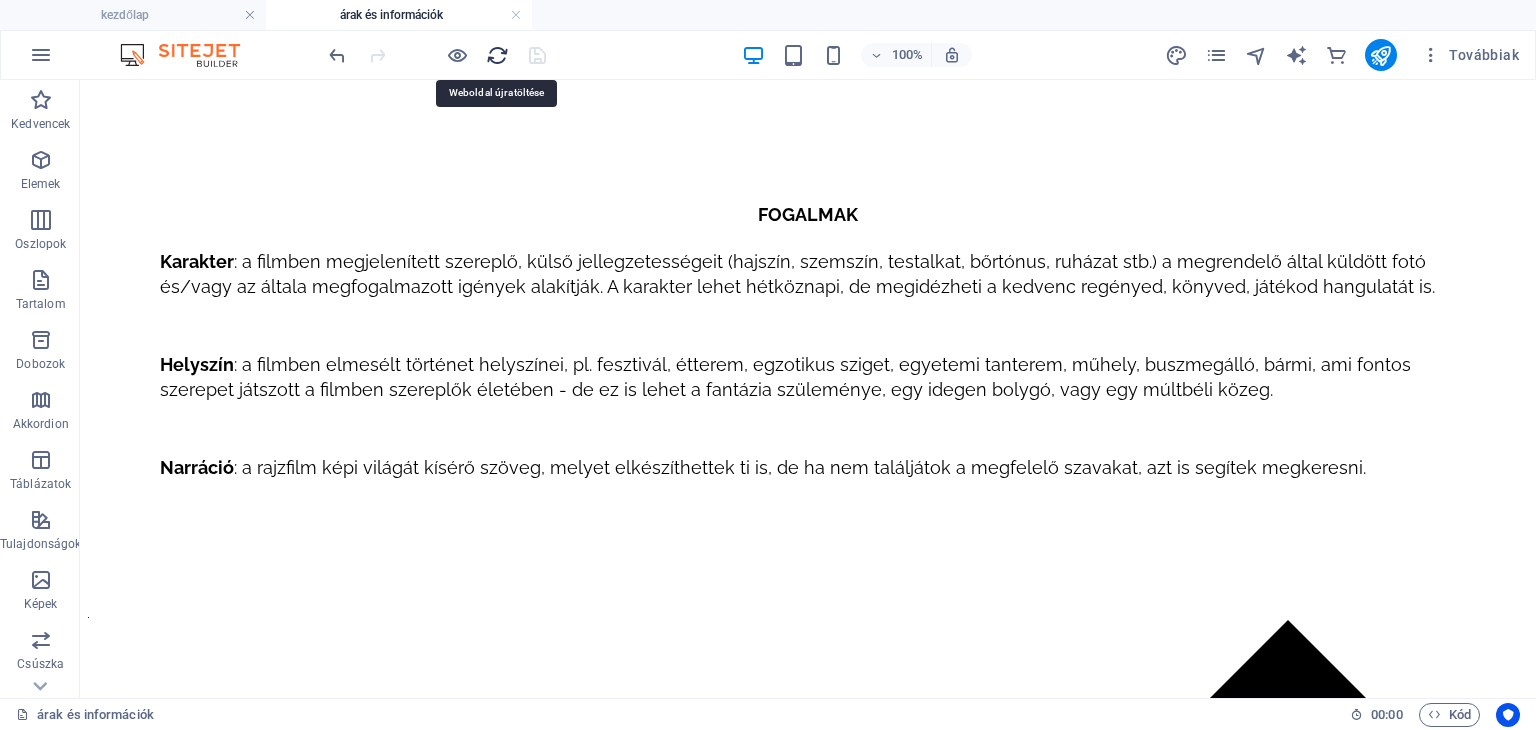 click at bounding box center (497, 55) 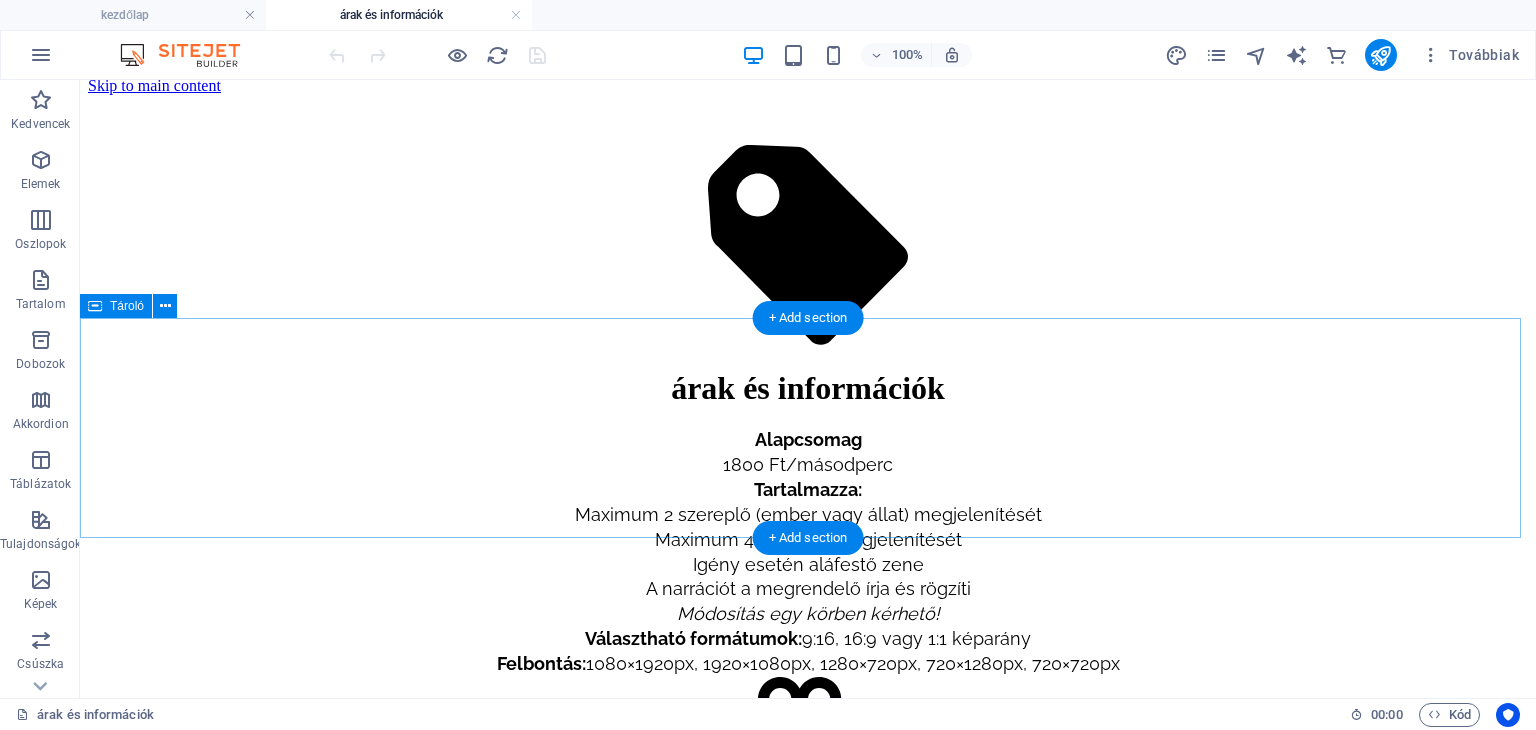 scroll, scrollTop: 0, scrollLeft: 0, axis: both 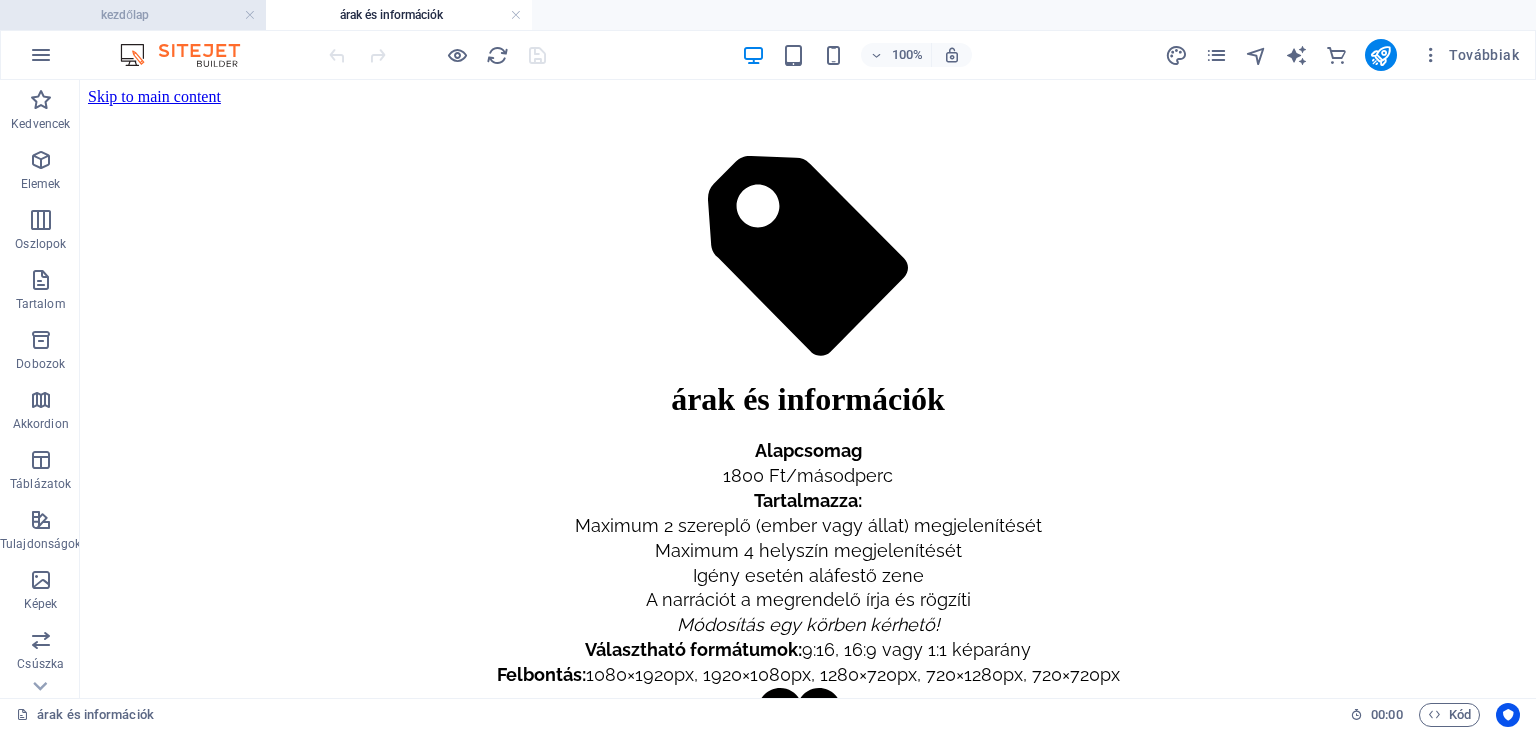 click on "kezdőlap" at bounding box center [133, 15] 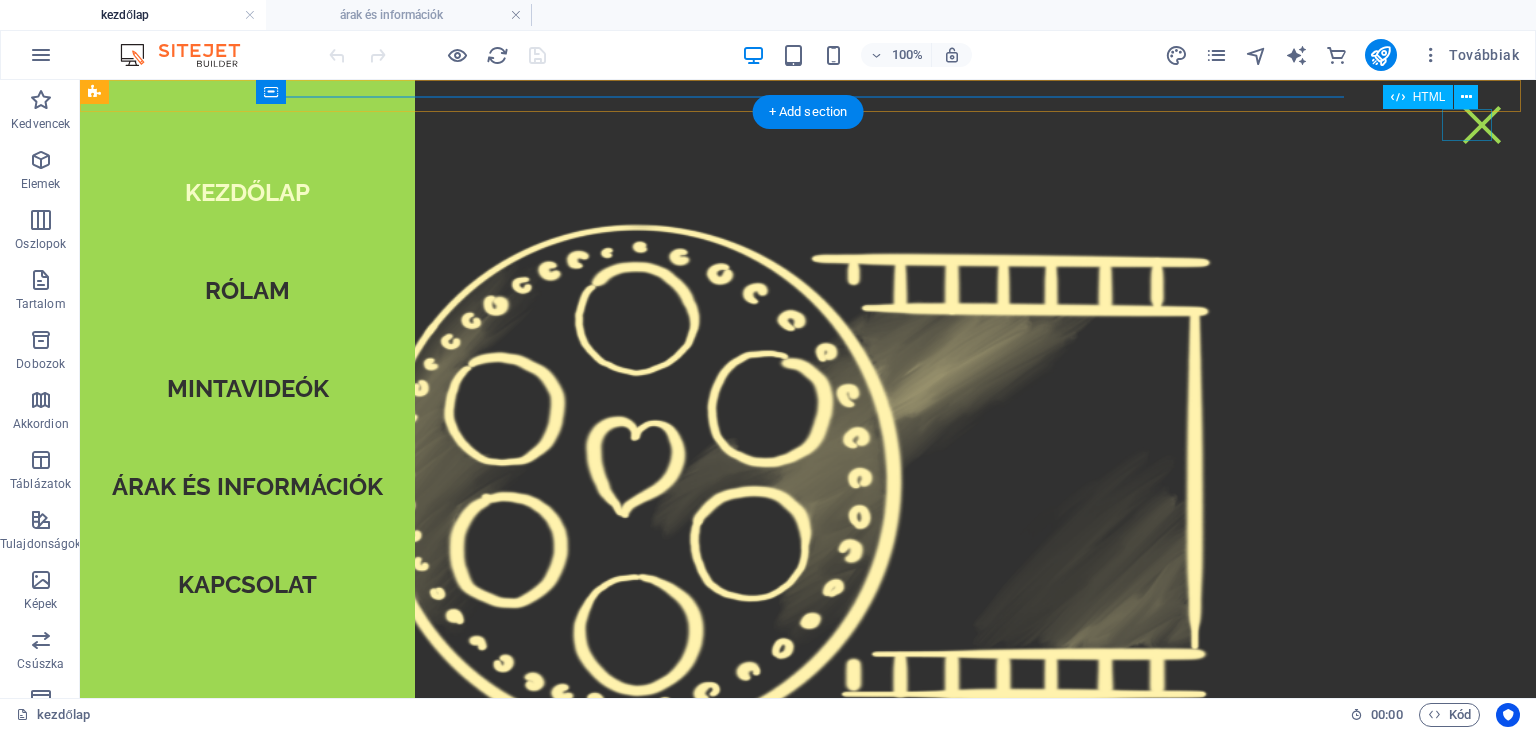 click on "Menu" at bounding box center (1482, 125) 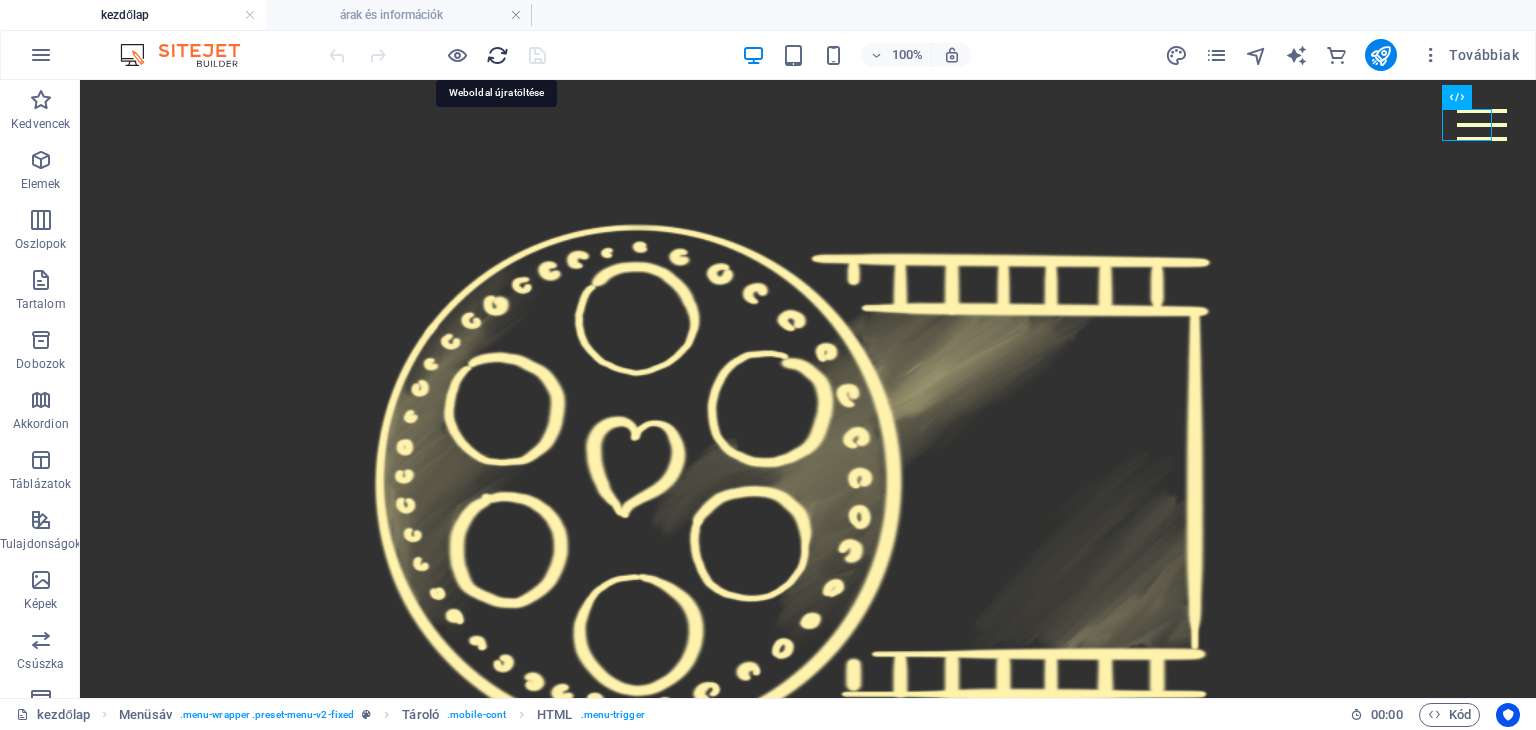 click at bounding box center (497, 55) 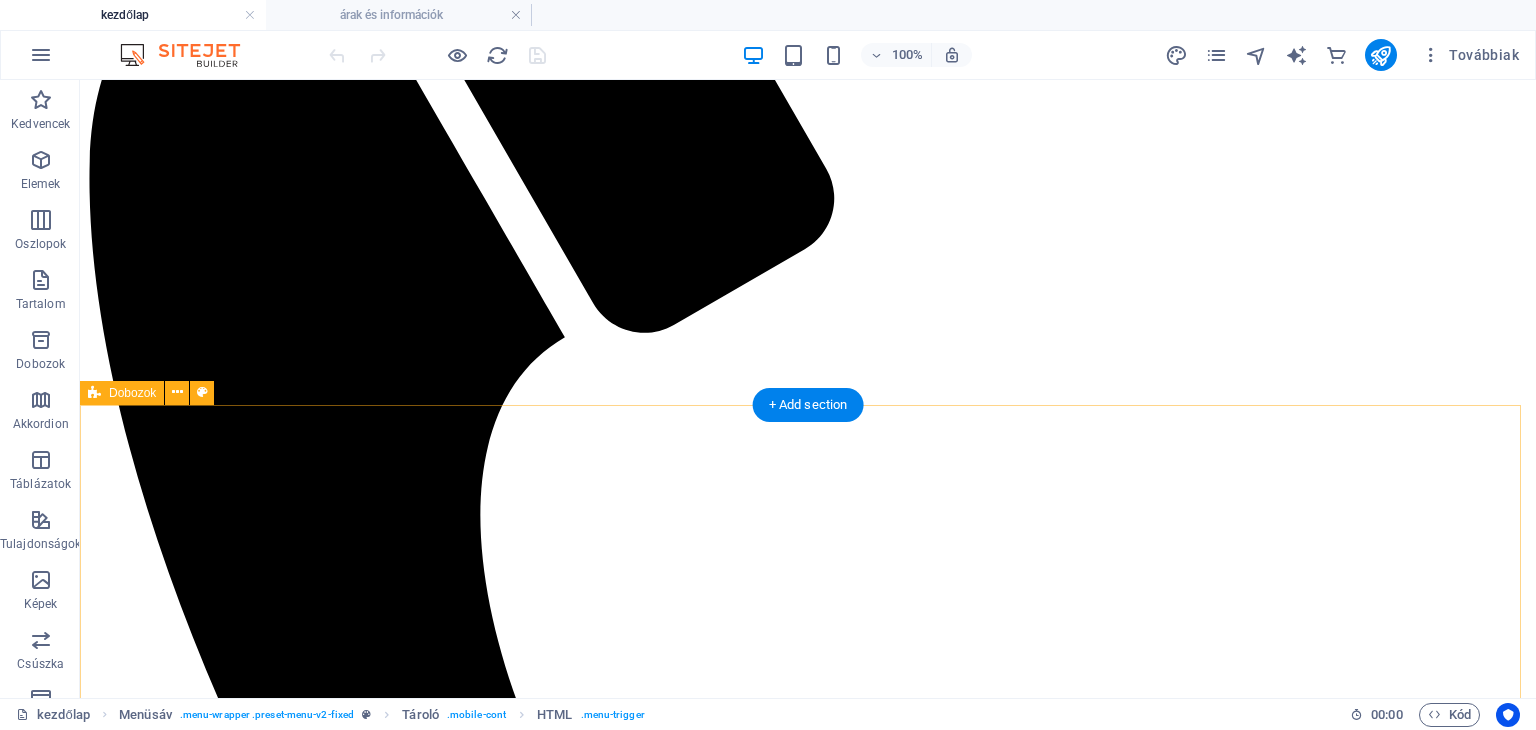 scroll, scrollTop: 0, scrollLeft: 0, axis: both 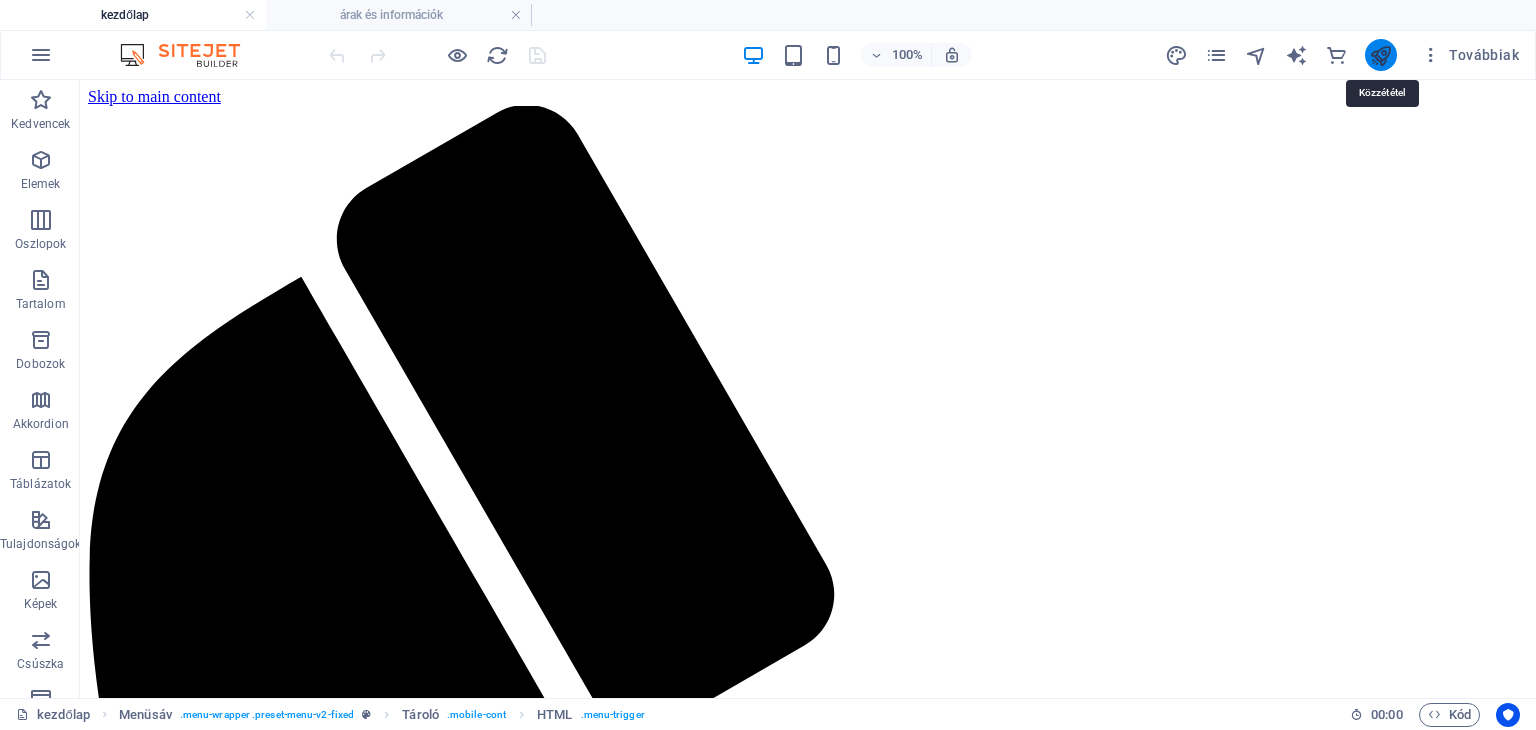 click at bounding box center (1380, 55) 